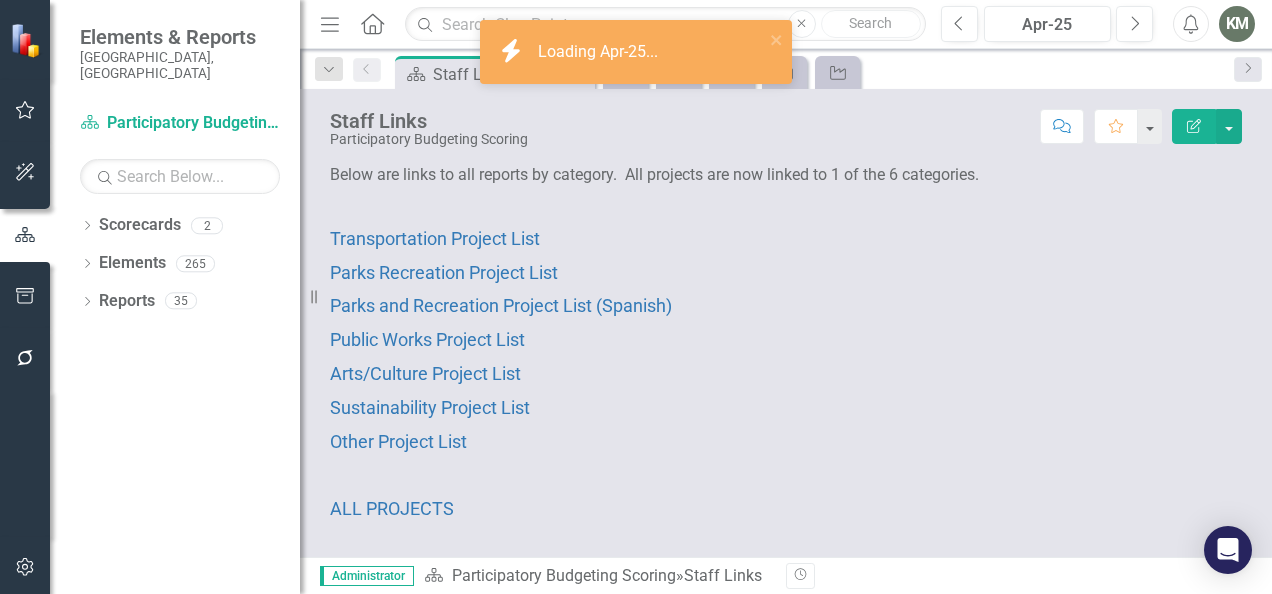 scroll, scrollTop: 0, scrollLeft: 0, axis: both 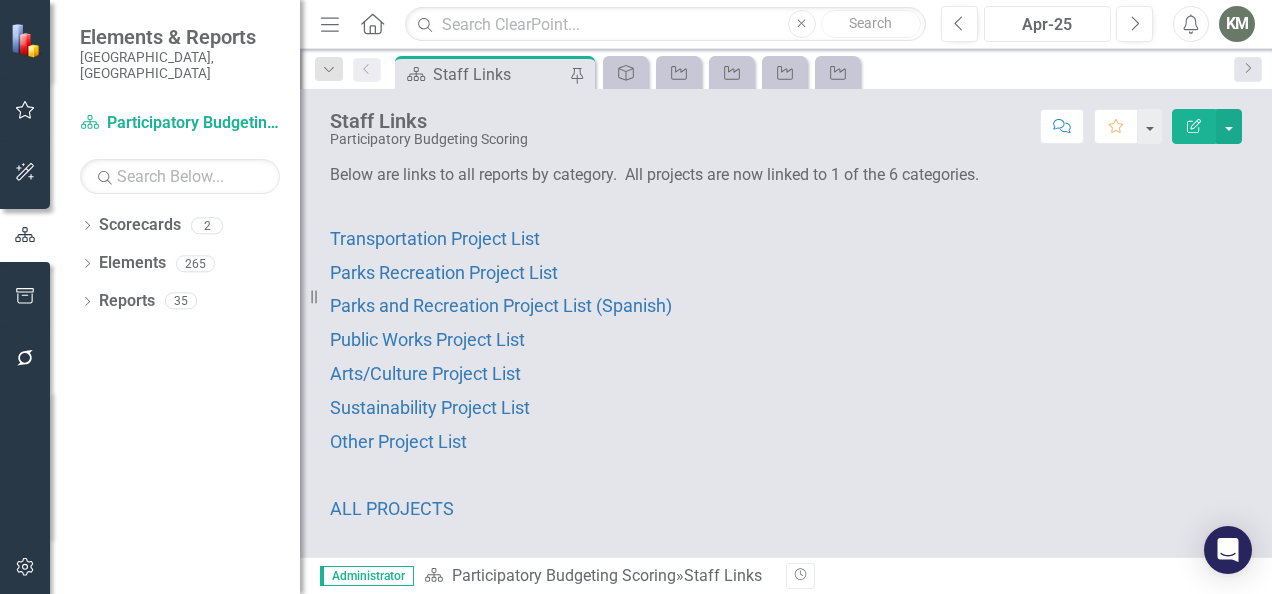 click on "Apr-25" at bounding box center (1047, 25) 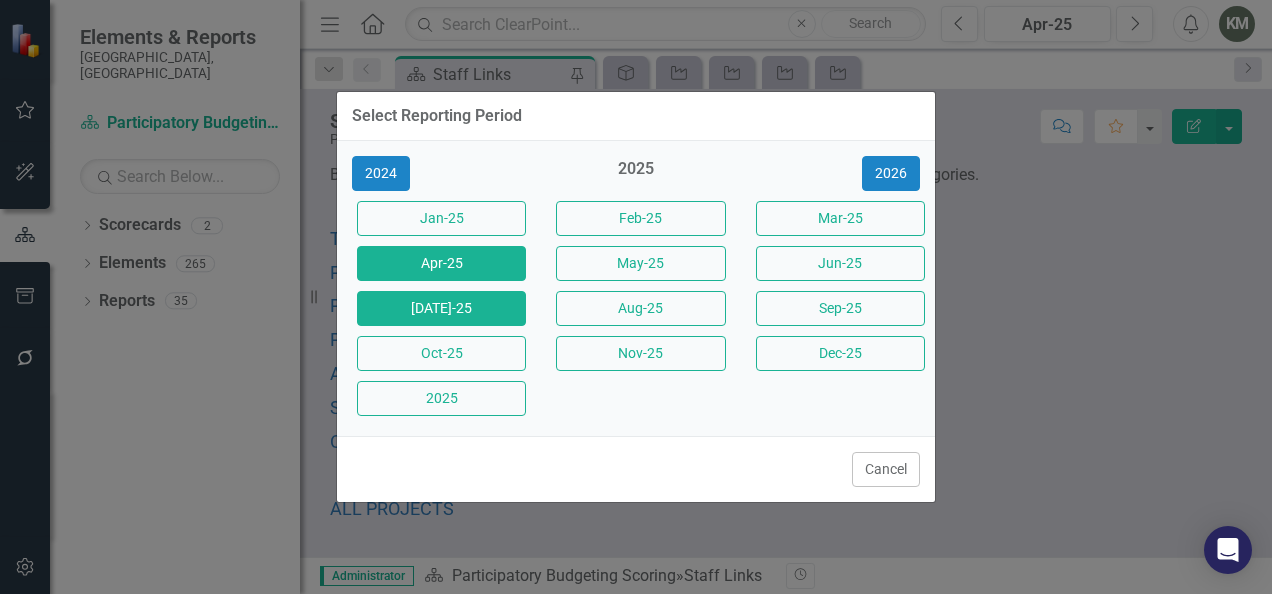 click on "[DATE]-25" at bounding box center (441, 308) 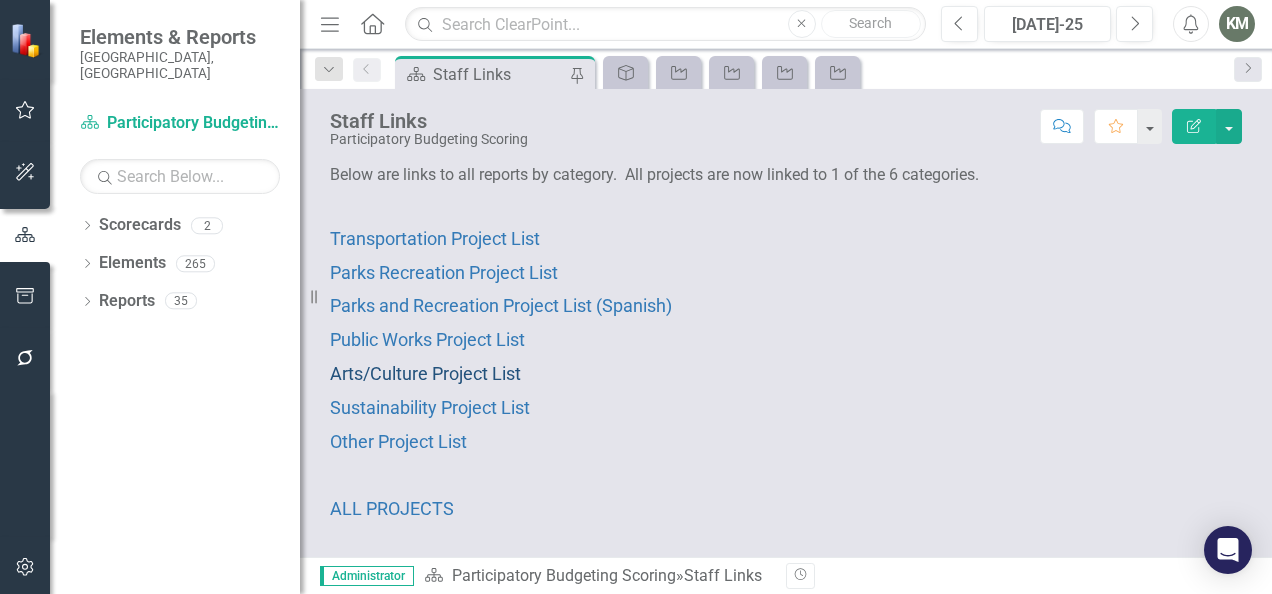 click on "Arts/Culture Project List" at bounding box center [425, 373] 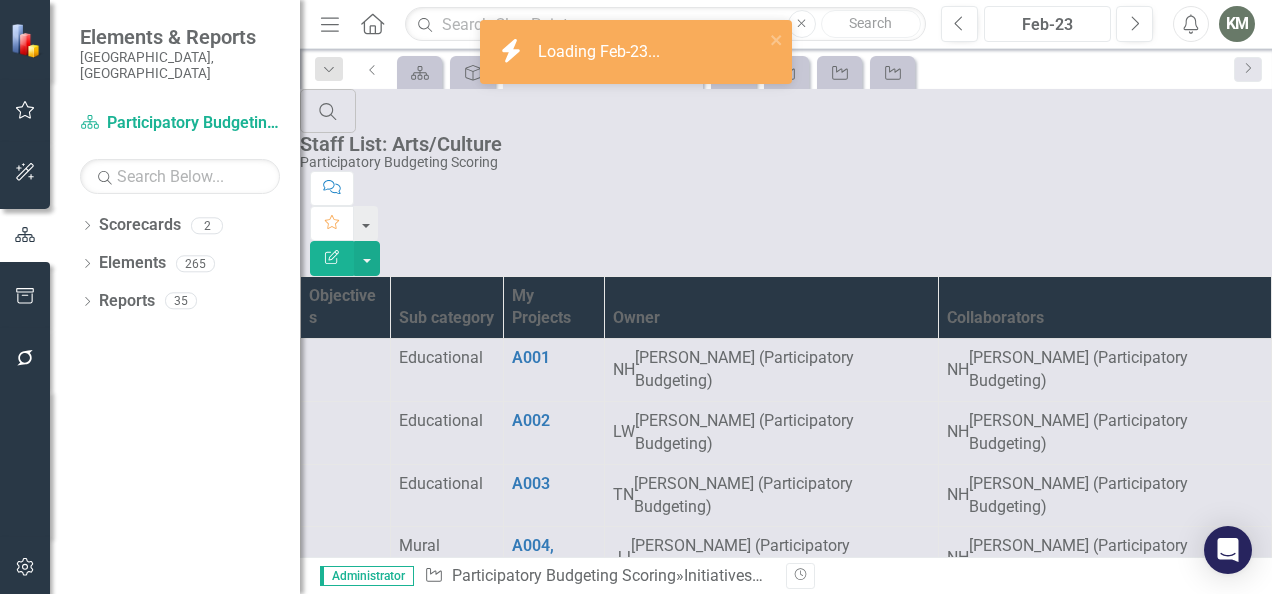 click on "Feb-23" at bounding box center (1047, 25) 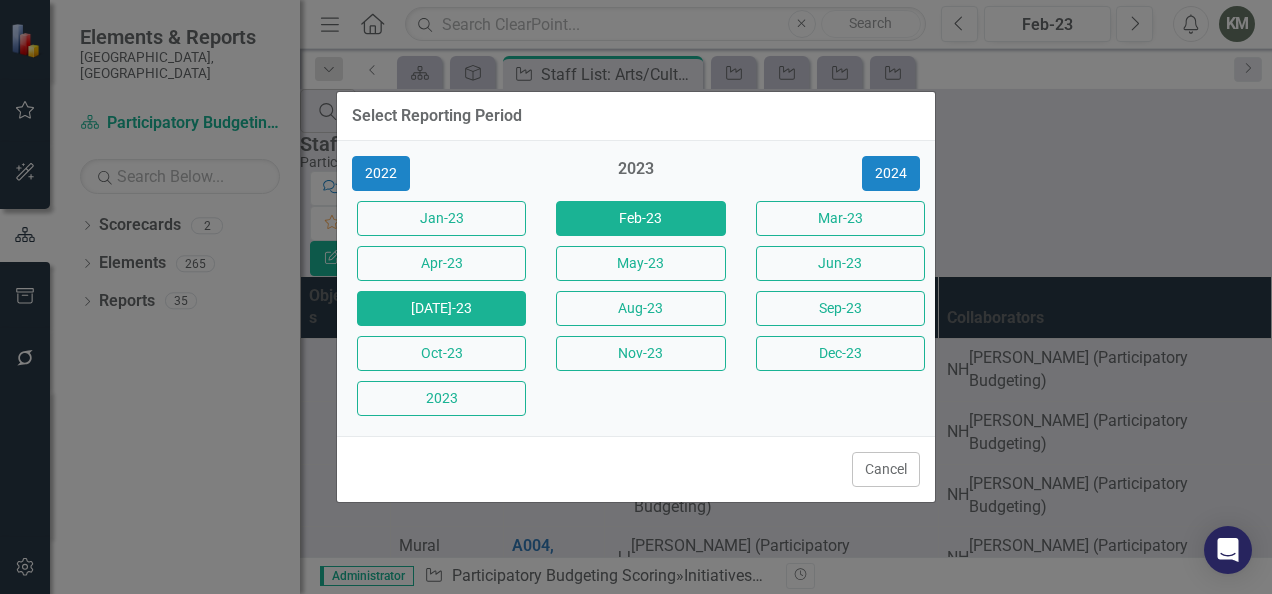click on "[DATE]-23" at bounding box center (441, 308) 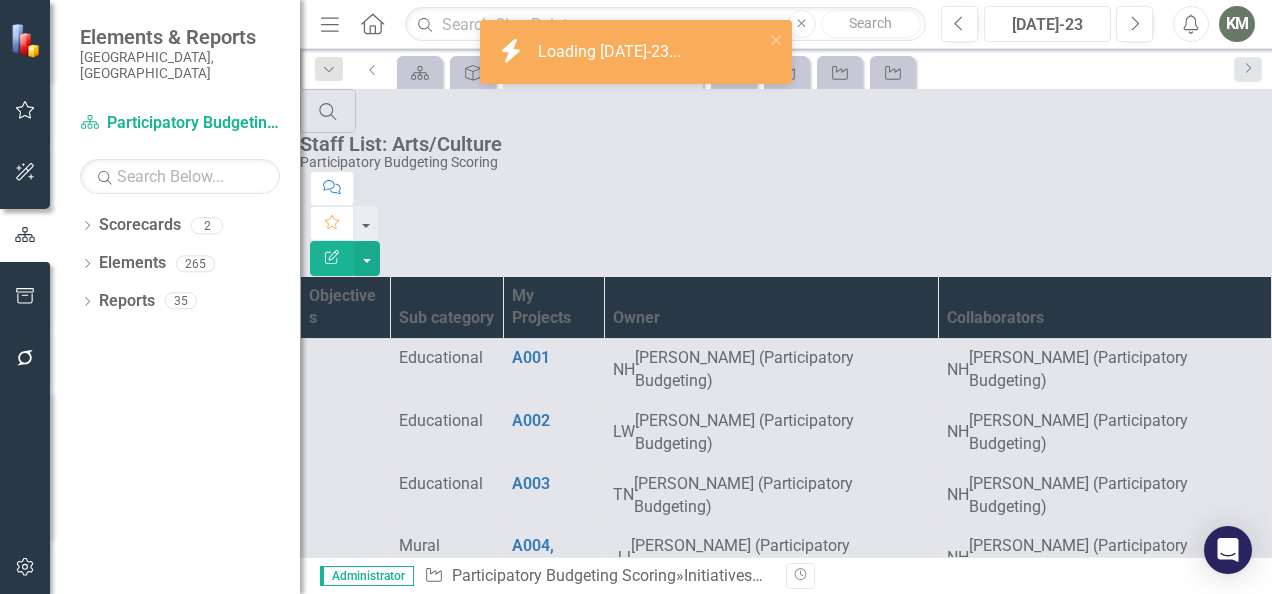 click on "[DATE]-23" at bounding box center (1047, 25) 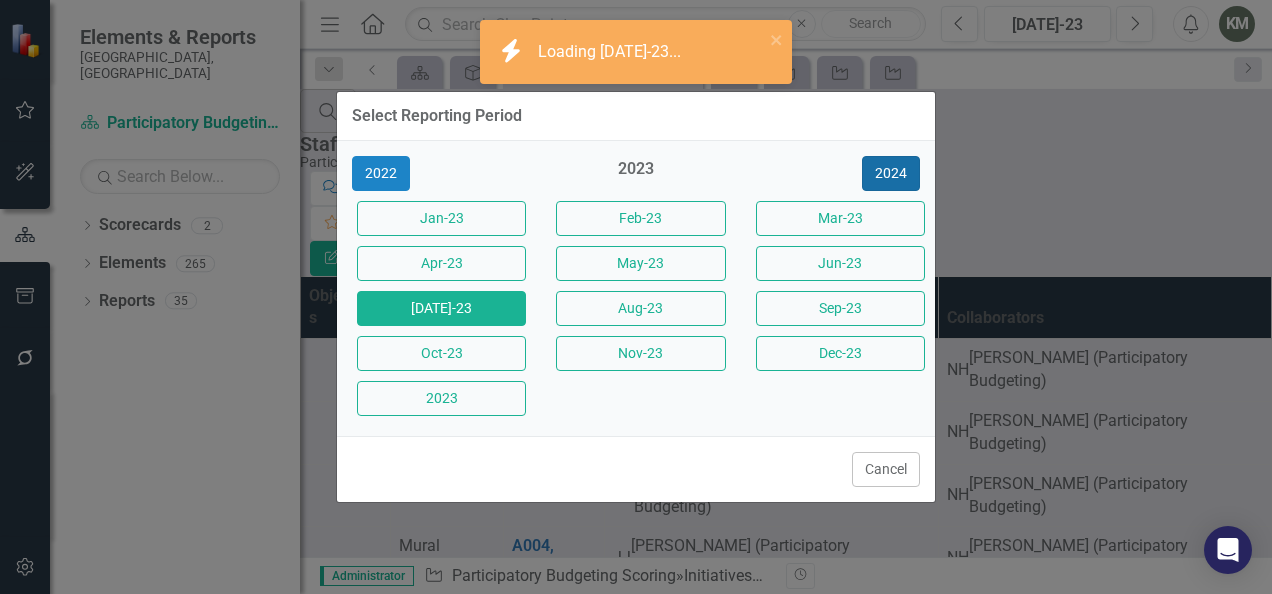 click on "2024" at bounding box center (891, 173) 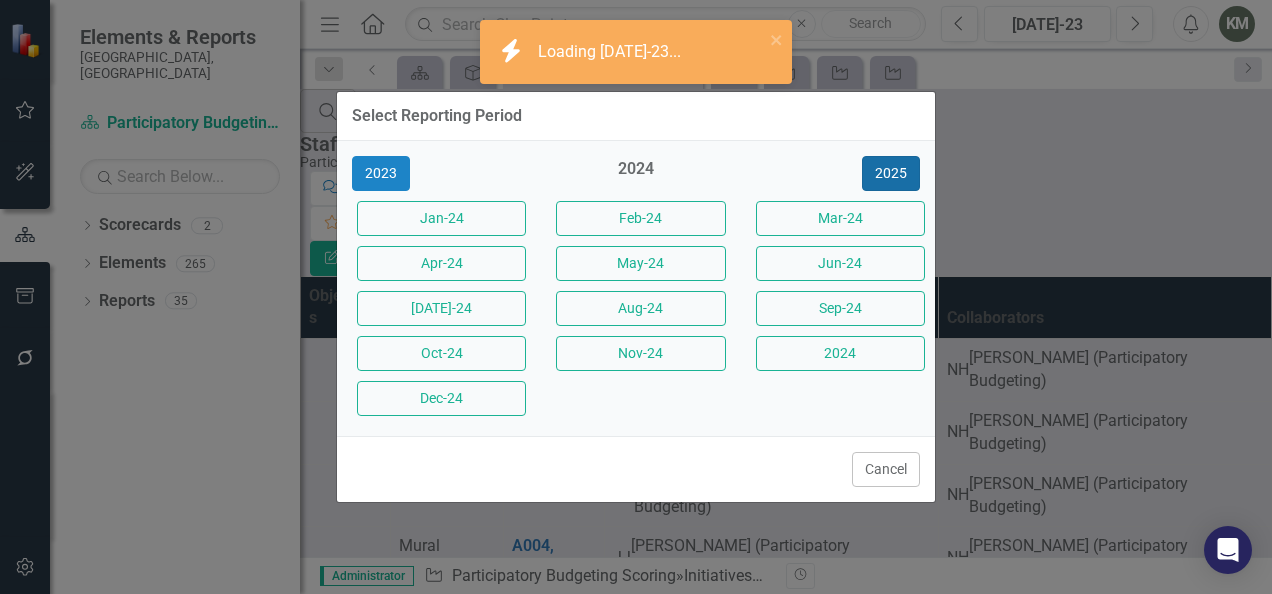 click on "2025" at bounding box center (891, 173) 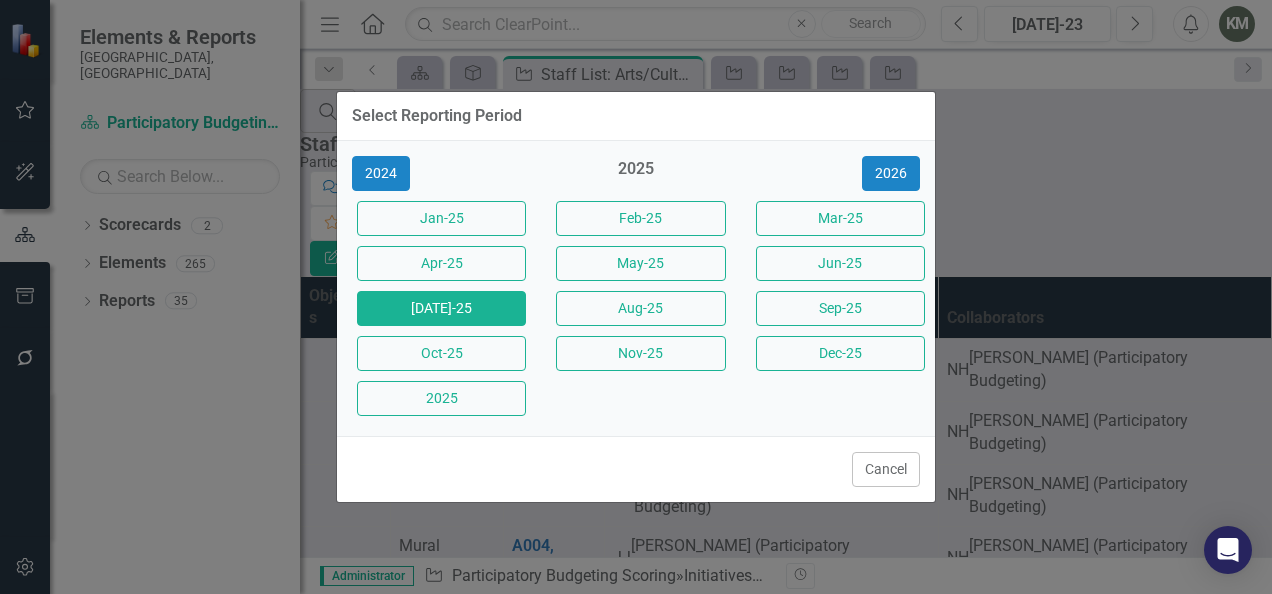click on "[DATE]-25" at bounding box center (441, 308) 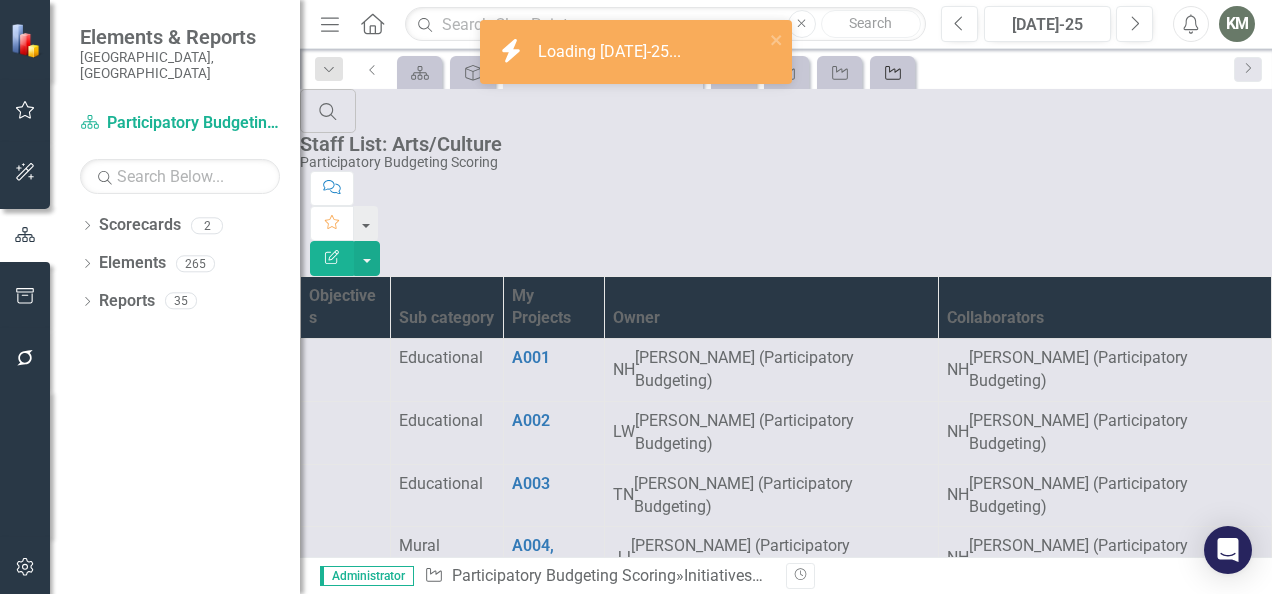 click on "Initiative" 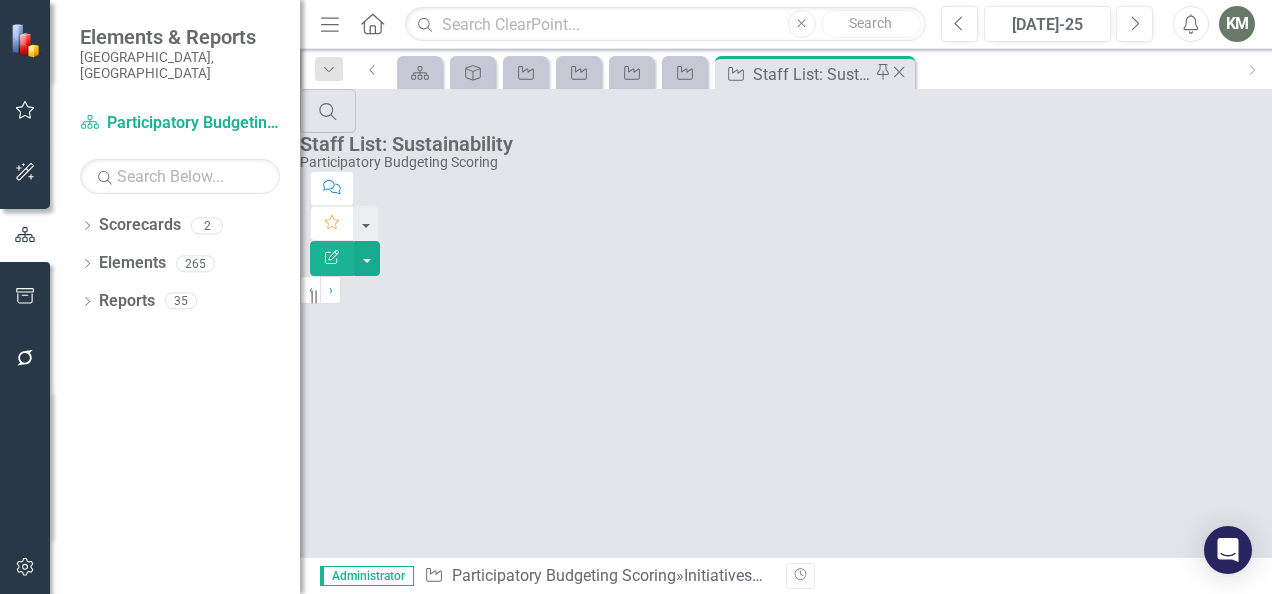 click on "Close" 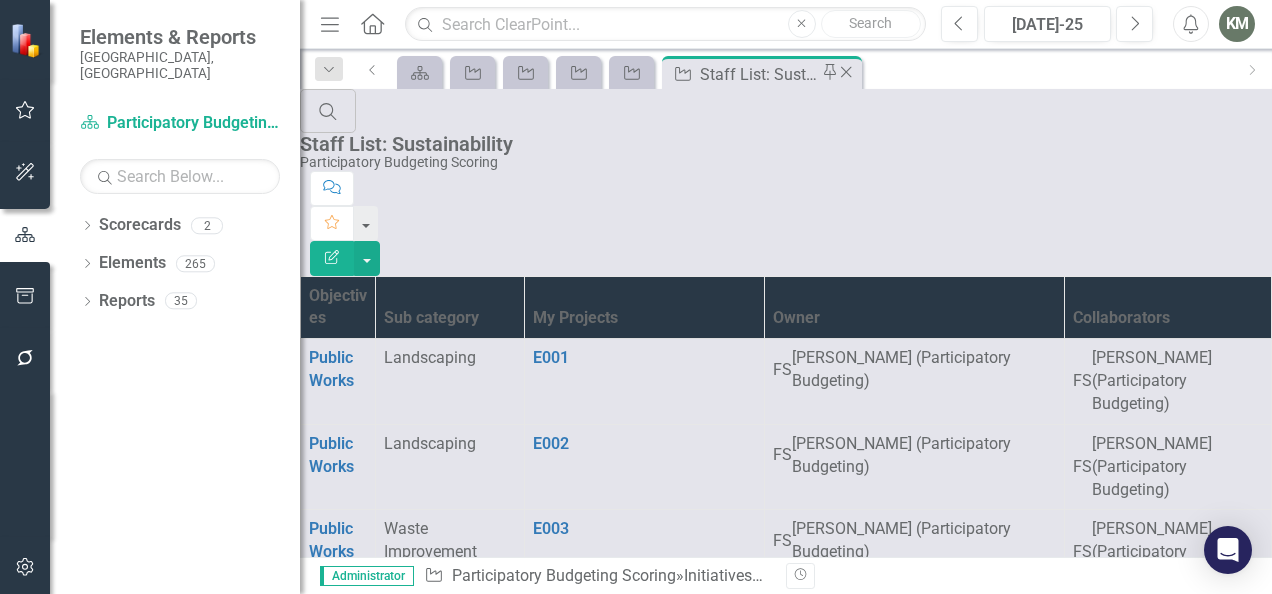 click on "Close" 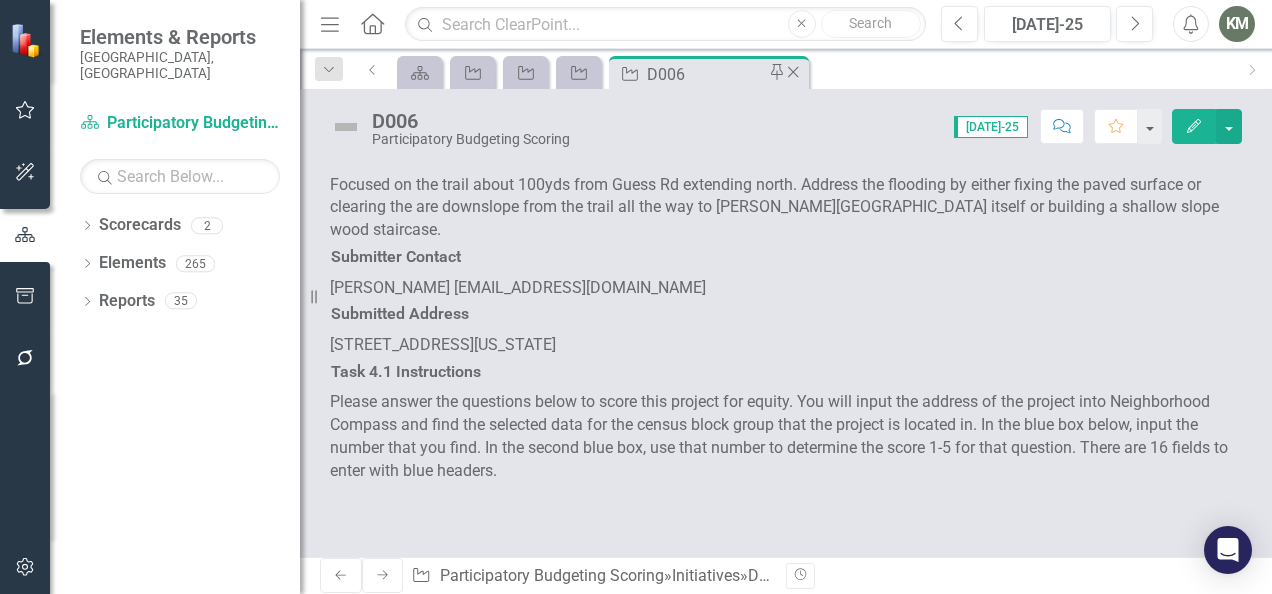 click on "Close" 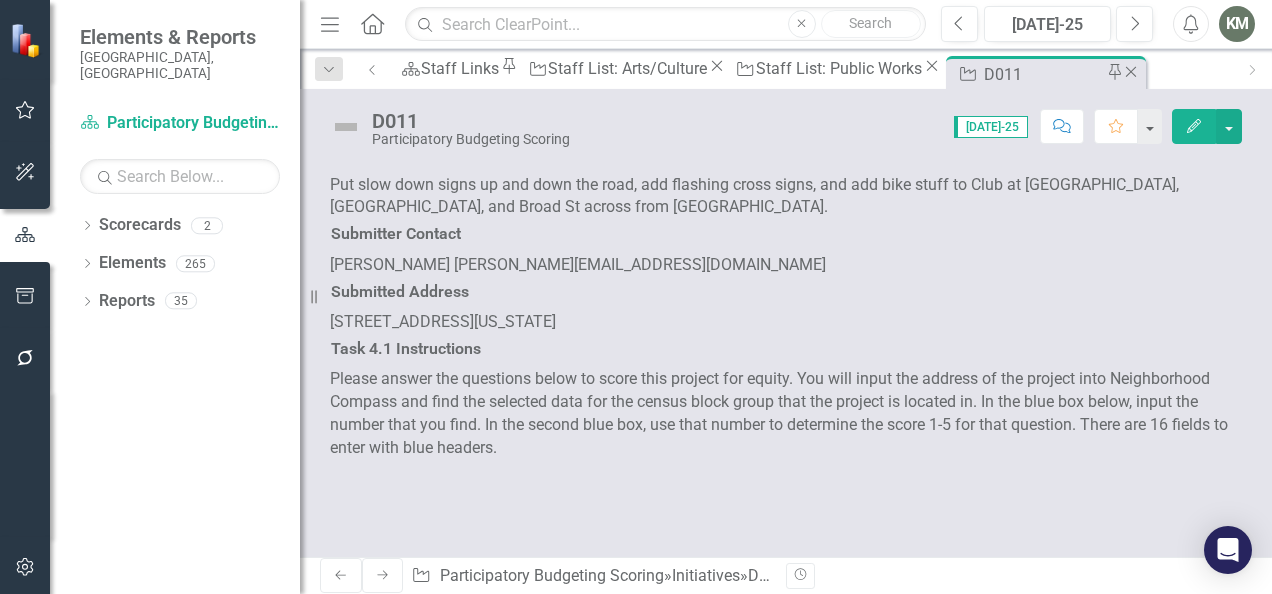 click on "Close" 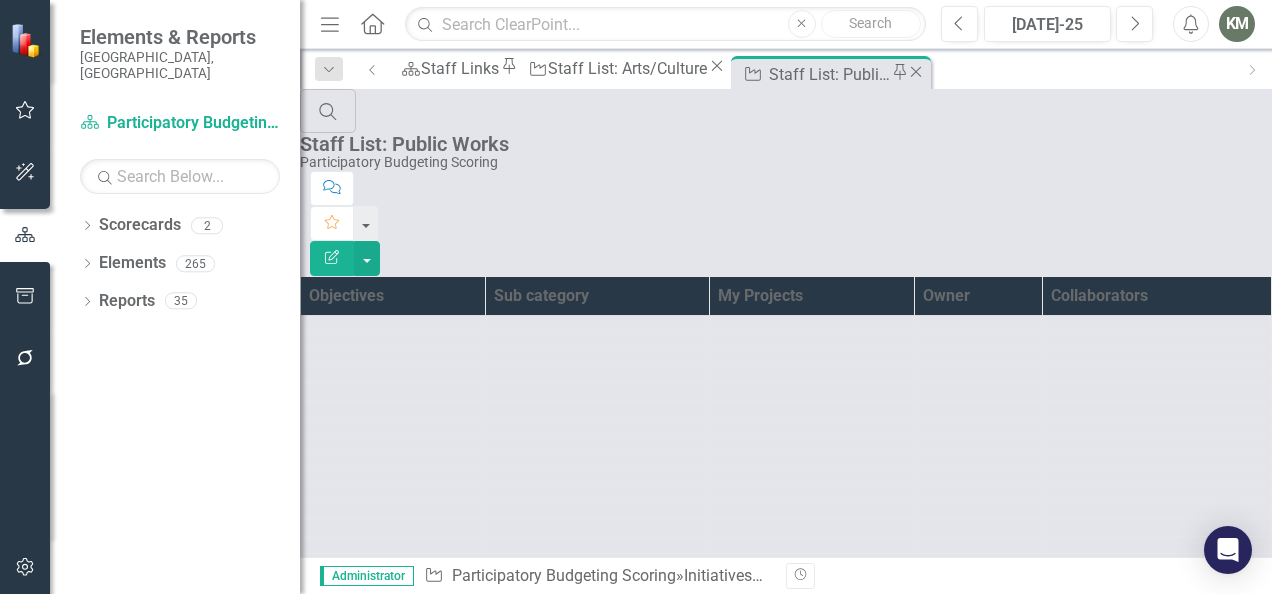 click on "Close" 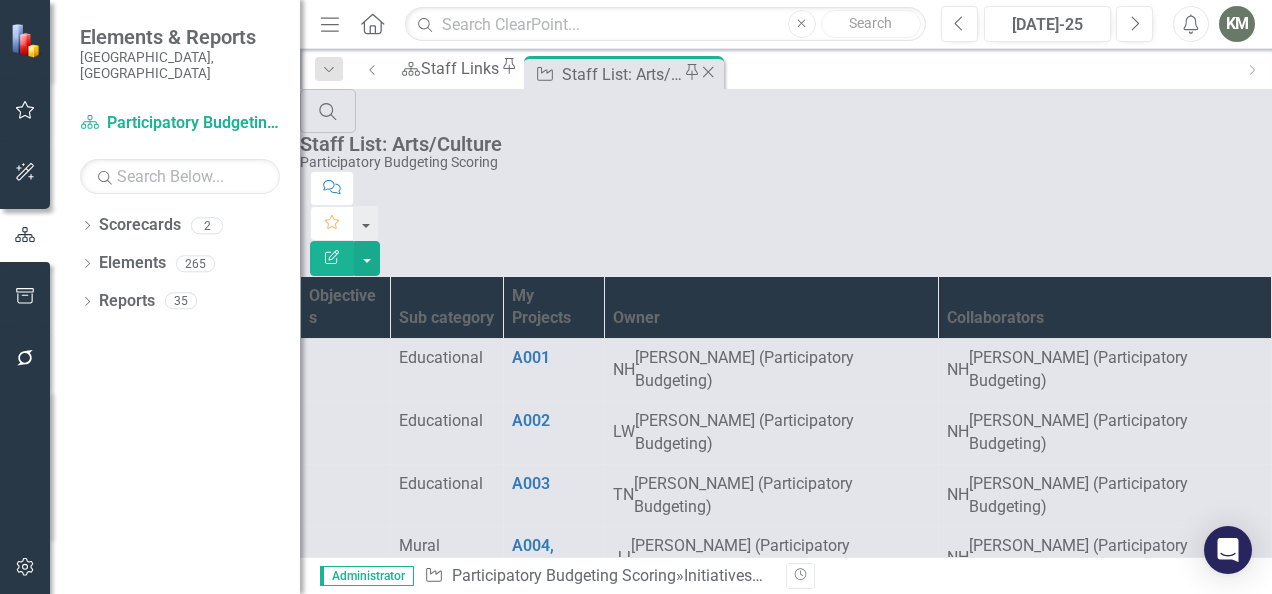 click on "Close" 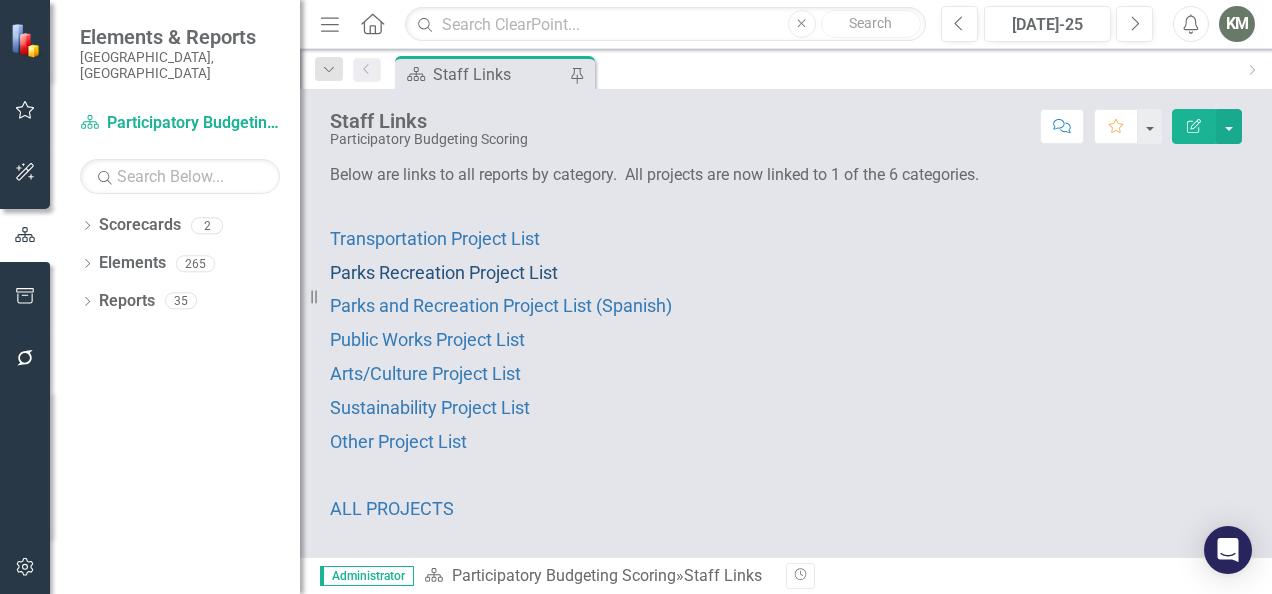 click on "Parks Recreation Project List" at bounding box center [444, 272] 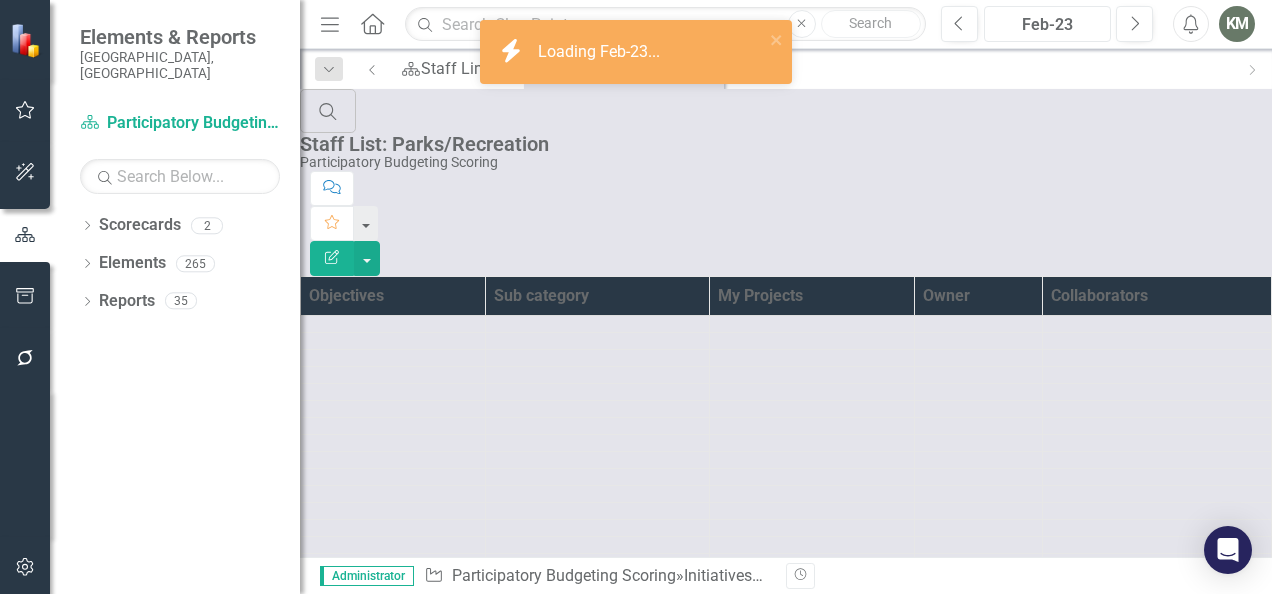 click on "Feb-23" at bounding box center [1047, 24] 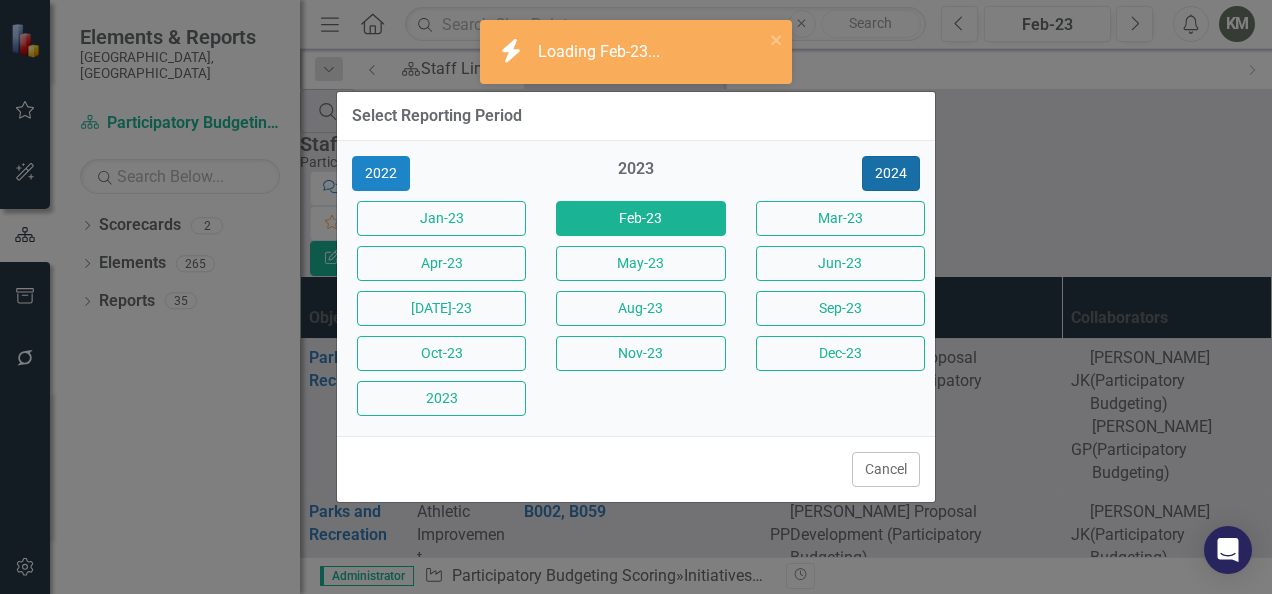 click on "2024" at bounding box center [891, 173] 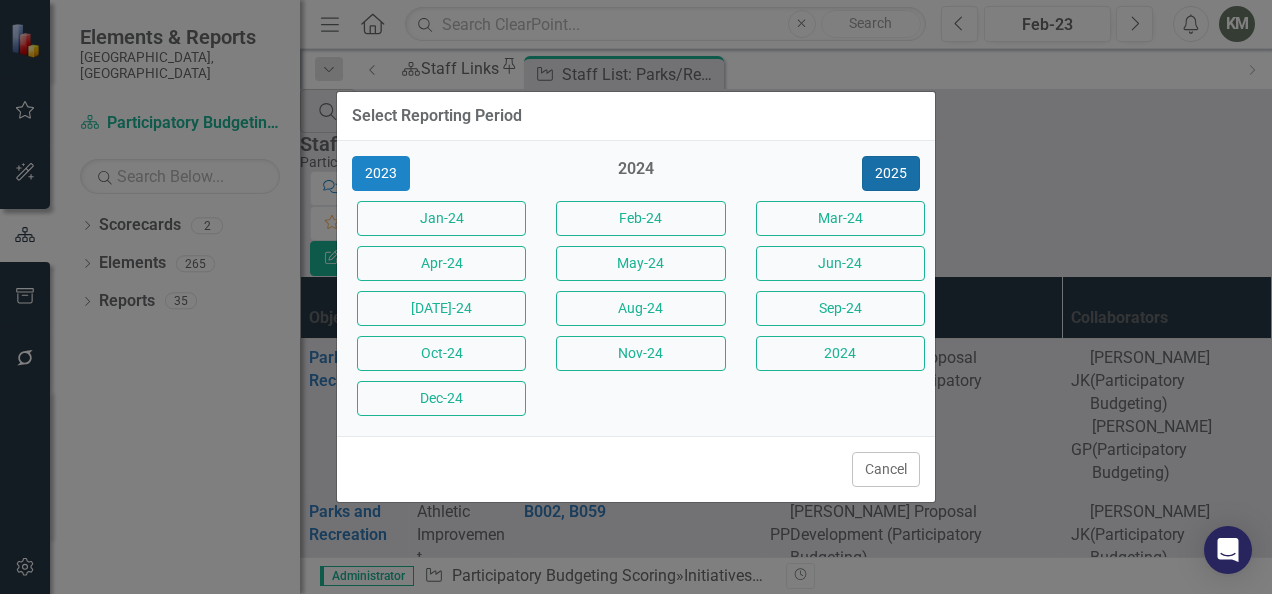 click on "2025" at bounding box center (891, 173) 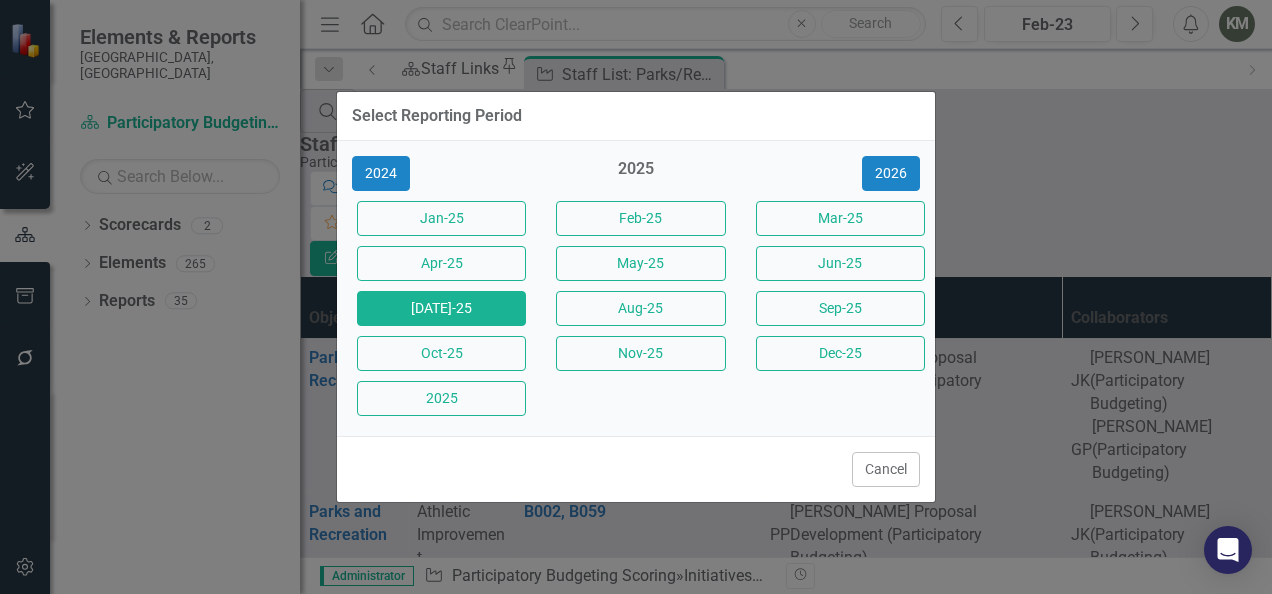 click on "[DATE]-25" at bounding box center (441, 308) 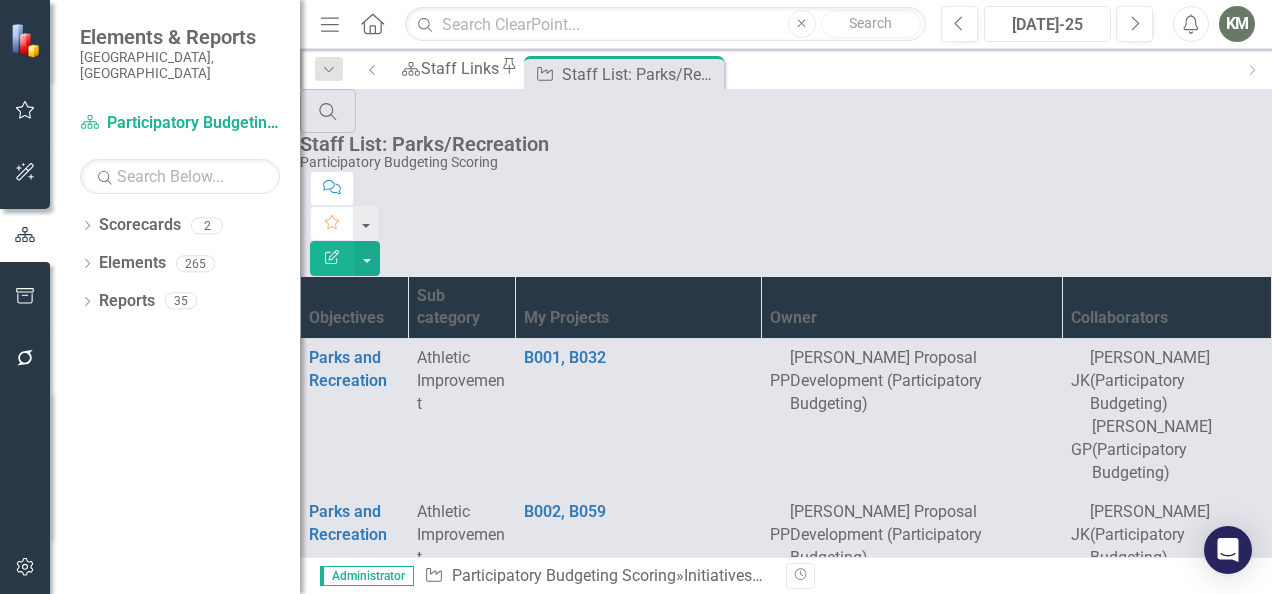scroll, scrollTop: 3720, scrollLeft: 0, axis: vertical 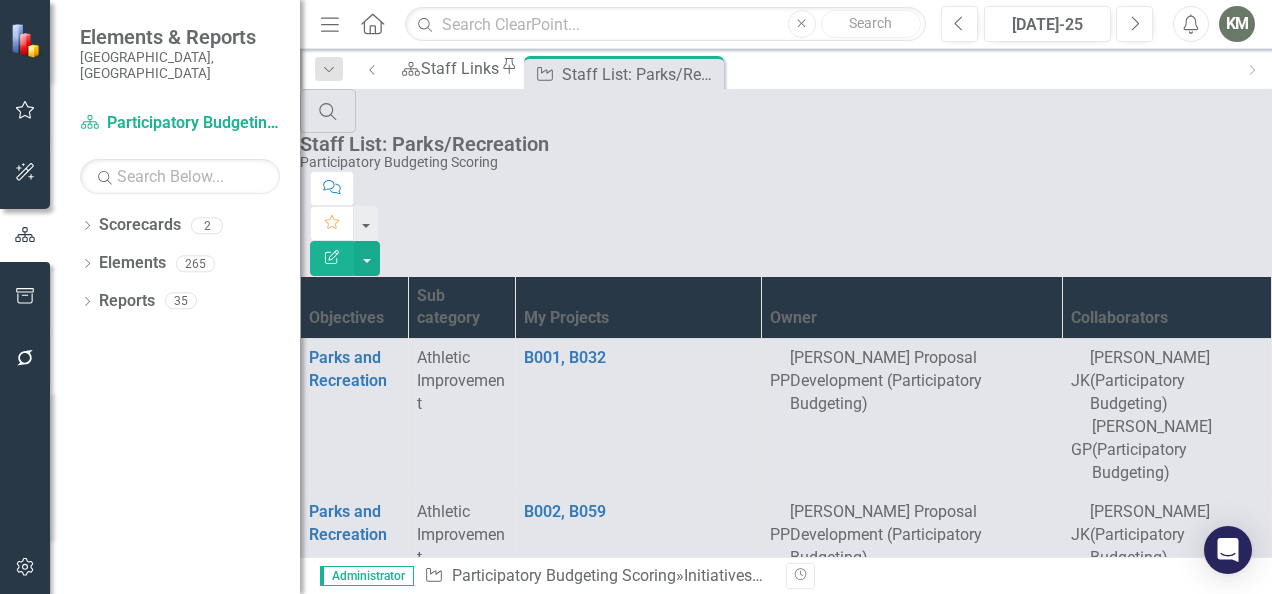 click on "5" at bounding box center [429, 4219] 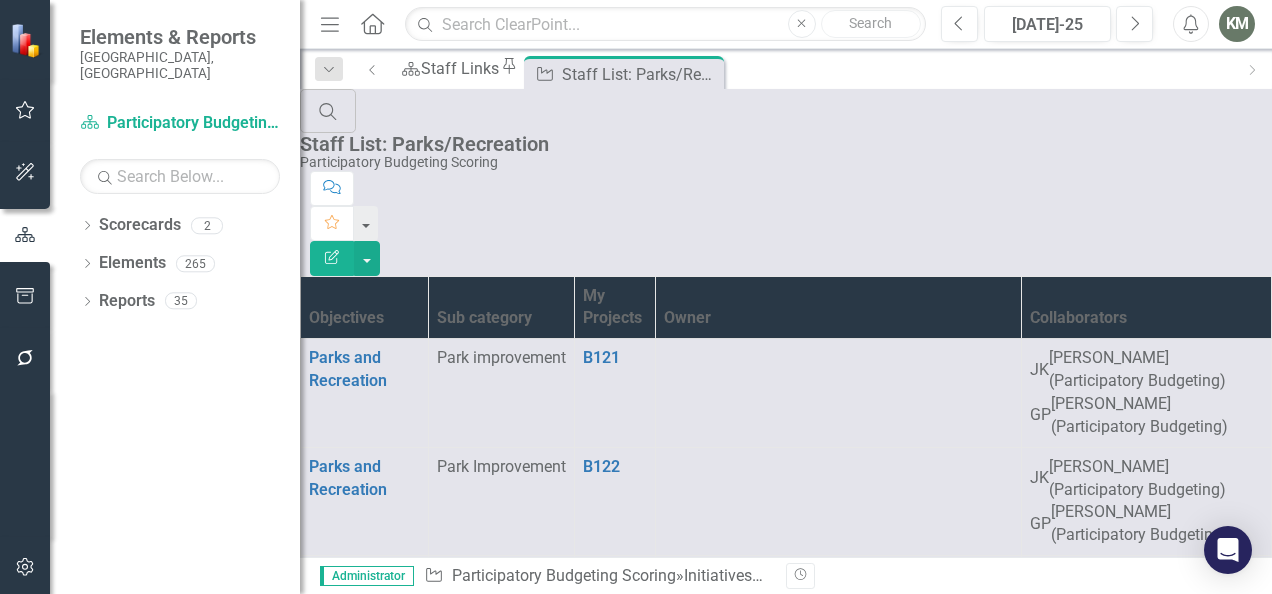 scroll, scrollTop: 1061, scrollLeft: 0, axis: vertical 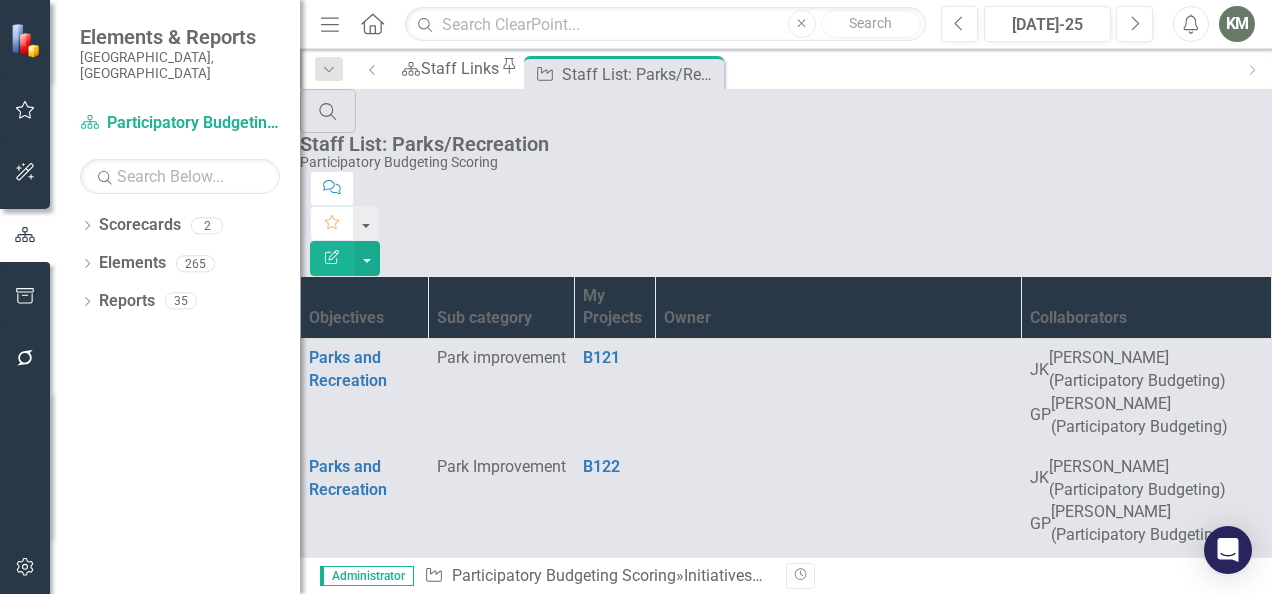 click on "B129" at bounding box center [601, 1224] 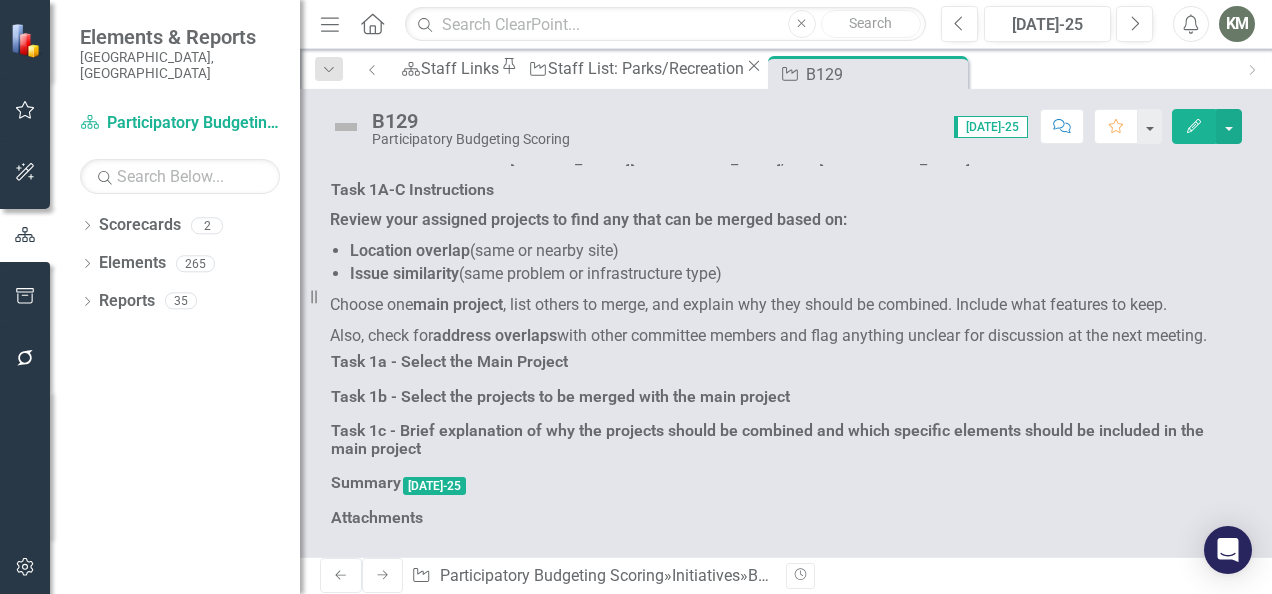 scroll, scrollTop: 6804, scrollLeft: 0, axis: vertical 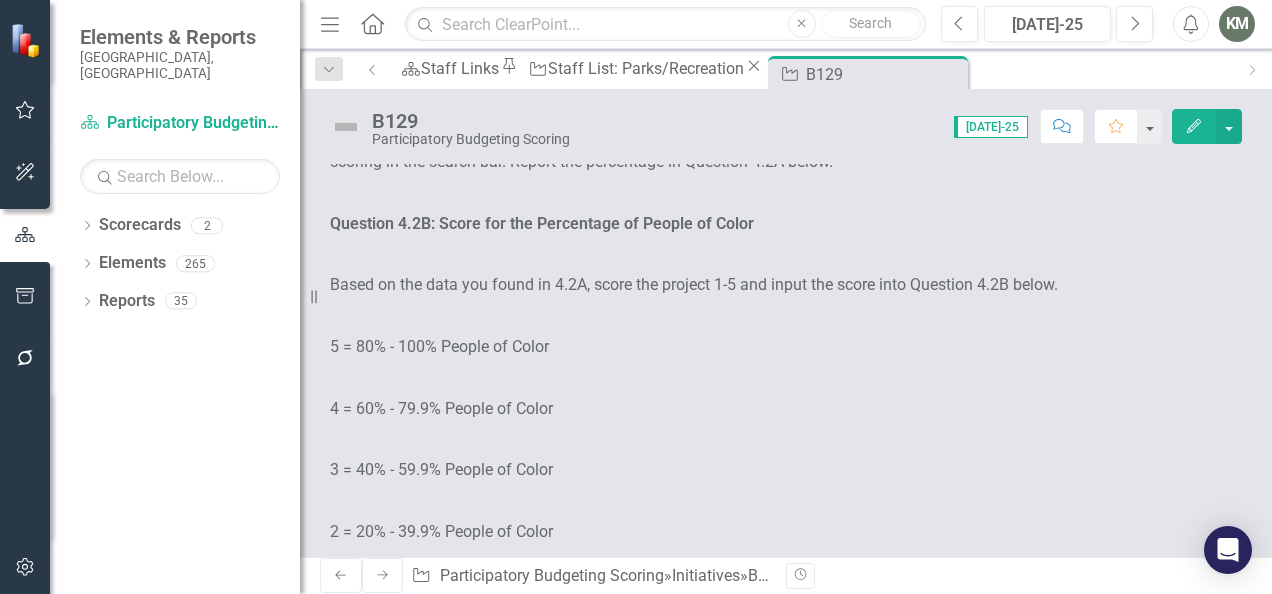 click at bounding box center [518, -341] 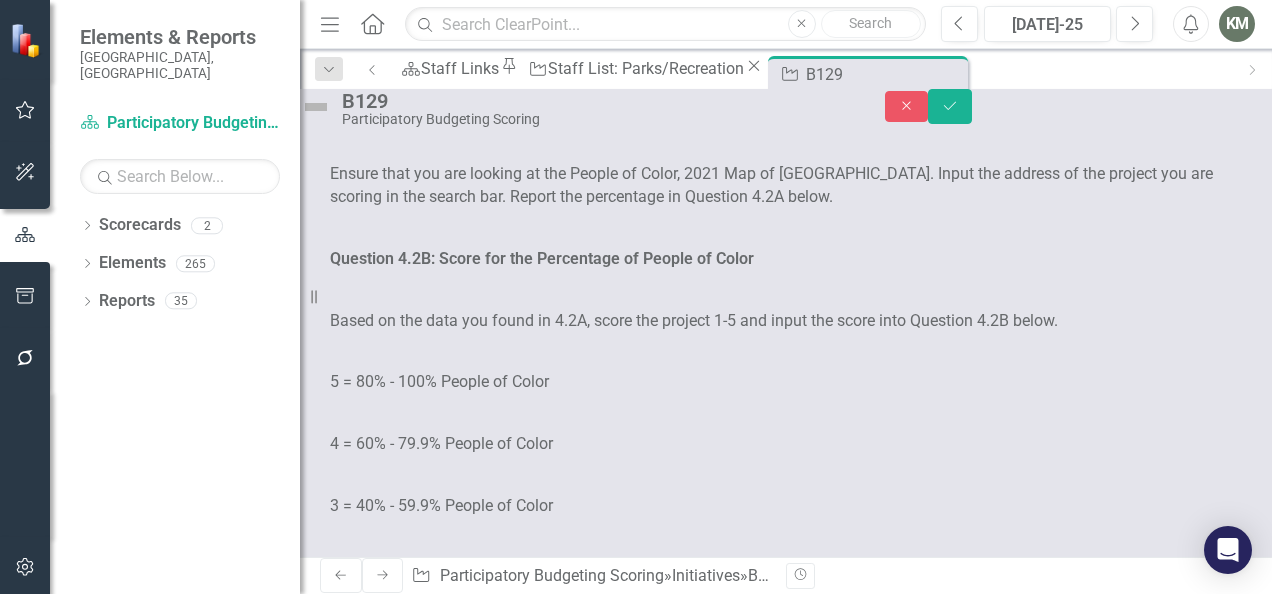 scroll, scrollTop: 7, scrollLeft: 0, axis: vertical 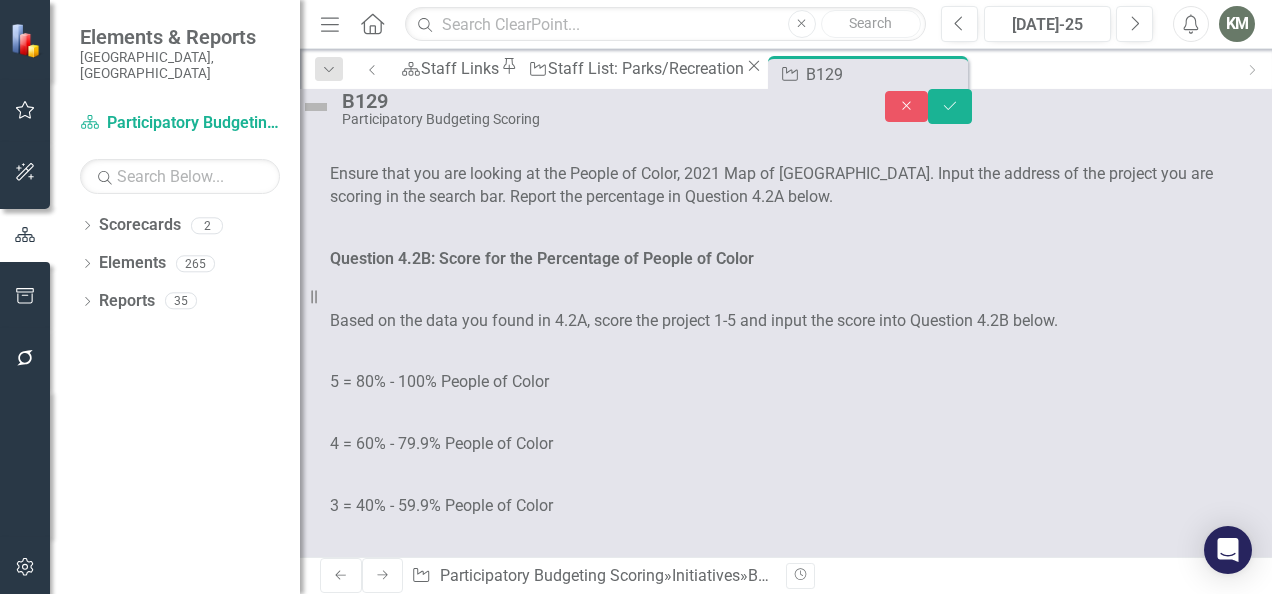 click at bounding box center [372, -299] 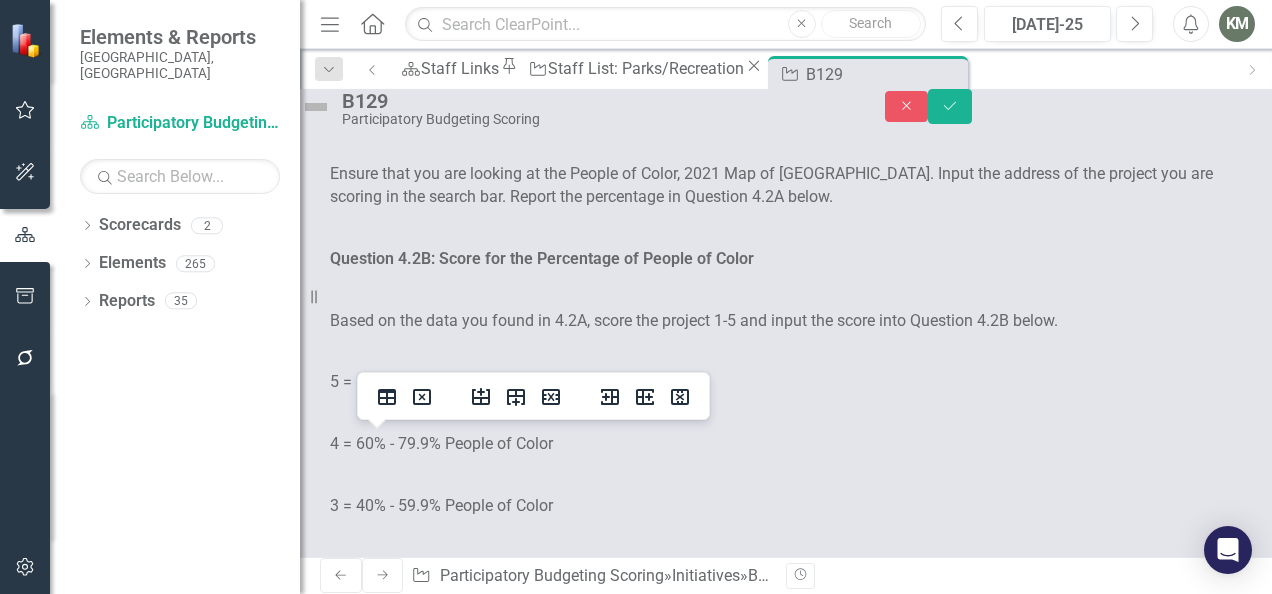type 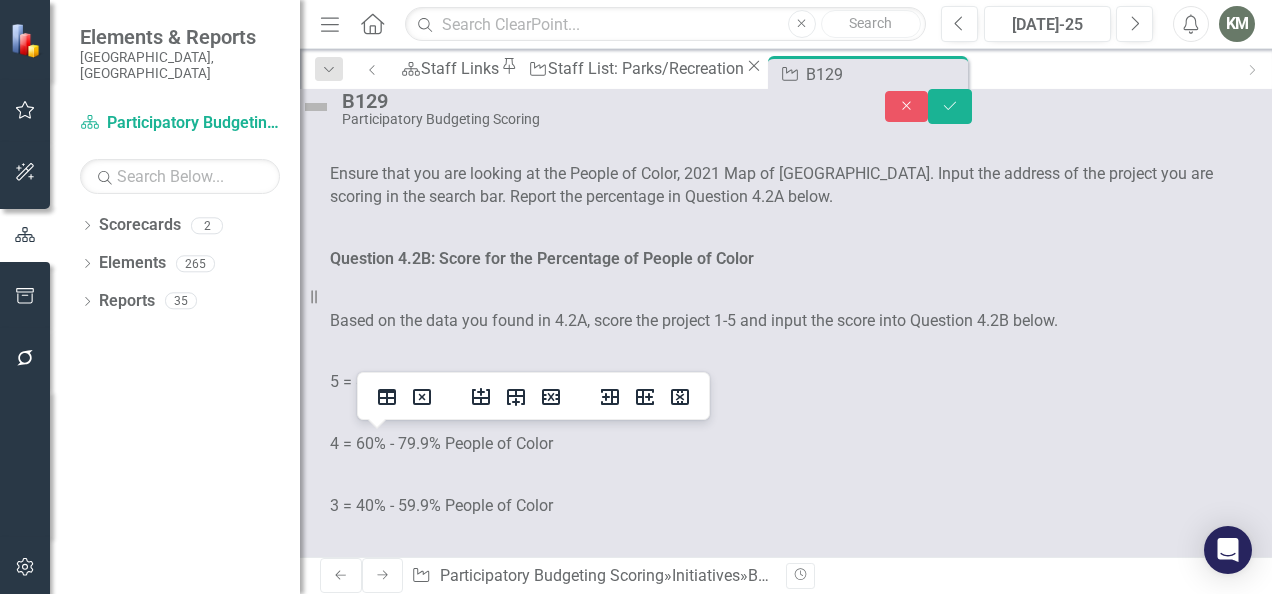 click at bounding box center (554, -299) 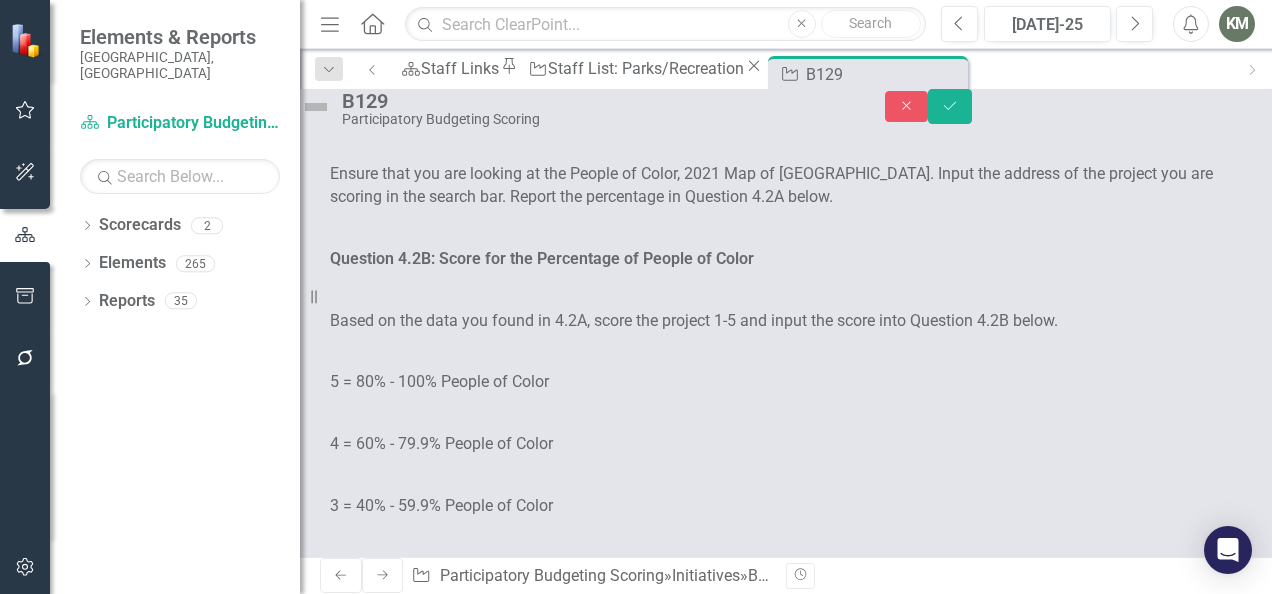 click on "Task 4.1B Answer" at bounding box center [396, -487] 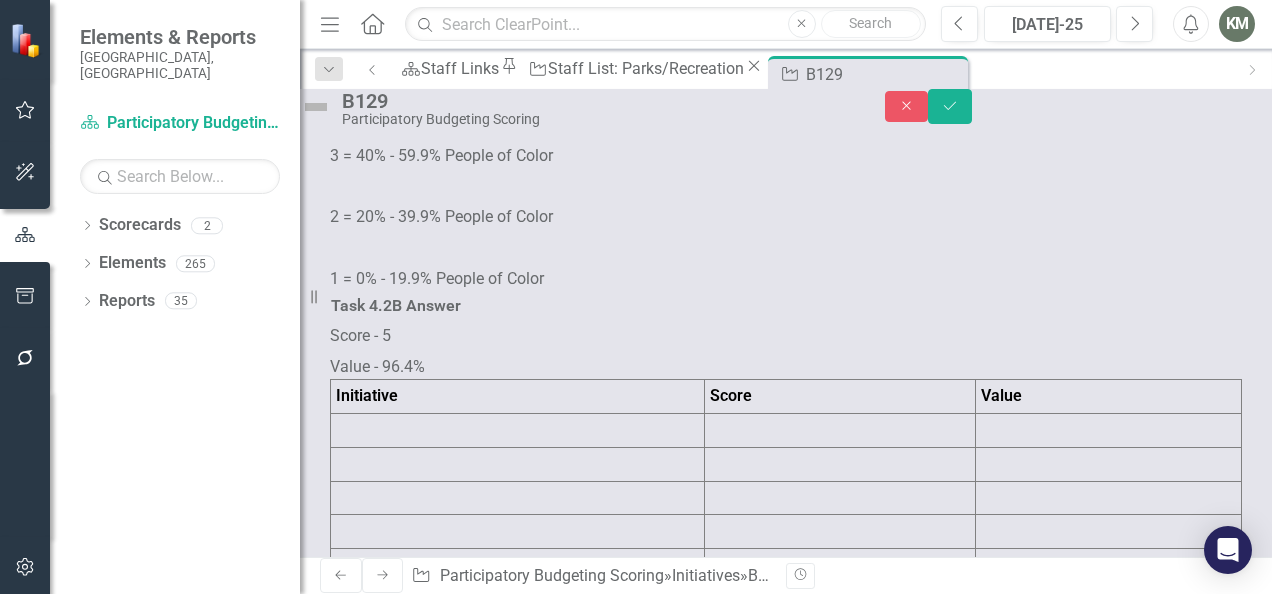 scroll, scrollTop: 3436, scrollLeft: 0, axis: vertical 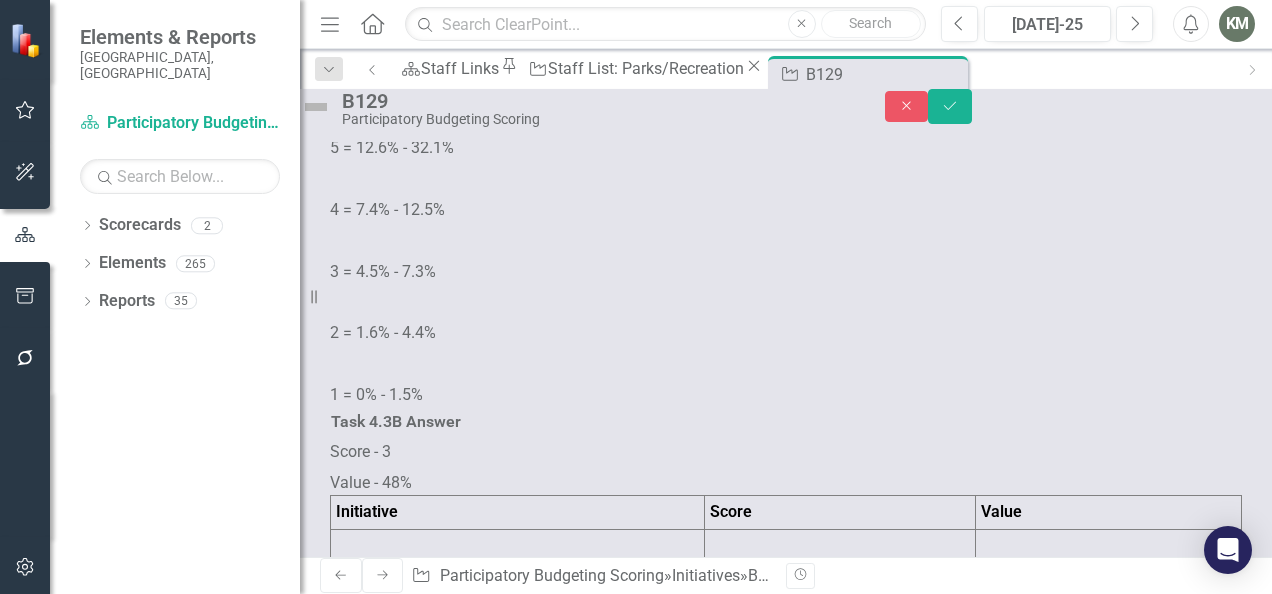 click at bounding box center [518, -540] 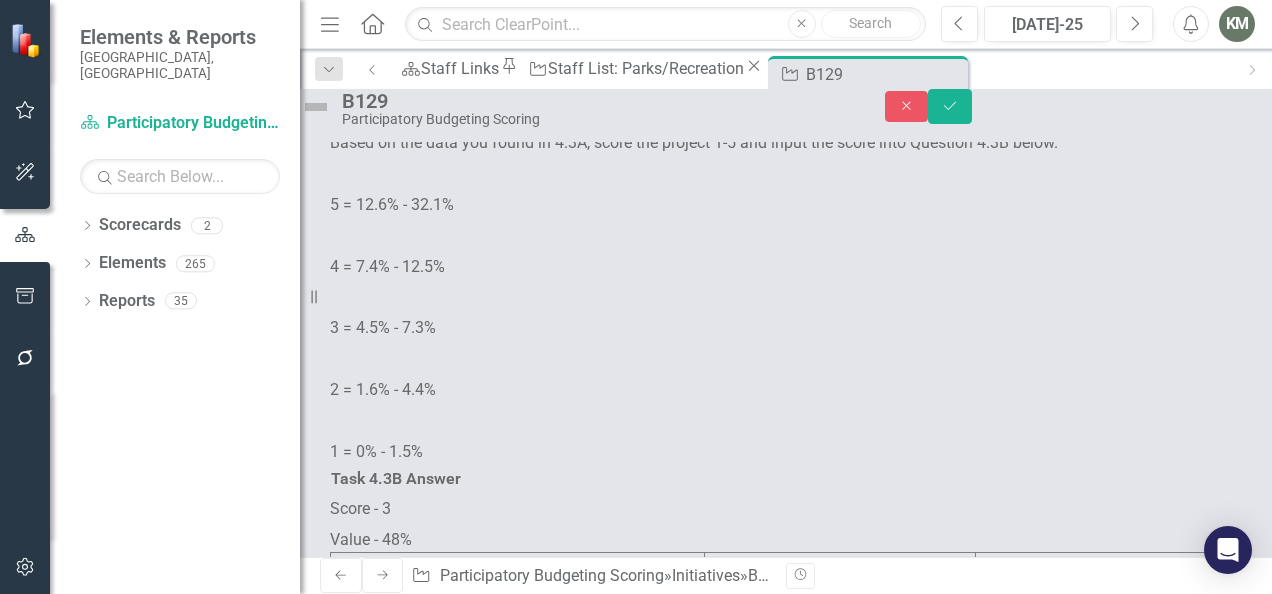 scroll, scrollTop: 0, scrollLeft: 0, axis: both 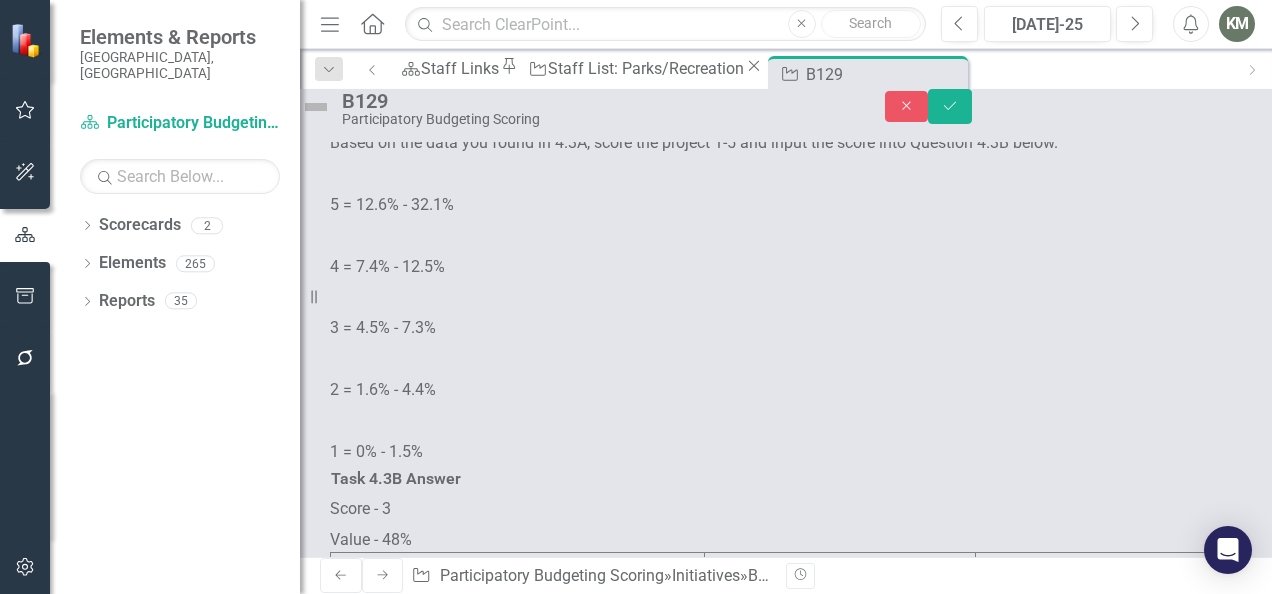 click at bounding box center [372, -469] 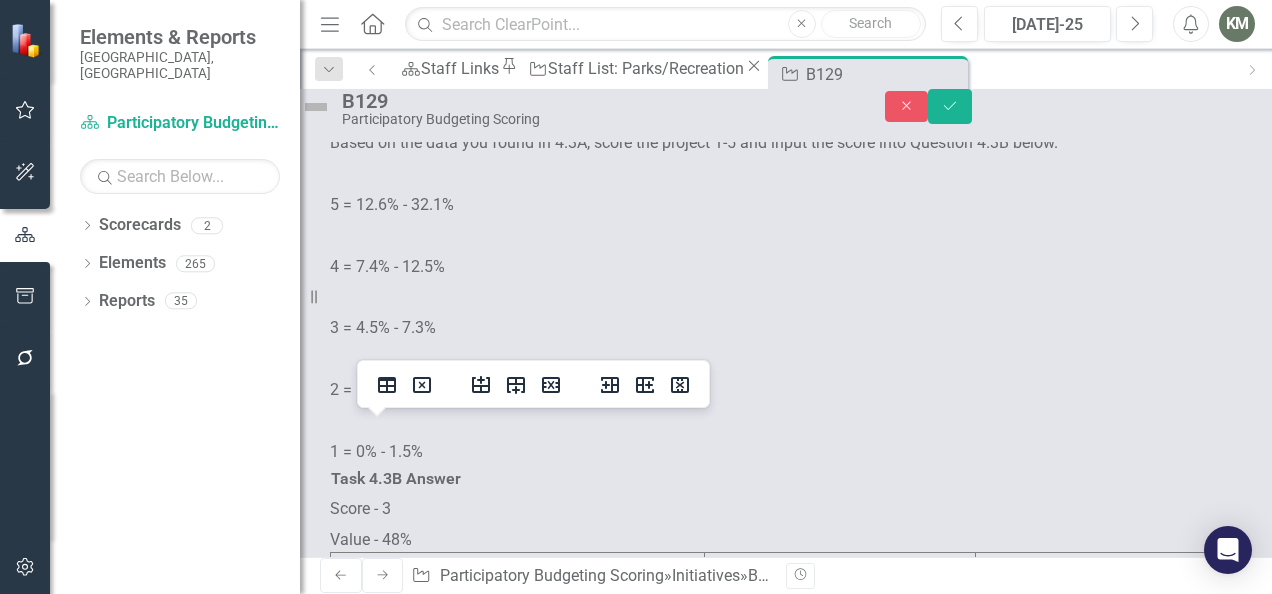 type 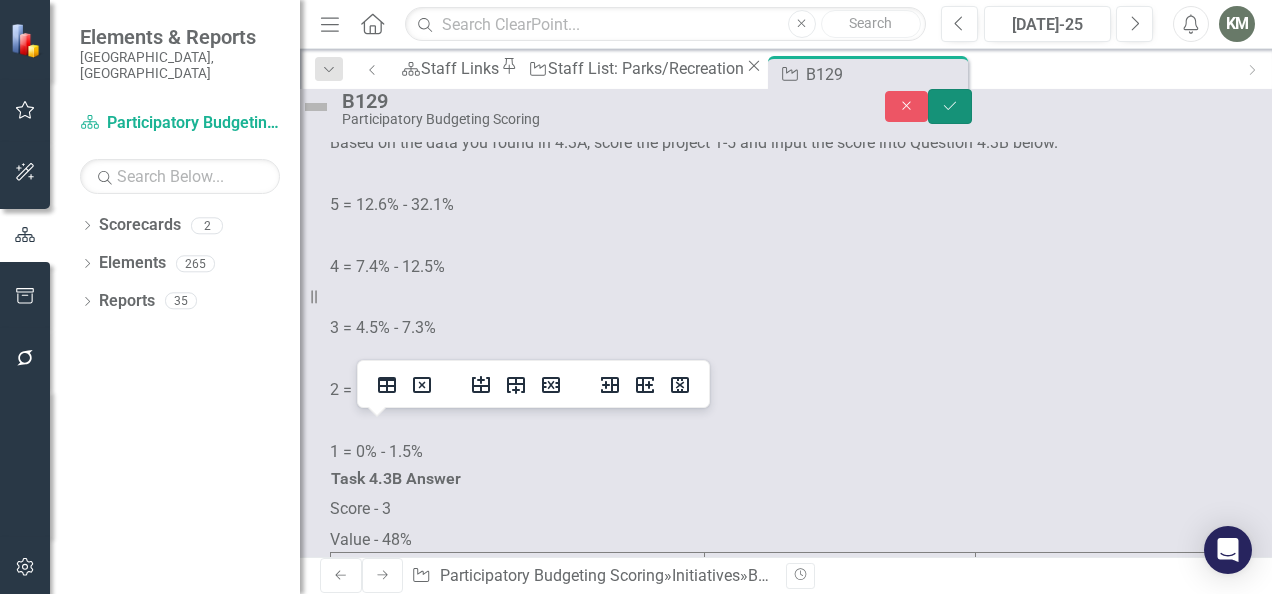 click on "Save" 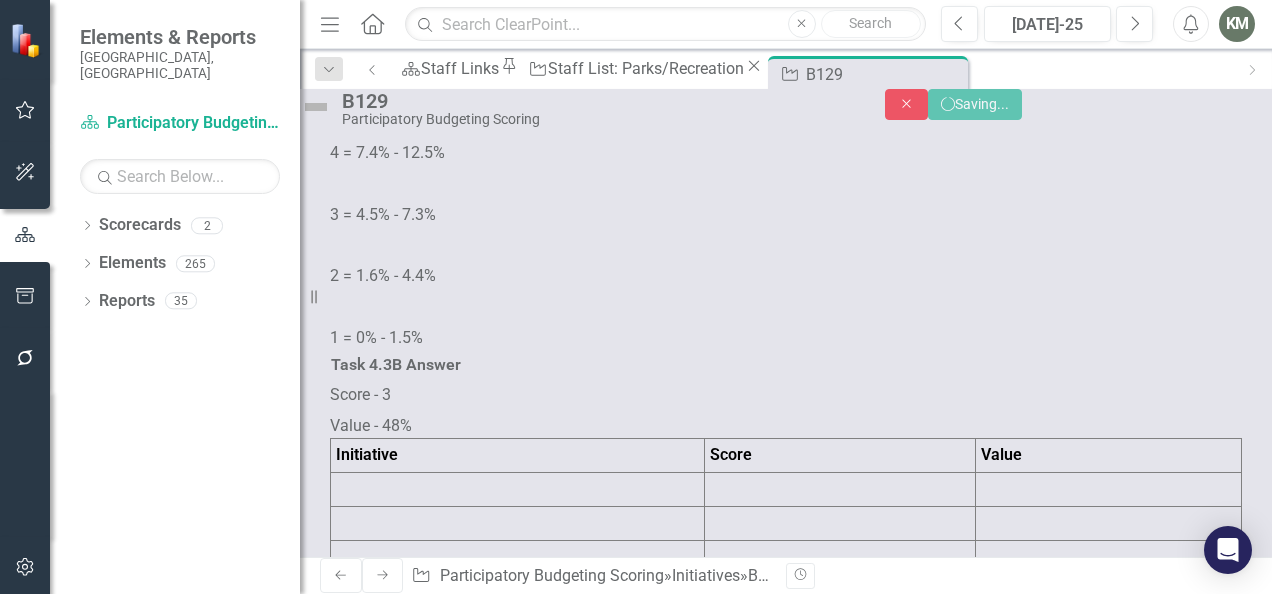 scroll, scrollTop: 4335, scrollLeft: 0, axis: vertical 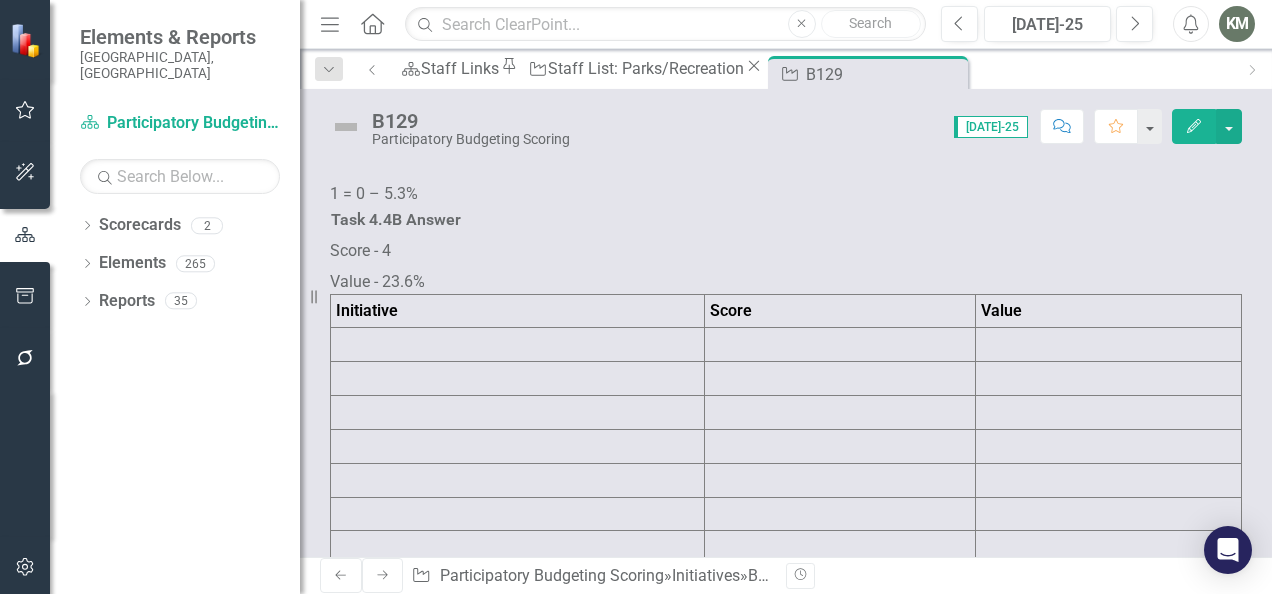click on "Initiative" at bounding box center [518, -775] 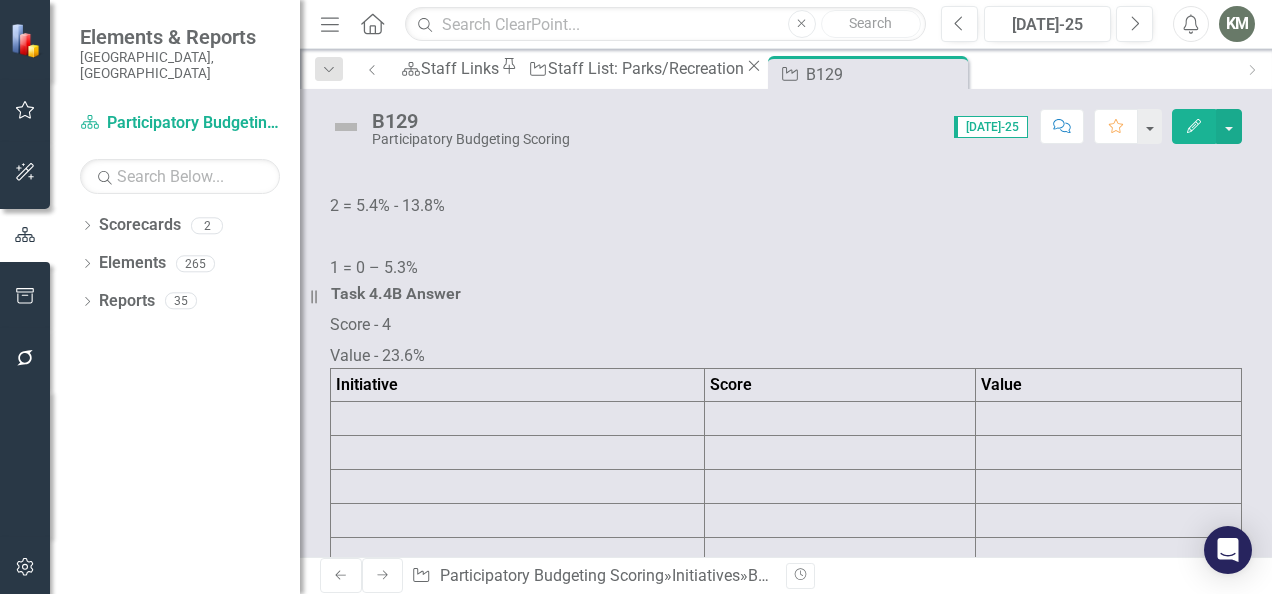 scroll, scrollTop: 5583, scrollLeft: 0, axis: vertical 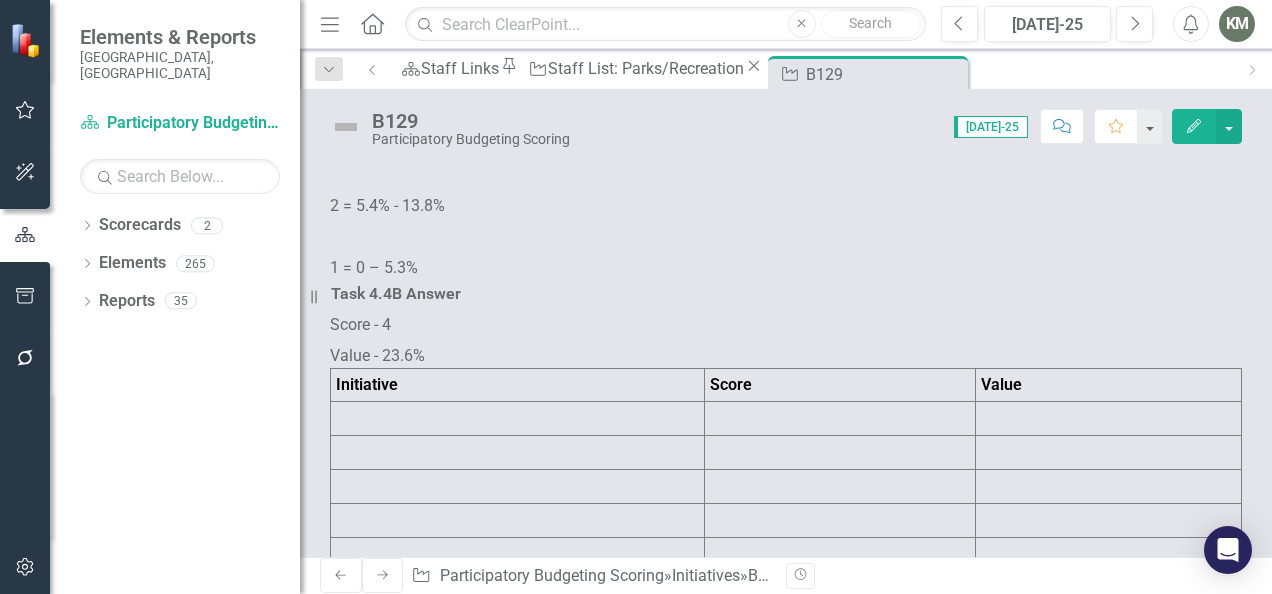 click at bounding box center [518, -667] 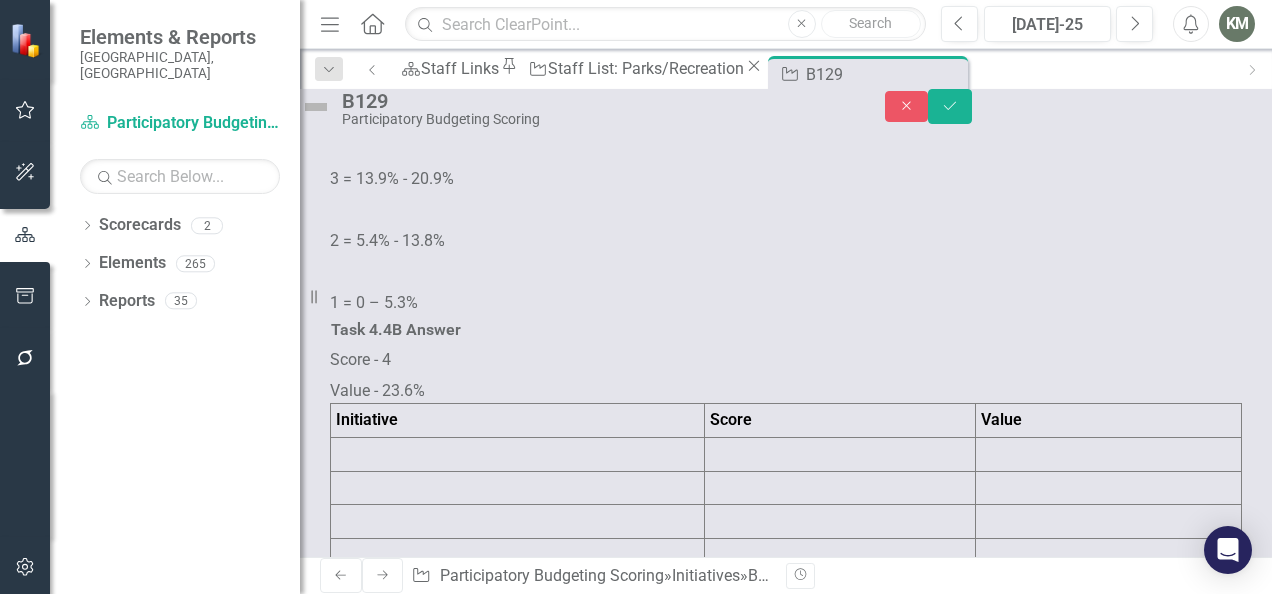 scroll, scrollTop: 0, scrollLeft: 0, axis: both 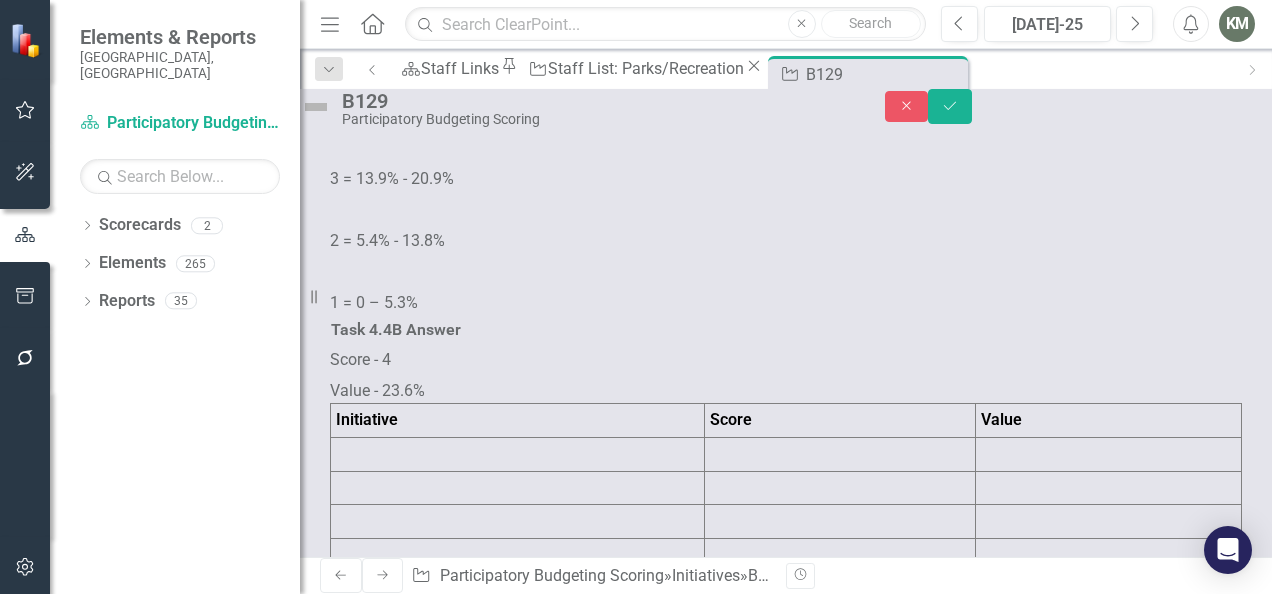 click at bounding box center (372, -618) 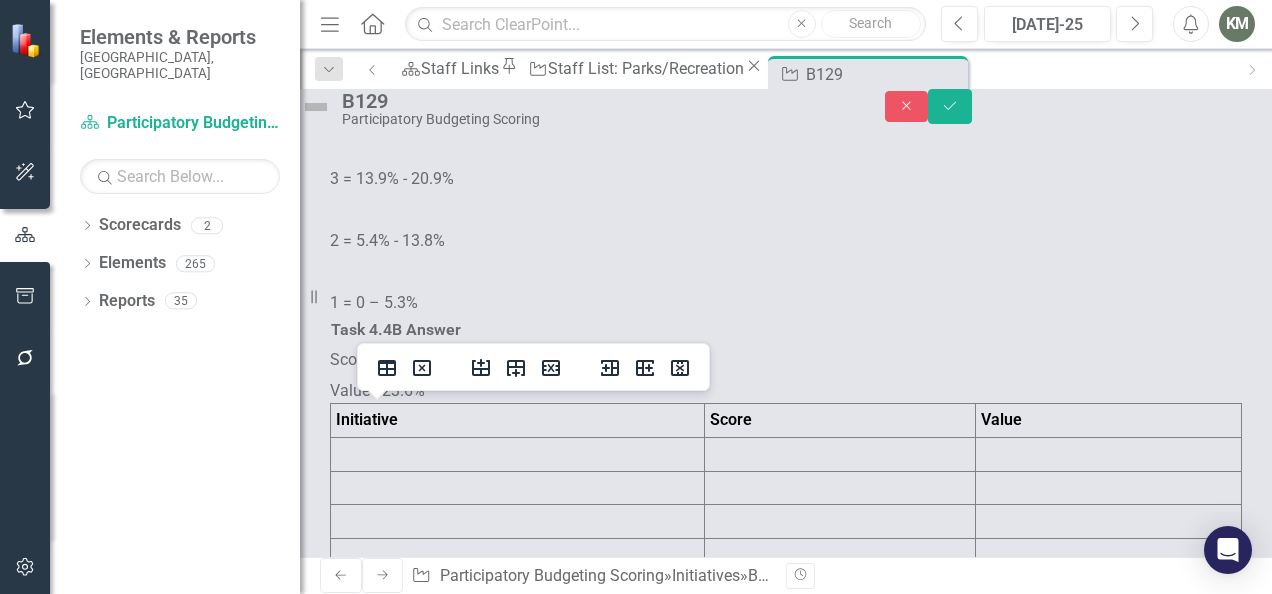 type 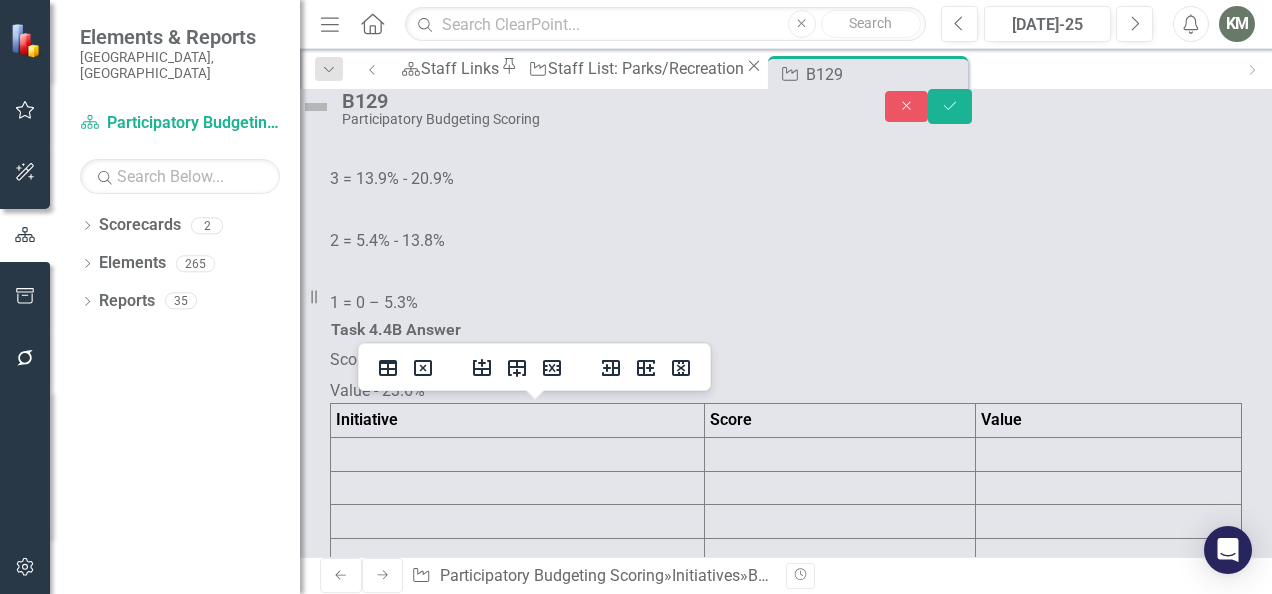 click on "People Taking Public Transit to Work" at bounding box center (469, -618) 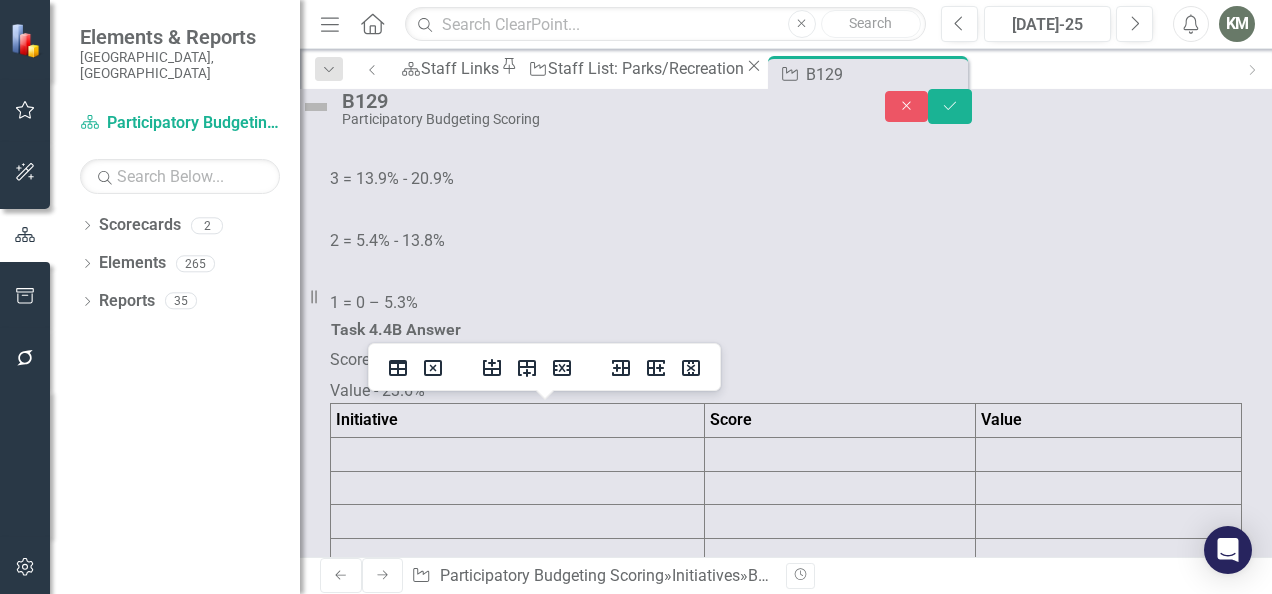 click at bounding box center (643, -618) 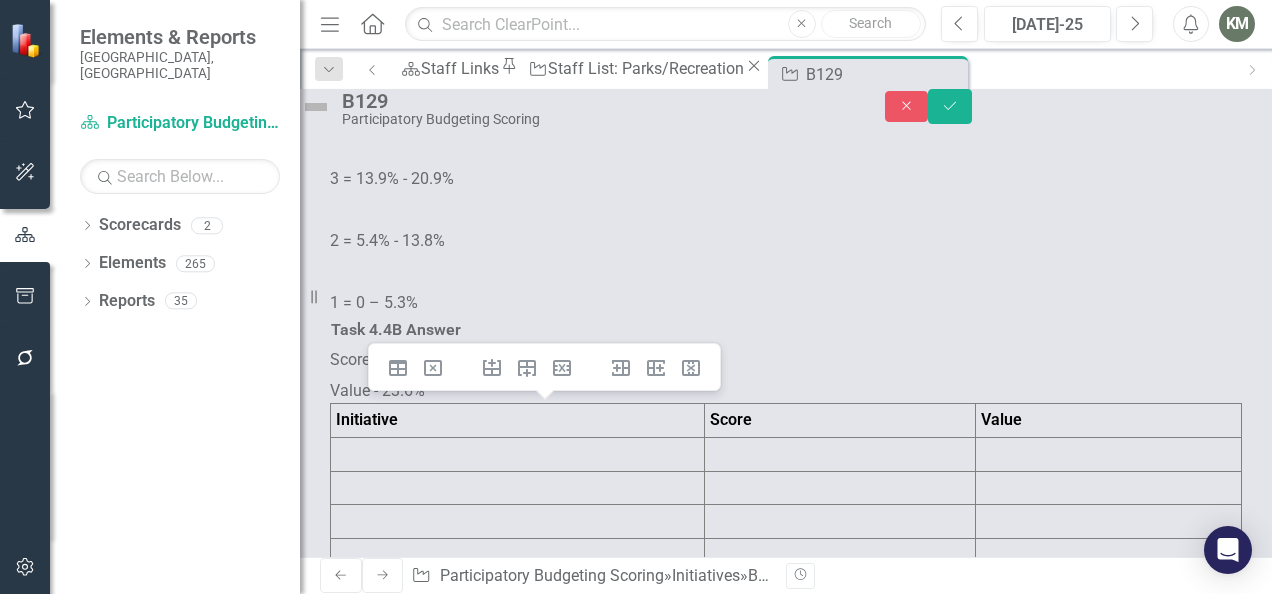 click on "Score - 3  Value - 48%         Initiative Score Value People Taking Public Transport to Work 3 4.8%" at bounding box center (786, -564) 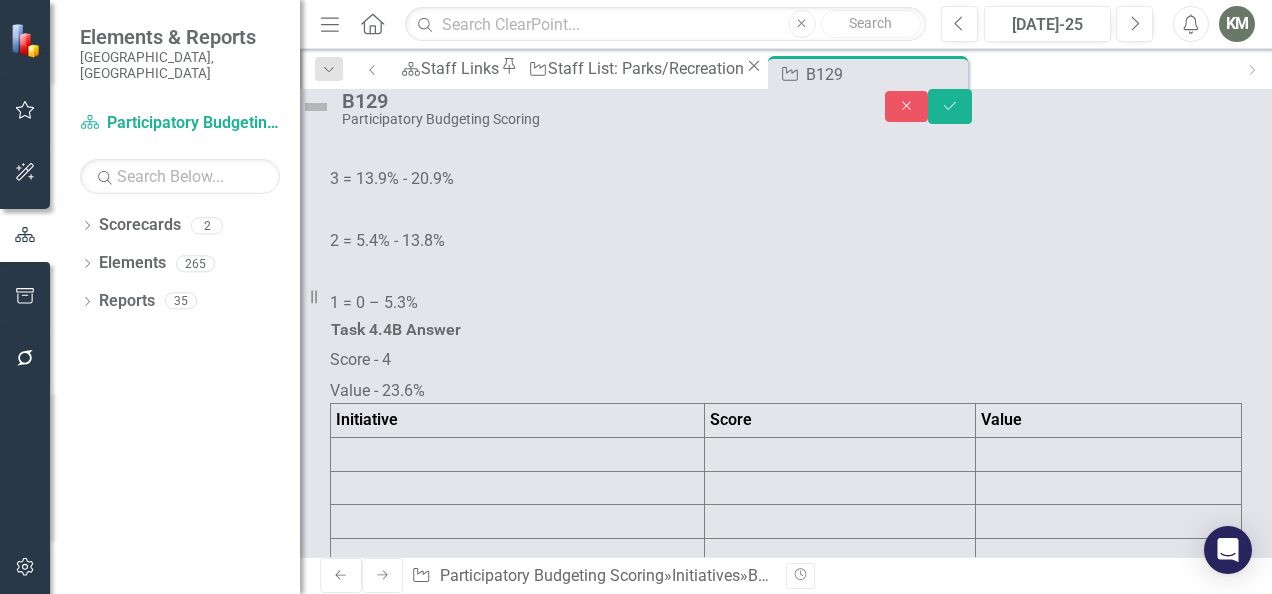 scroll, scrollTop: 8, scrollLeft: 0, axis: vertical 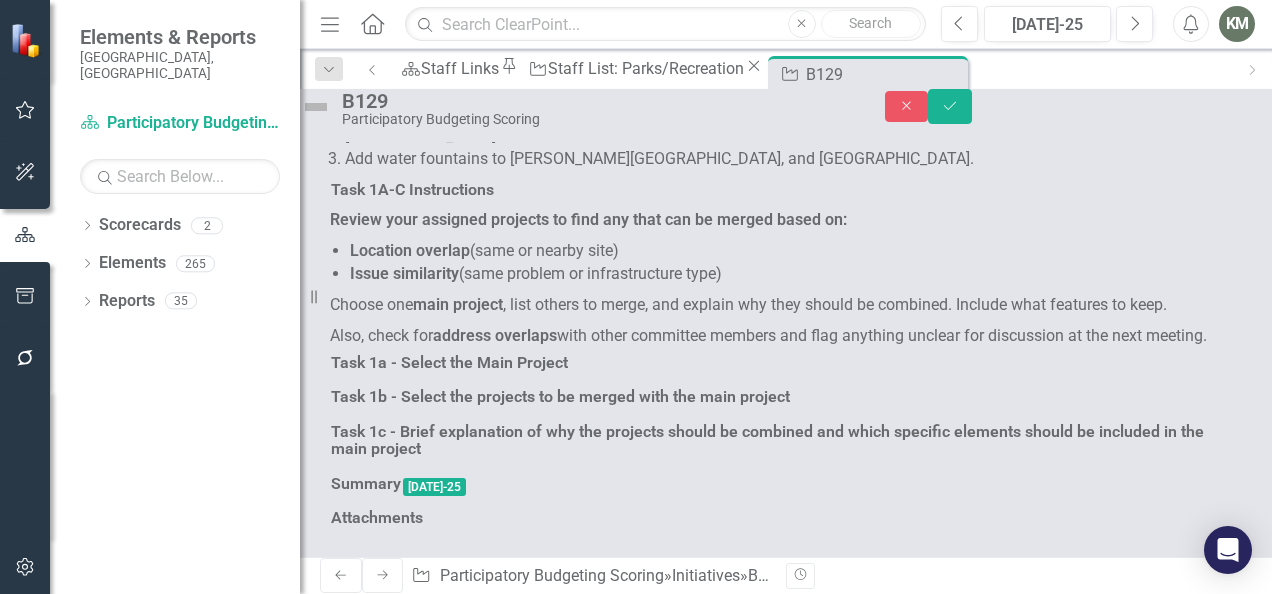 click at bounding box center [518, -710] 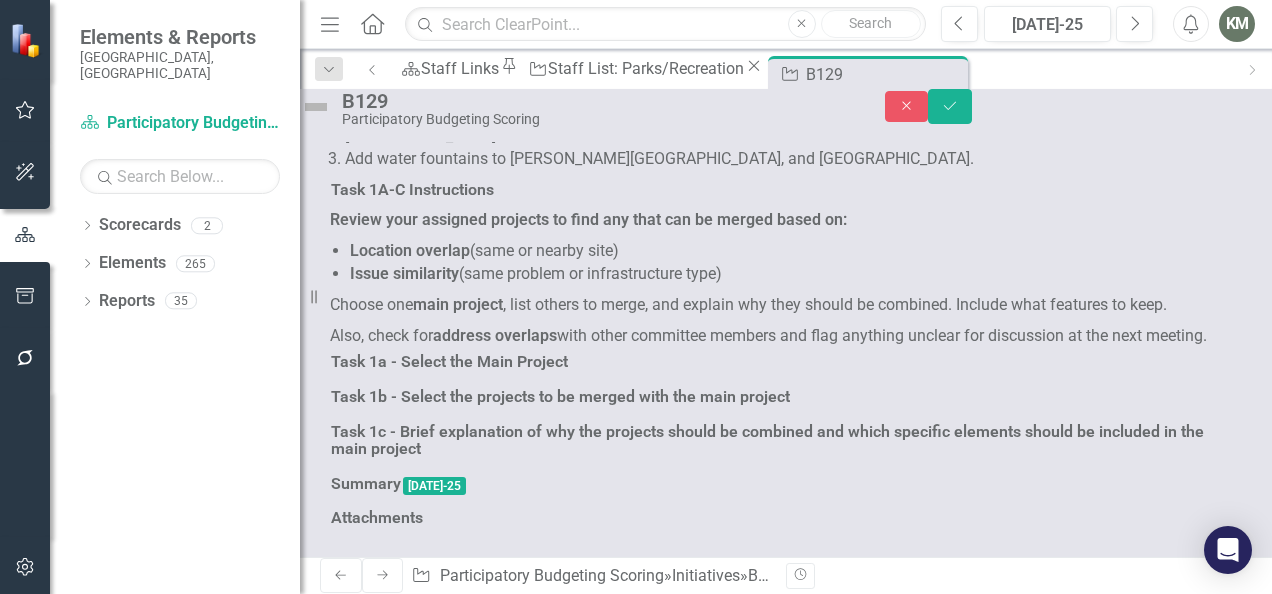scroll, scrollTop: 0, scrollLeft: 0, axis: both 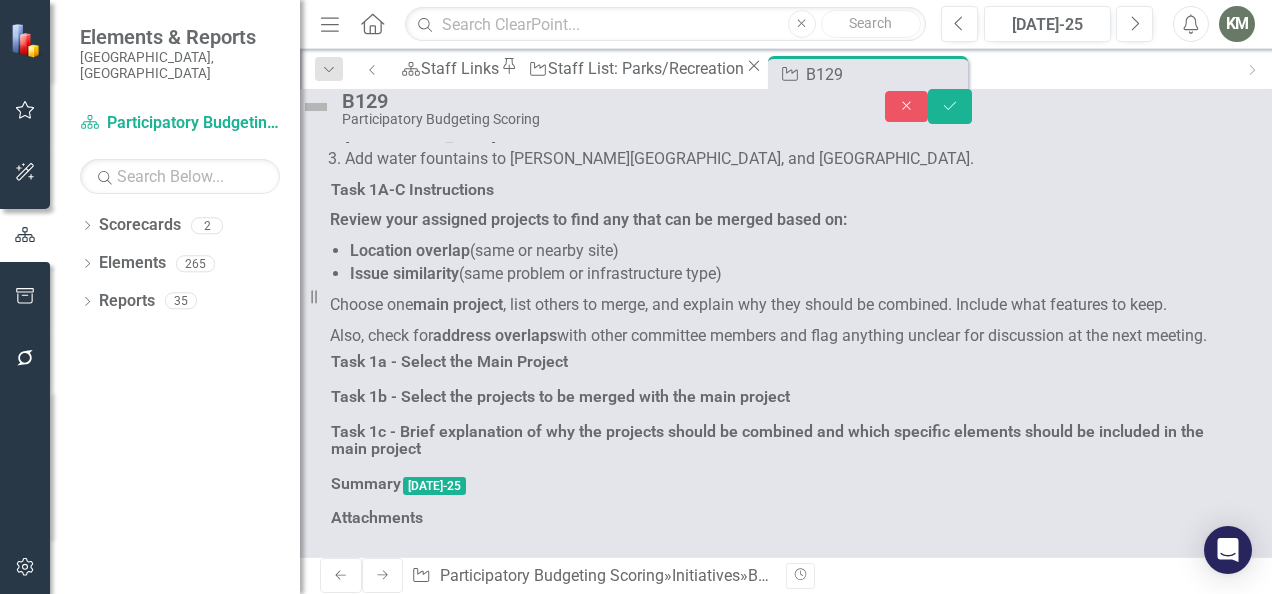 click at bounding box center [372, -696] 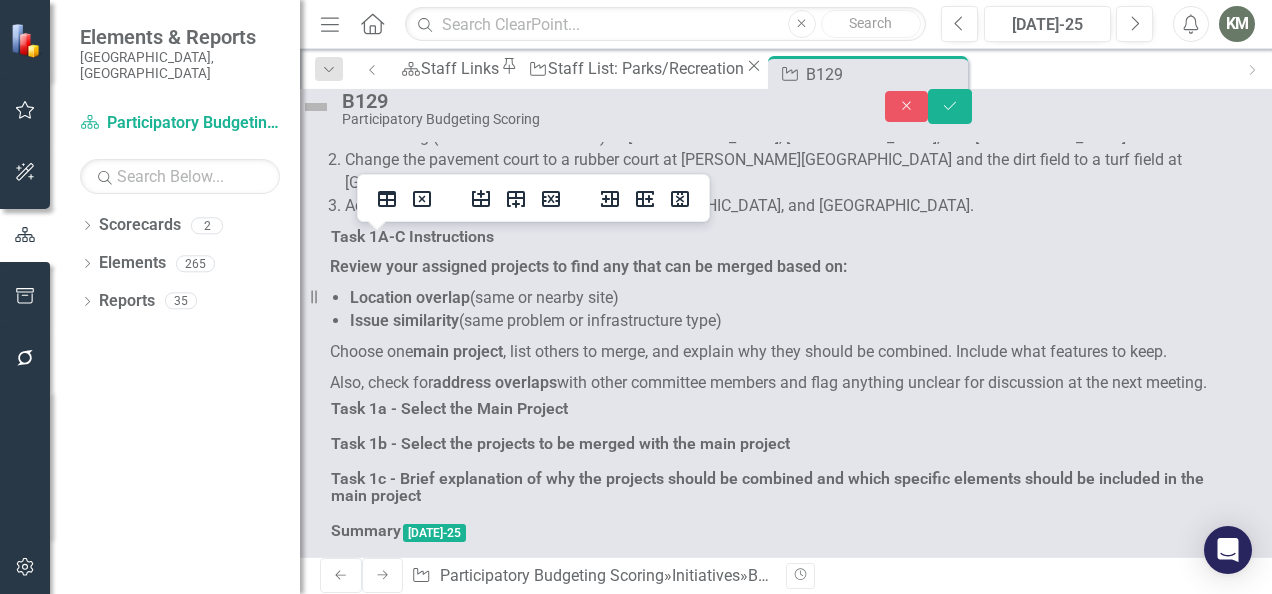 scroll, scrollTop: 7023, scrollLeft: 0, axis: vertical 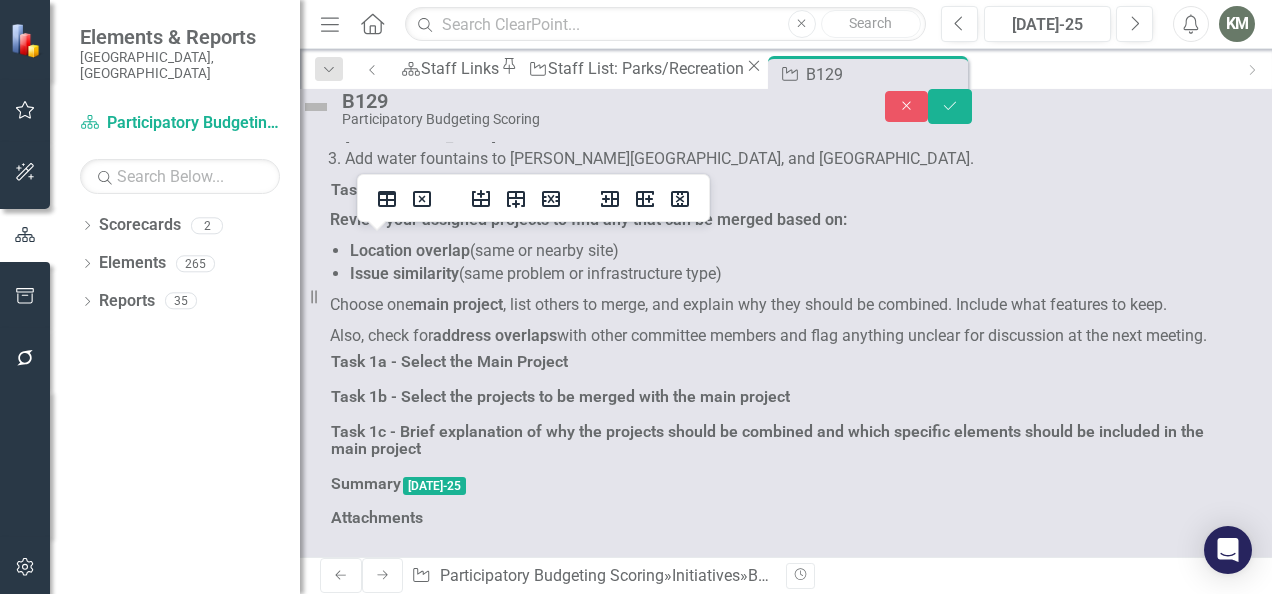 type 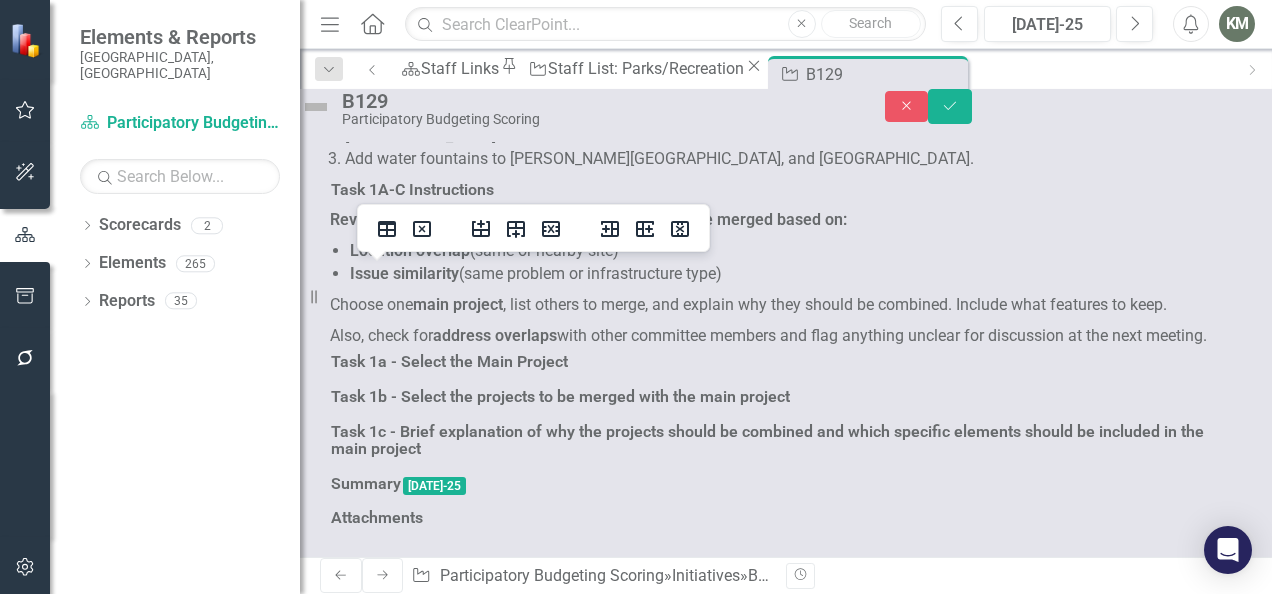click at bounding box center (484, -669) 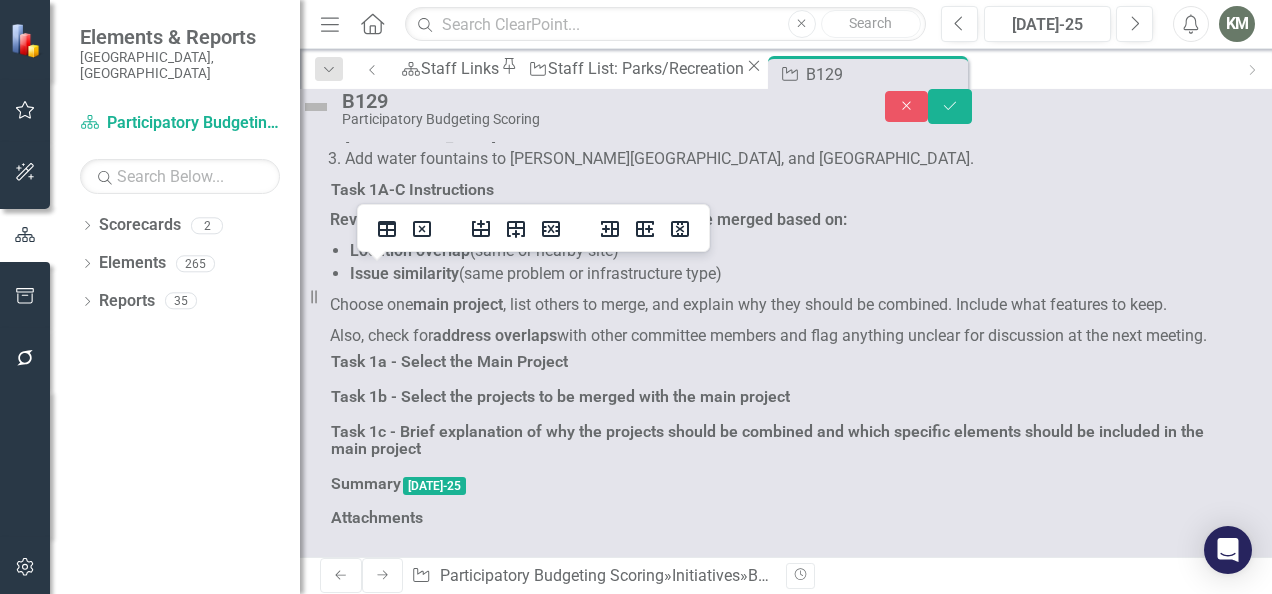 scroll, scrollTop: 6933, scrollLeft: 0, axis: vertical 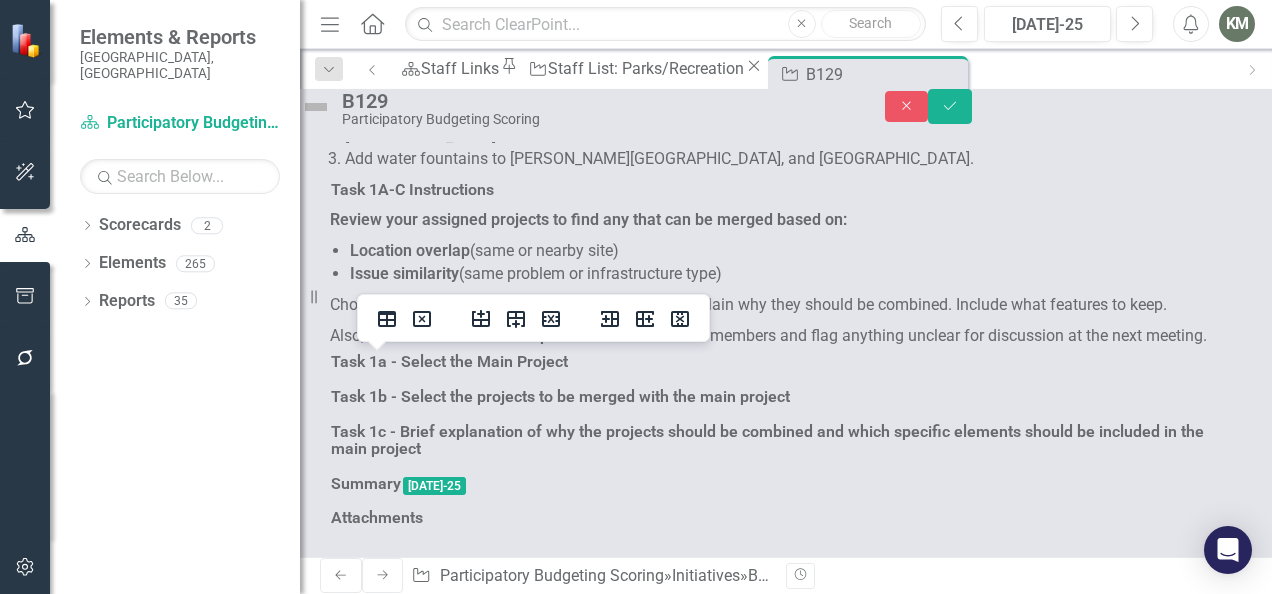 click at bounding box center (546, -684) 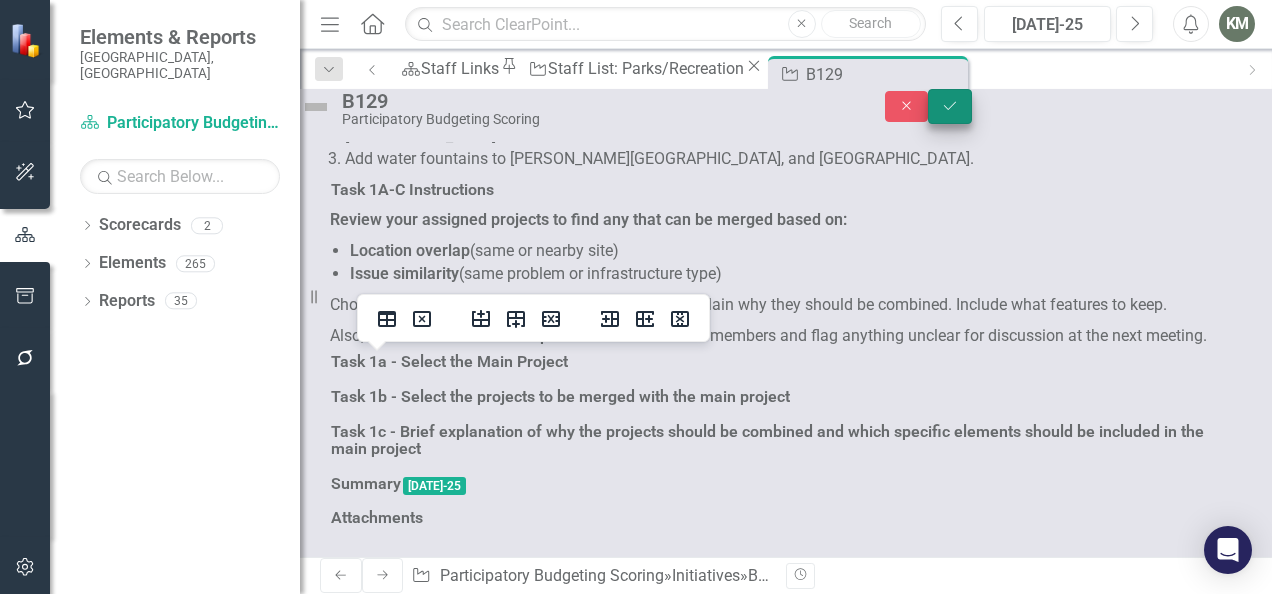 click on "Save" 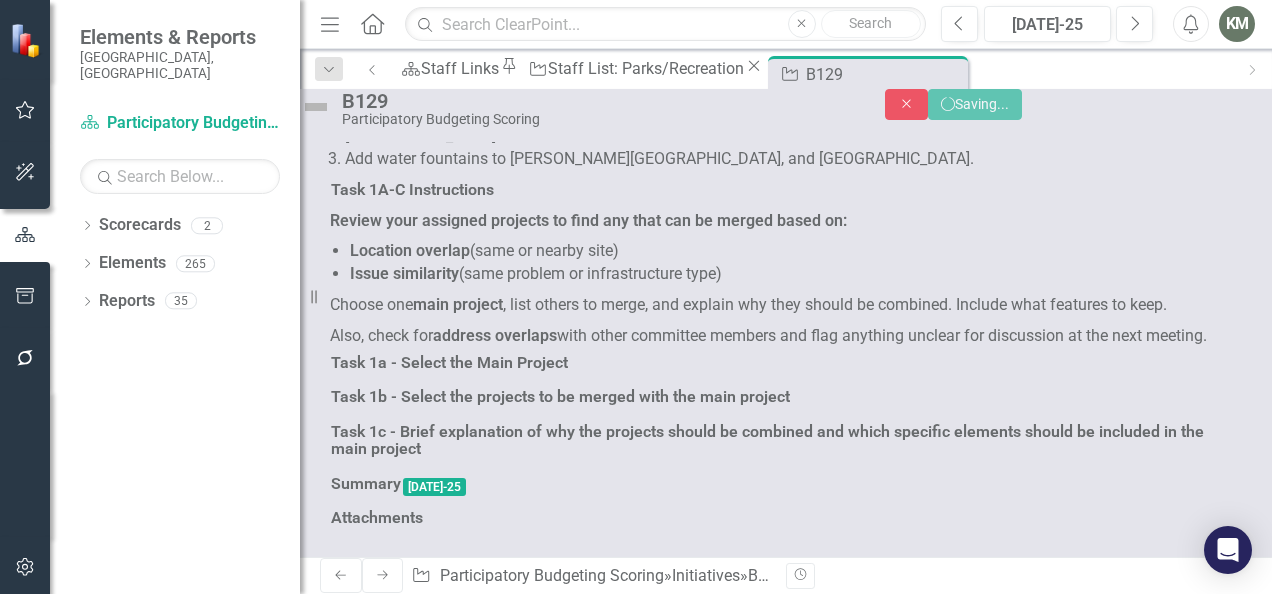 scroll, scrollTop: 6864, scrollLeft: 0, axis: vertical 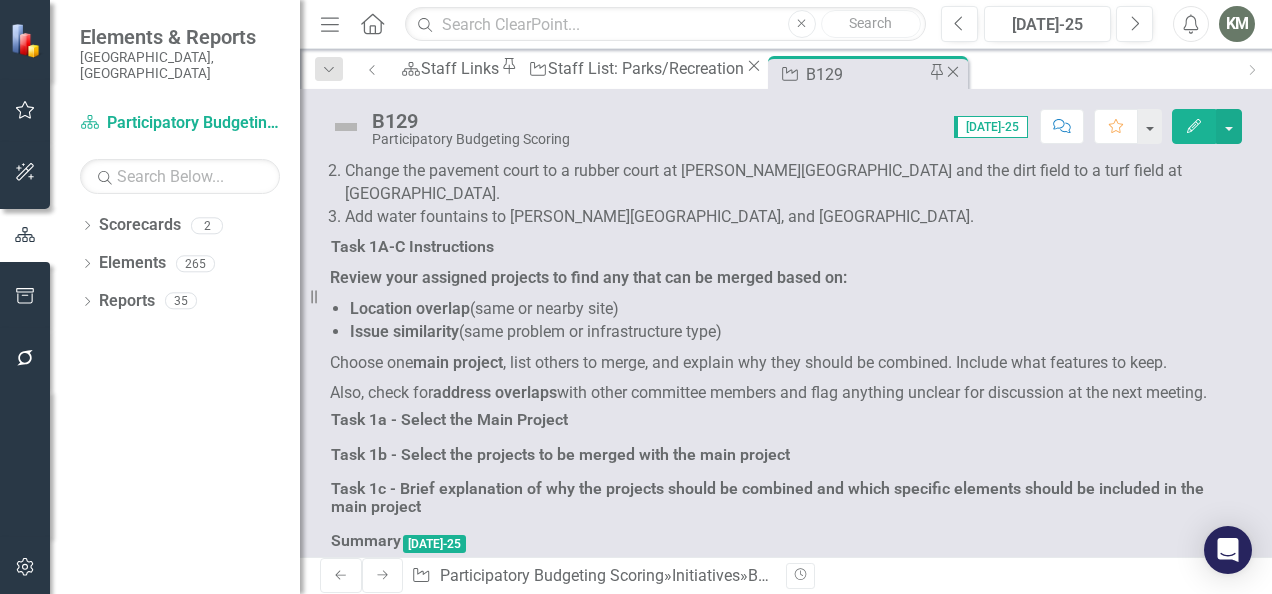 click on "Close" 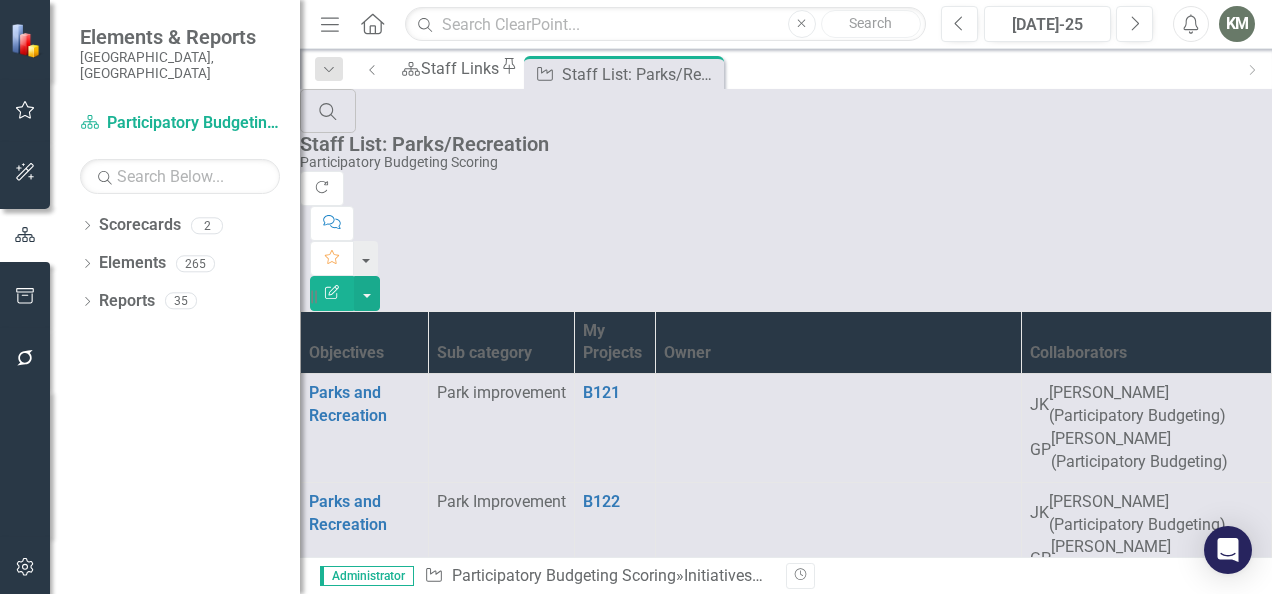 scroll, scrollTop: 1060, scrollLeft: 0, axis: vertical 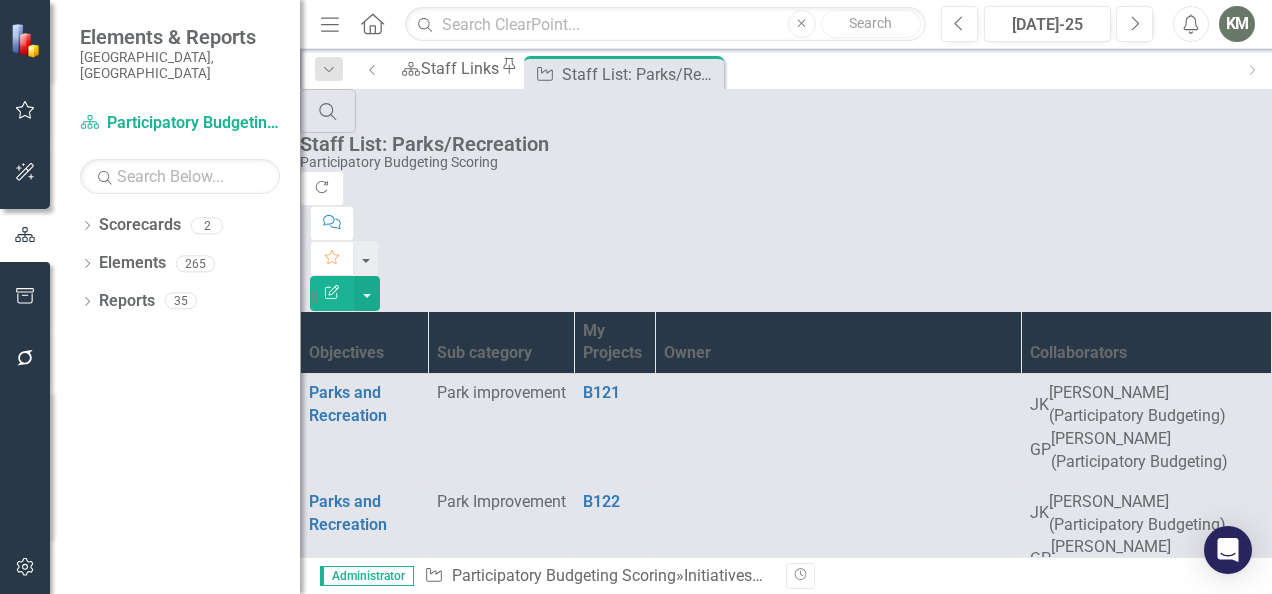 click on "B129" at bounding box center [601, 1259] 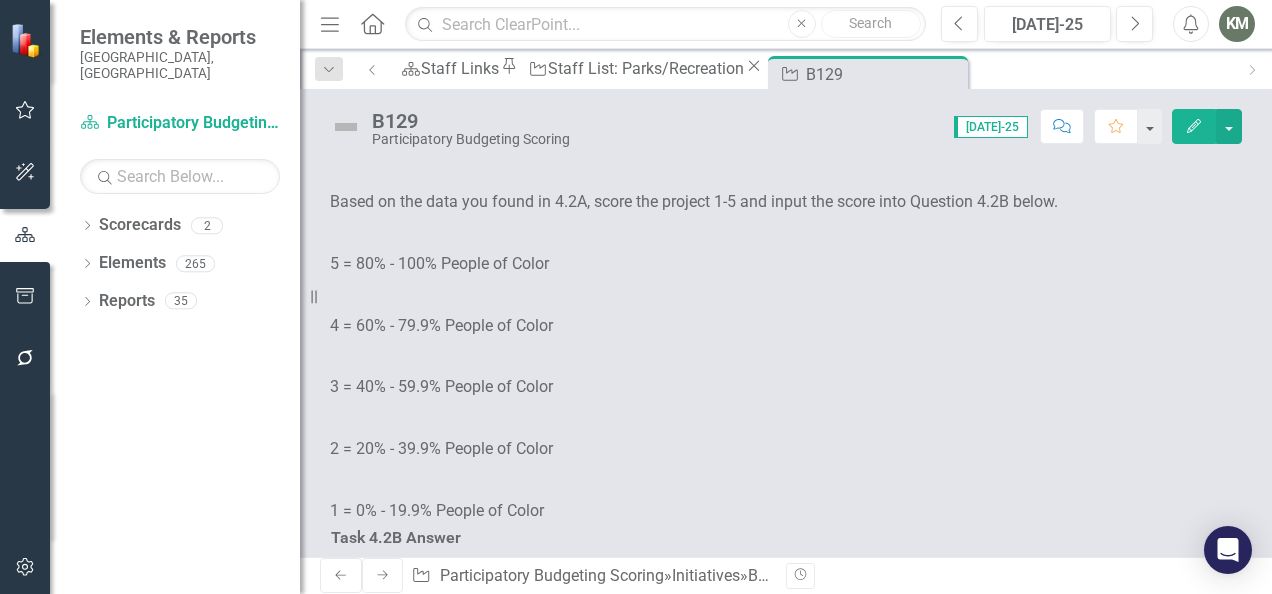 scroll, scrollTop: 3169, scrollLeft: 0, axis: vertical 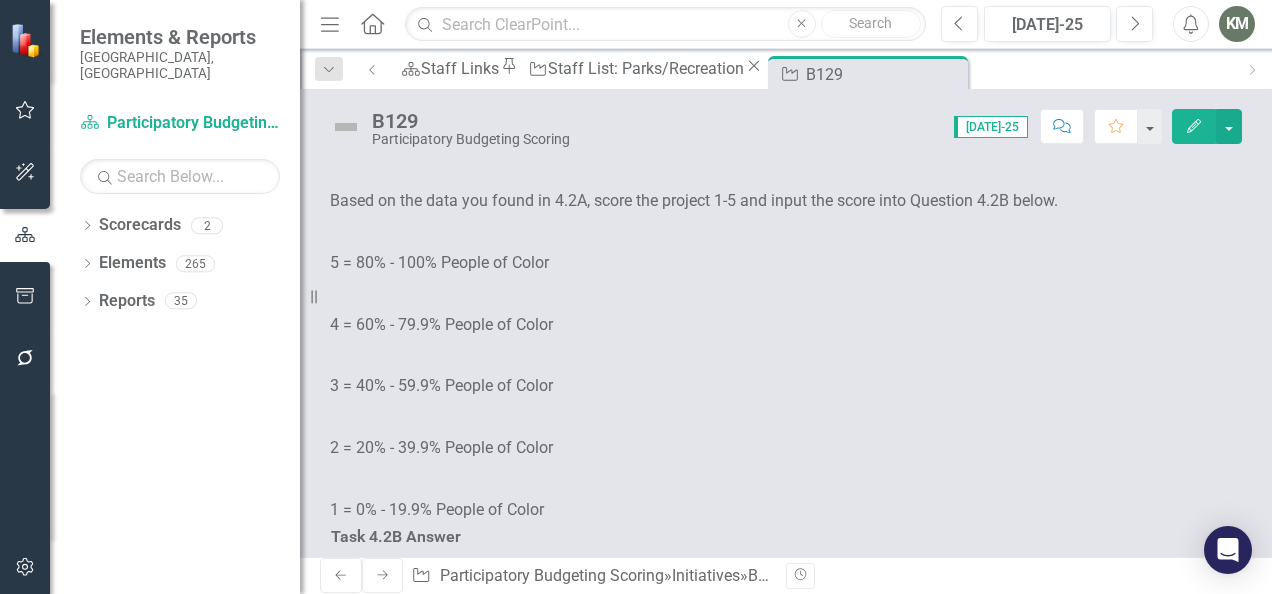 click on "Median Household Income" at bounding box center [626, -425] 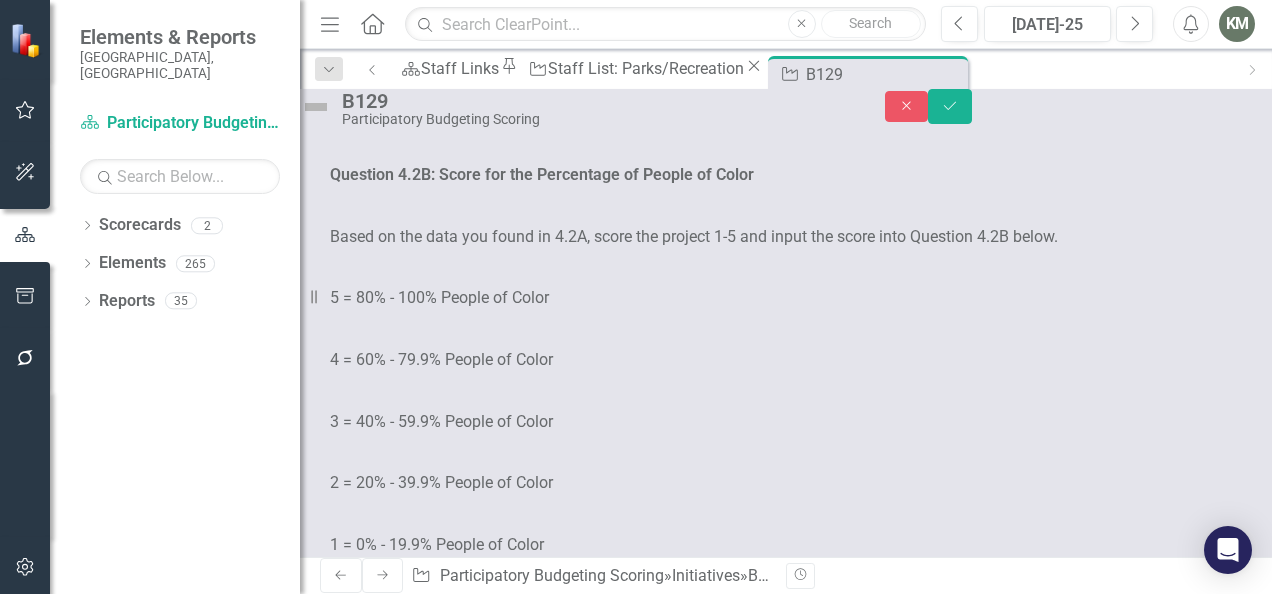 scroll, scrollTop: 0, scrollLeft: 0, axis: both 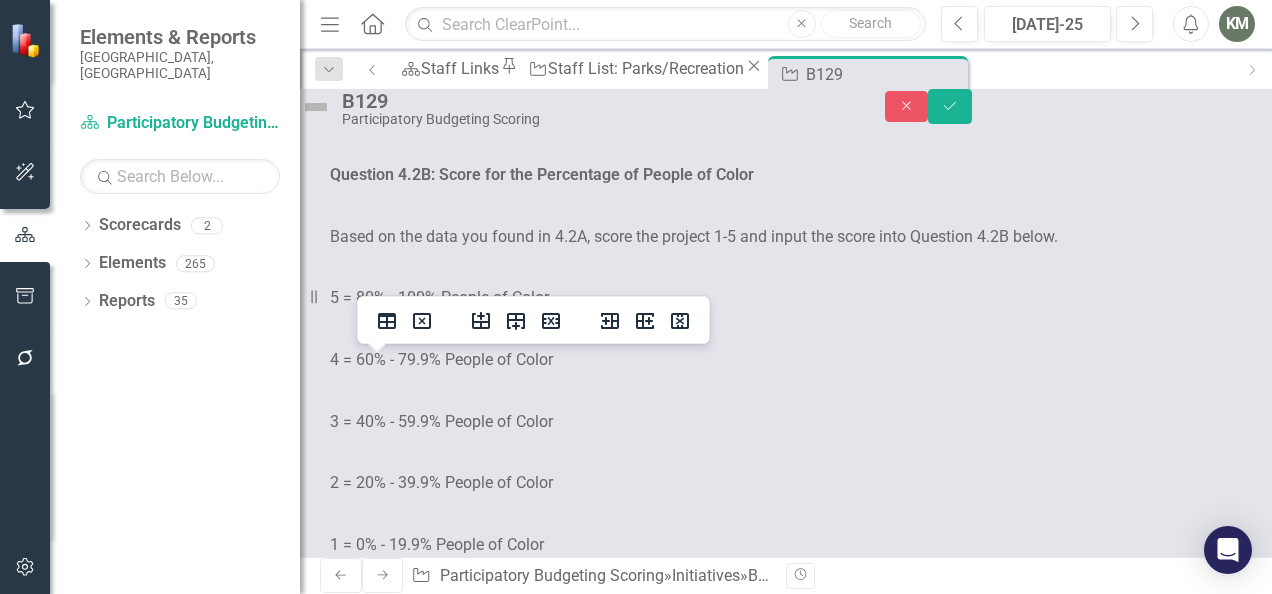 drag, startPoint x: 528, startPoint y: -375, endPoint x: 340, endPoint y: -377, distance: 188.01064 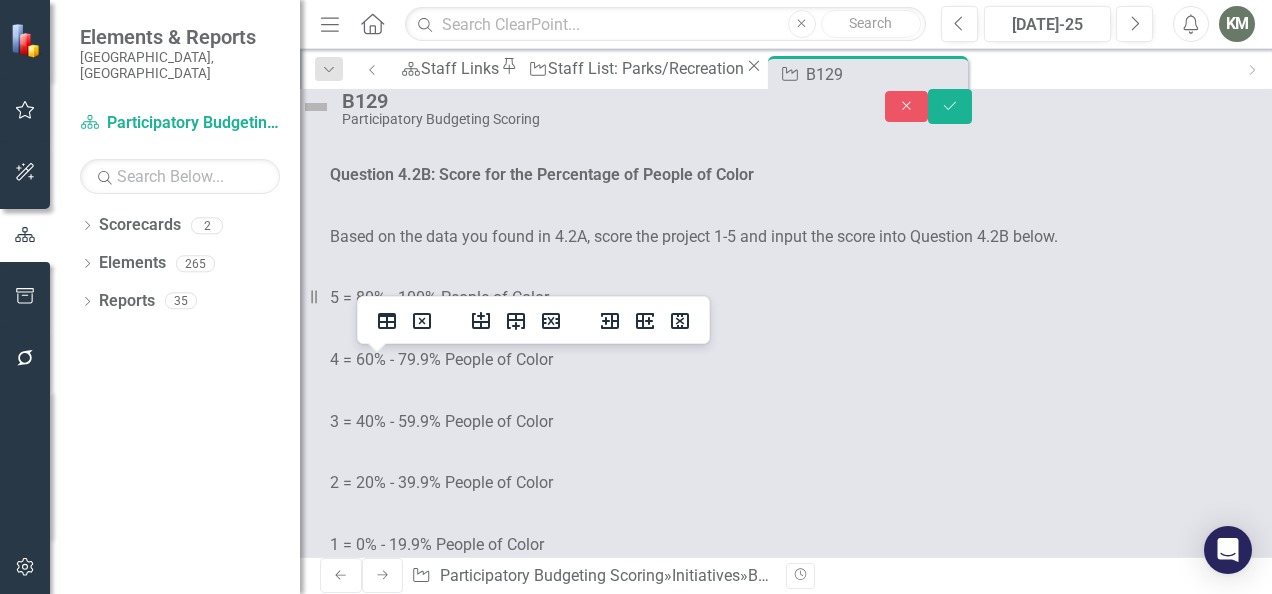 click on "Median Household Income" at bounding box center (434, -376) 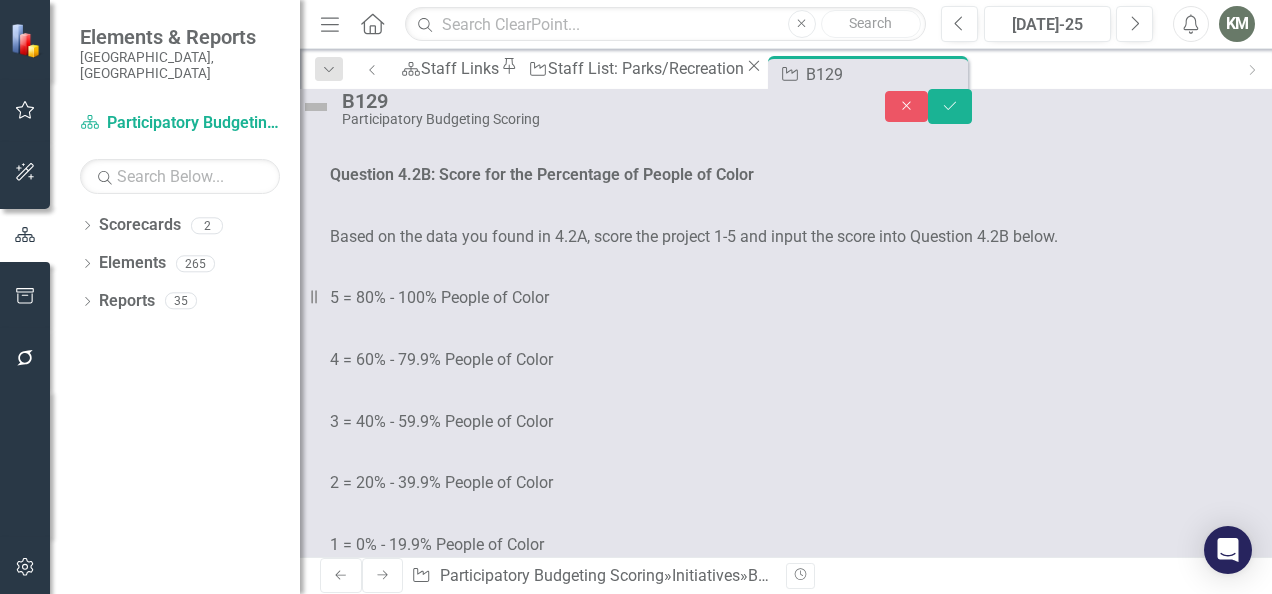 scroll, scrollTop: 8, scrollLeft: 0, axis: vertical 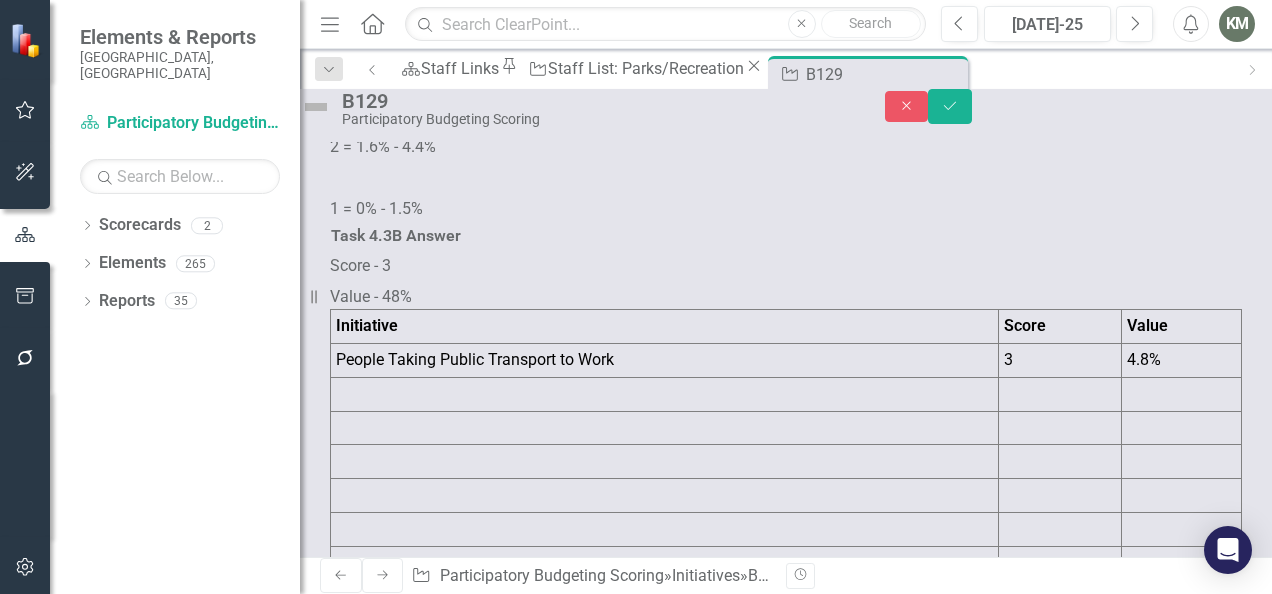 click on "Percentage of People of Color" at bounding box center (638, -726) 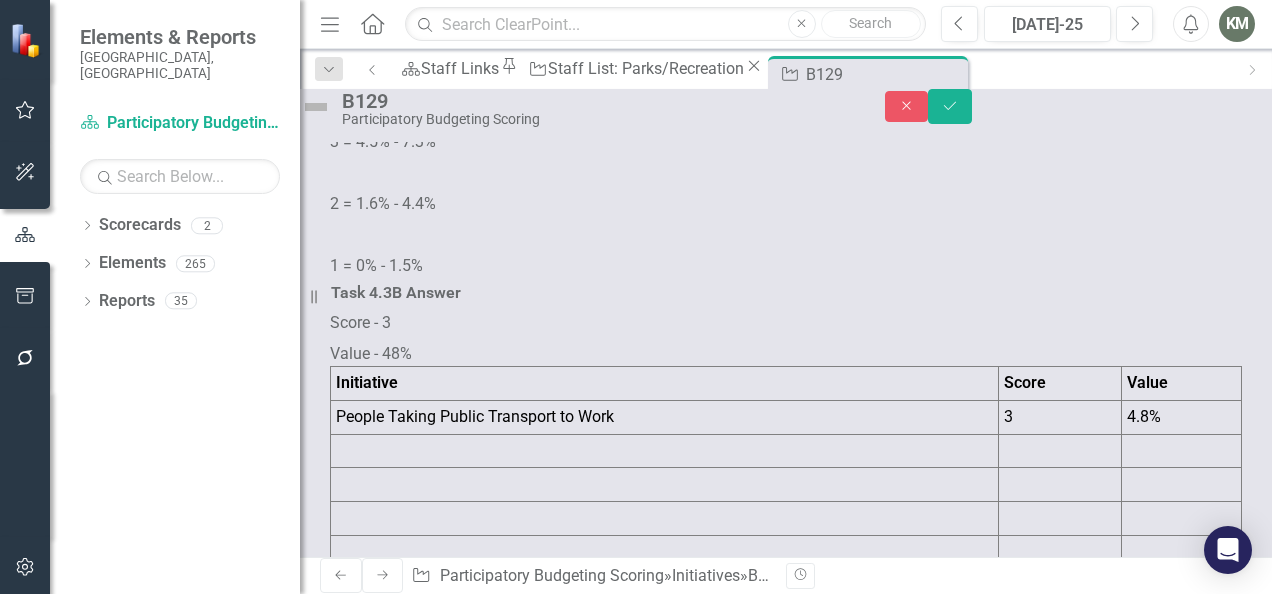 scroll, scrollTop: 0, scrollLeft: 0, axis: both 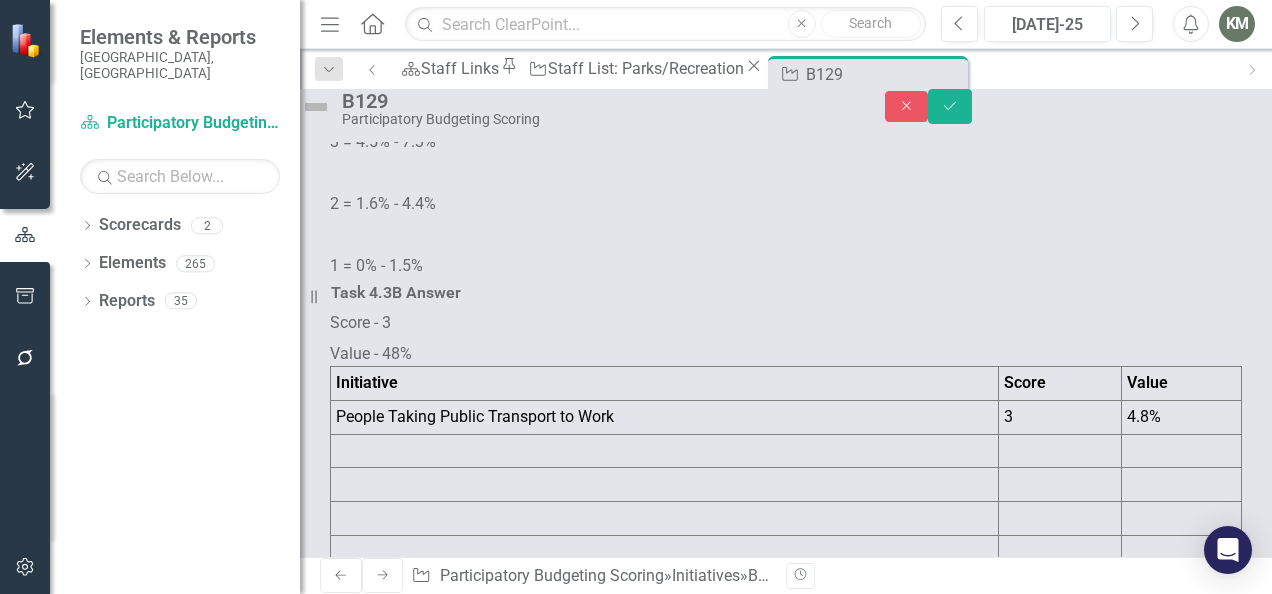 drag, startPoint x: 550, startPoint y: -662, endPoint x: 325, endPoint y: -667, distance: 225.05554 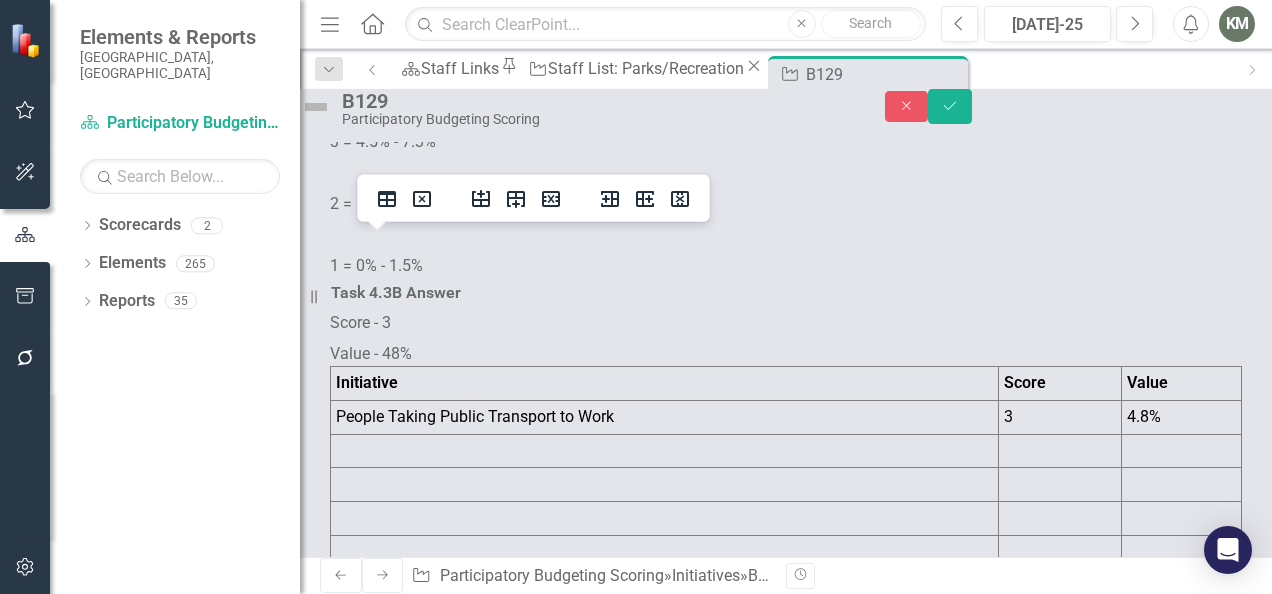 drag, startPoint x: 552, startPoint y: -655, endPoint x: 301, endPoint y: -633, distance: 251.9623 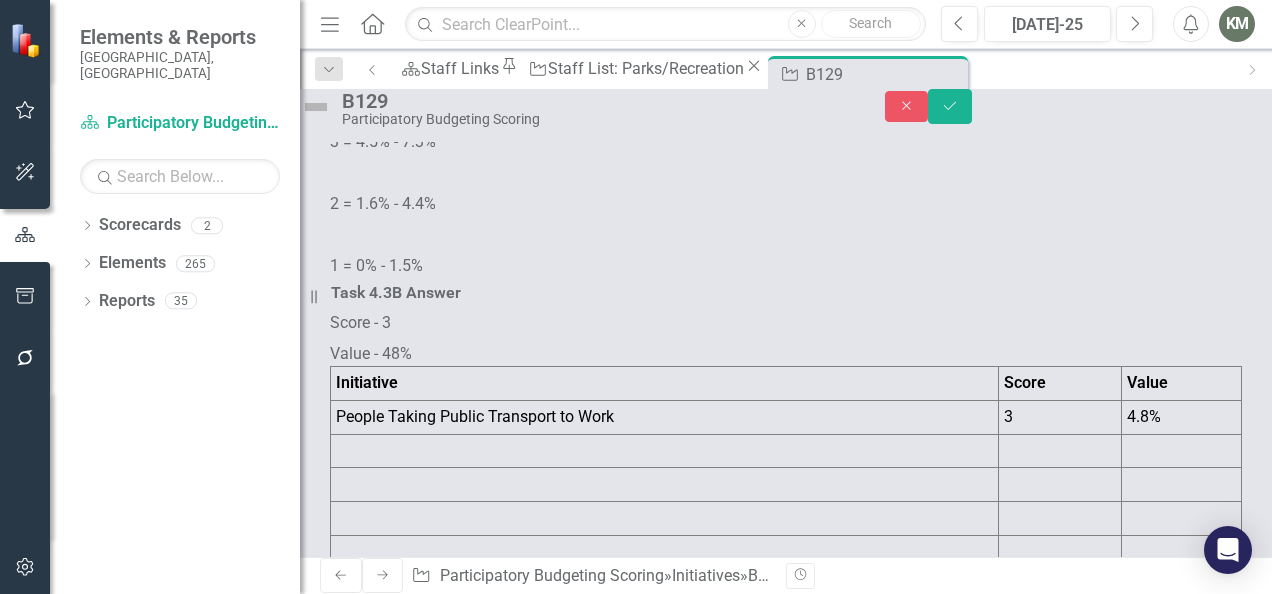click at bounding box center [446, -601] 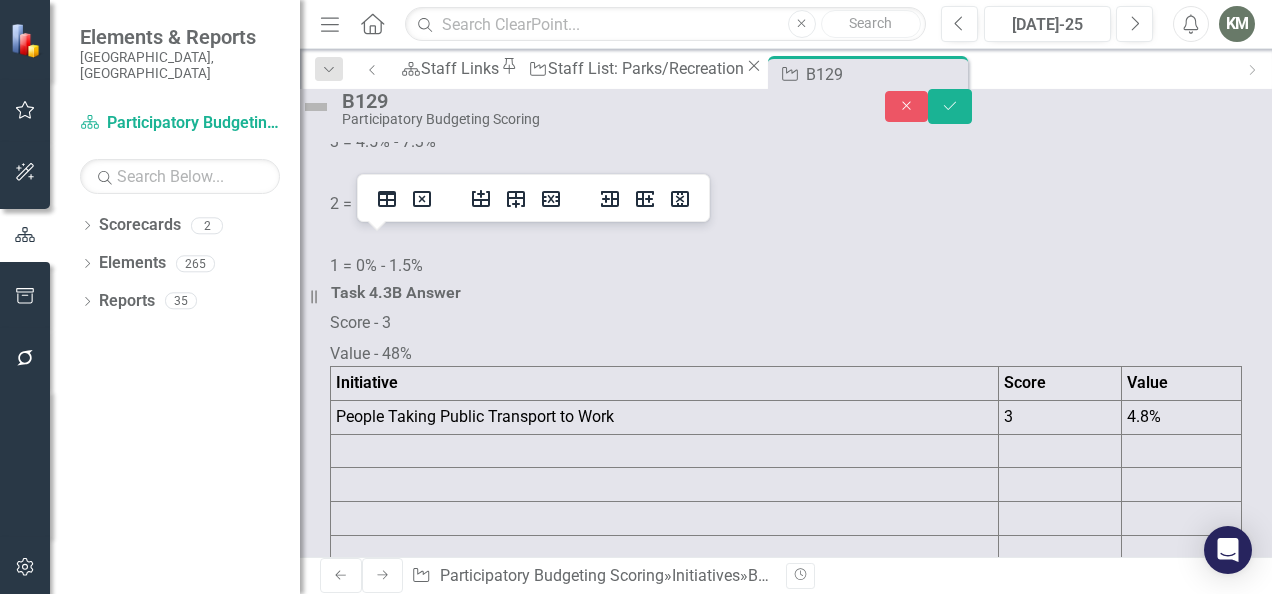 click on "Percentage of People of Color" at bounding box center [446, -655] 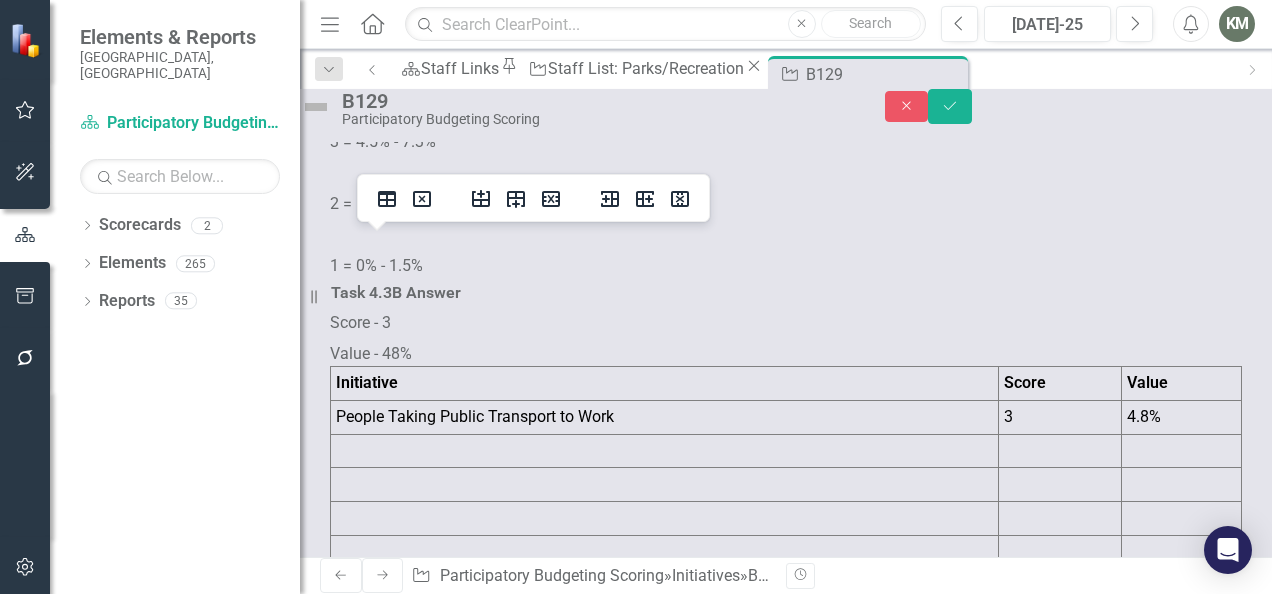 scroll, scrollTop: 8, scrollLeft: 0, axis: vertical 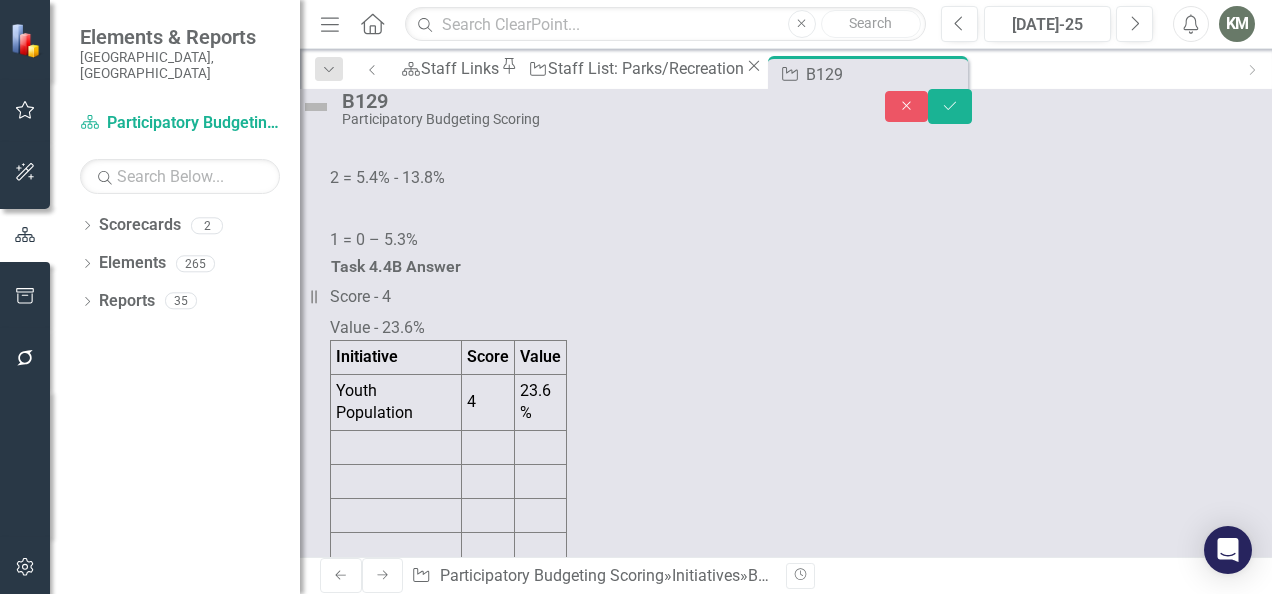 click on "People Taking Public Transport to Work" at bounding box center [665, -695] 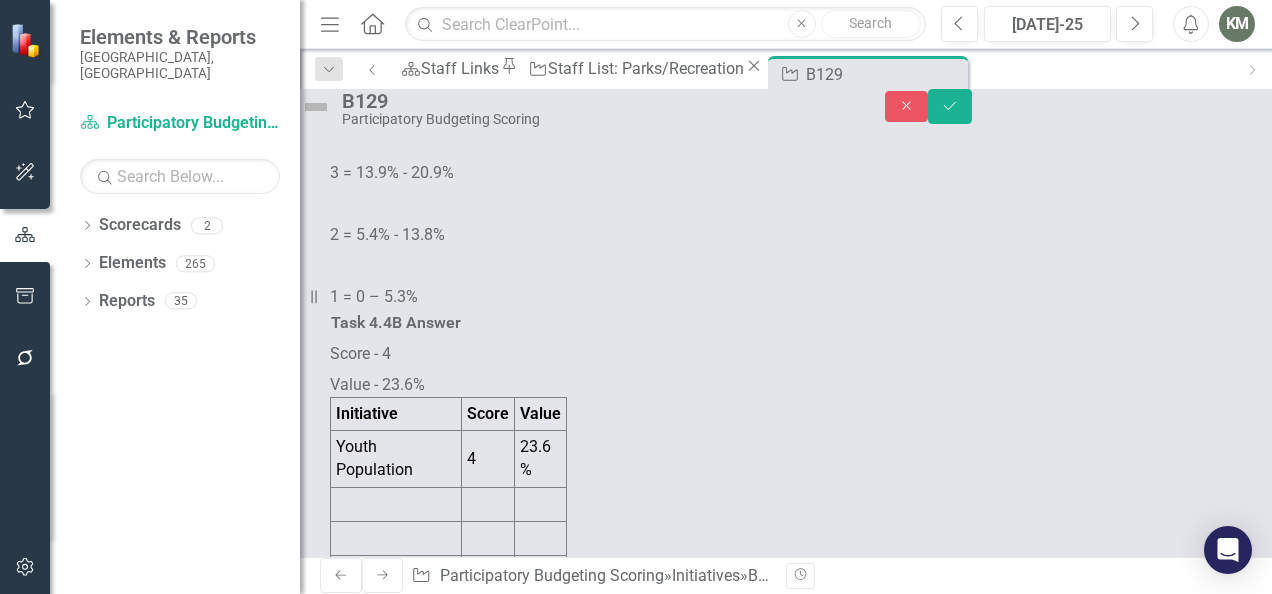 scroll, scrollTop: 0, scrollLeft: 0, axis: both 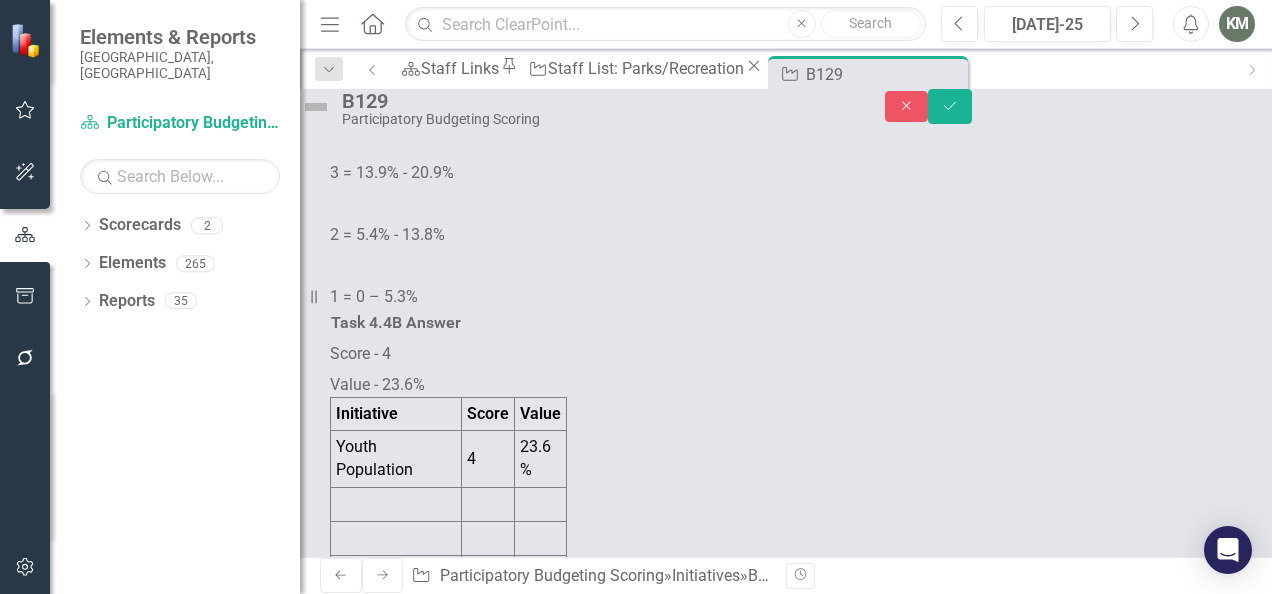 click on "People Taking Public Transport to Work" at bounding box center (479, -624) 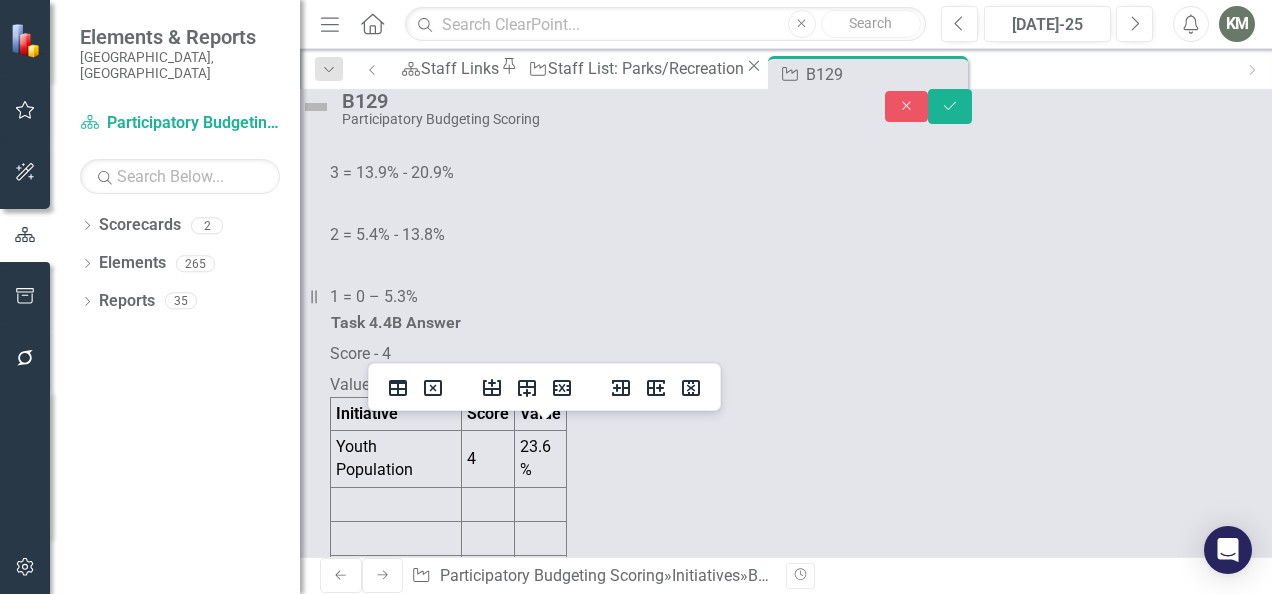 type 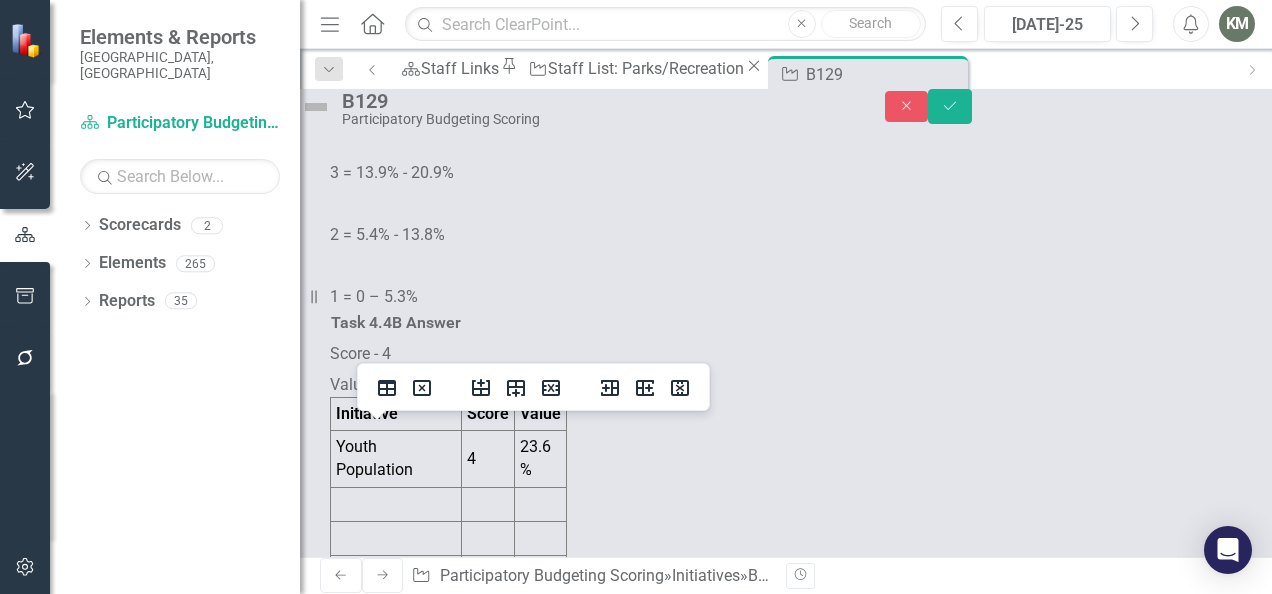 scroll, scrollTop: 8, scrollLeft: 0, axis: vertical 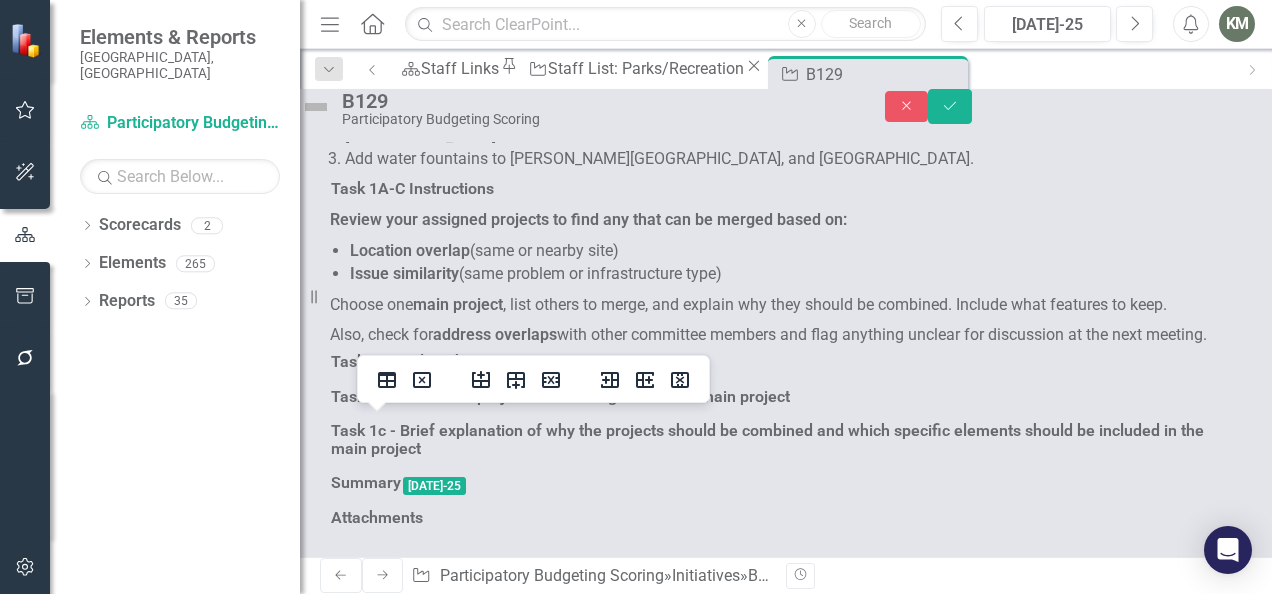 click on "Youth Population" at bounding box center (396, -722) 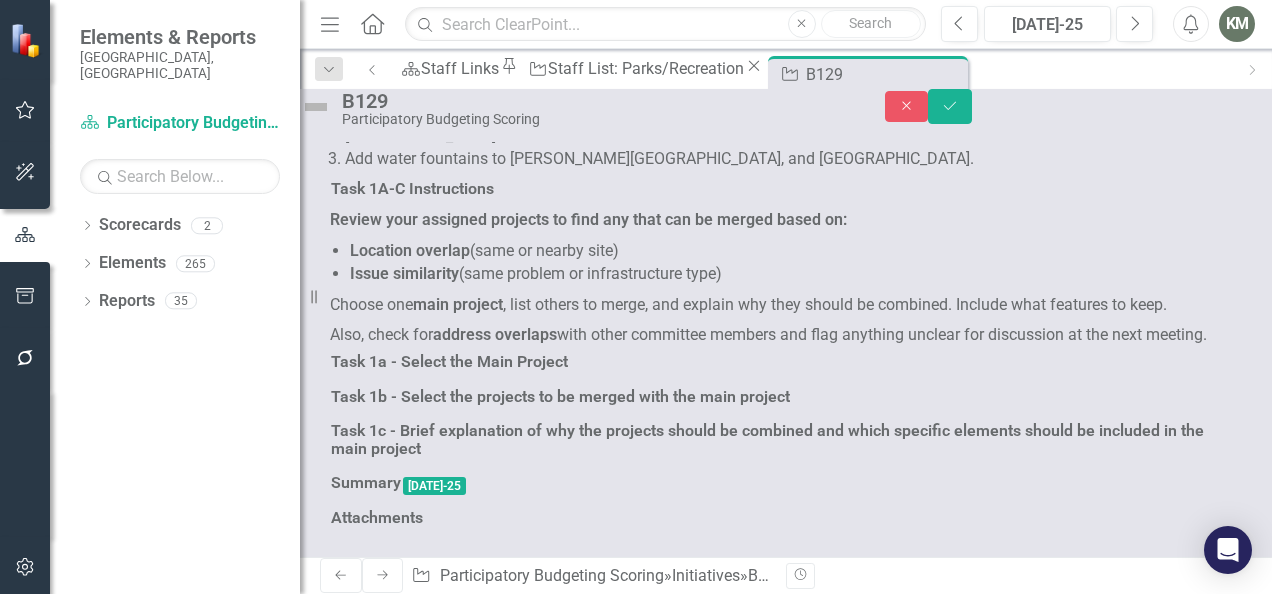 click on "Youth Population" at bounding box center [396, -722] 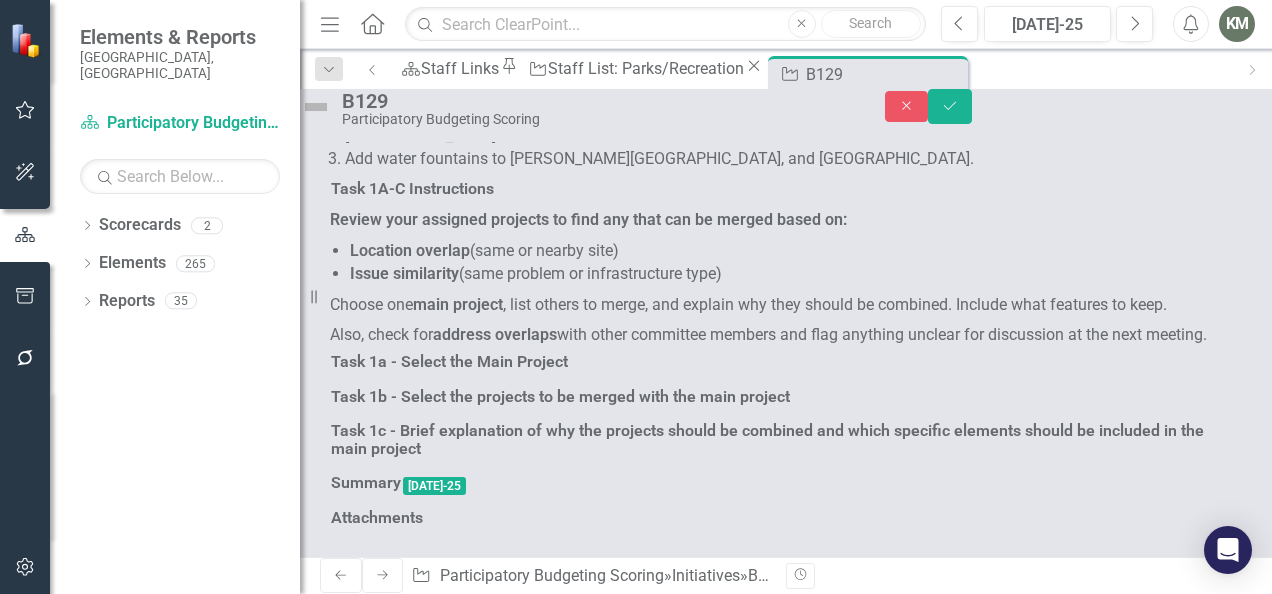 scroll, scrollTop: 0, scrollLeft: 0, axis: both 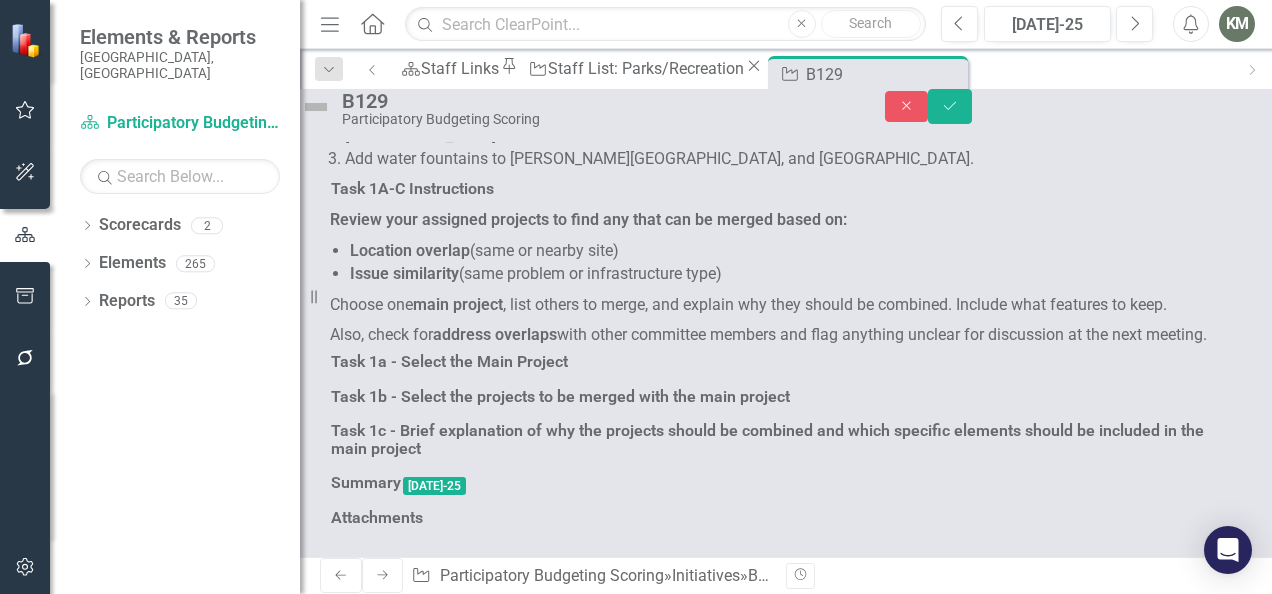 drag, startPoint x: 437, startPoint y: -682, endPoint x: 324, endPoint y: -728, distance: 122.0041 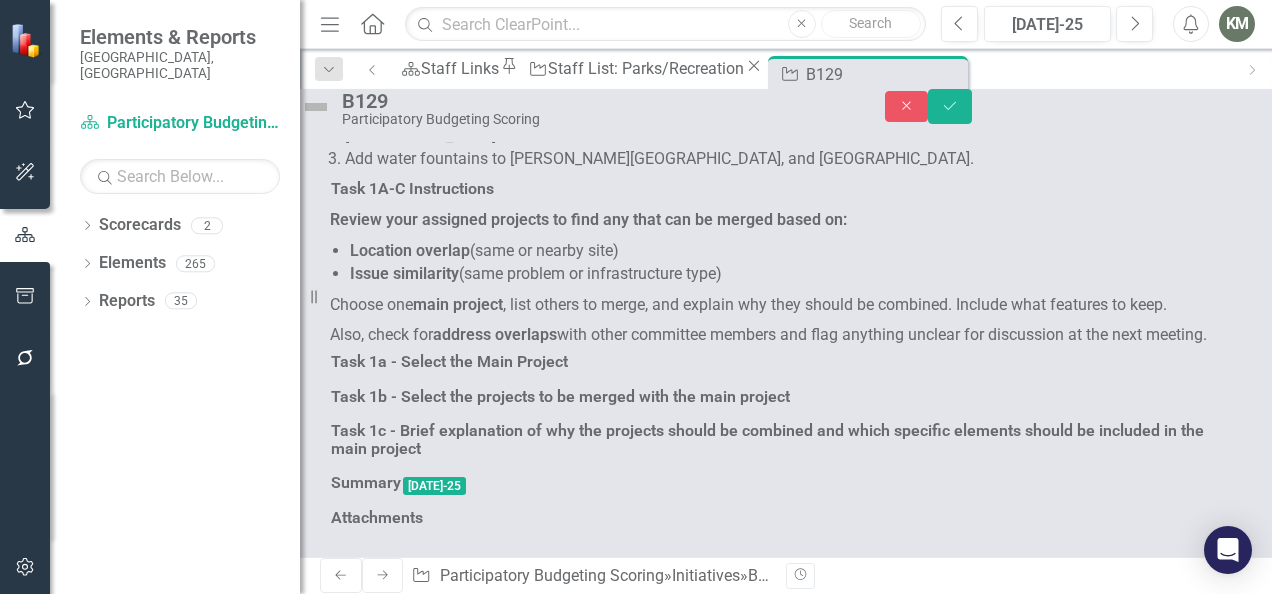 click on "Youth Population" at bounding box center [404, -685] 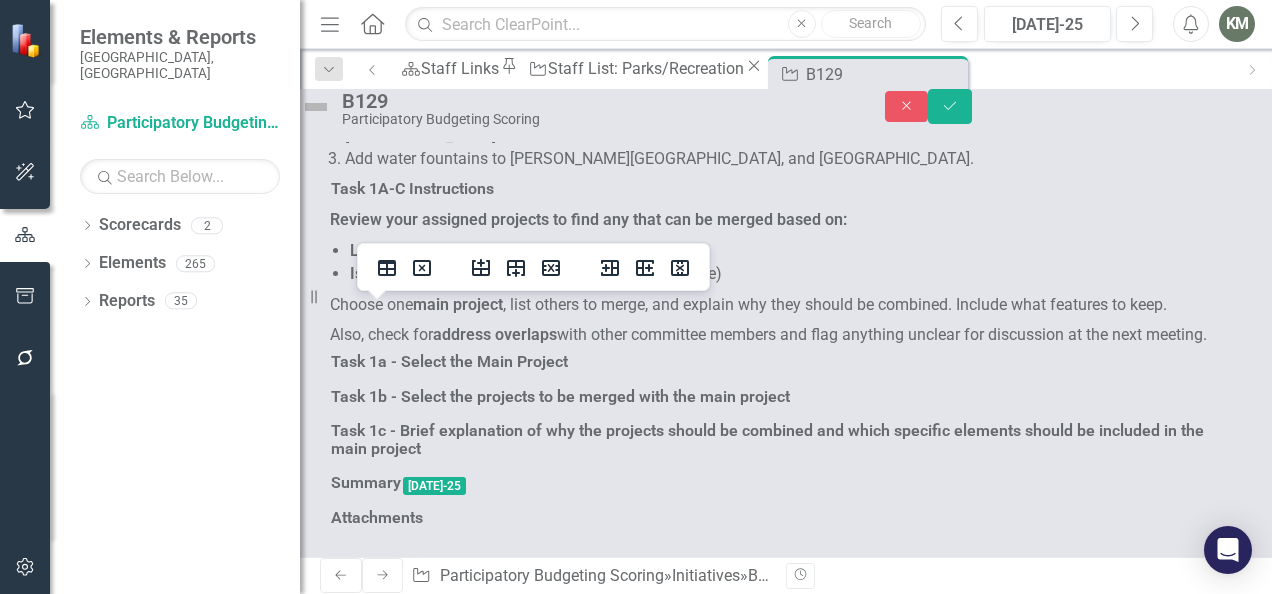 drag, startPoint x: 423, startPoint y: -676, endPoint x: 346, endPoint y: -695, distance: 79.30952 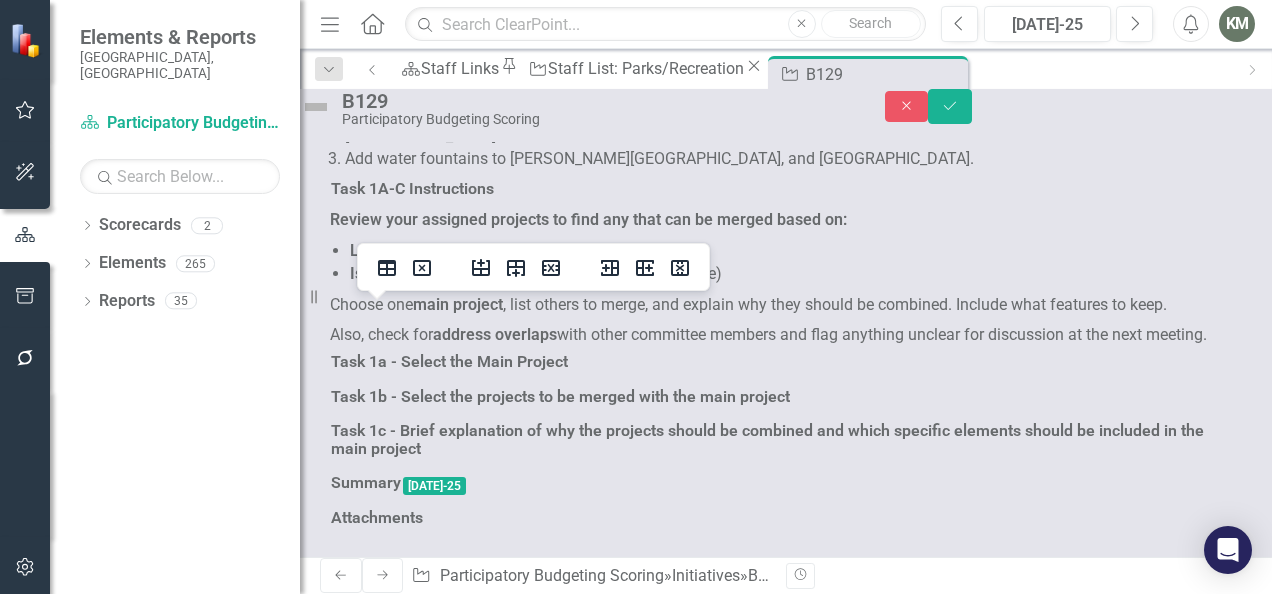 click on "Youth Population" at bounding box center (404, -685) 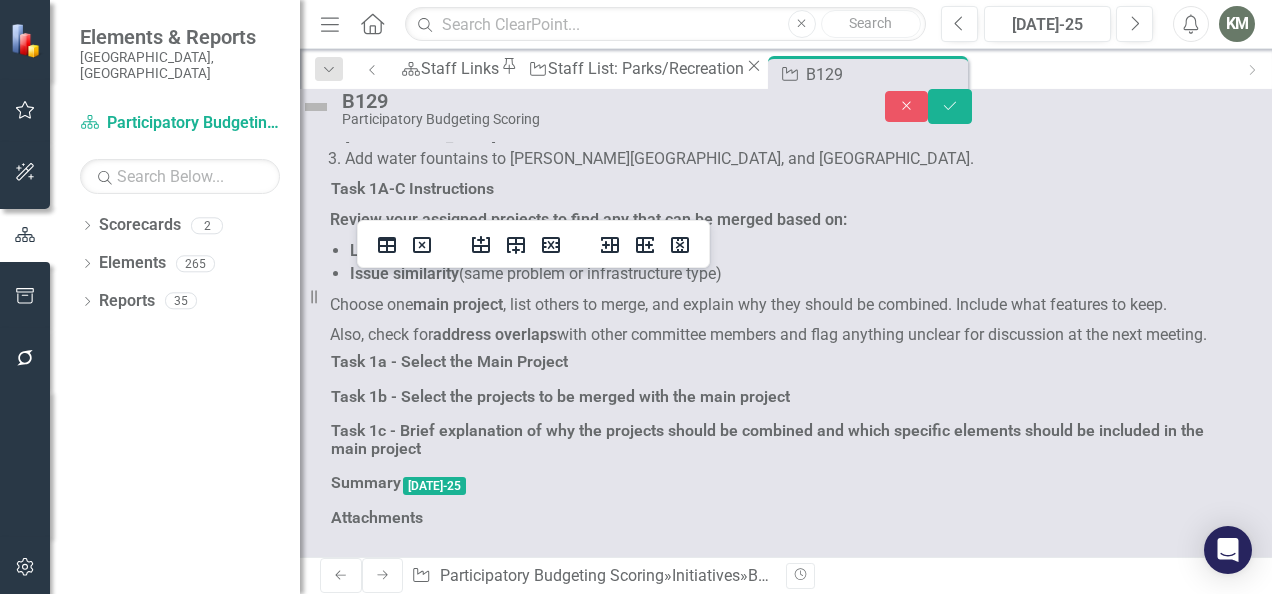 scroll, scrollTop: 31, scrollLeft: 0, axis: vertical 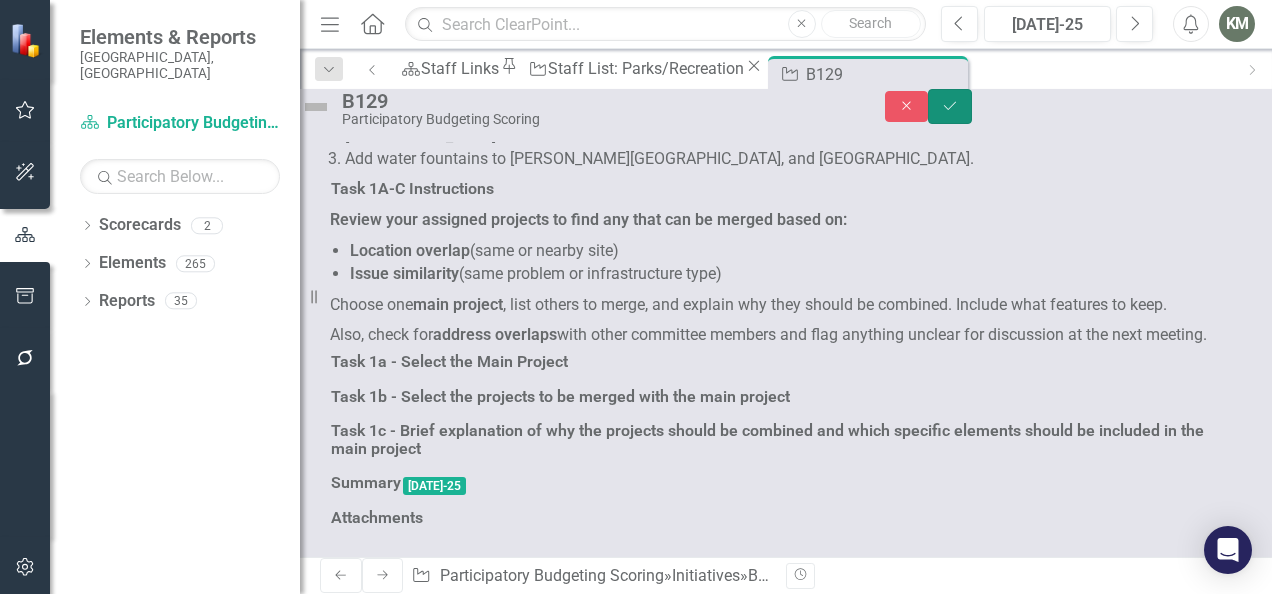 click on "Save" at bounding box center (950, 106) 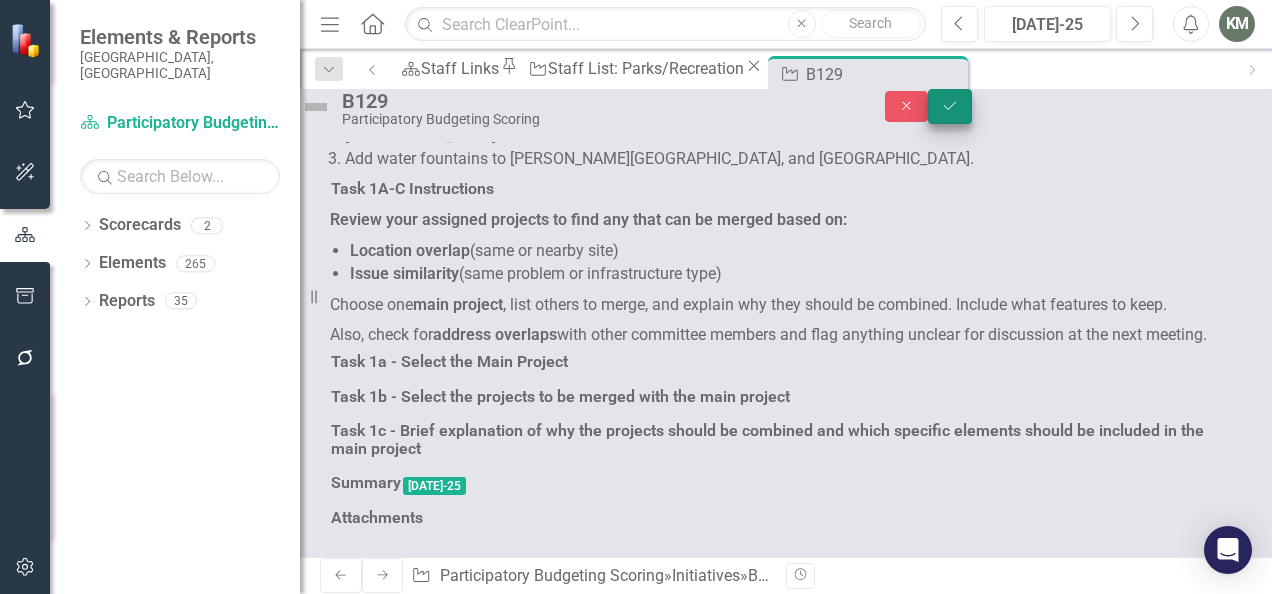 scroll, scrollTop: 6914, scrollLeft: 0, axis: vertical 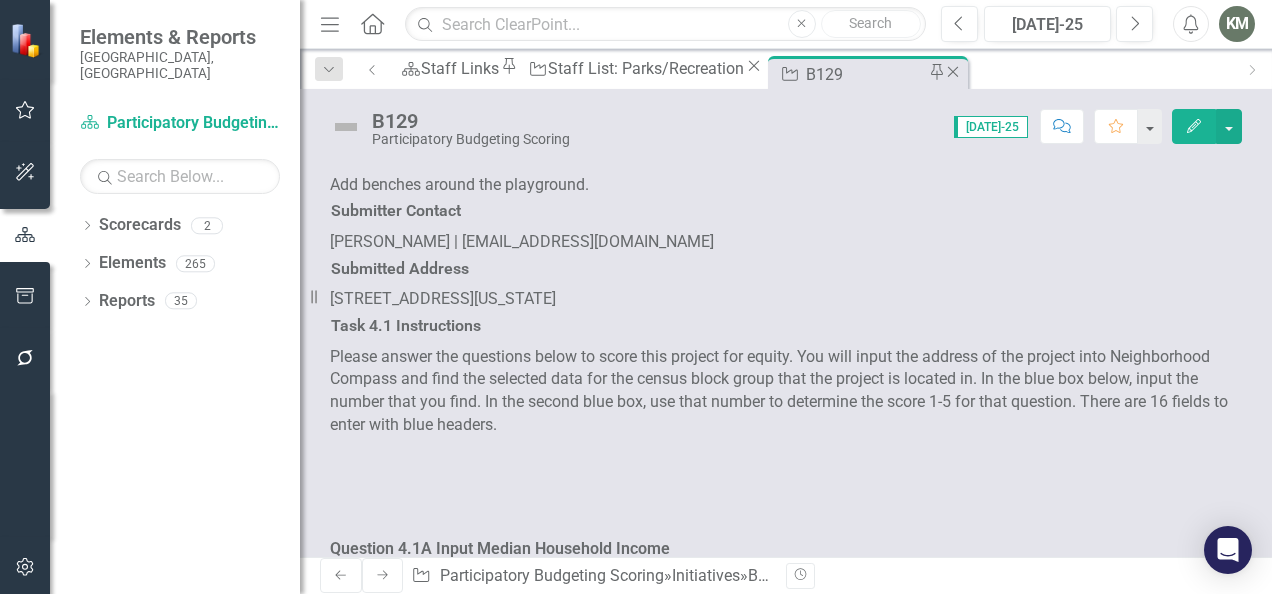 click on "Close" 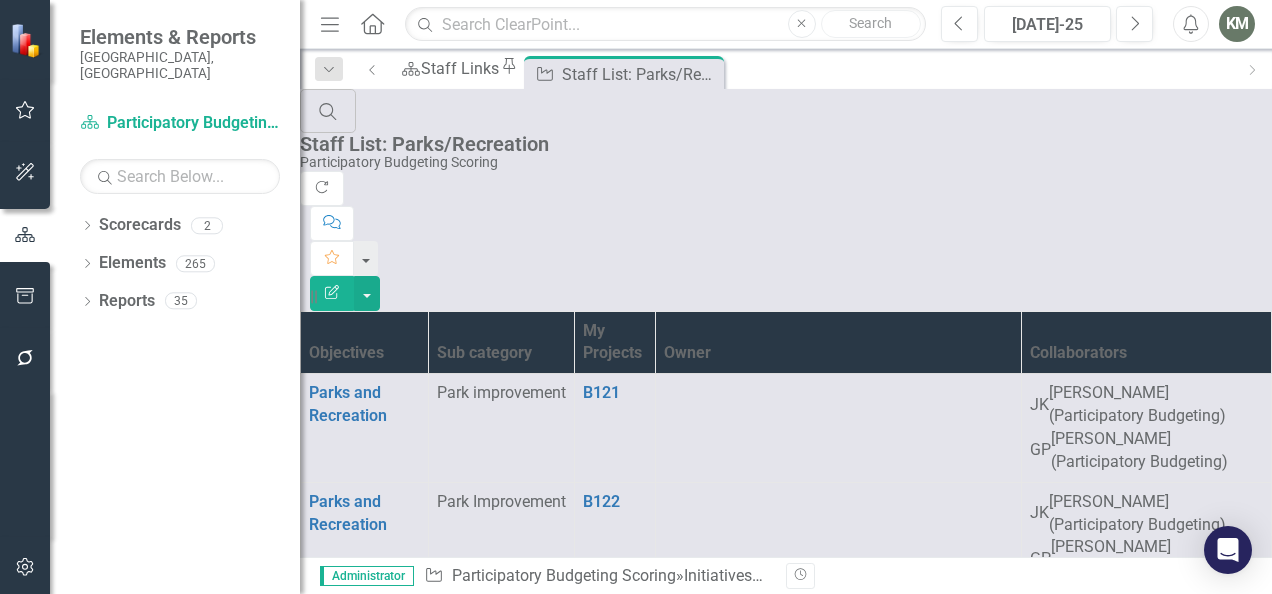 click on "3" at bounding box center (381, 2136) 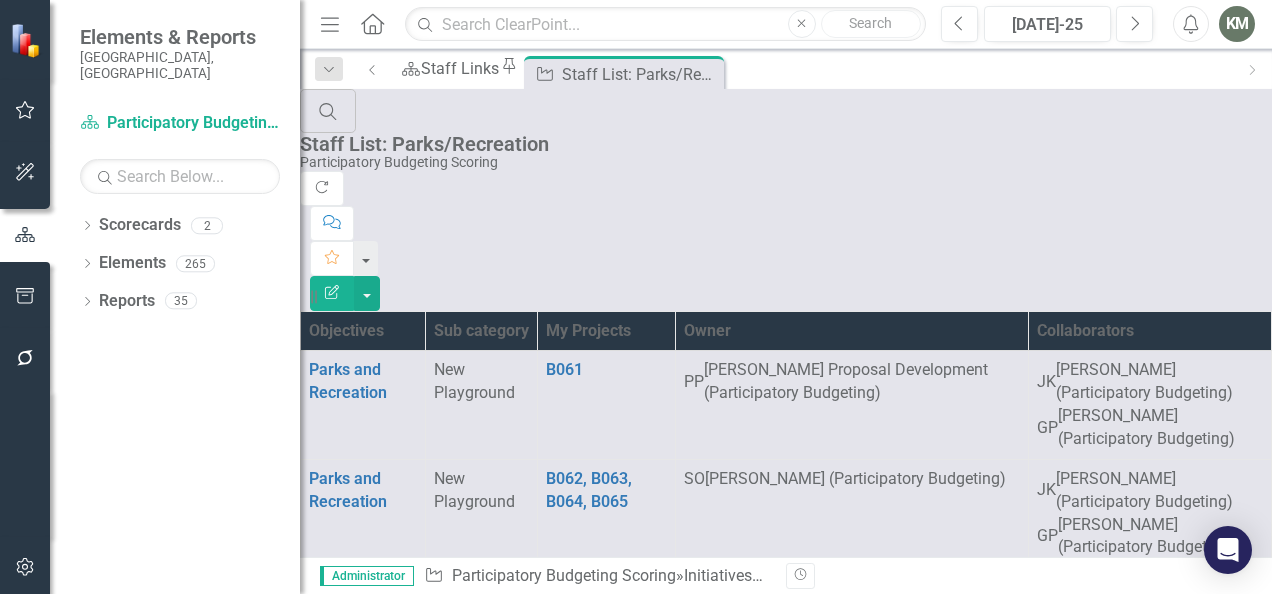 scroll, scrollTop: 882, scrollLeft: 0, axis: vertical 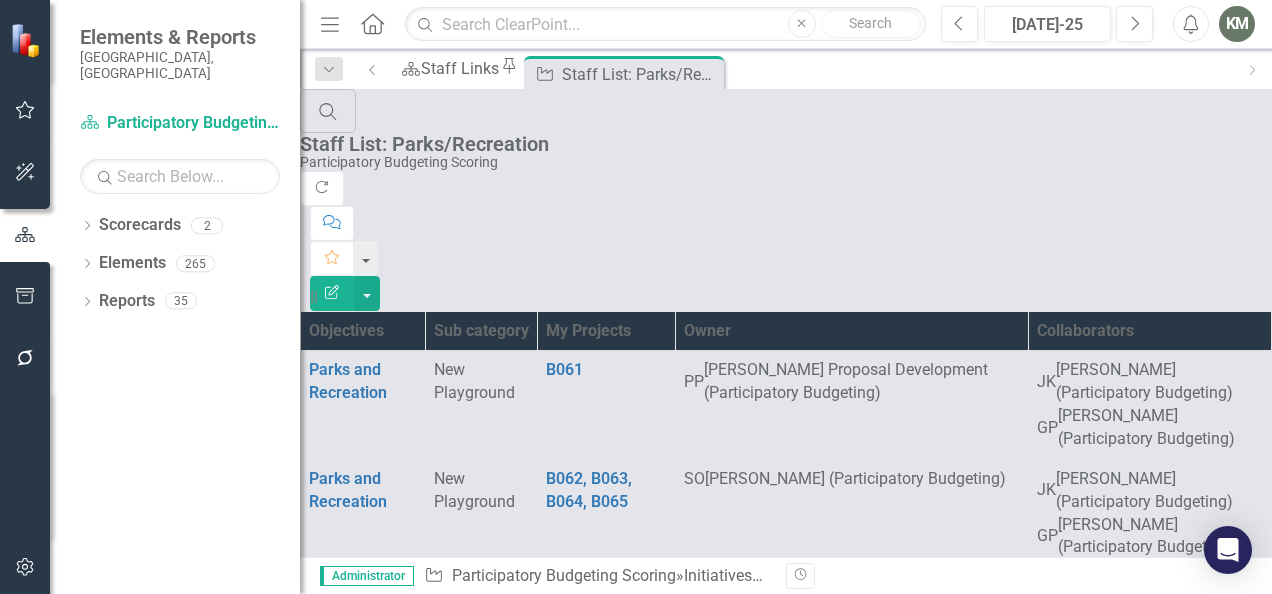 click on "B068" at bounding box center (564, 1128) 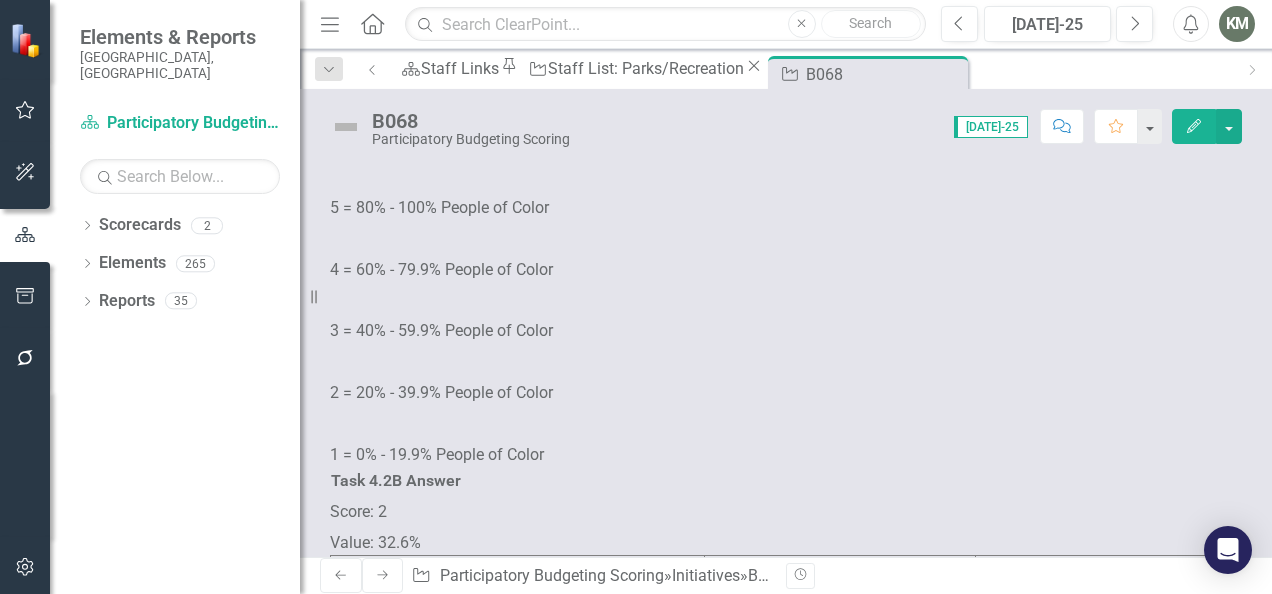 scroll, scrollTop: 3246, scrollLeft: 0, axis: vertical 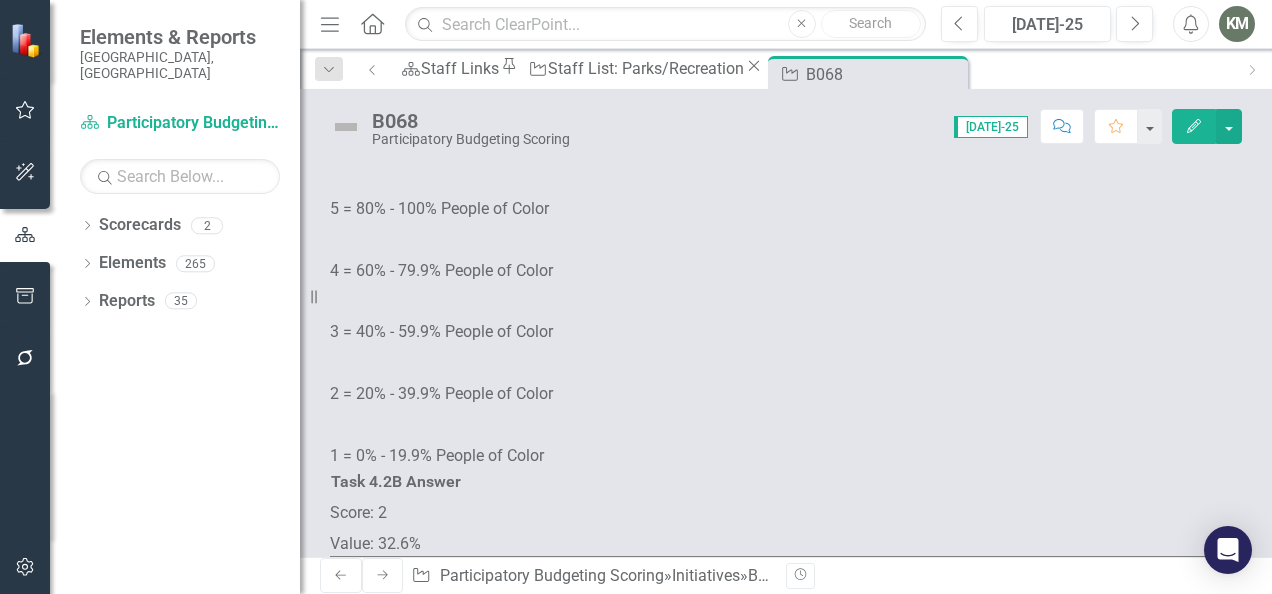click at bounding box center [518, -479] 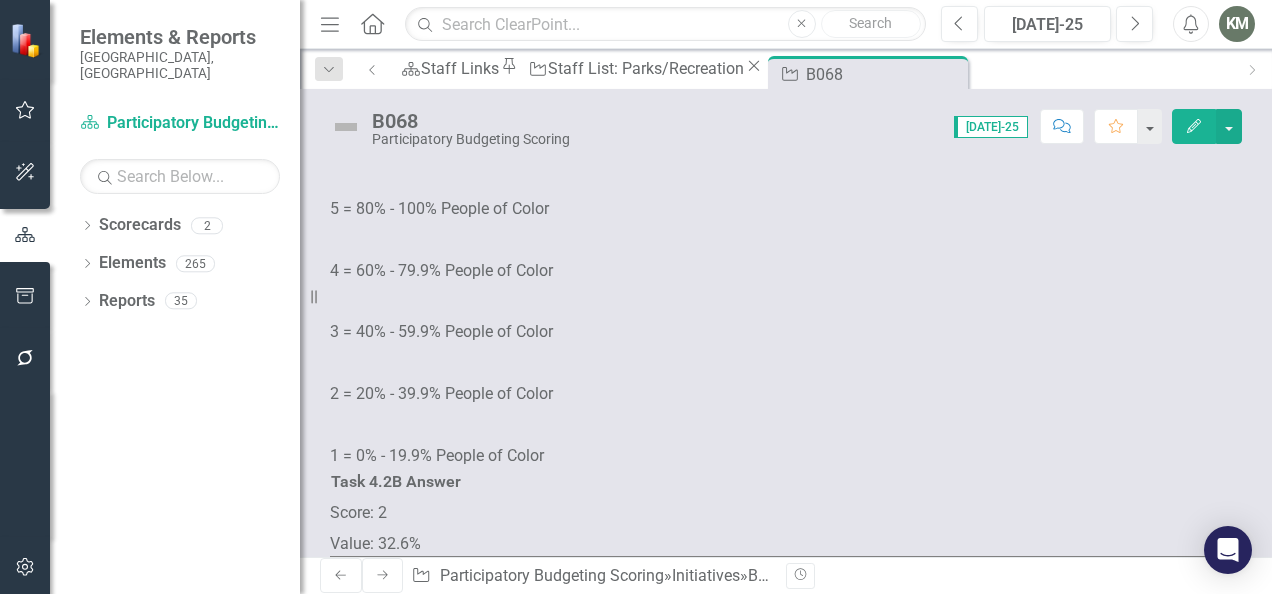 click at bounding box center (518, -479) 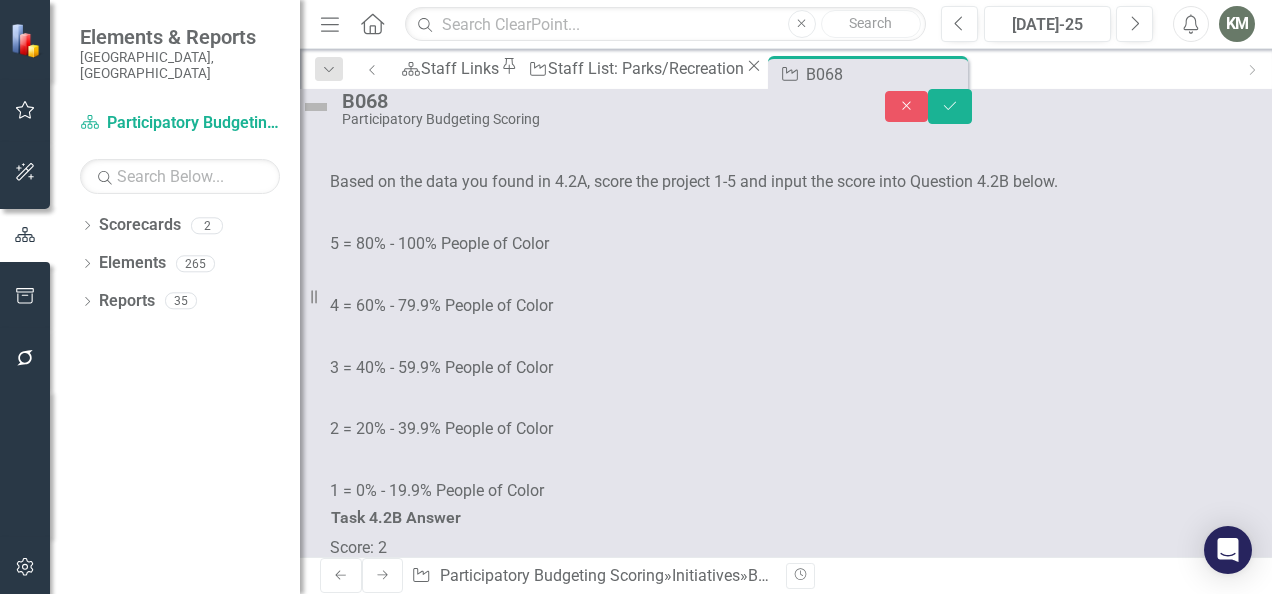 scroll, scrollTop: 0, scrollLeft: 0, axis: both 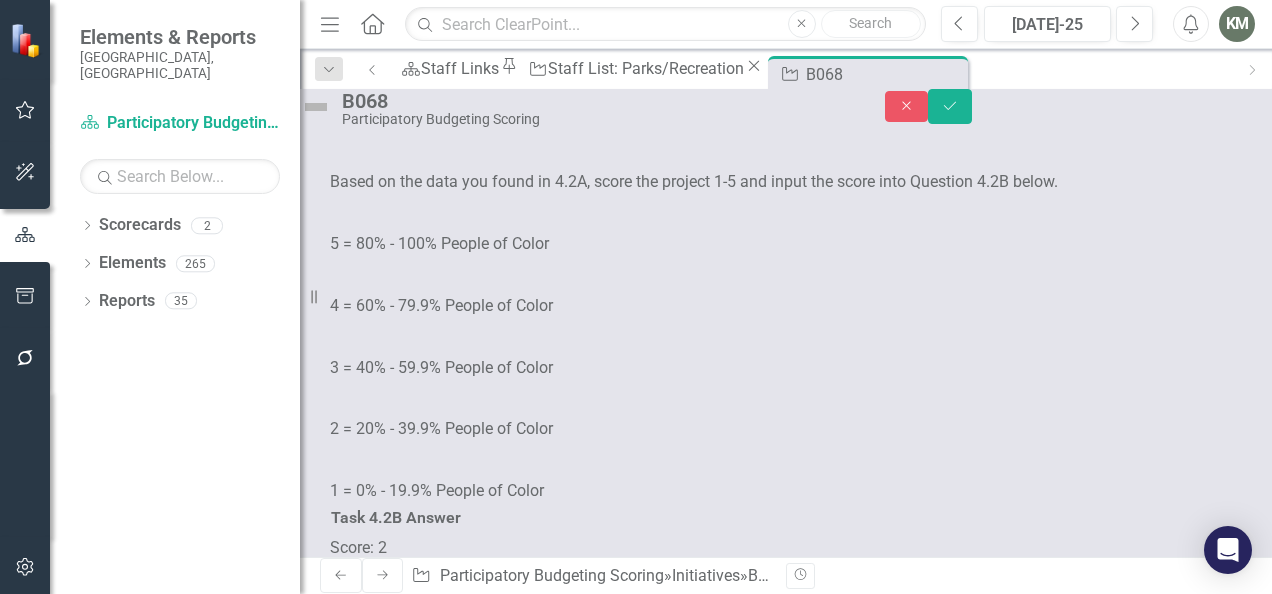 click at bounding box center (372, -430) 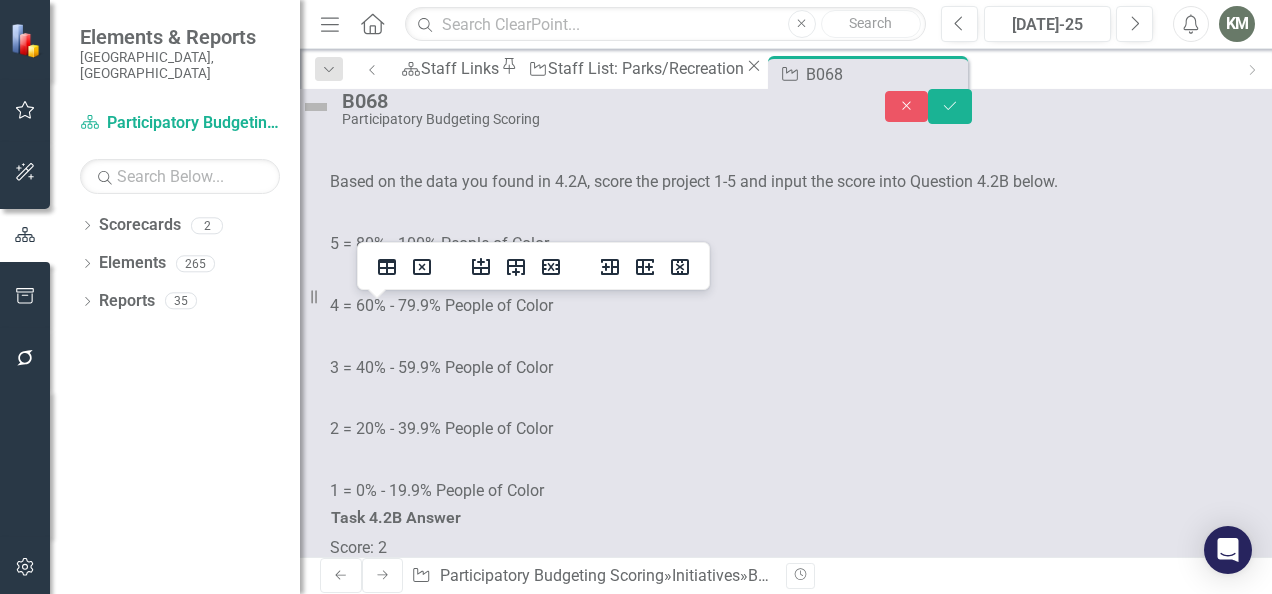 type 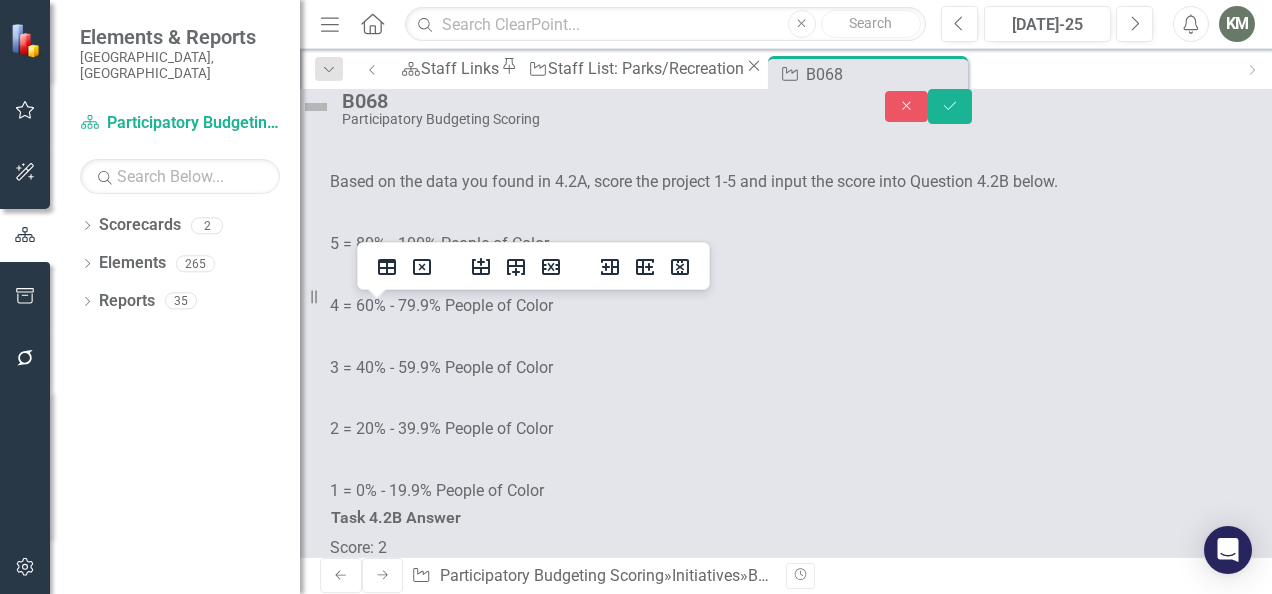 click at bounding box center [428, -430] 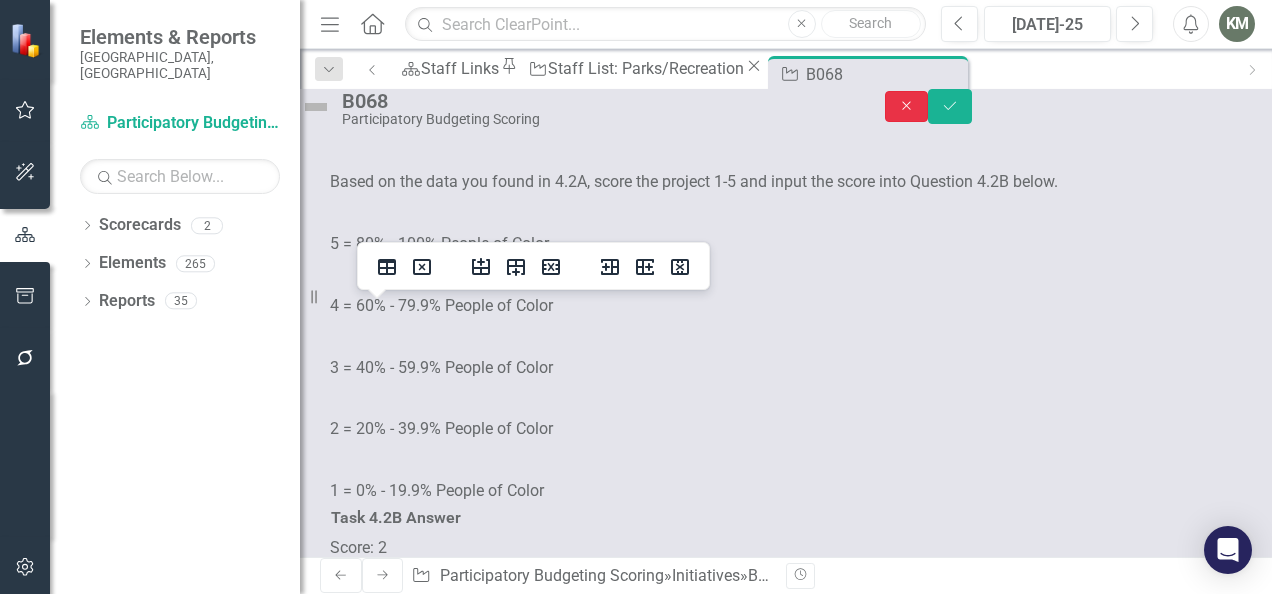 click on "Close" at bounding box center [907, 106] 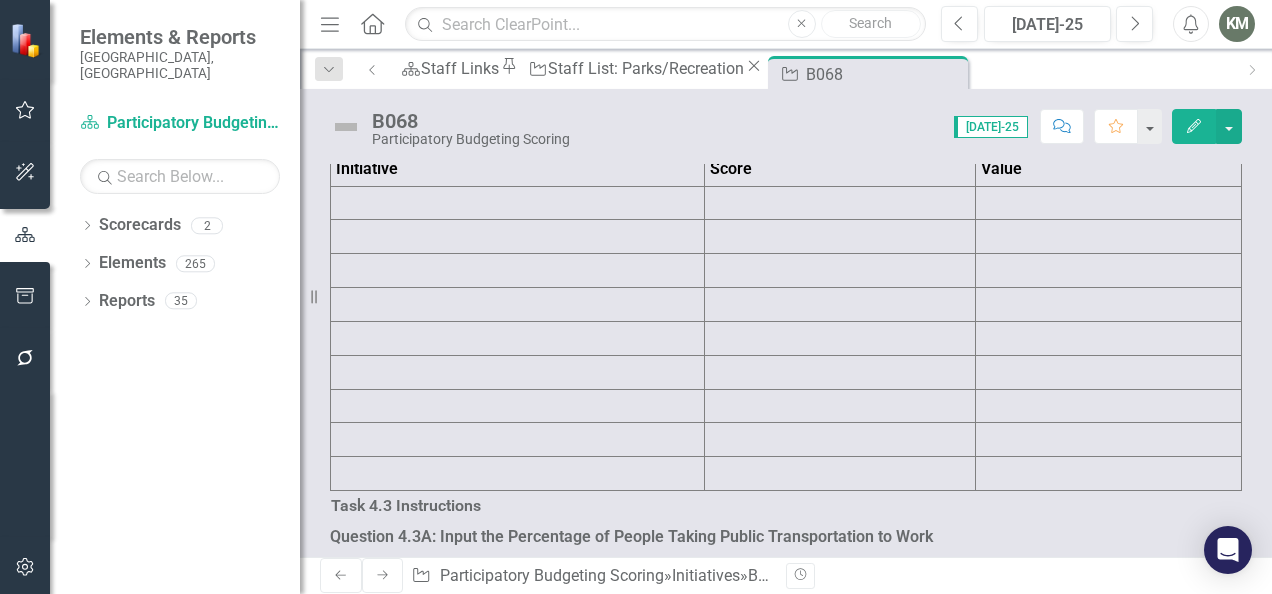 scroll, scrollTop: 3642, scrollLeft: 0, axis: vertical 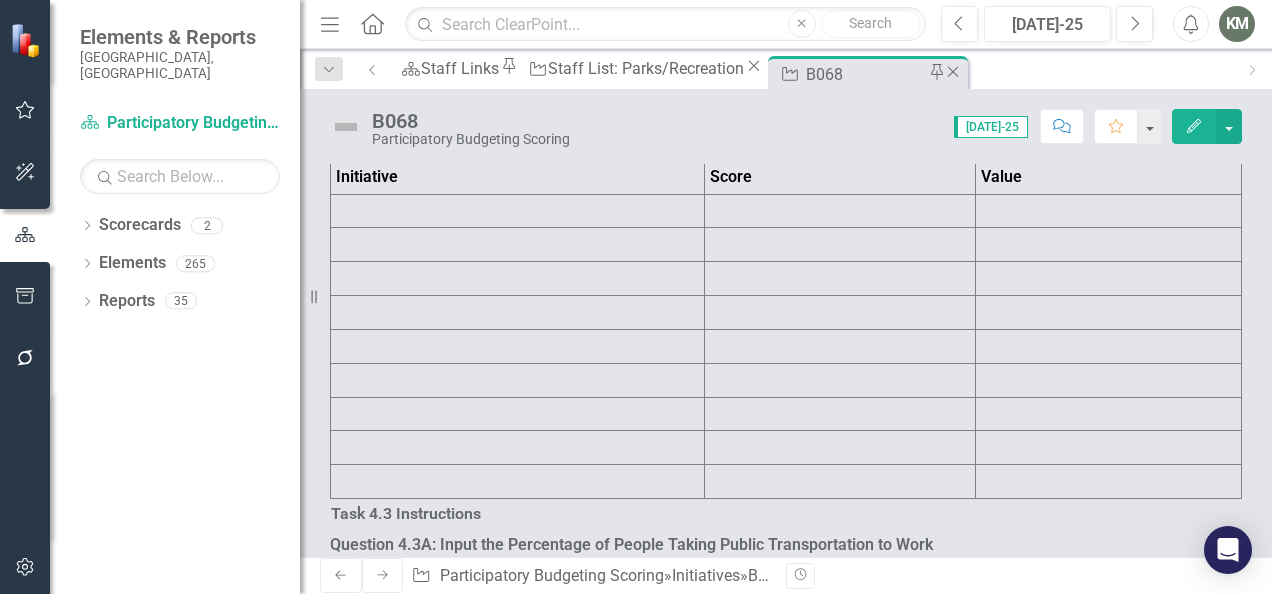 click 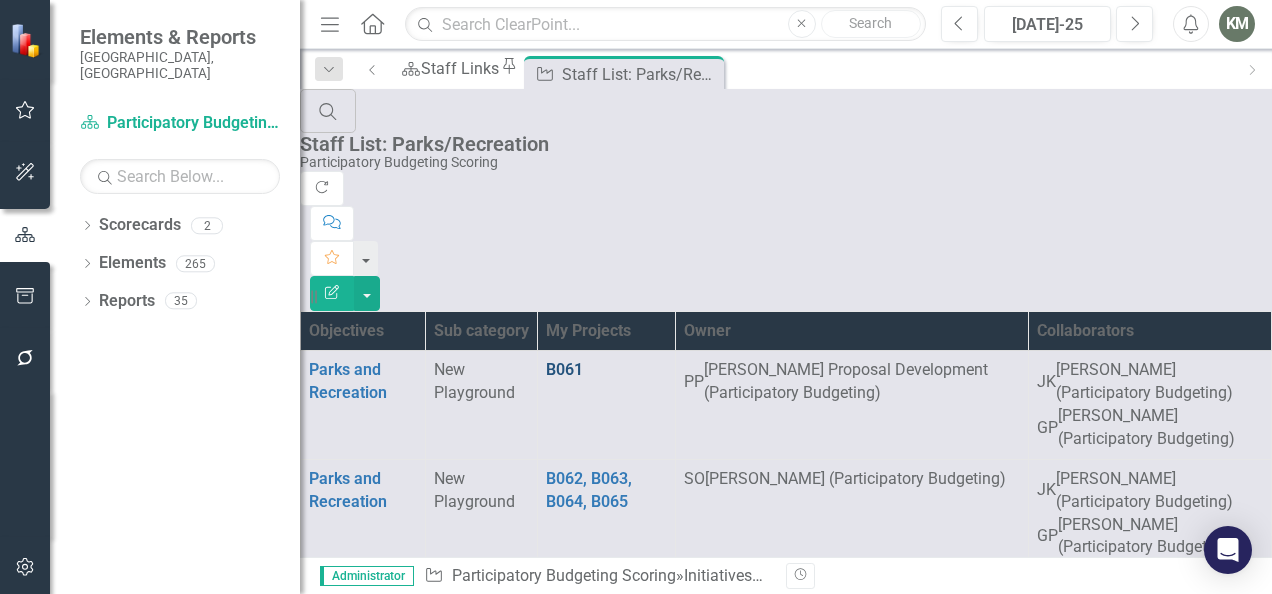 click on "B061" at bounding box center [564, 369] 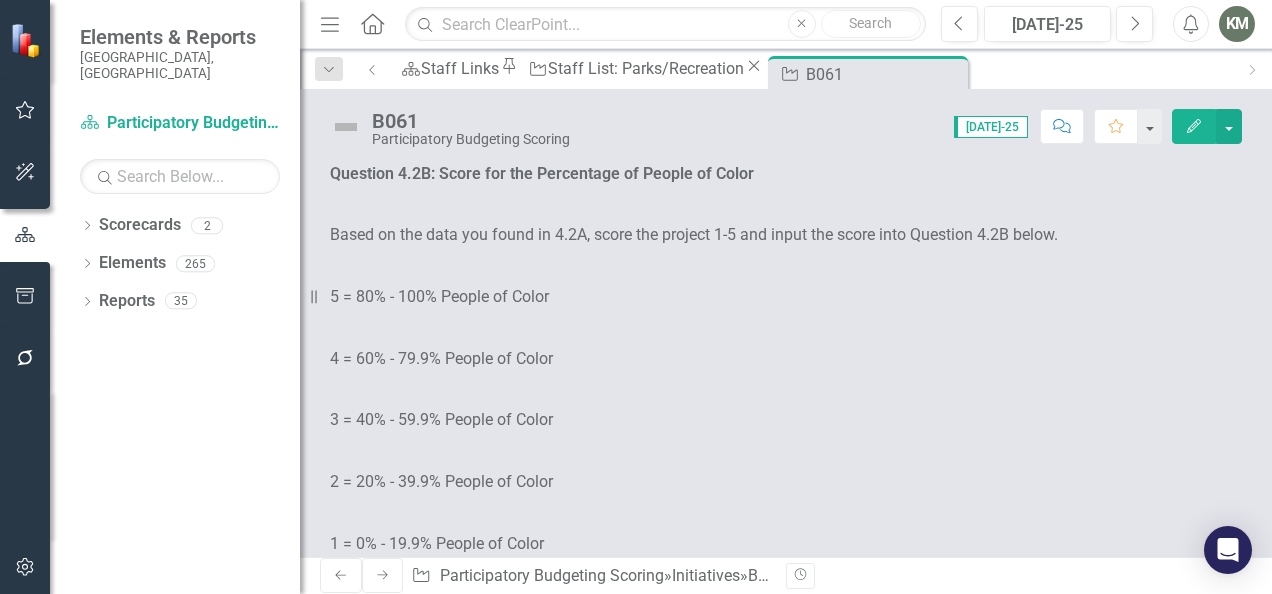 scroll, scrollTop: 3158, scrollLeft: 0, axis: vertical 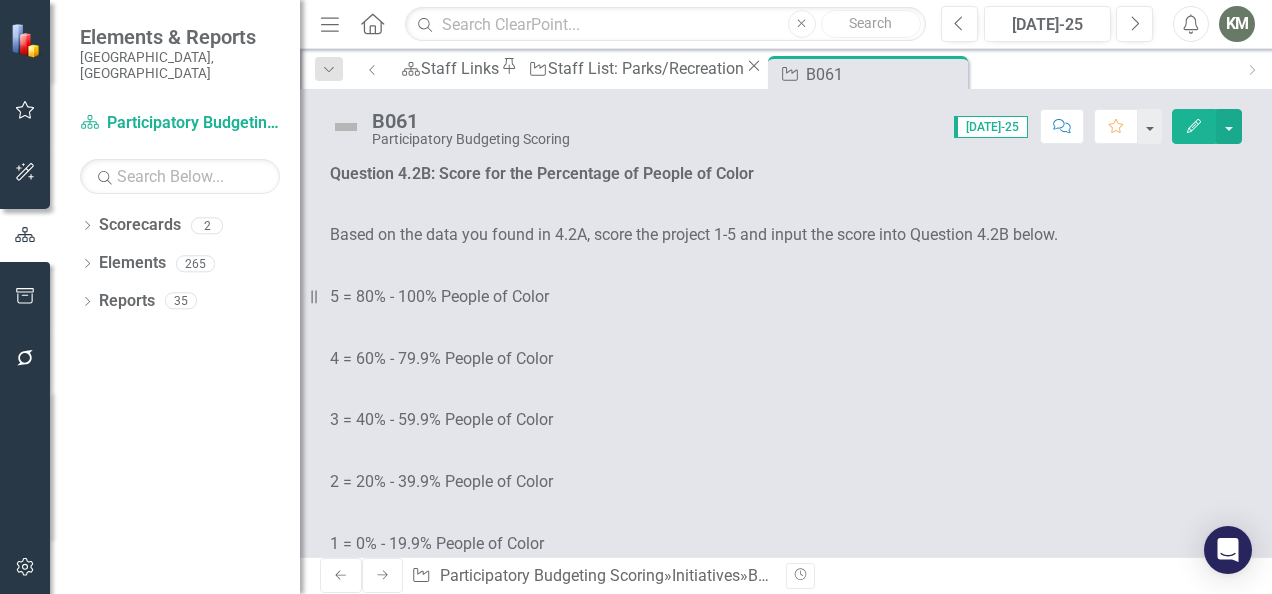 click at bounding box center (518, -391) 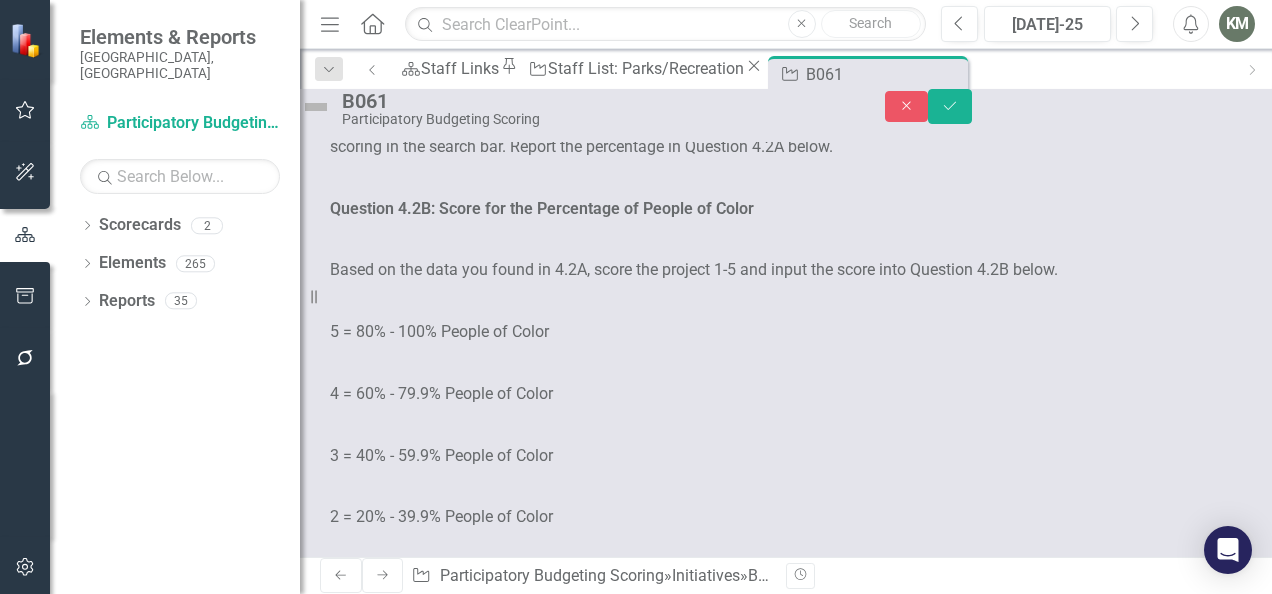 scroll, scrollTop: 8, scrollLeft: 0, axis: vertical 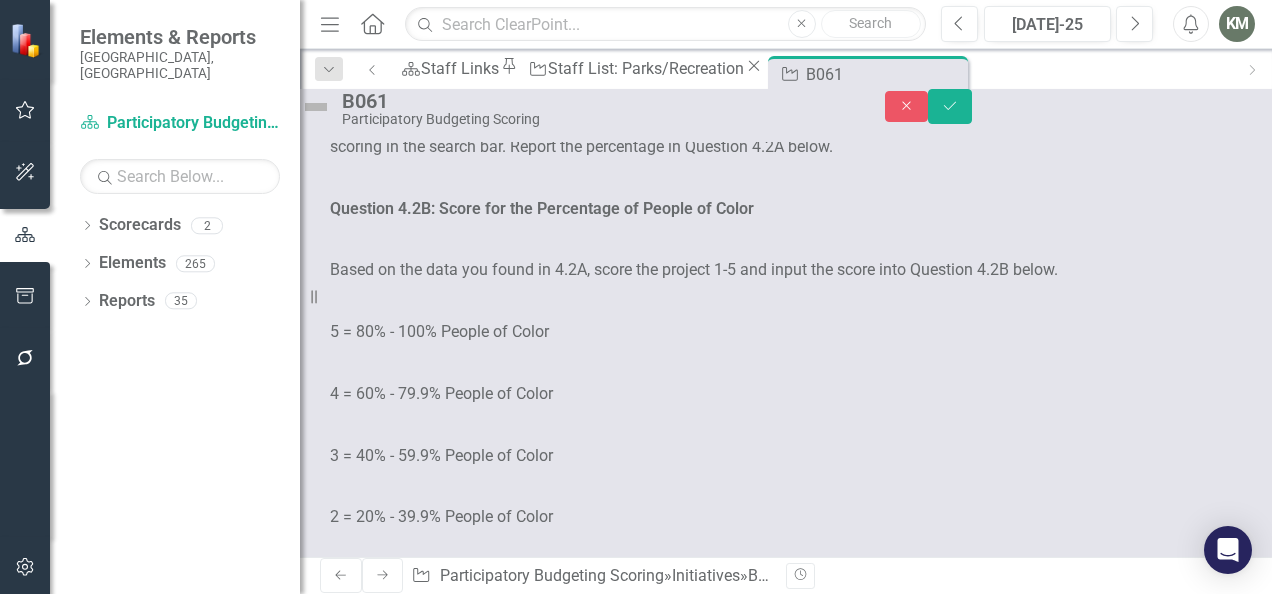 click at bounding box center (372, -350) 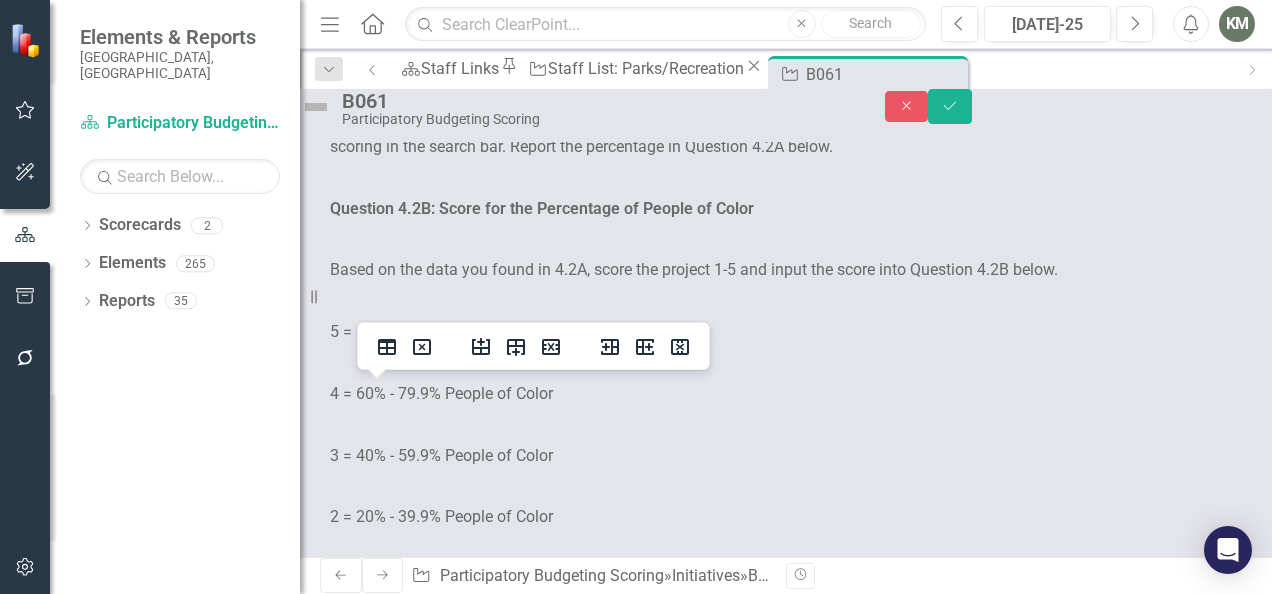 type 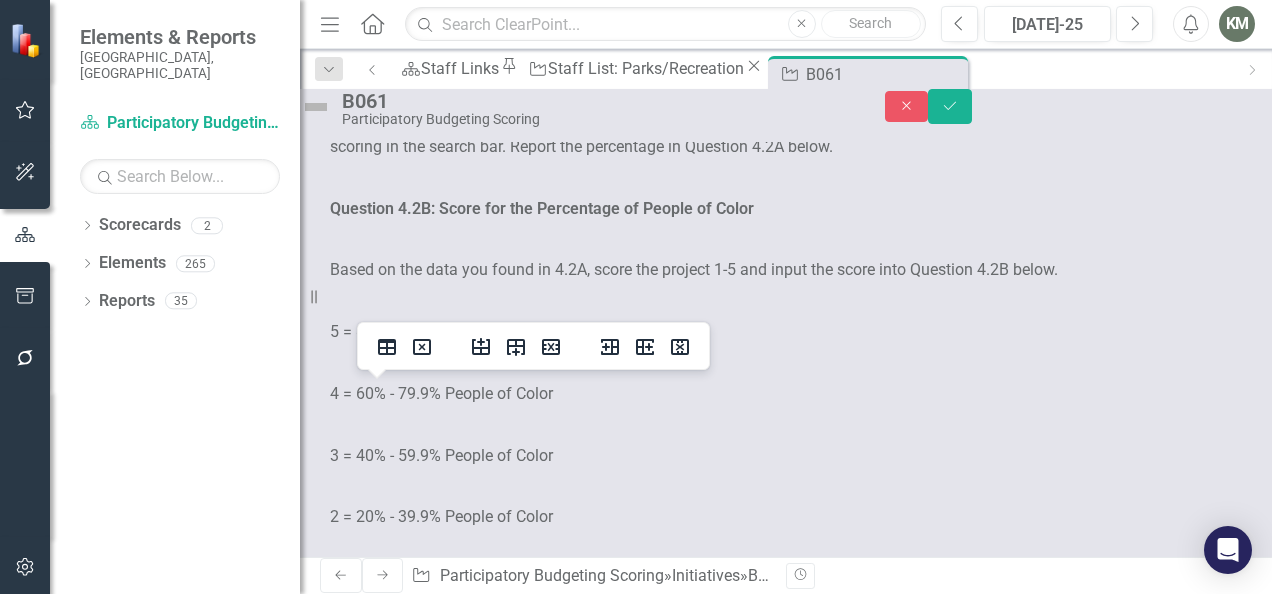 click at bounding box center [436, -350] 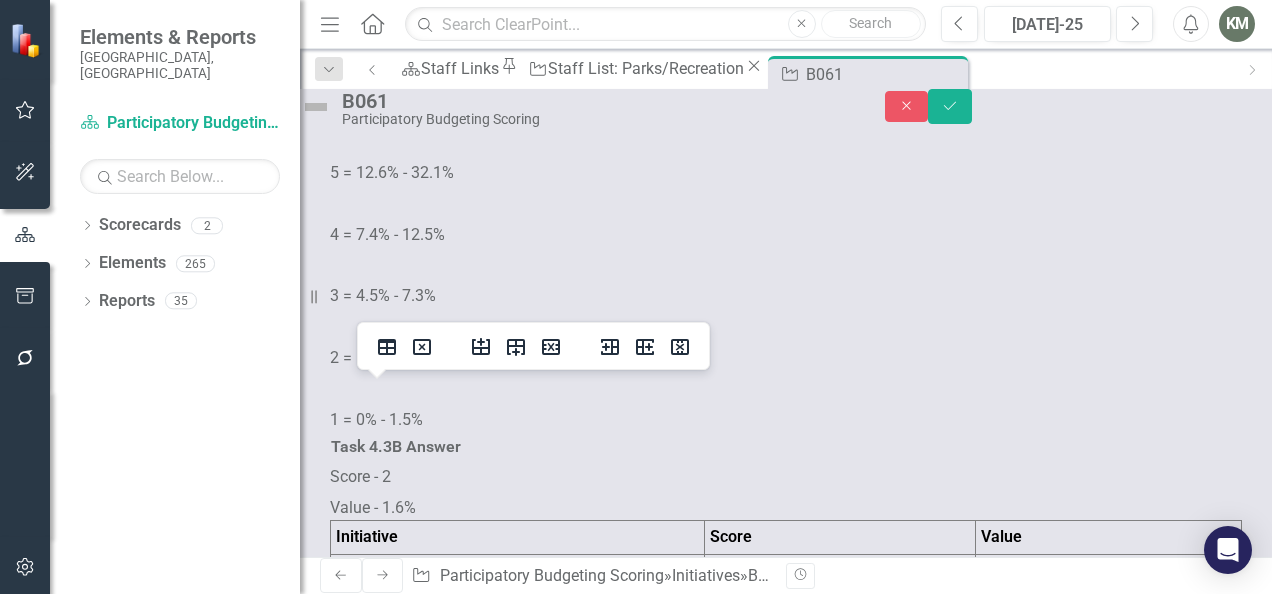 scroll, scrollTop: 4404, scrollLeft: 0, axis: vertical 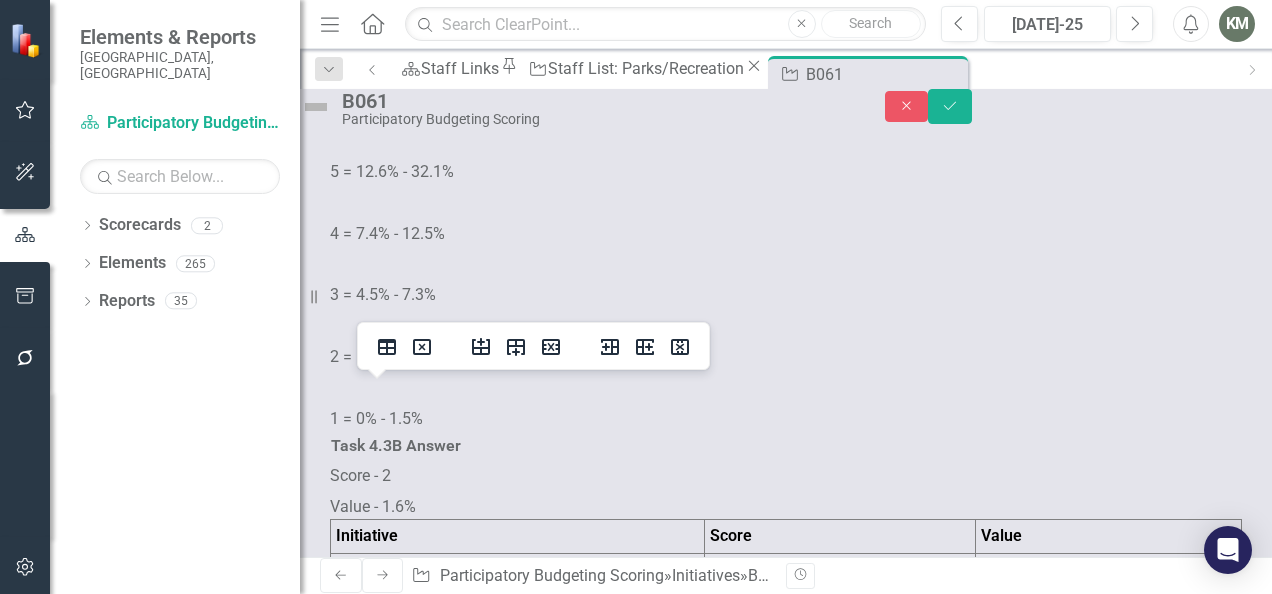 click at bounding box center [518, -516] 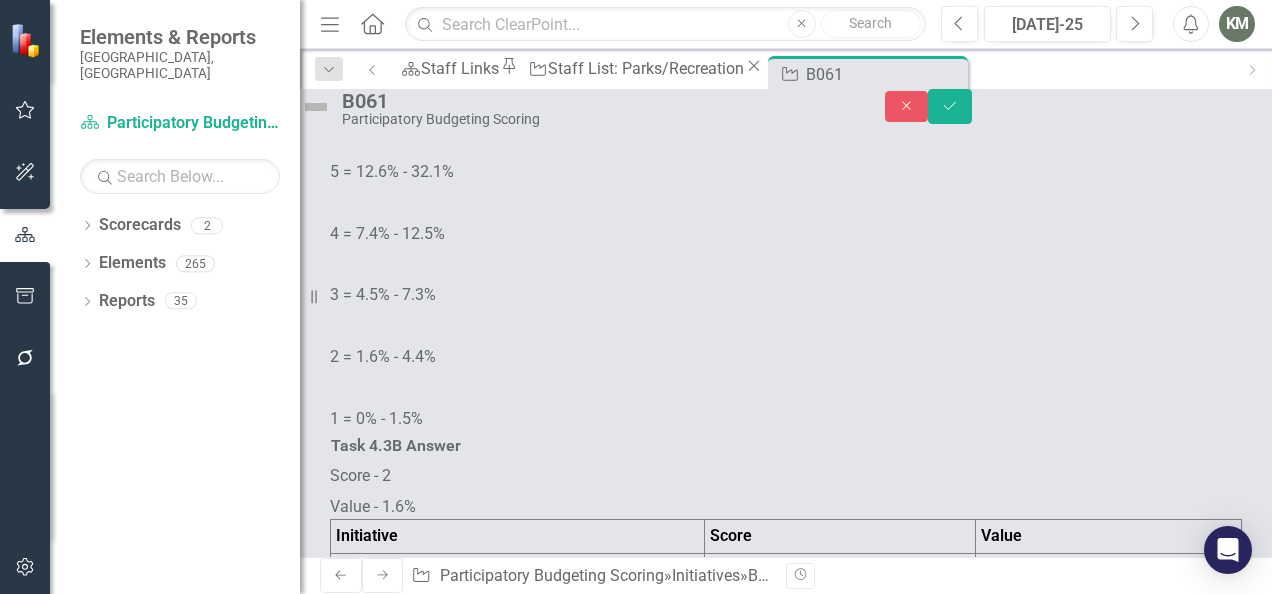 click at bounding box center [518, -516] 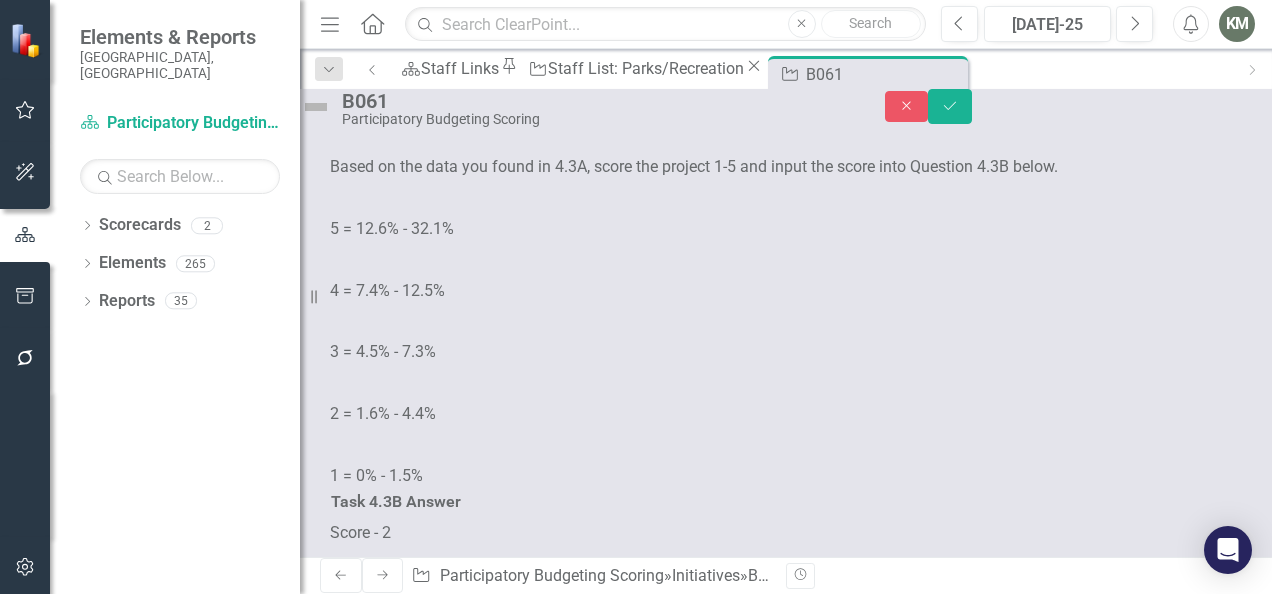 scroll, scrollTop: 0, scrollLeft: 0, axis: both 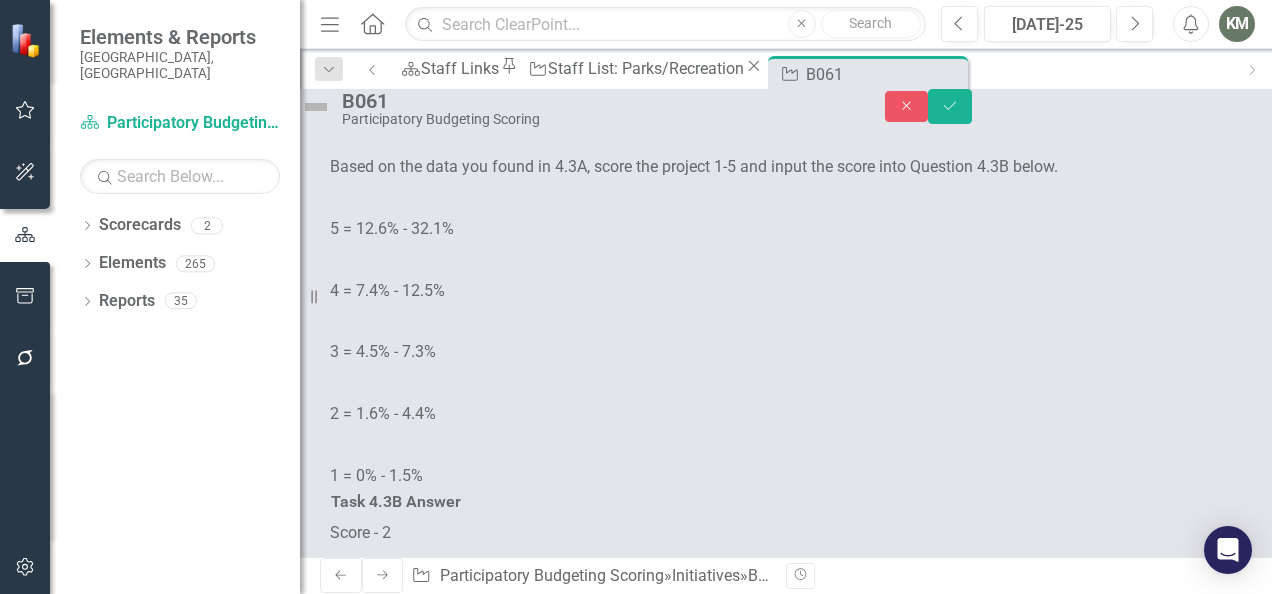 click at bounding box center [372, -445] 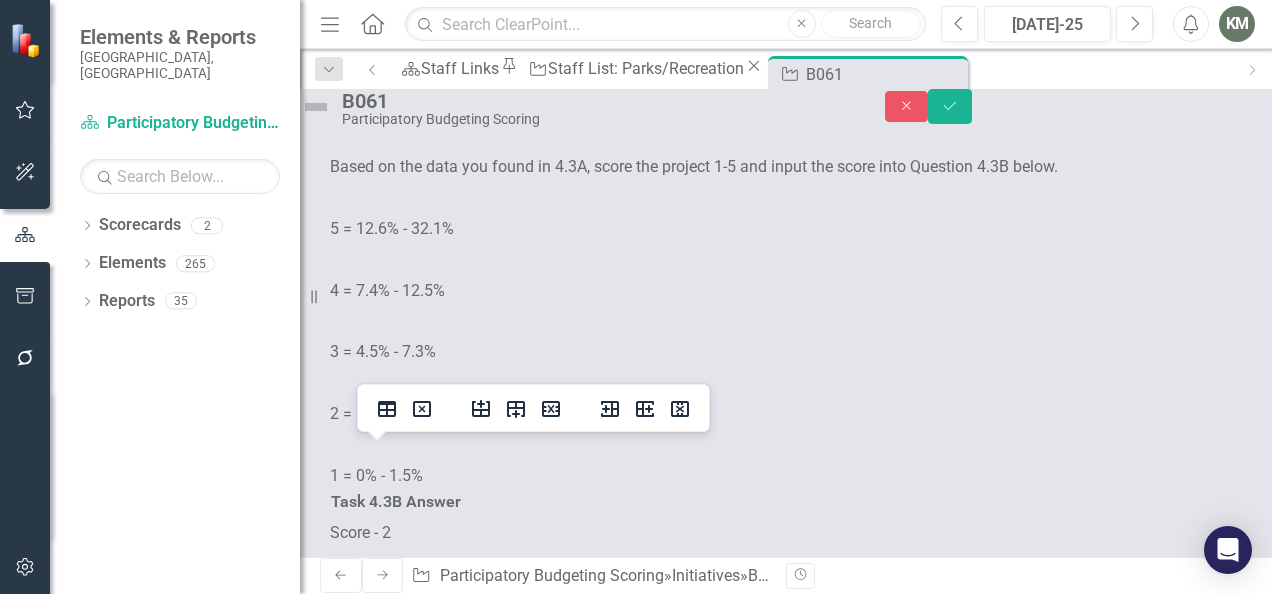 type 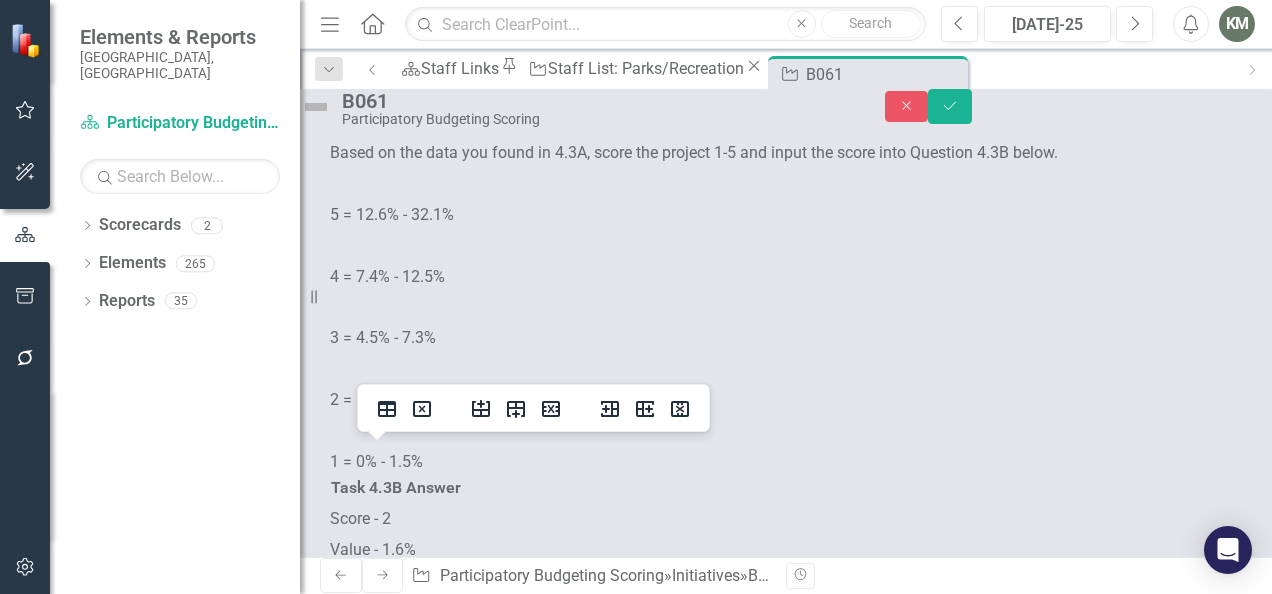 scroll, scrollTop: 4419, scrollLeft: 0, axis: vertical 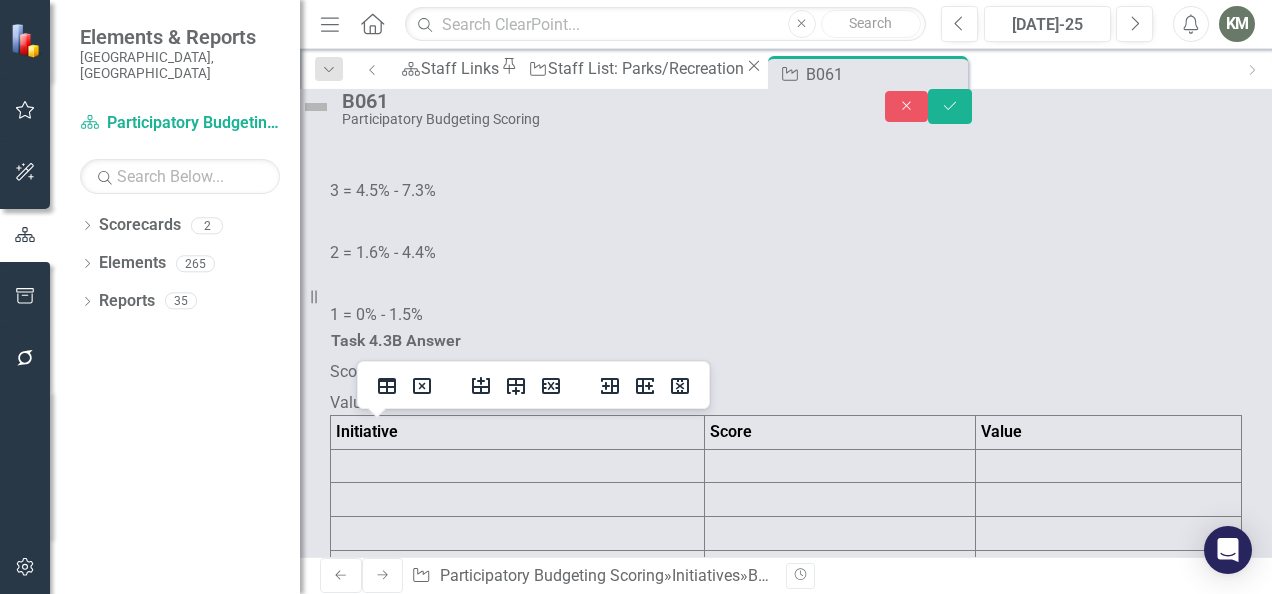click at bounding box center (428, -614) 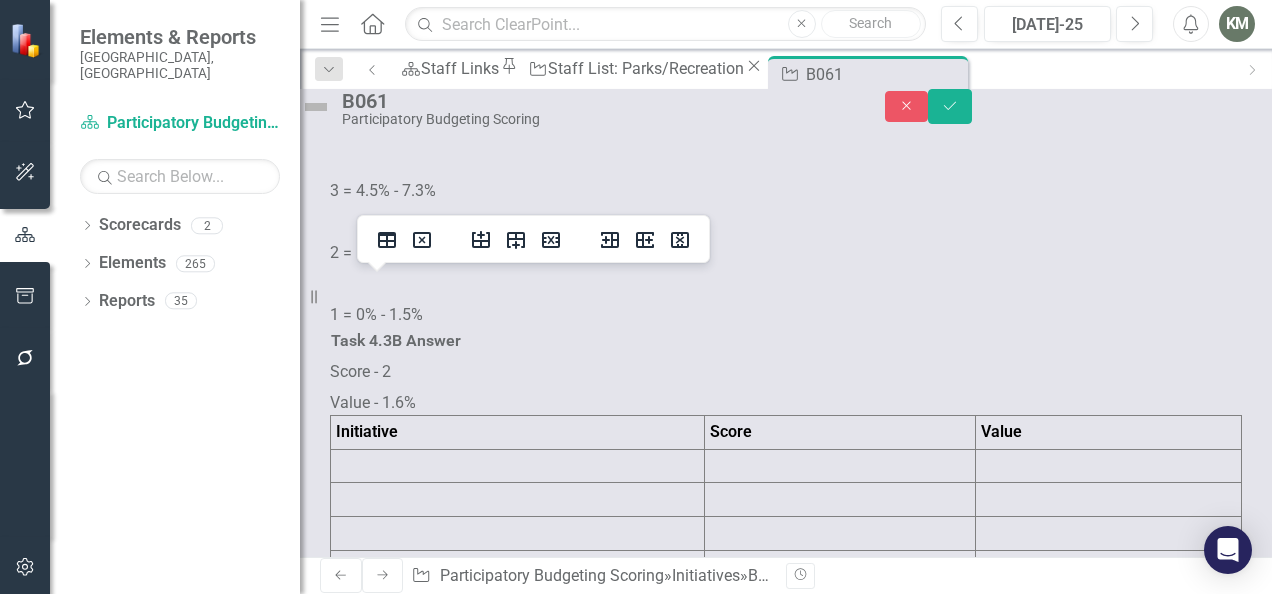 click at bounding box center [475, -614] 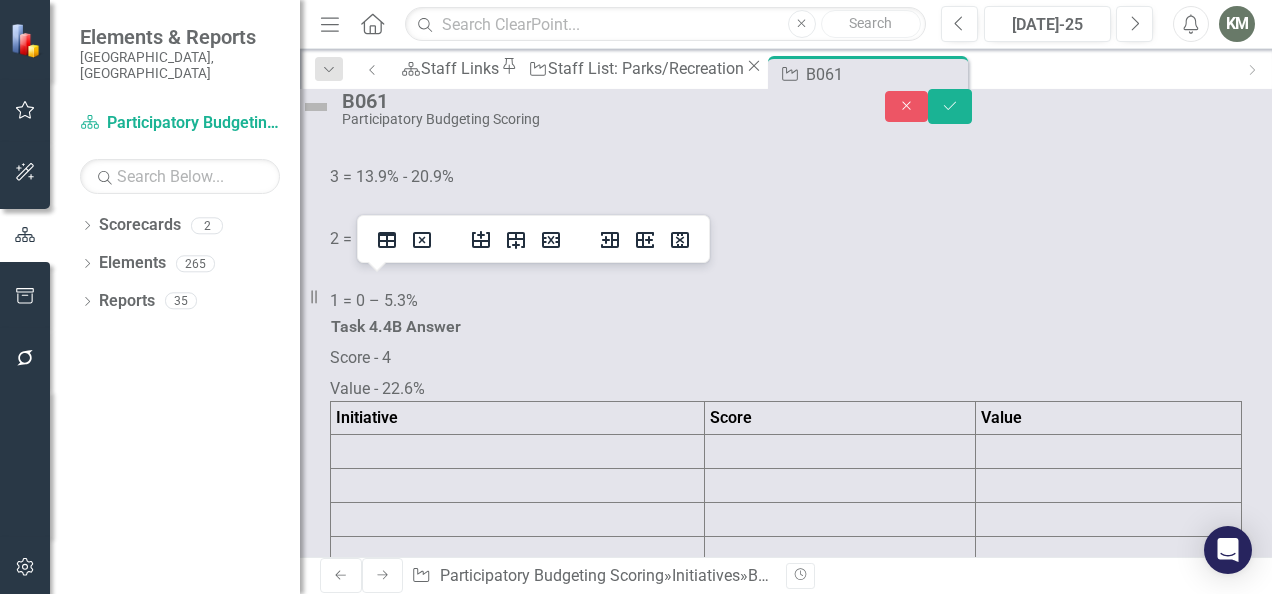 scroll, scrollTop: 5703, scrollLeft: 0, axis: vertical 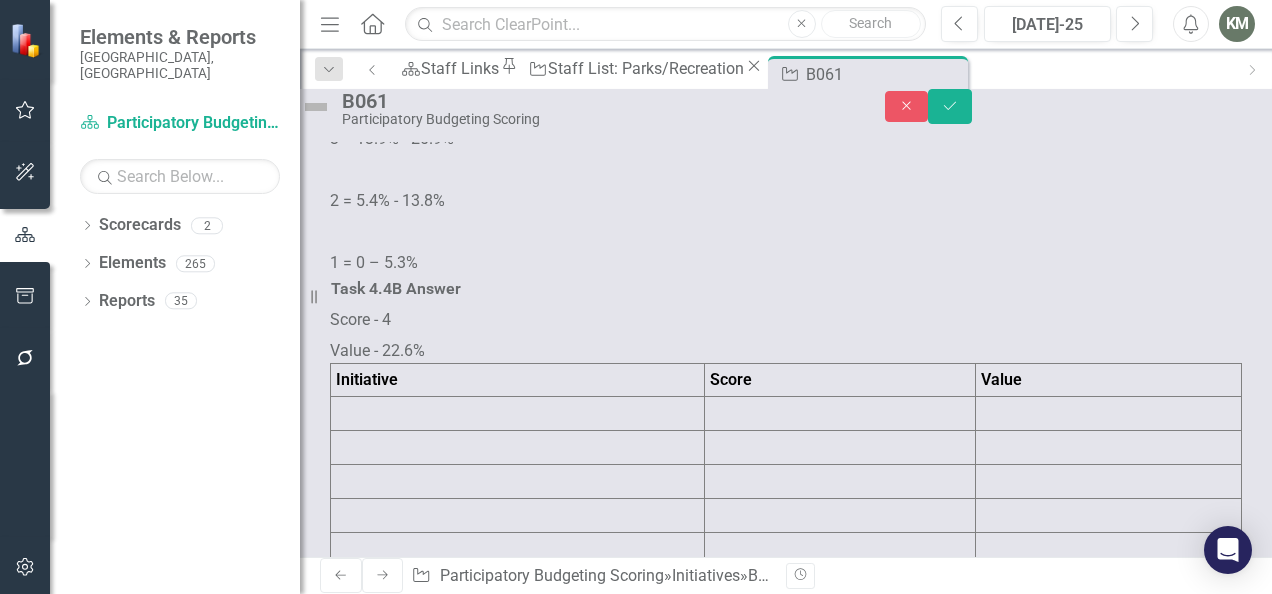 click at bounding box center [518, -672] 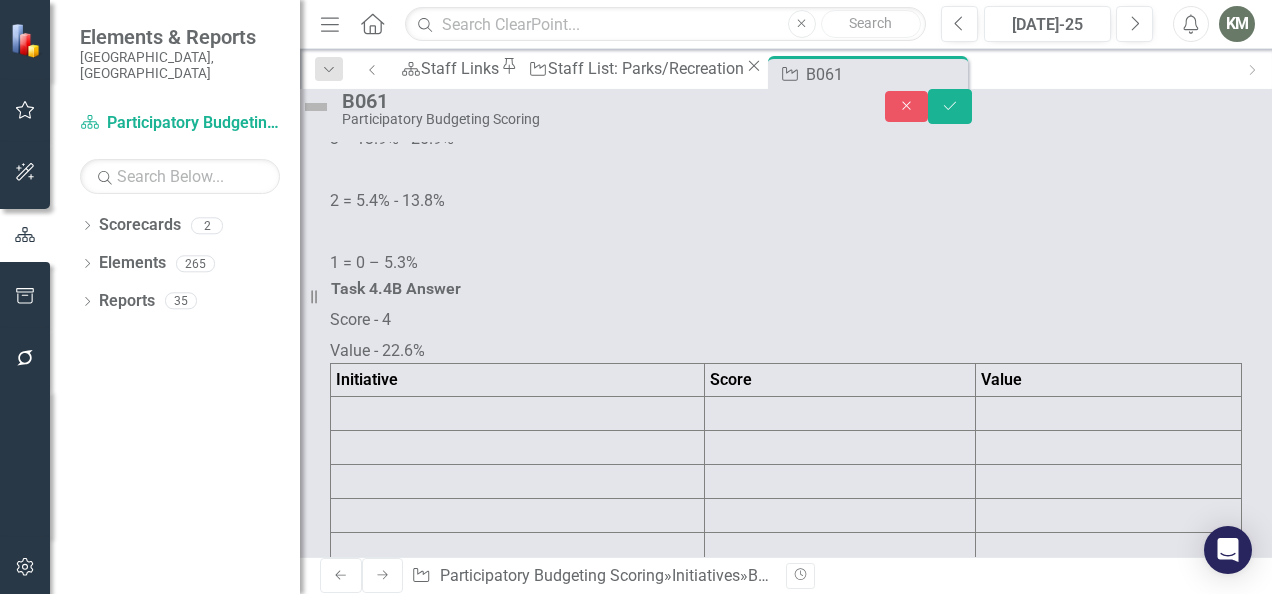 click at bounding box center (518, -672) 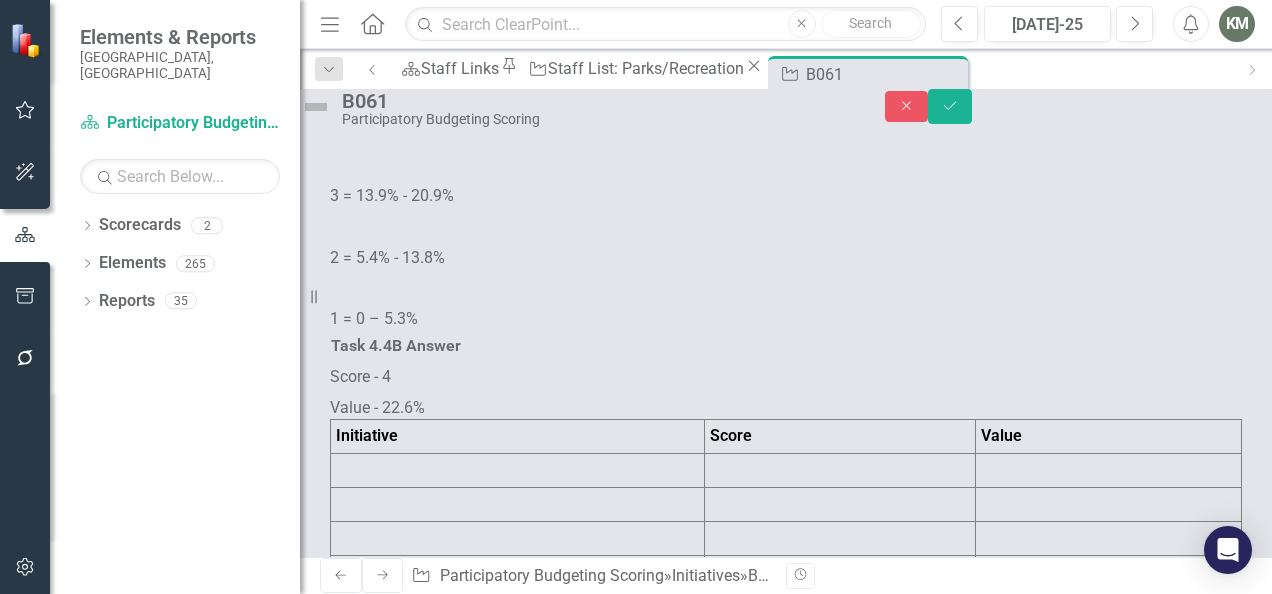 scroll, scrollTop: 8, scrollLeft: 0, axis: vertical 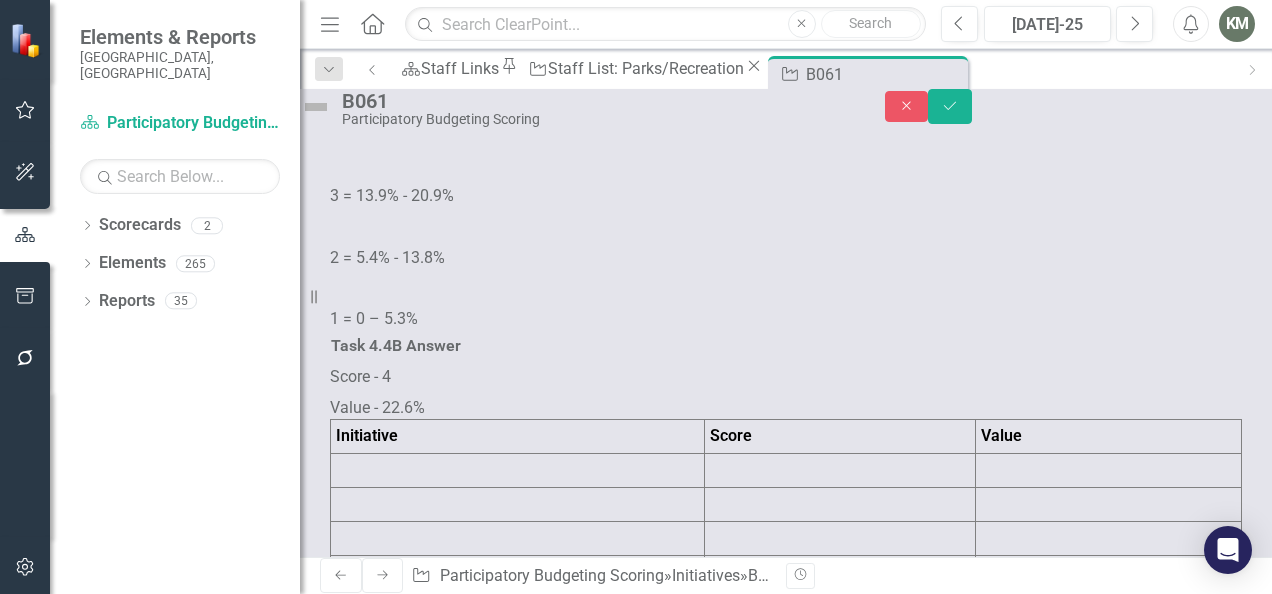 click at bounding box center [372, -610] 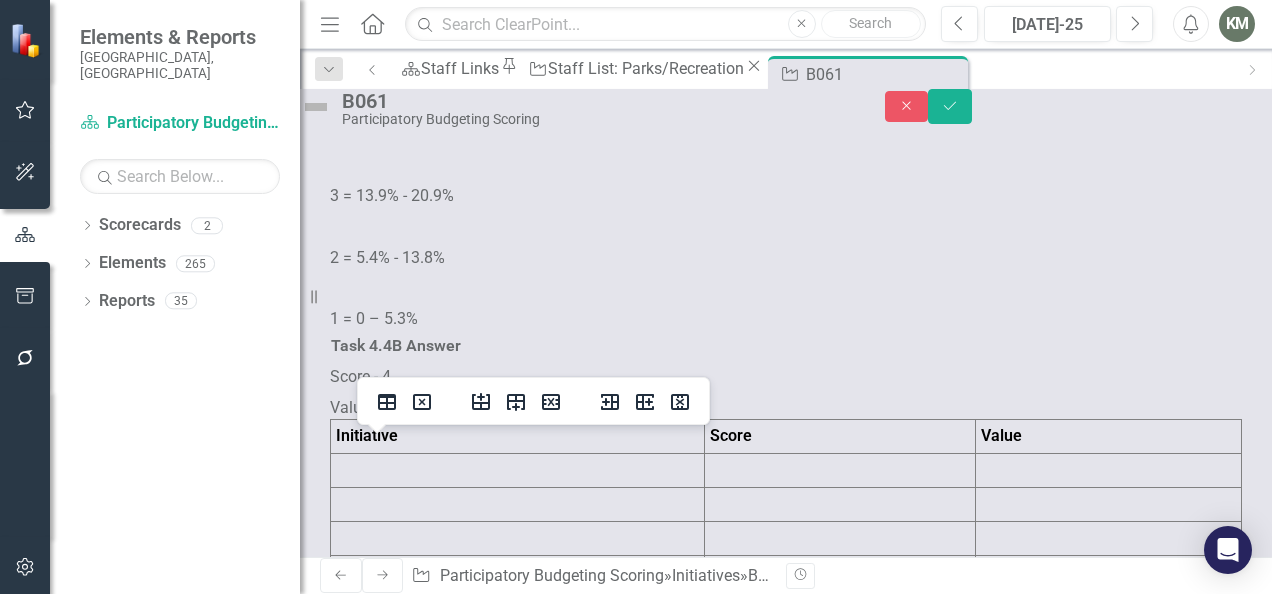 type 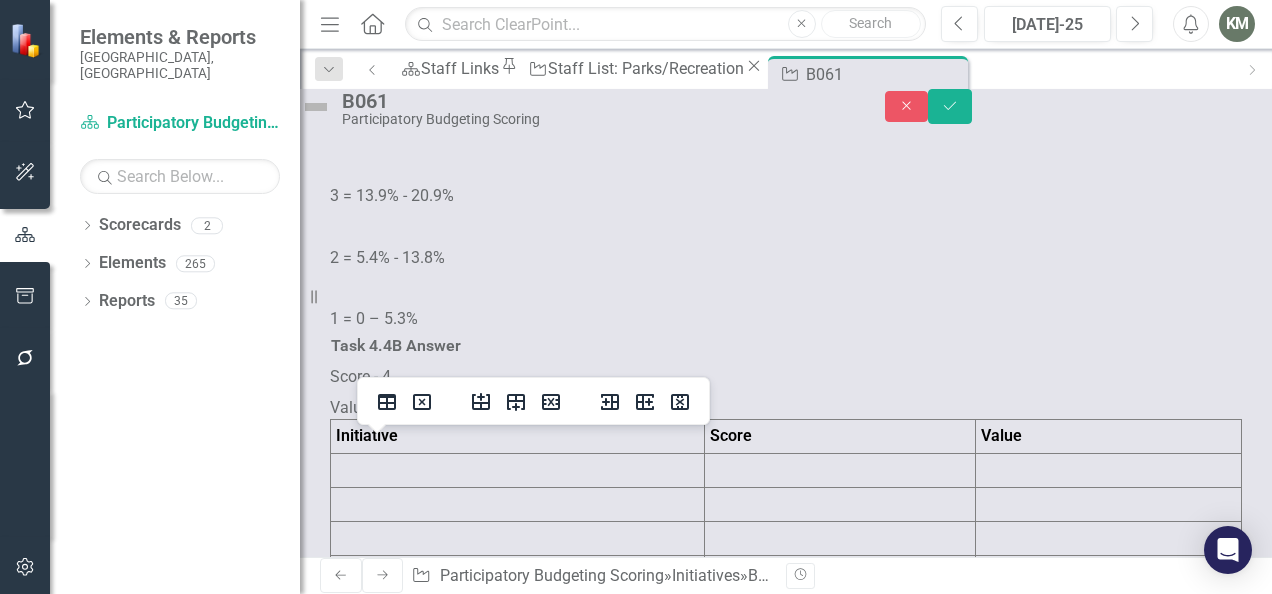 click on "Bo61" at bounding box center [372, -610] 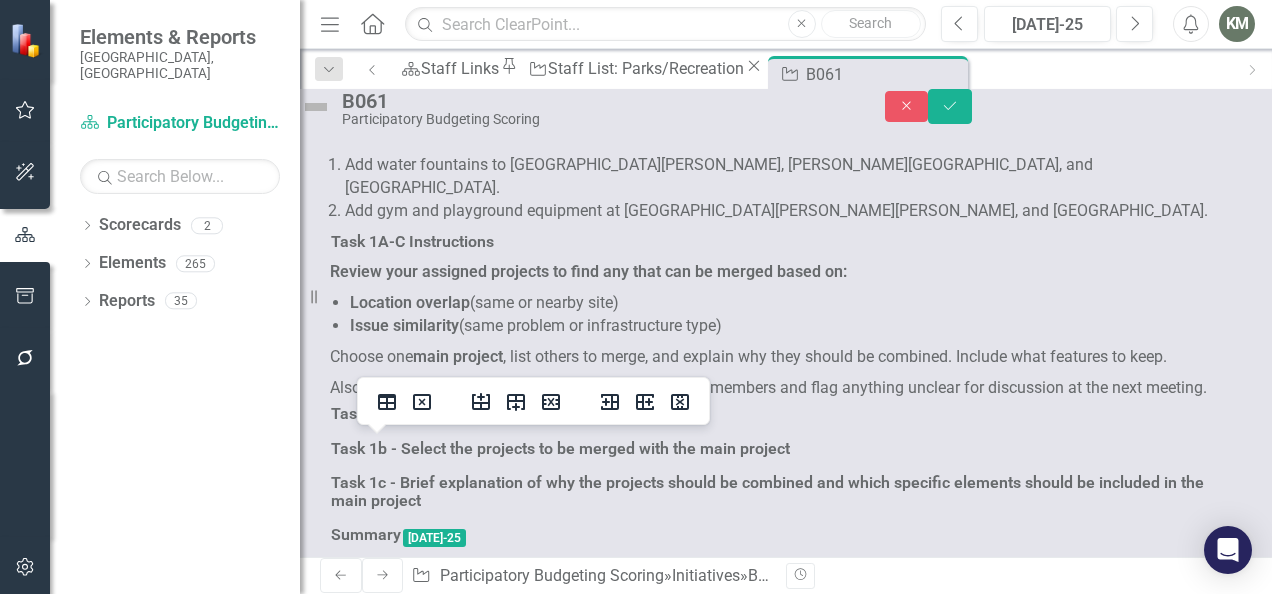 scroll, scrollTop: 7196, scrollLeft: 0, axis: vertical 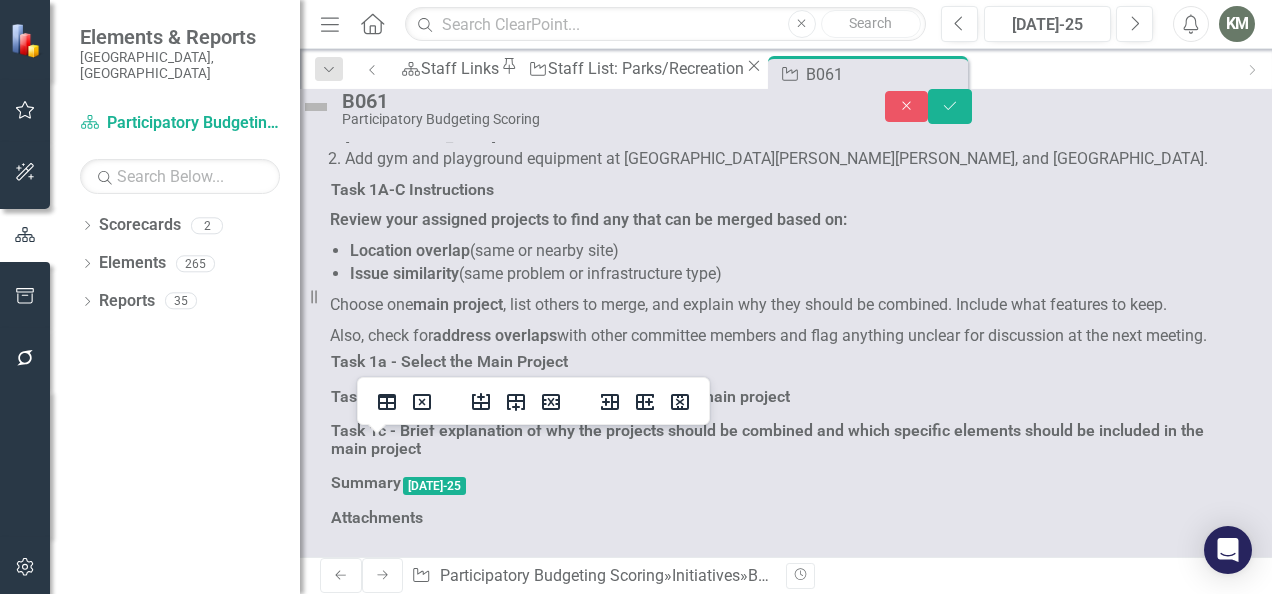 click at bounding box center (518, -687) 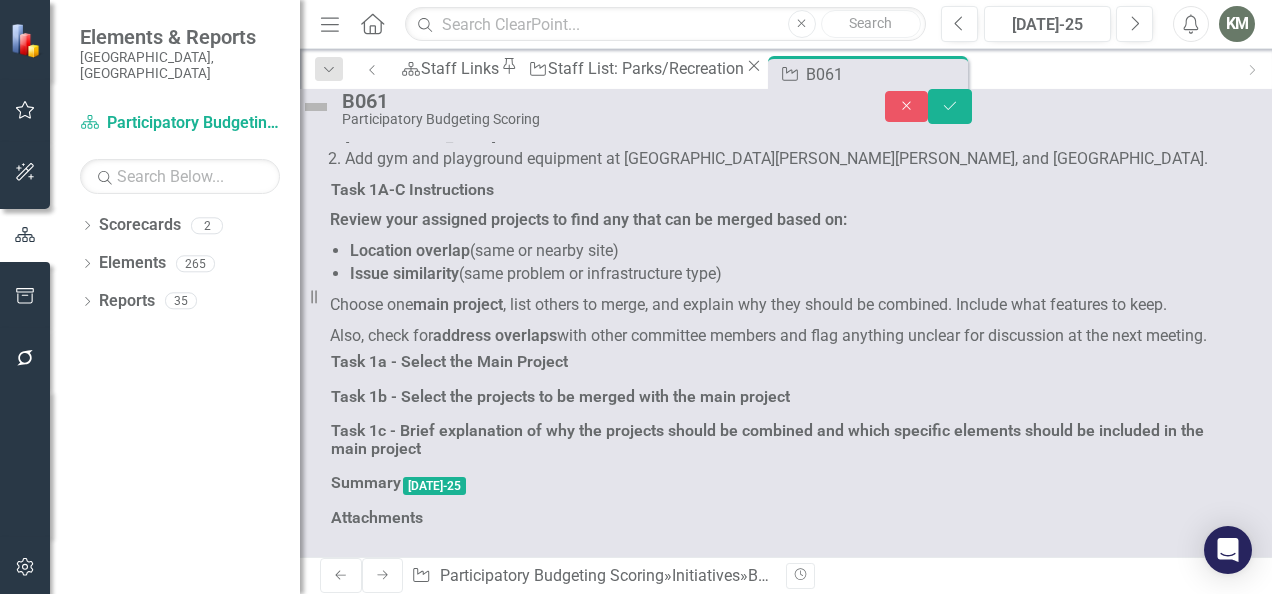 click at bounding box center (518, -687) 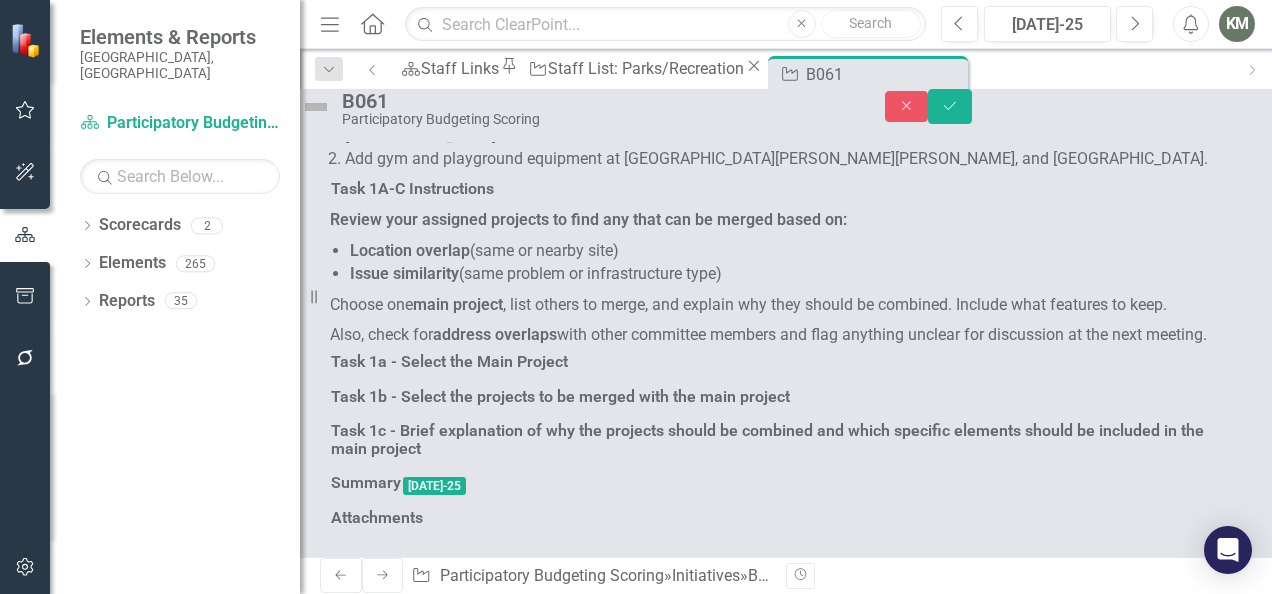 scroll, scrollTop: 0, scrollLeft: 0, axis: both 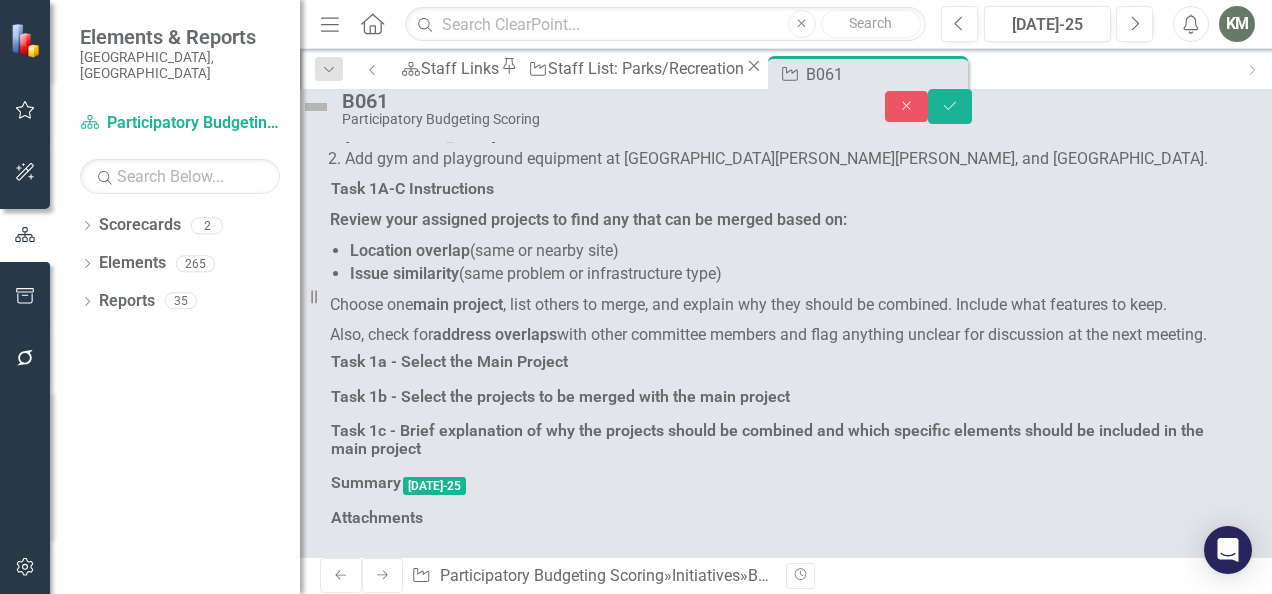 click at bounding box center [375, -674] 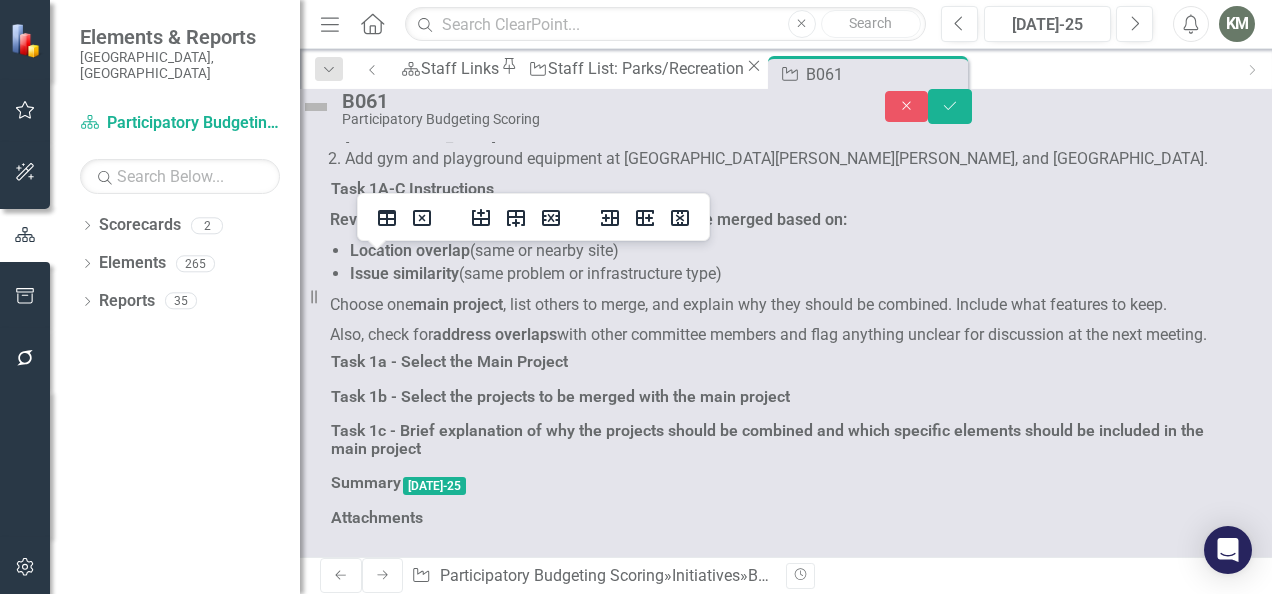 type 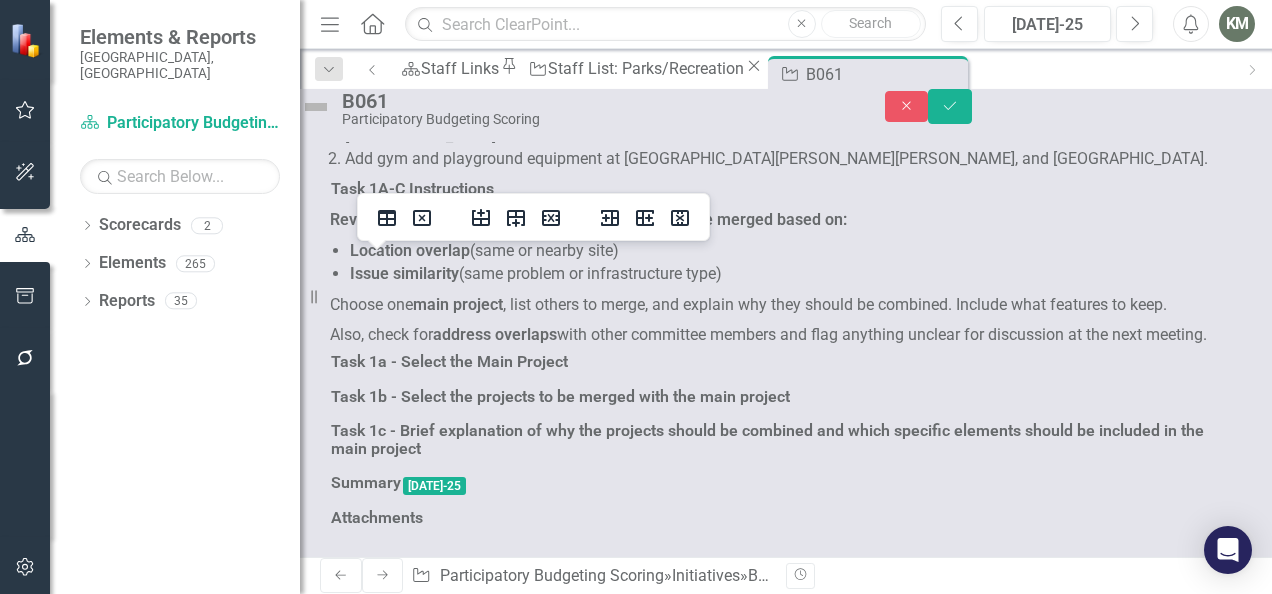 click at bounding box center [436, -674] 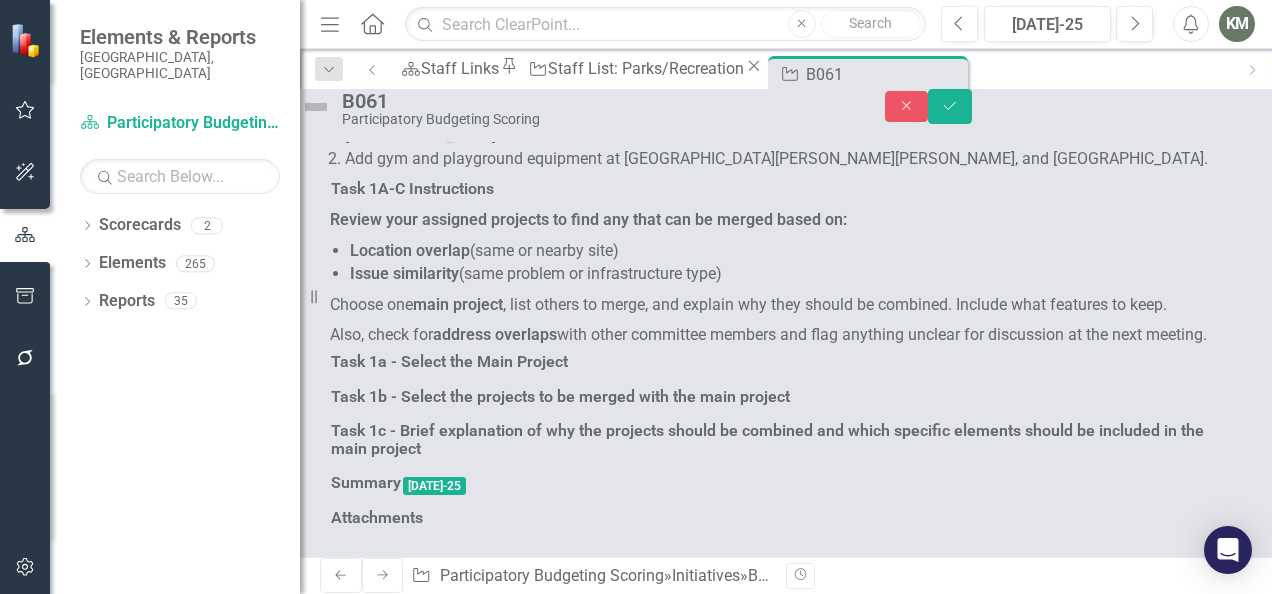click on "Close Save" at bounding box center (1079, 106) 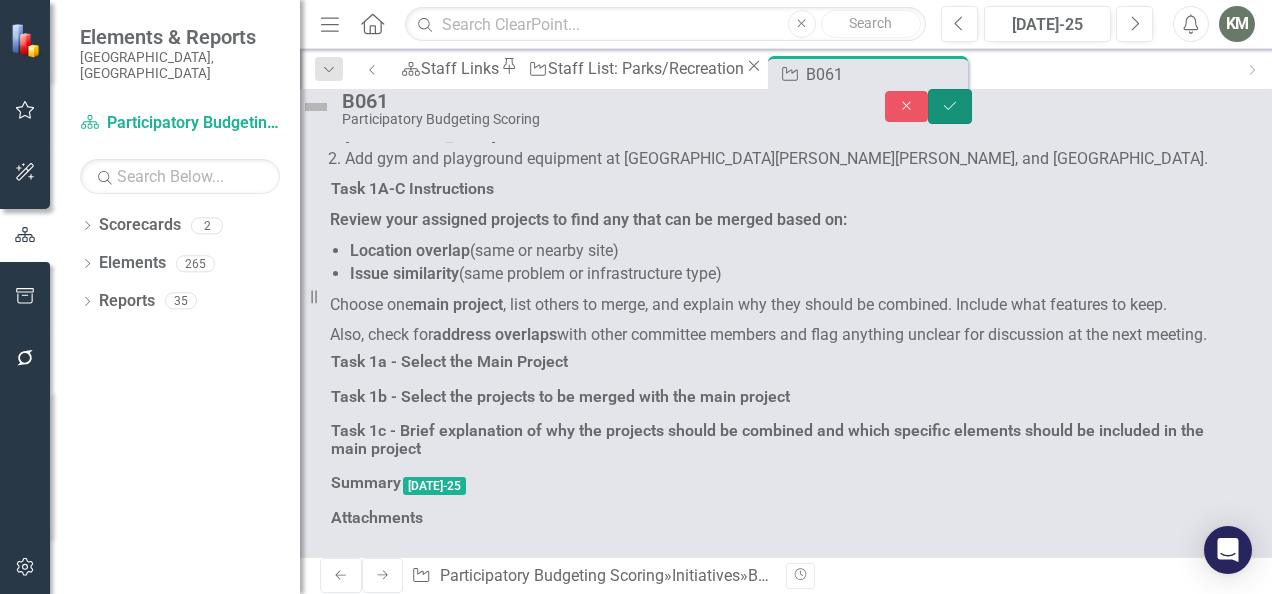 click on "Save" 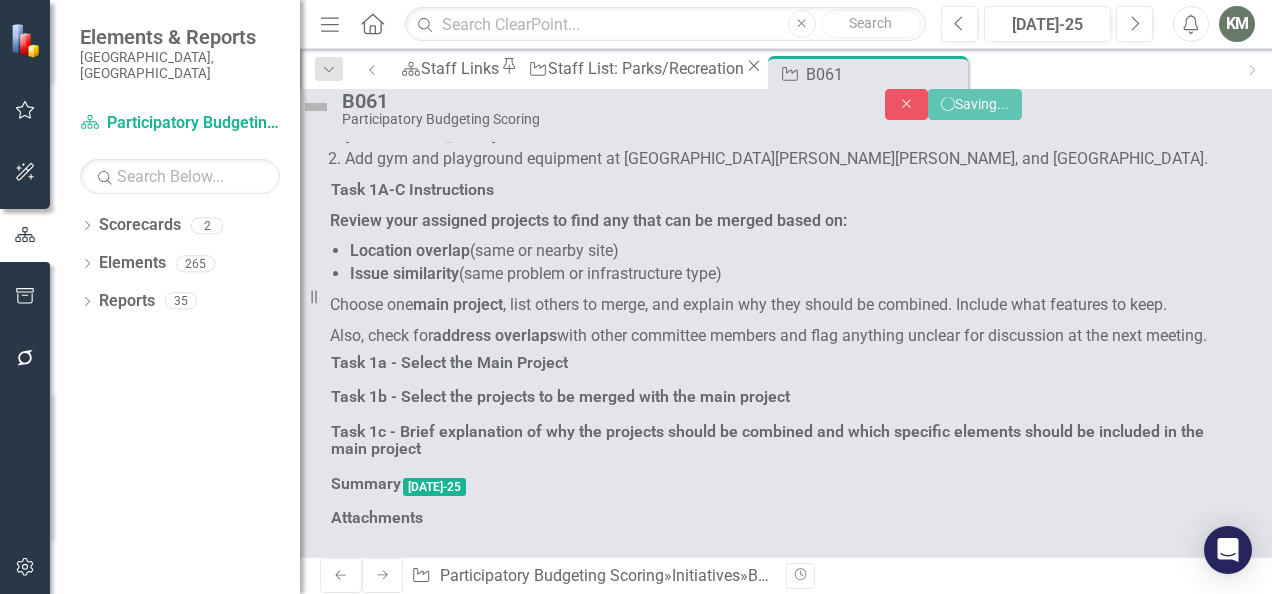 scroll, scrollTop: 6986, scrollLeft: 0, axis: vertical 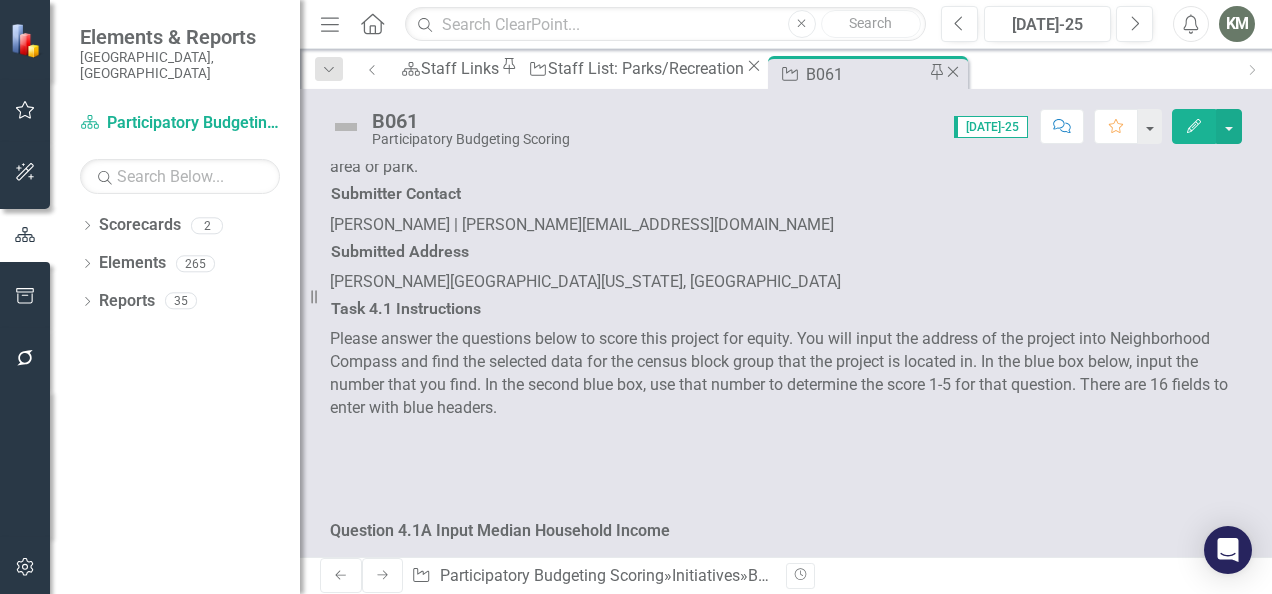 click on "Close" 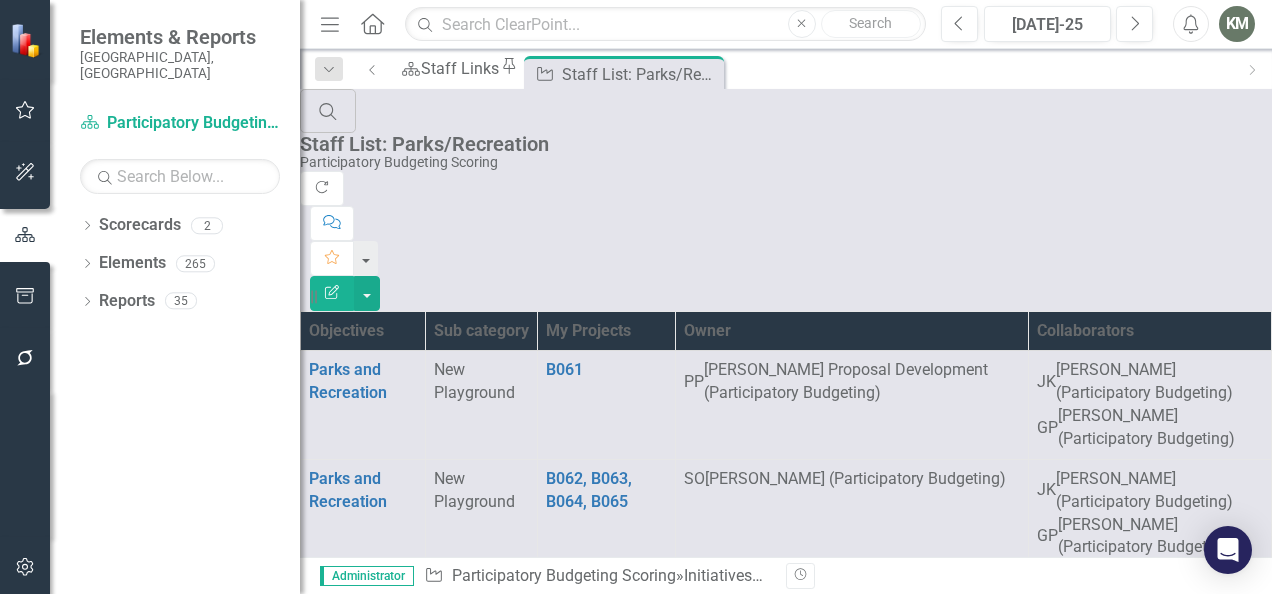 click on "2" at bounding box center (357, 3089) 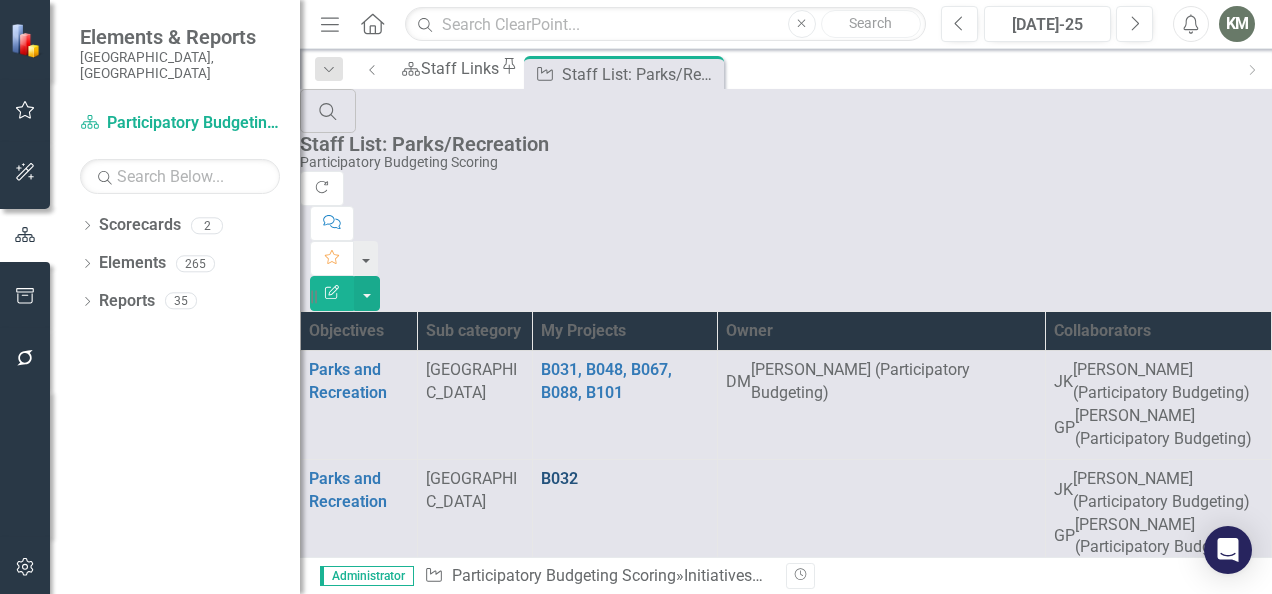 scroll, scrollTop: 1747, scrollLeft: 0, axis: vertical 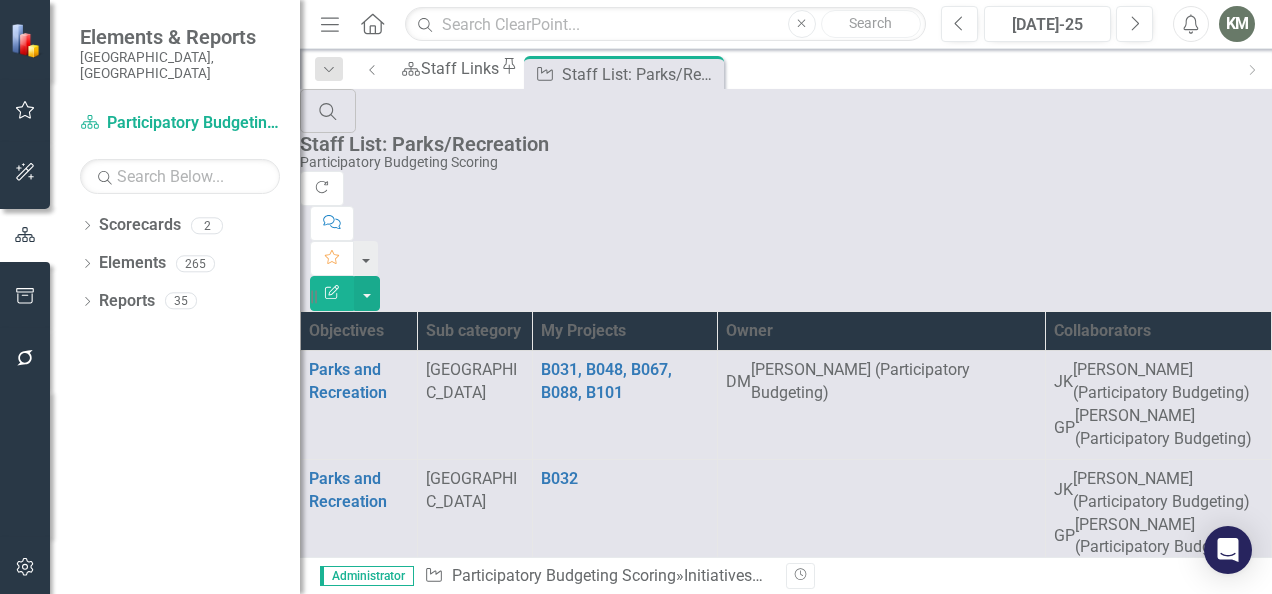 click on "B047" at bounding box center (559, 1670) 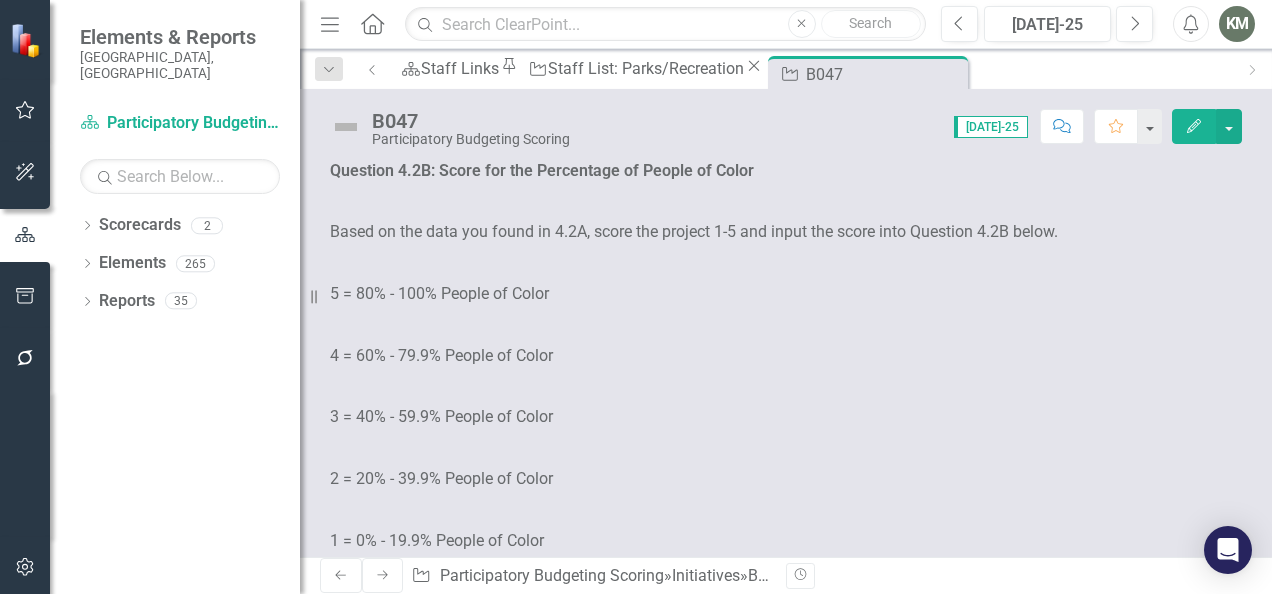 scroll, scrollTop: 3138, scrollLeft: 0, axis: vertical 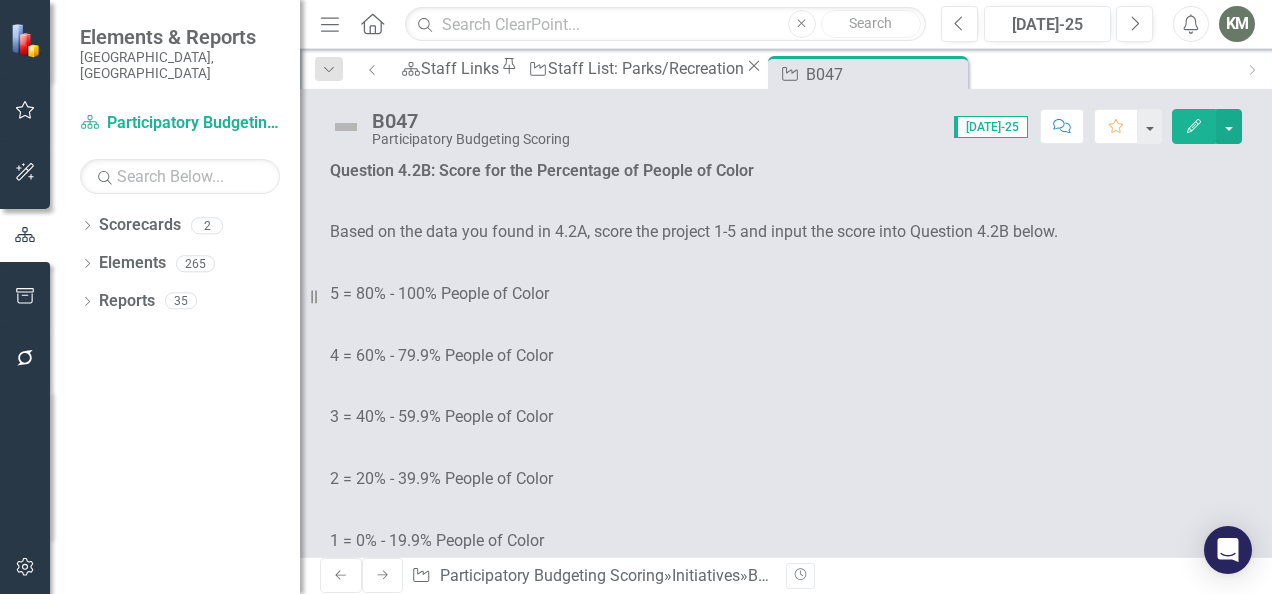 click at bounding box center [518, -394] 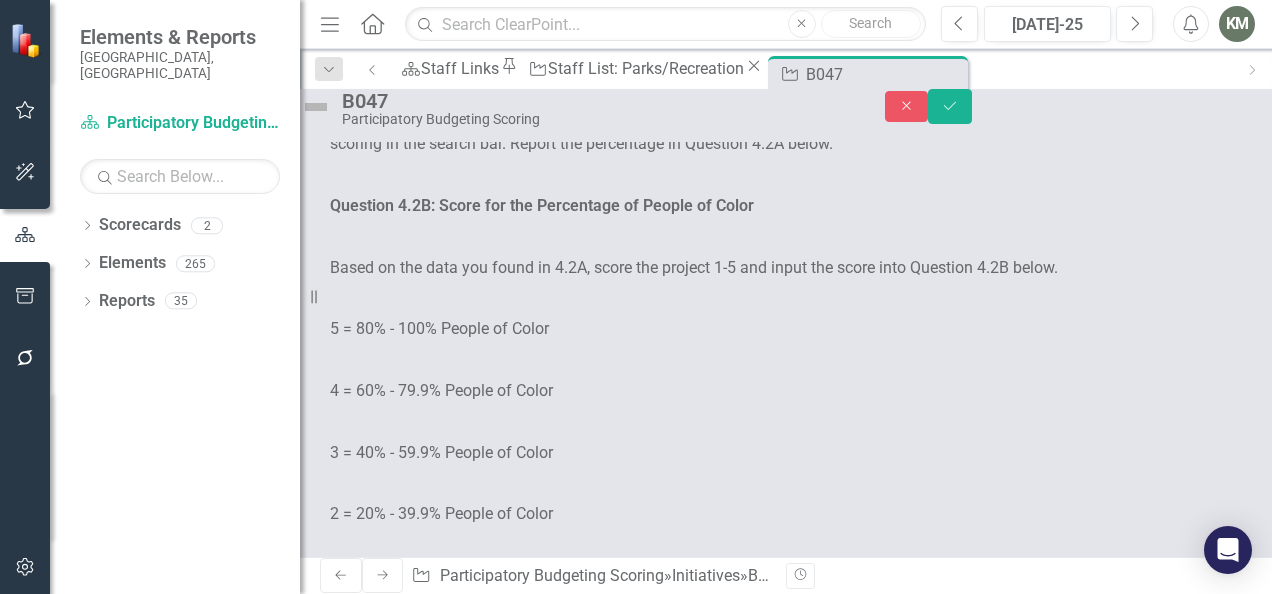 scroll, scrollTop: 0, scrollLeft: 0, axis: both 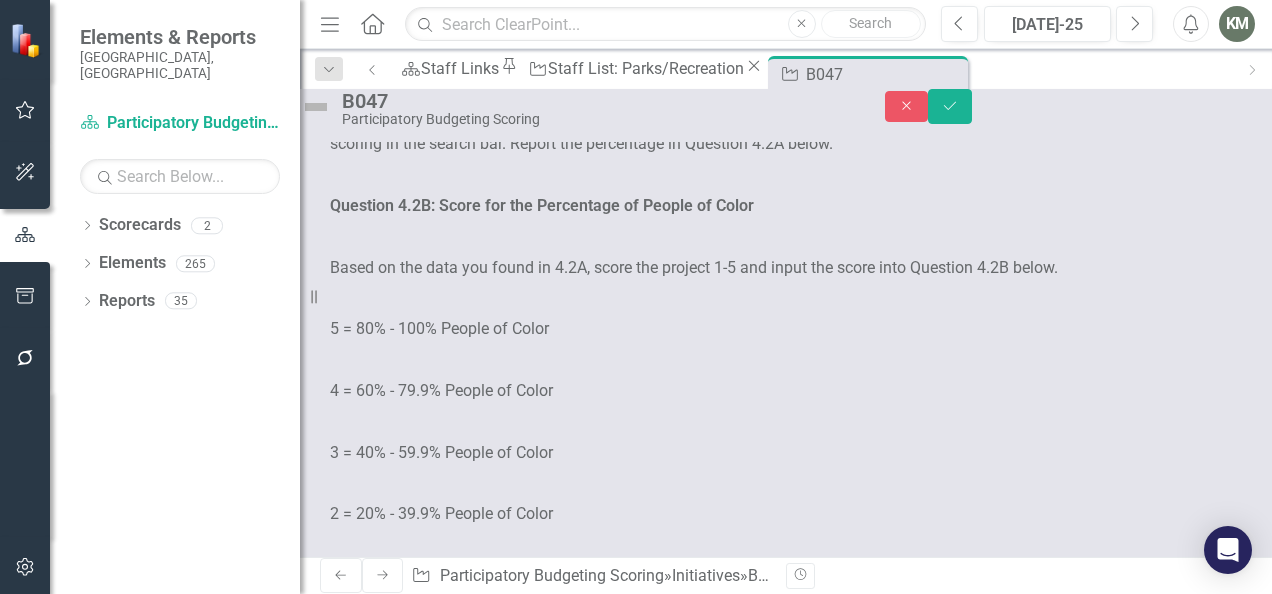 click at bounding box center [372, -345] 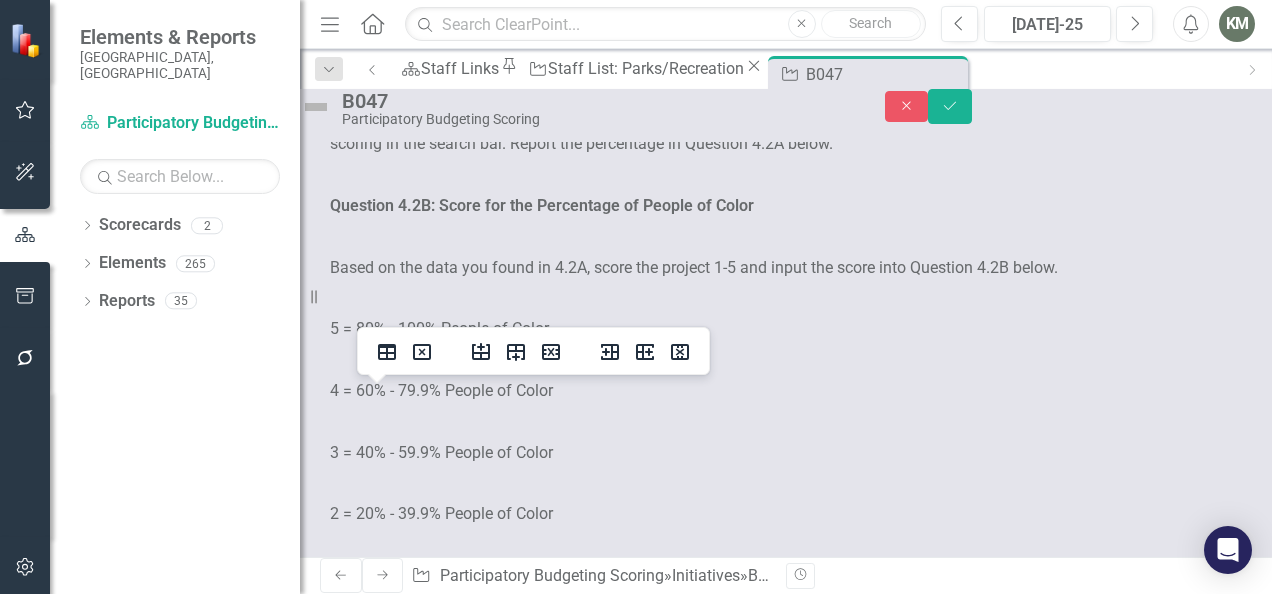 type 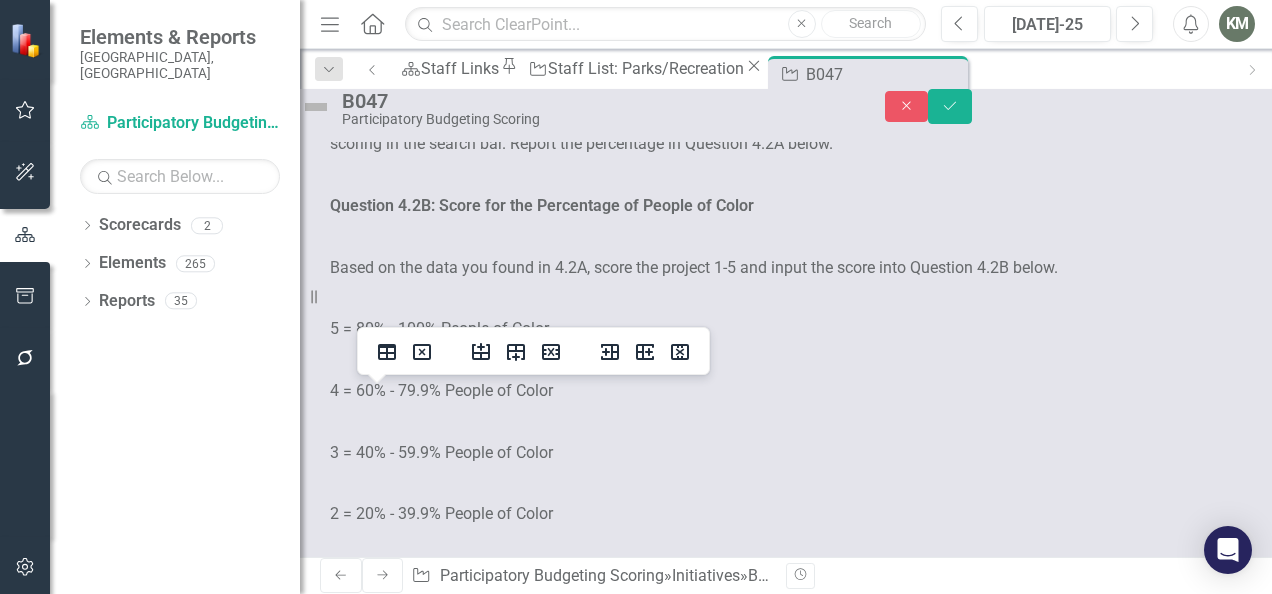 click at bounding box center (428, -345) 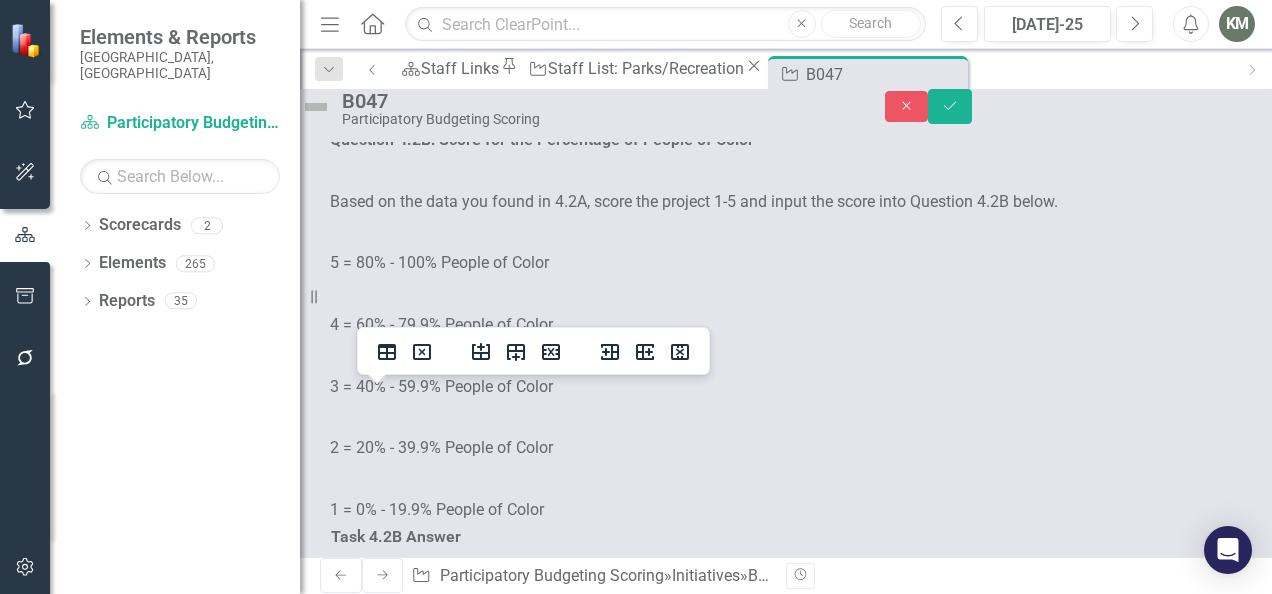 scroll, scrollTop: 3208, scrollLeft: 0, axis: vertical 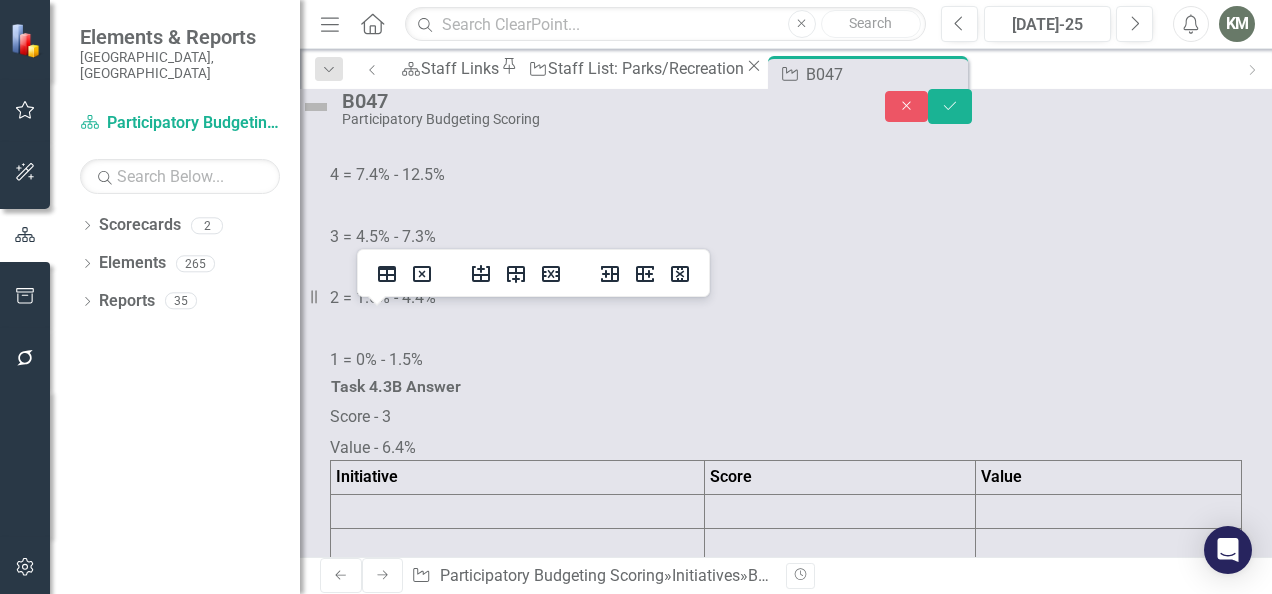 click at bounding box center [518, -575] 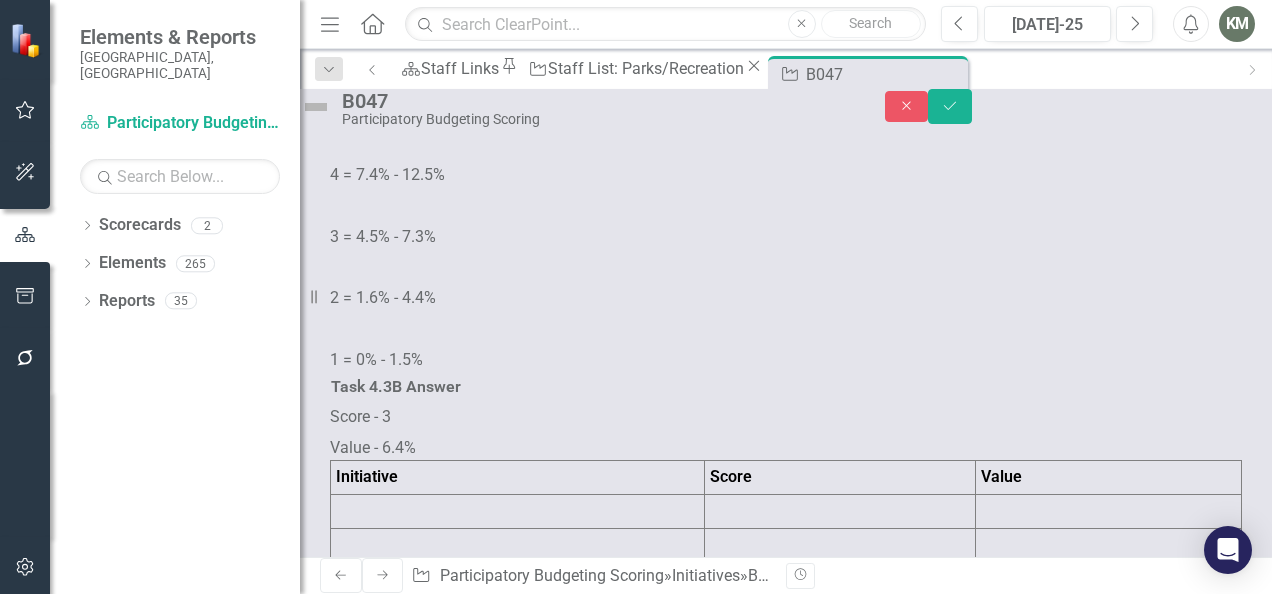 click at bounding box center [518, -575] 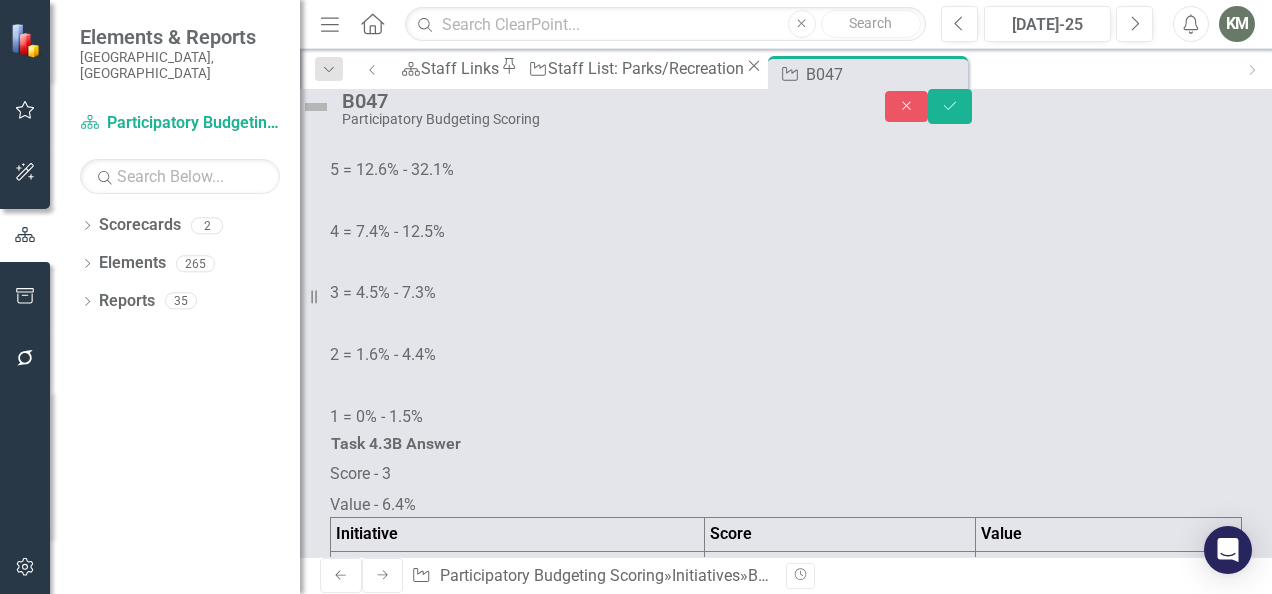 scroll, scrollTop: 0, scrollLeft: 0, axis: both 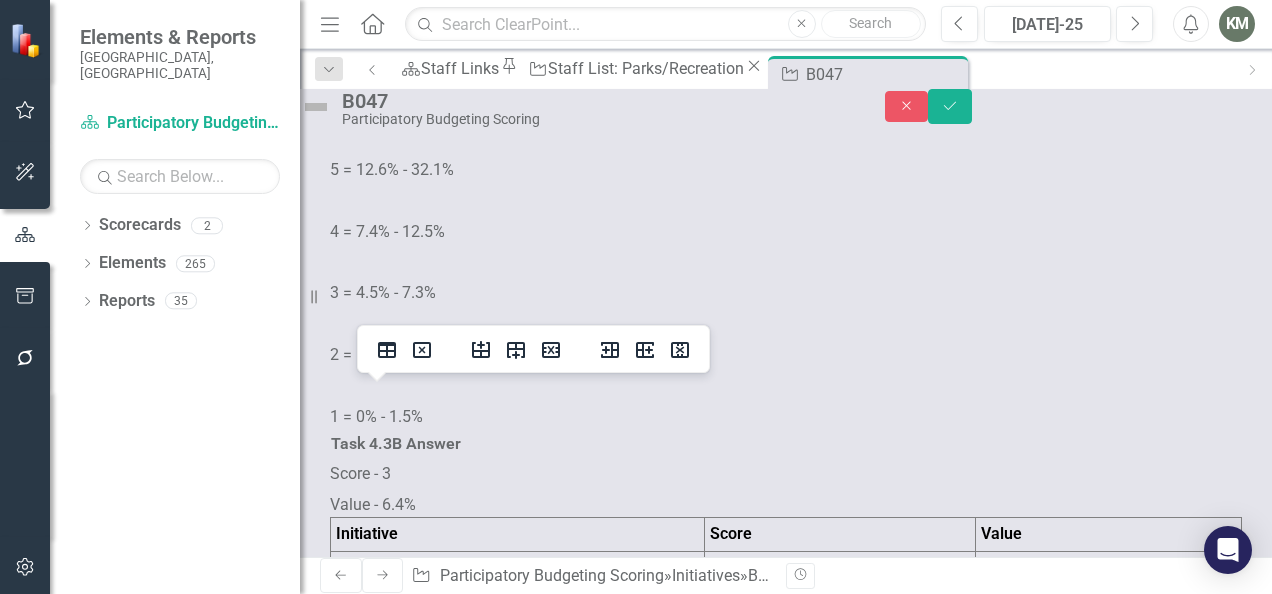 click at bounding box center (372, -504) 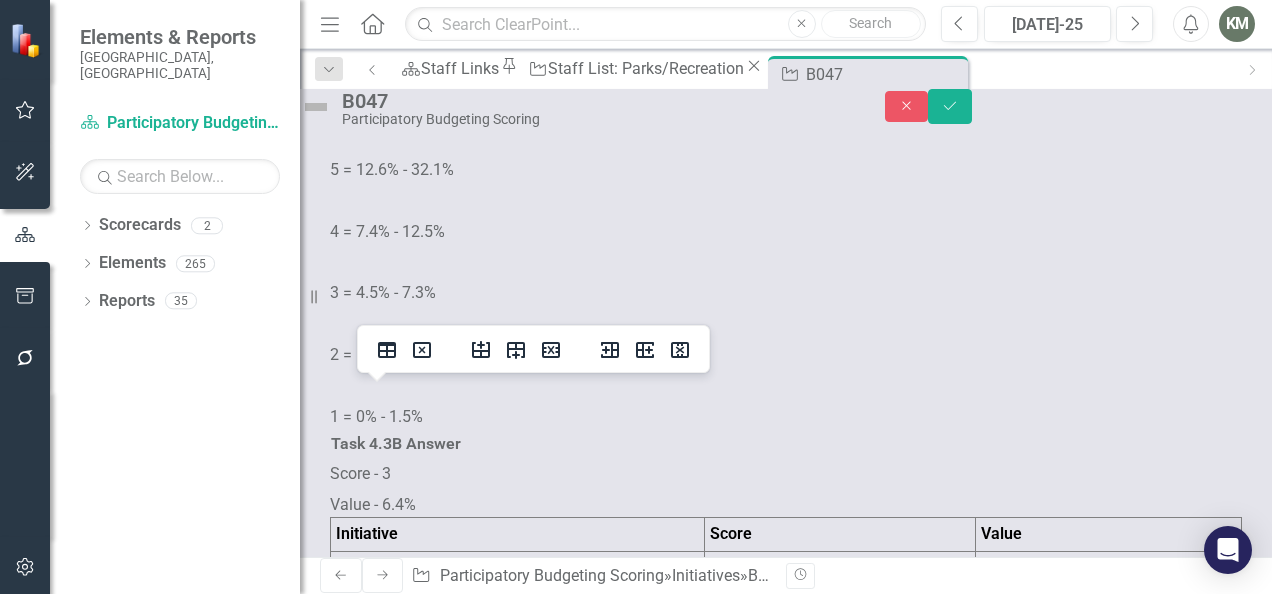 click at bounding box center [428, -504] 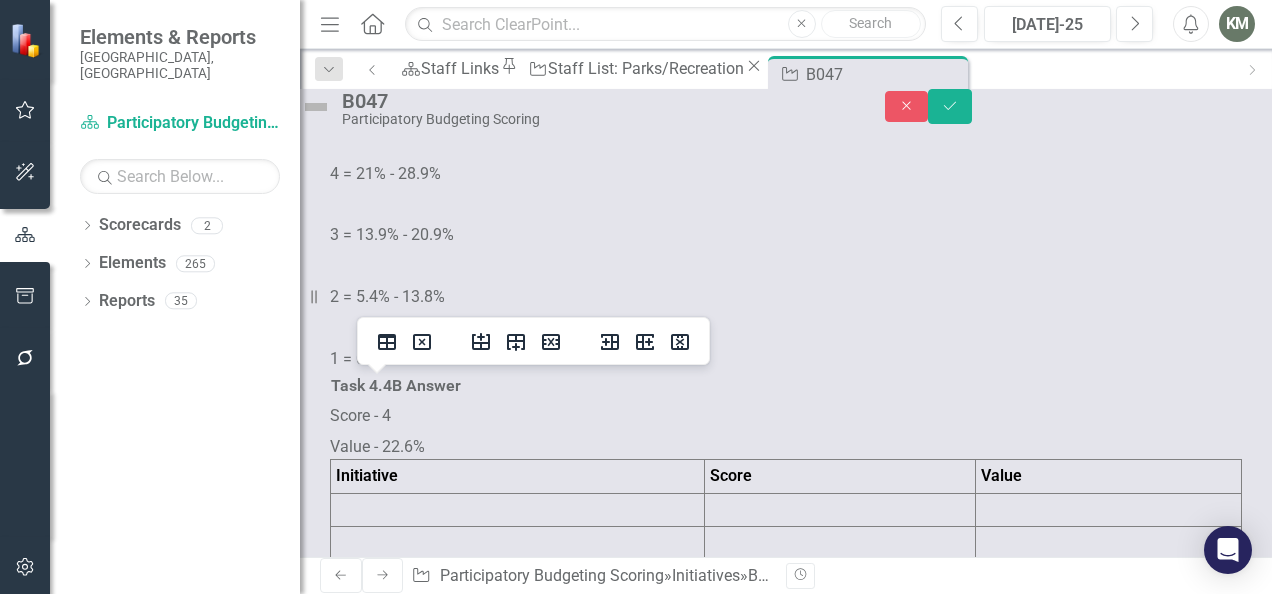 scroll, scrollTop: 5638, scrollLeft: 0, axis: vertical 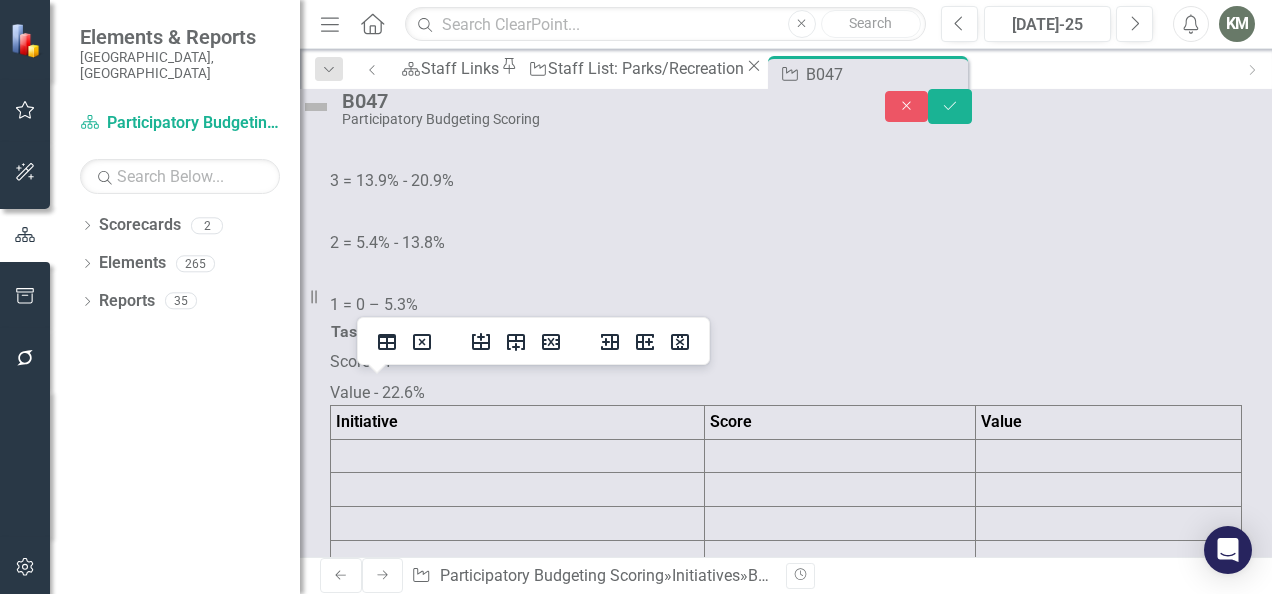 click at bounding box center [518, -630] 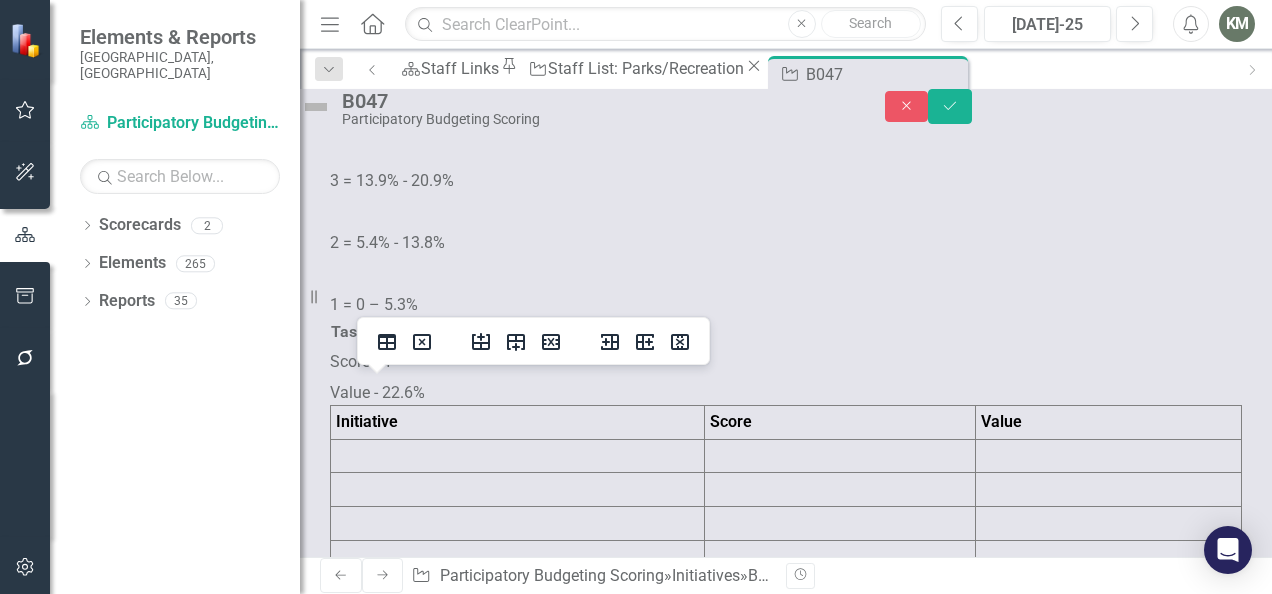 click at bounding box center [518, -630] 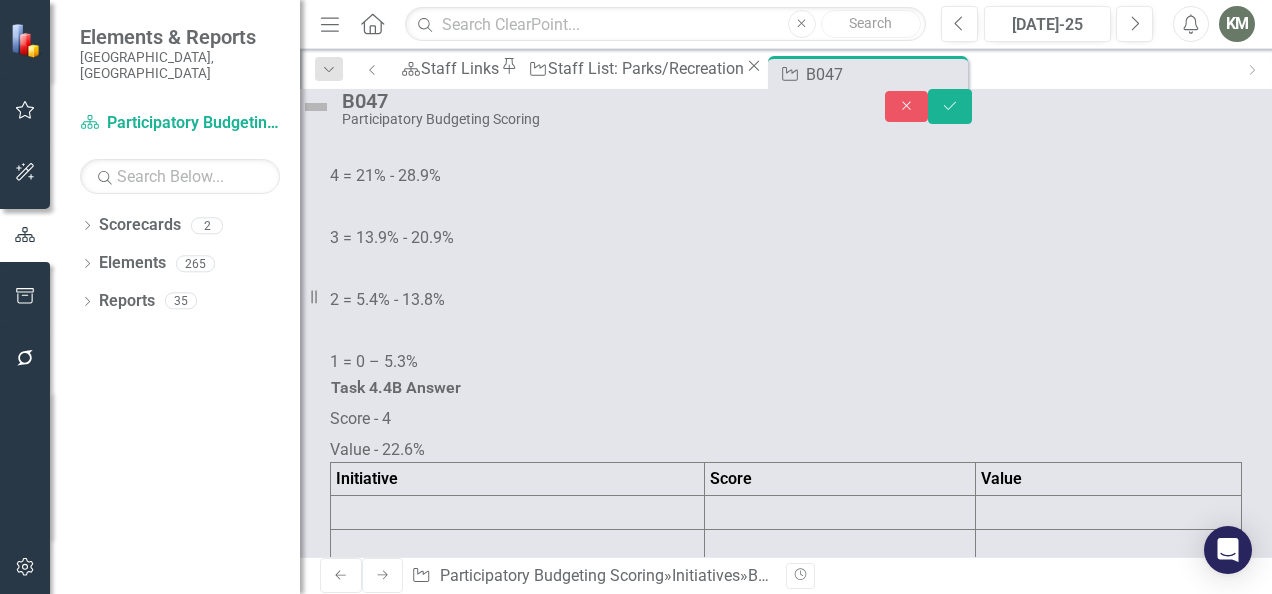scroll, scrollTop: 0, scrollLeft: 0, axis: both 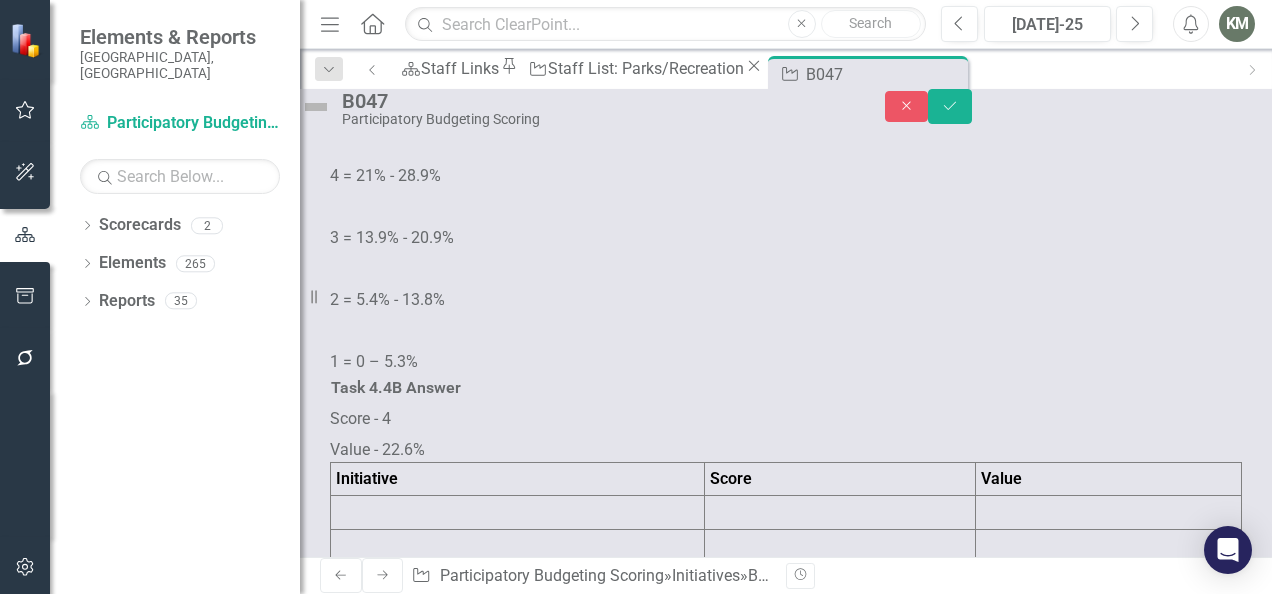 click at bounding box center (375, -559) 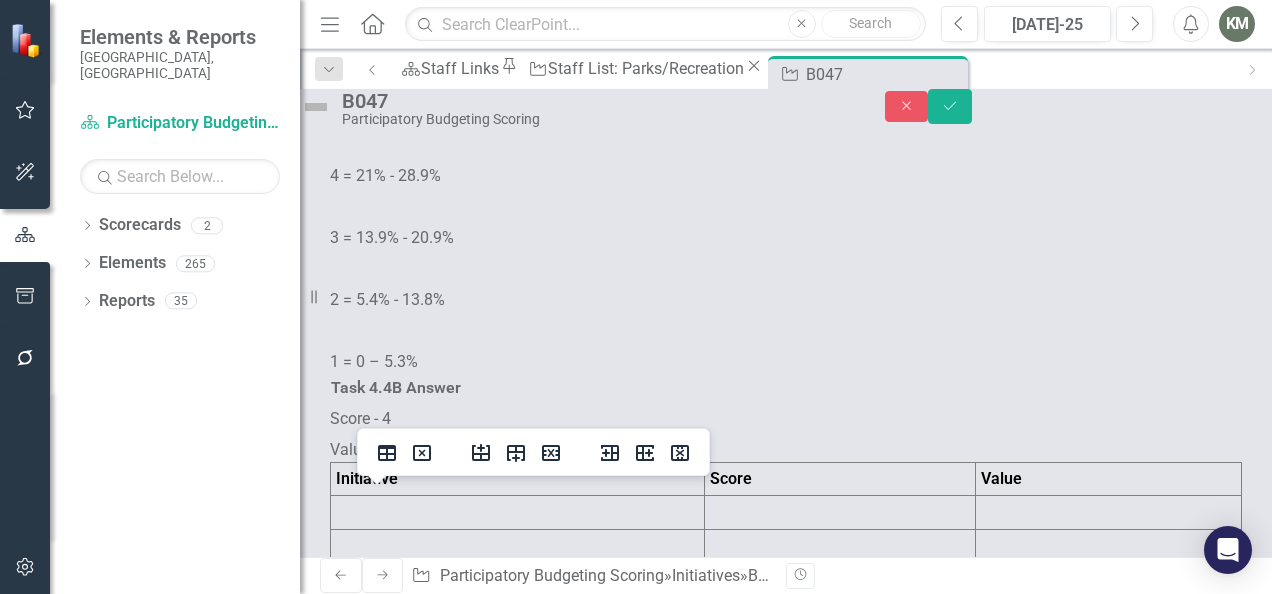 type 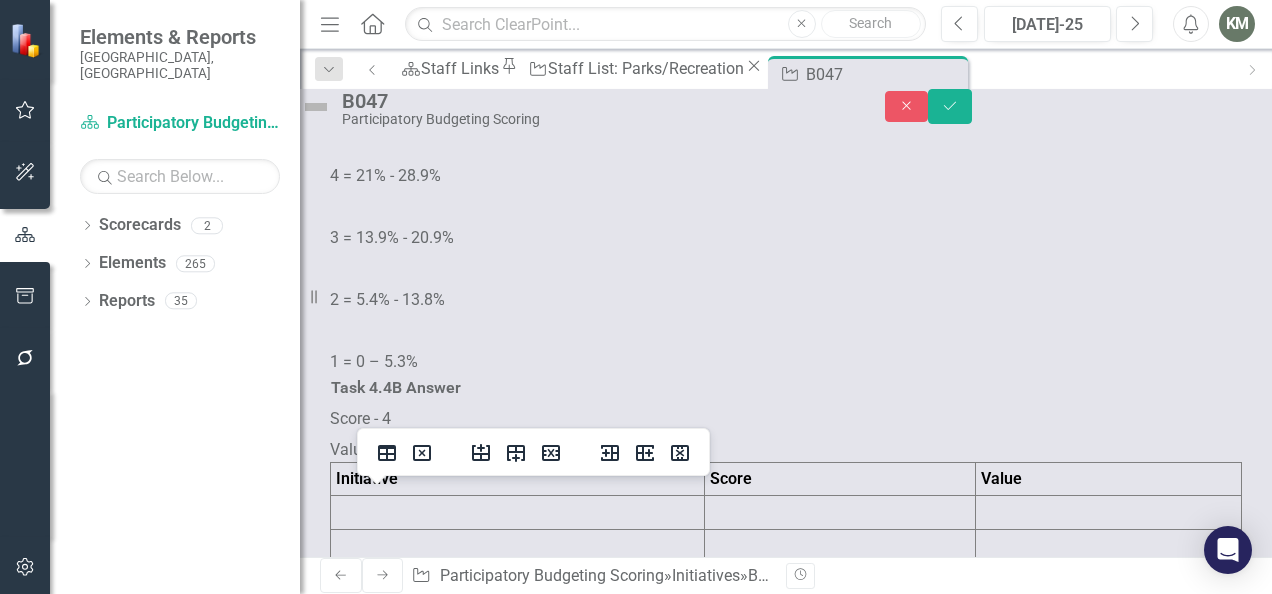 click at bounding box center (436, -559) 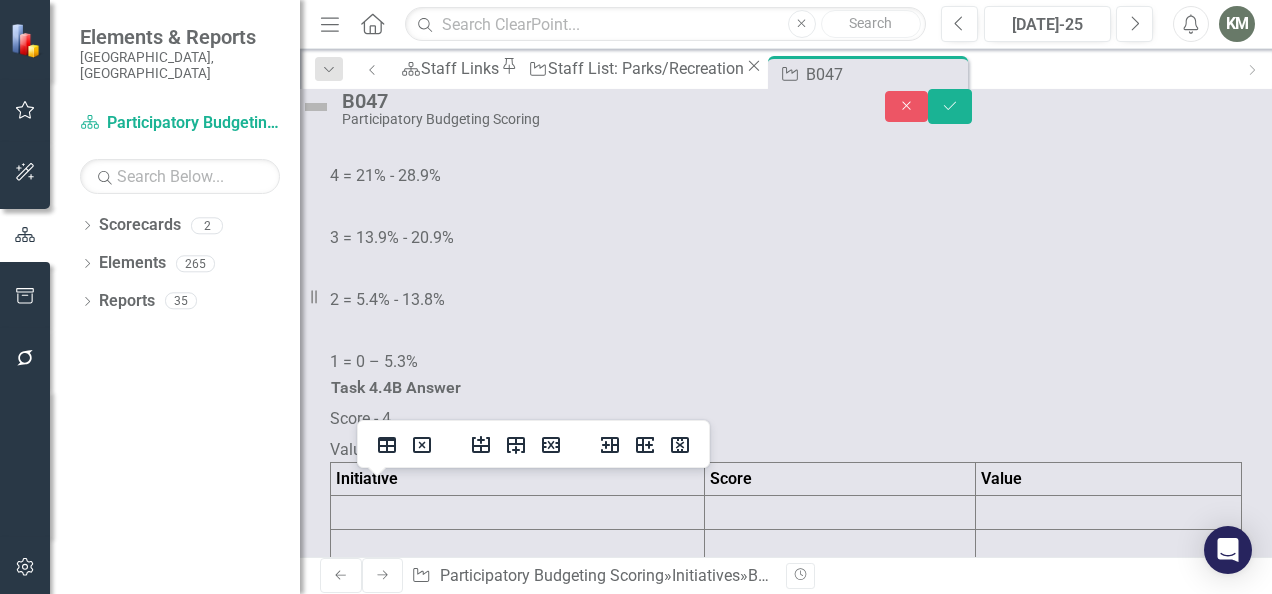 scroll, scrollTop: 8, scrollLeft: 0, axis: vertical 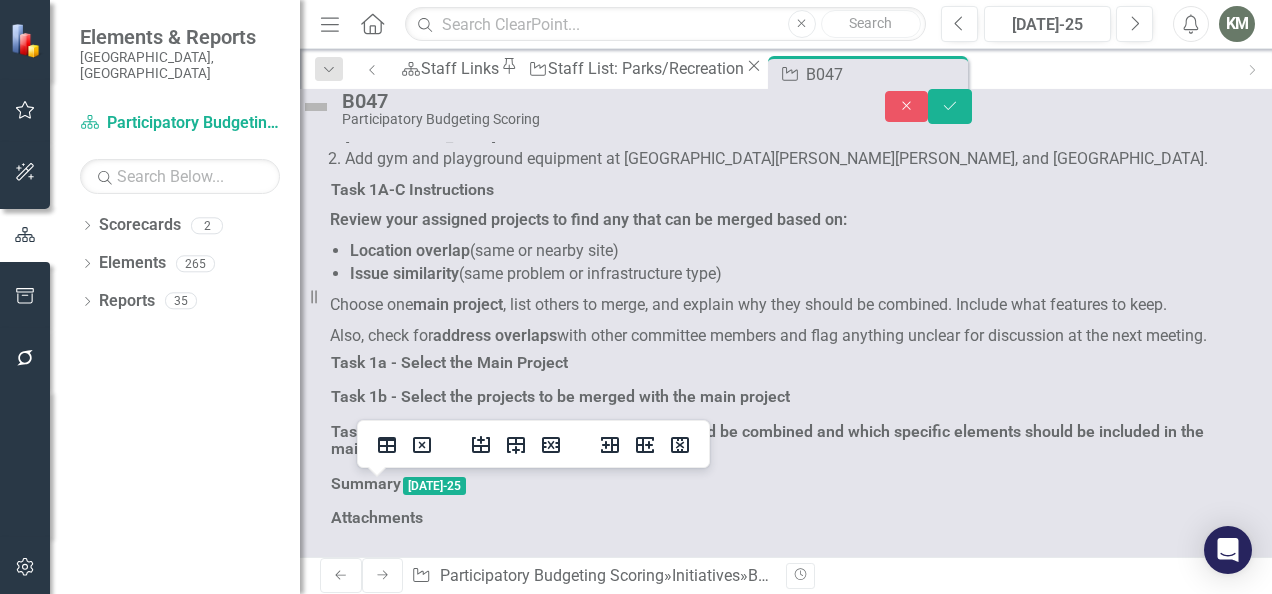 click at bounding box center [518, -687] 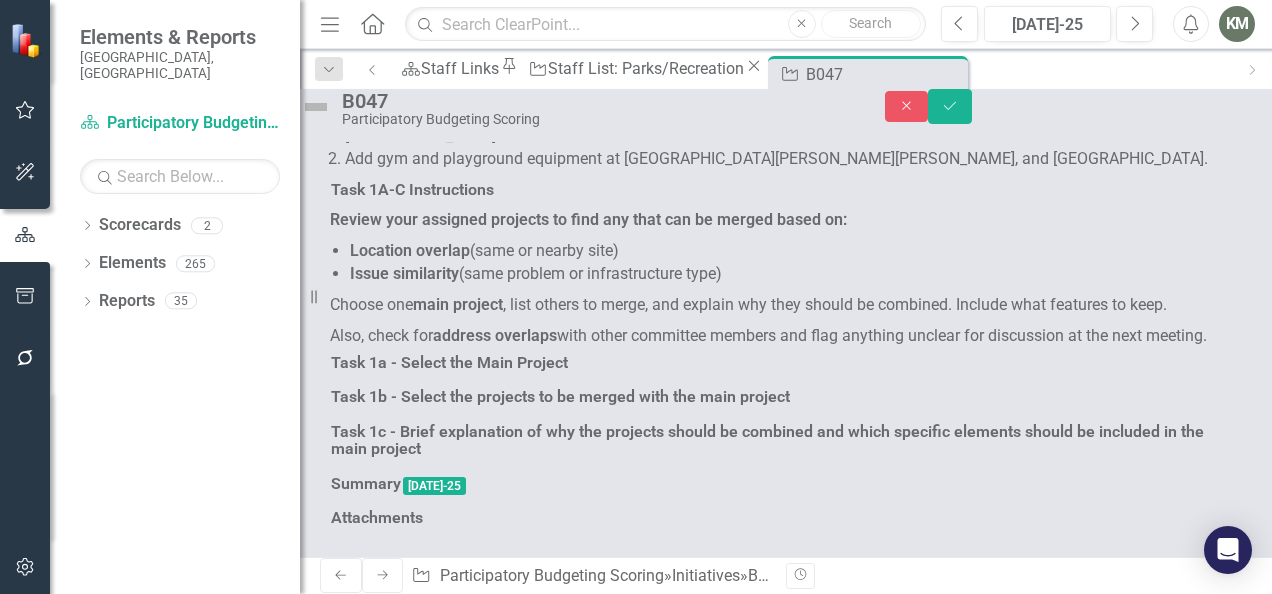 click at bounding box center (518, -687) 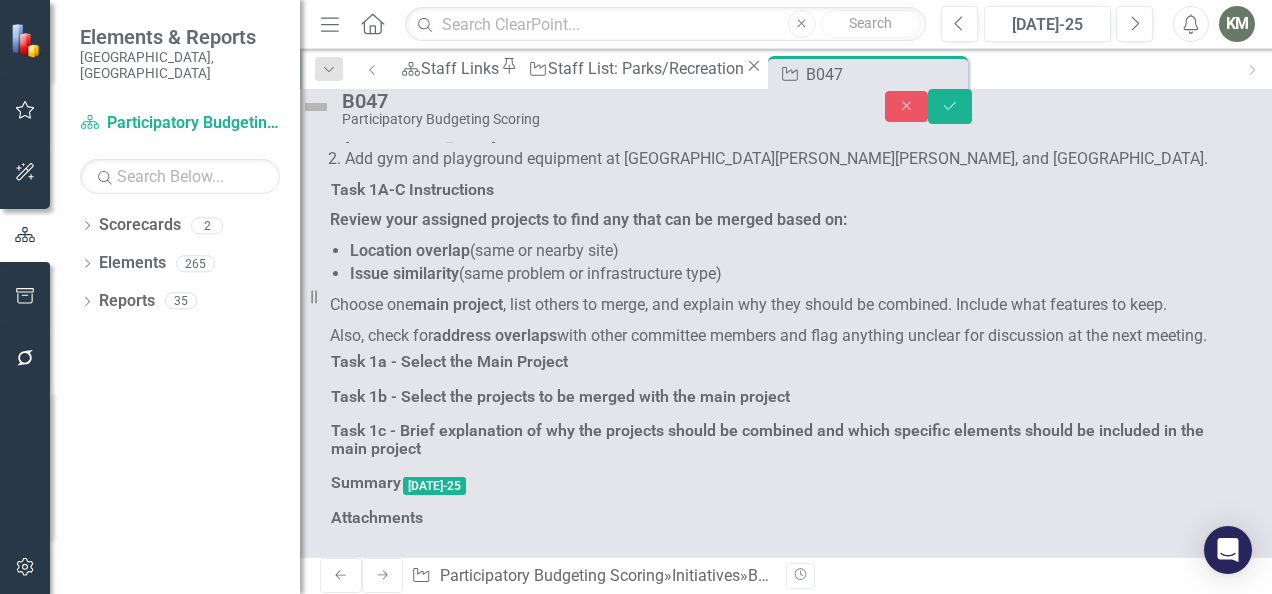 scroll, scrollTop: 0, scrollLeft: 0, axis: both 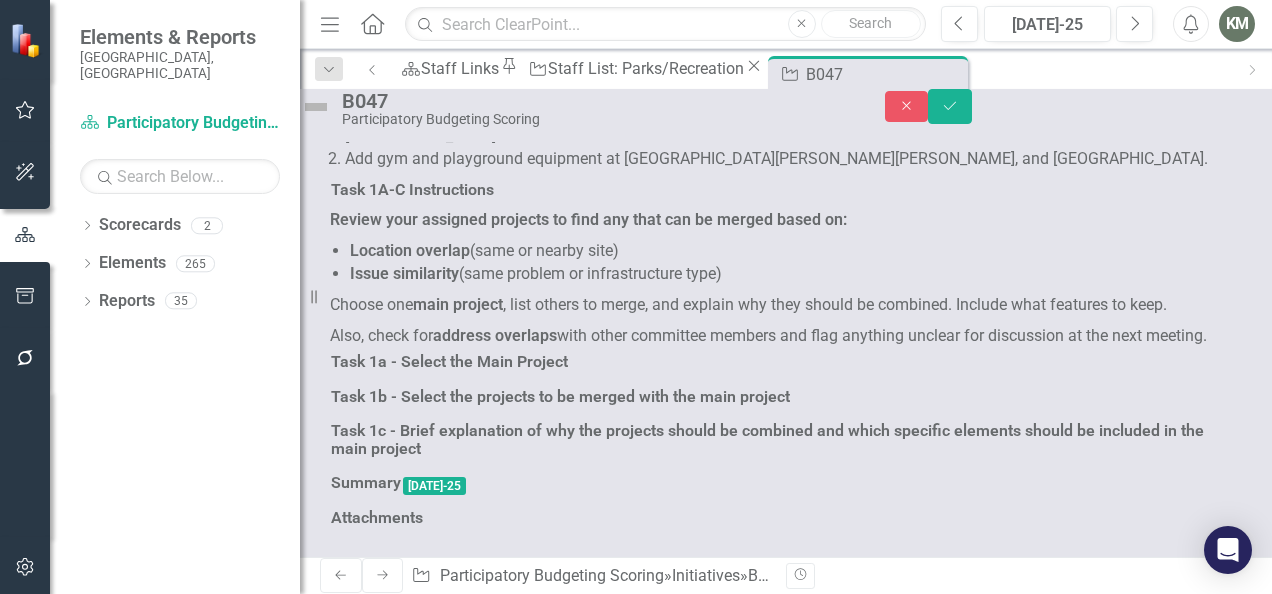 click at bounding box center [372, -674] 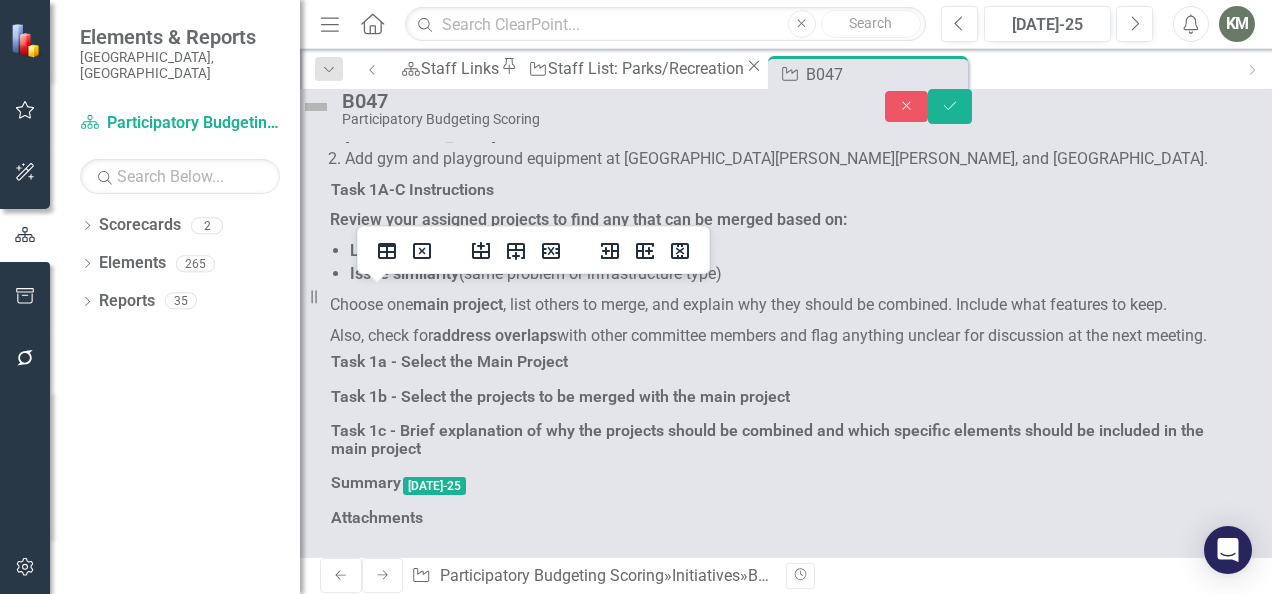 type 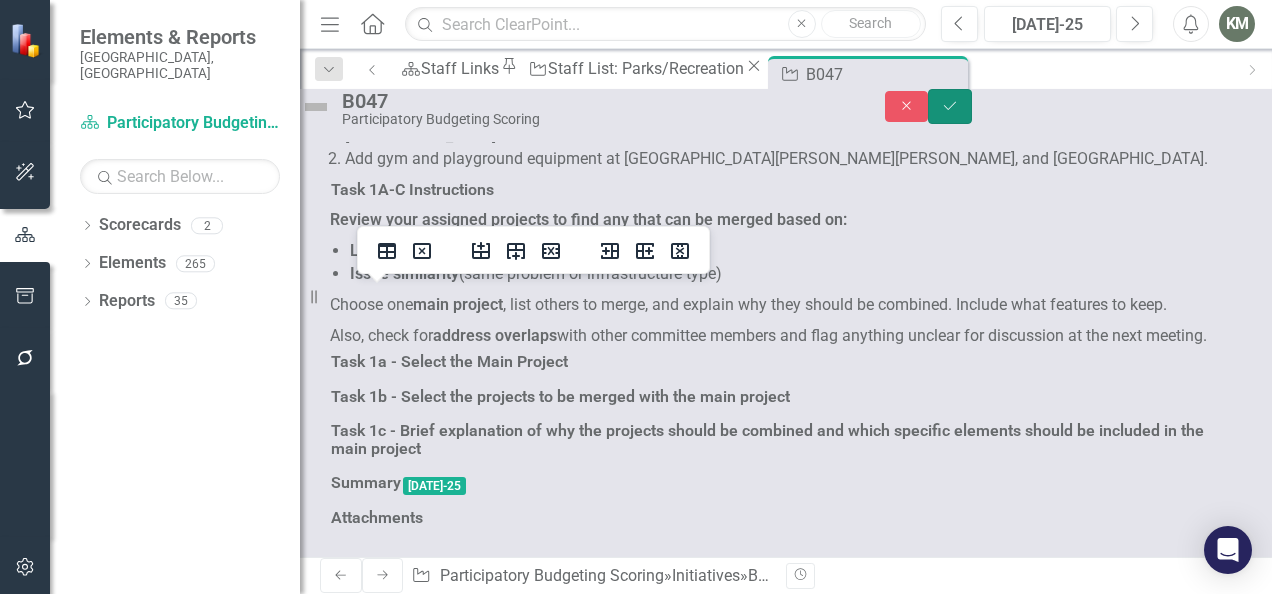 click on "Save" 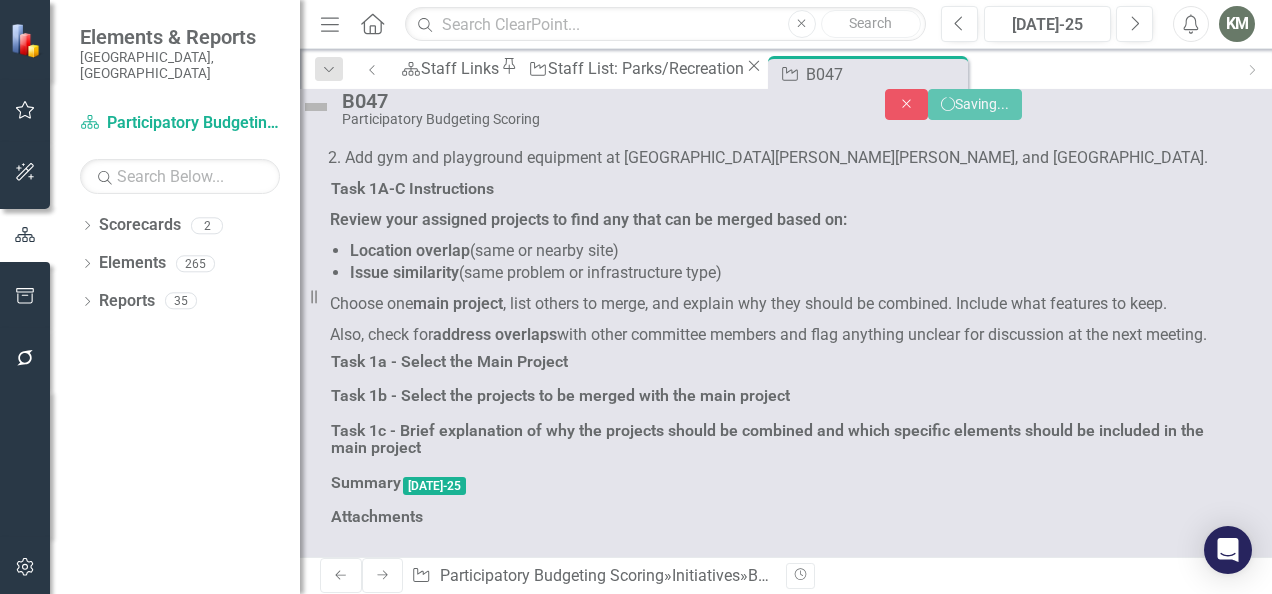 scroll, scrollTop: 6930, scrollLeft: 0, axis: vertical 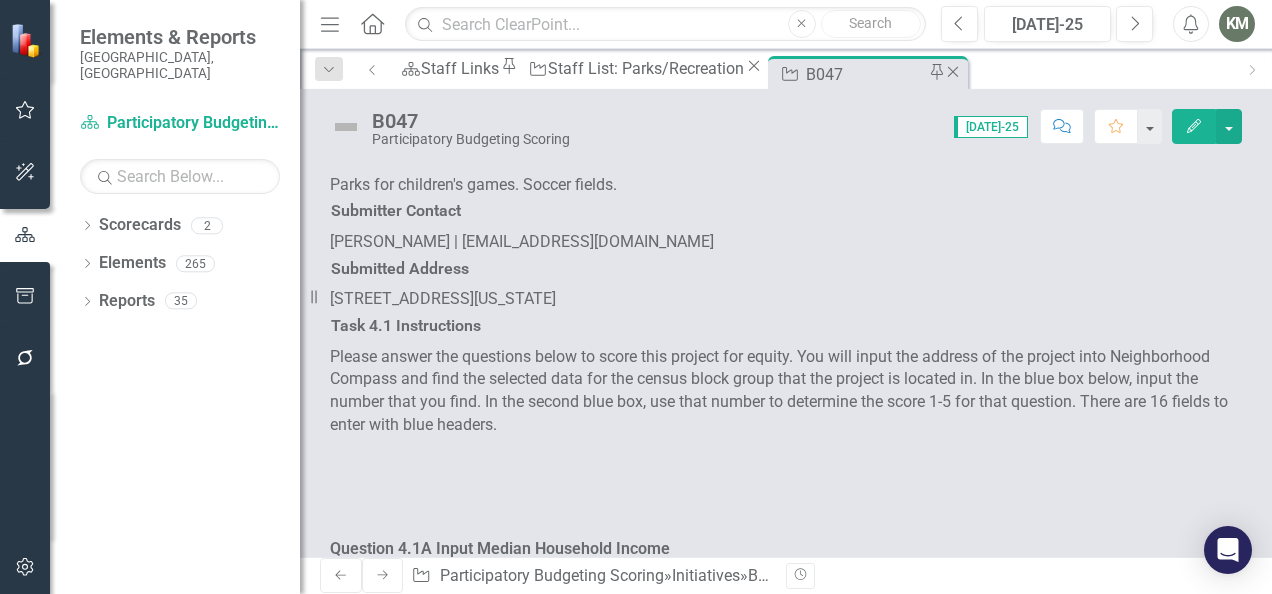 click on "Close" 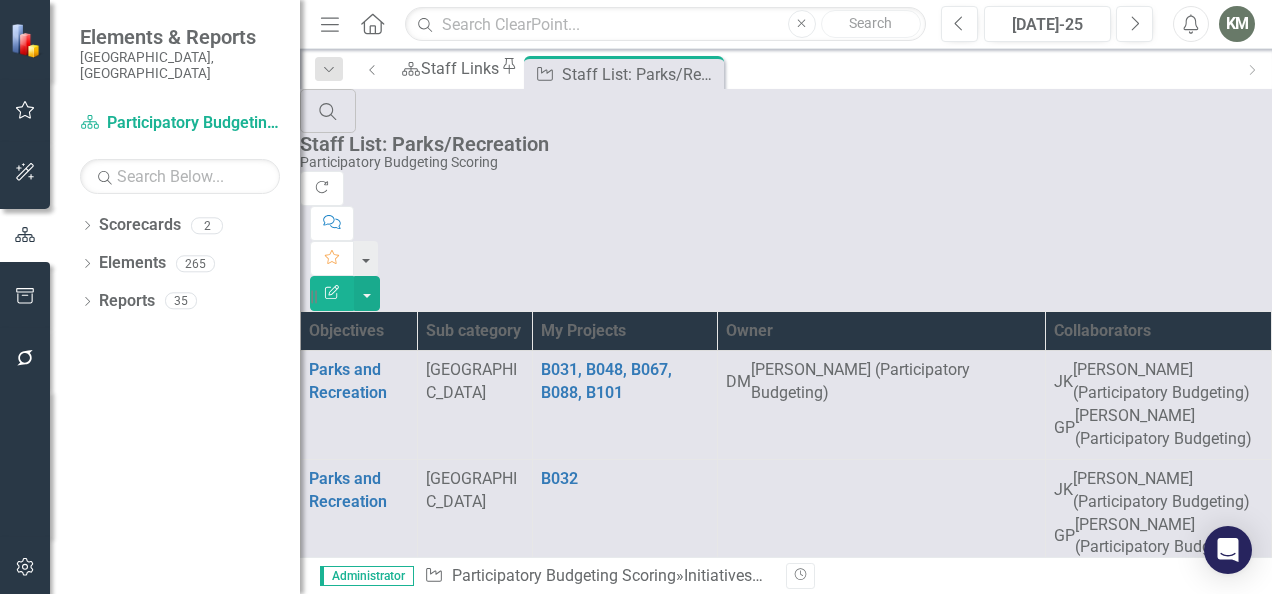 click on "1" at bounding box center [333, 3089] 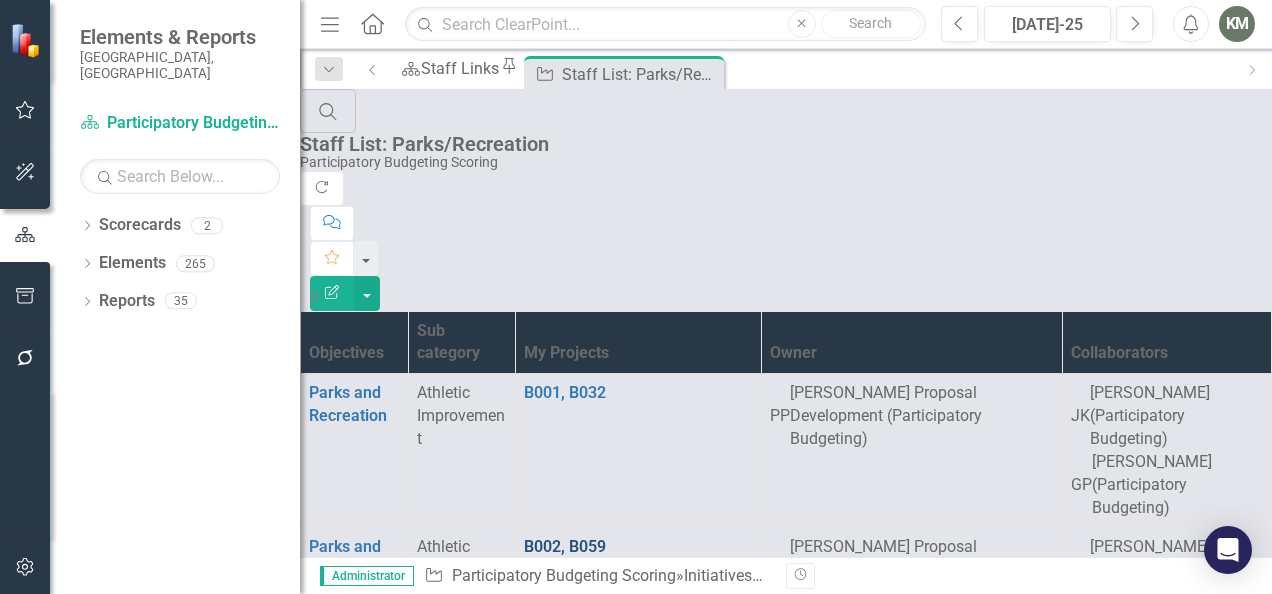 scroll, scrollTop: 702, scrollLeft: 0, axis: vertical 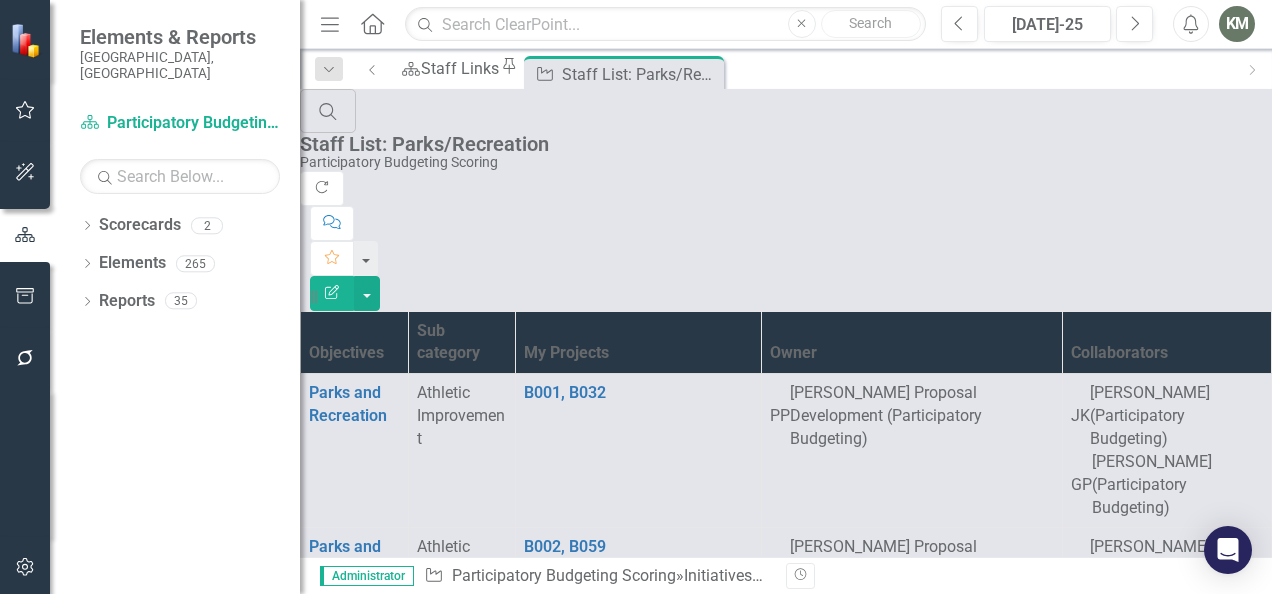 click on "B011" at bounding box center (542, 1163) 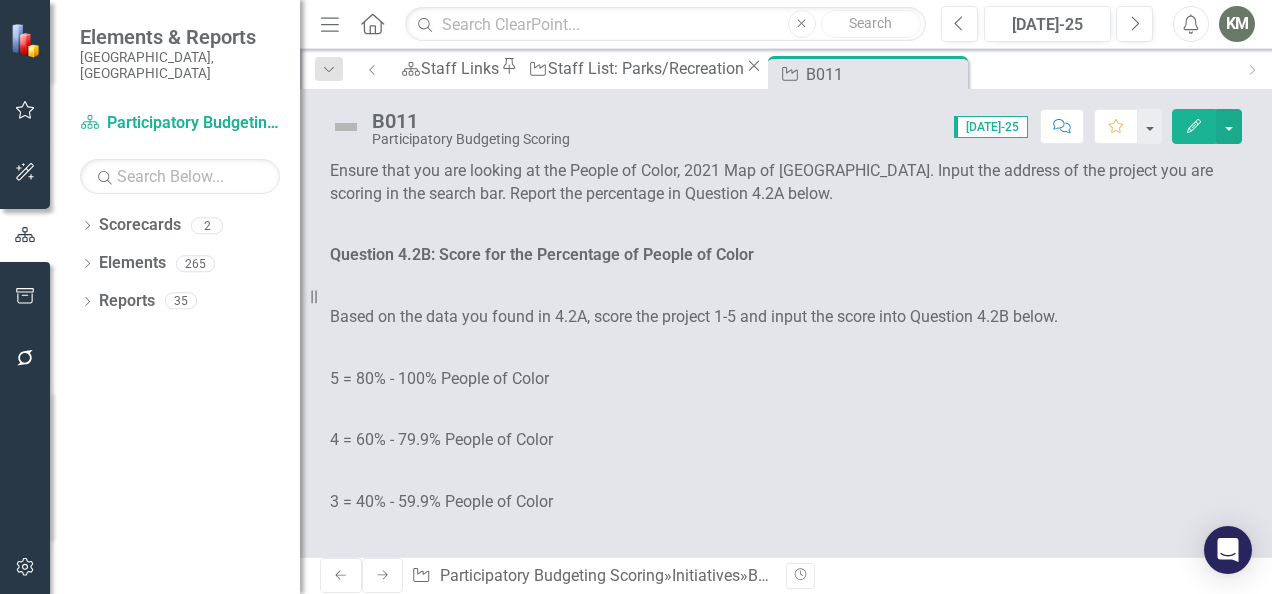 scroll, scrollTop: 3191, scrollLeft: 0, axis: vertical 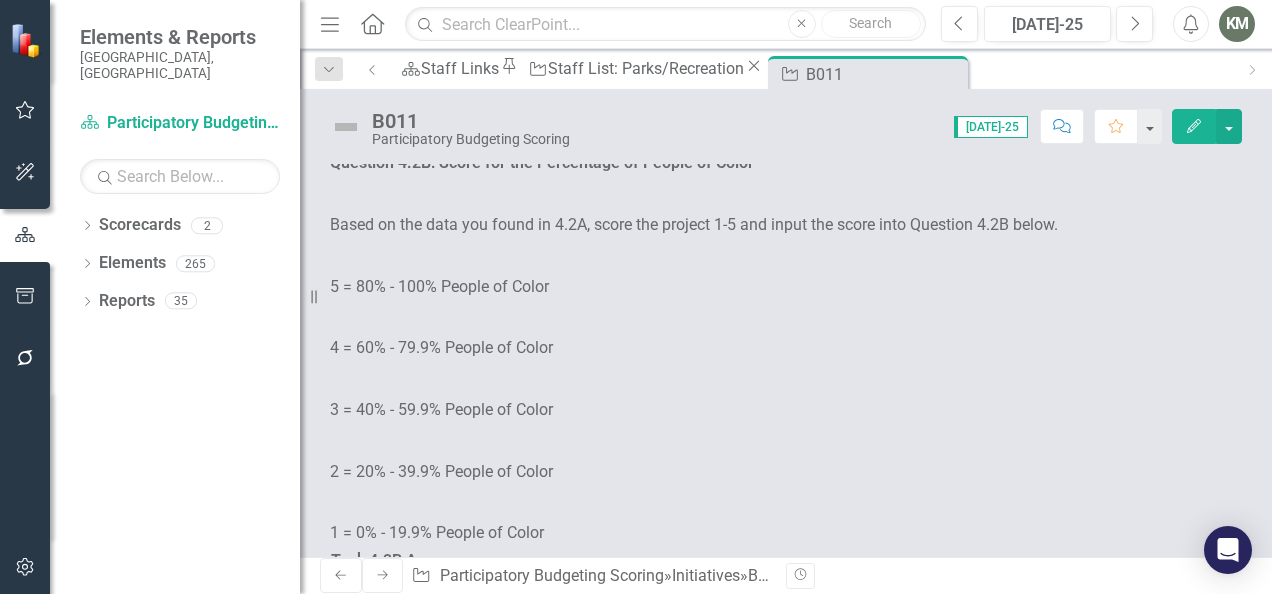 click at bounding box center [518, -401] 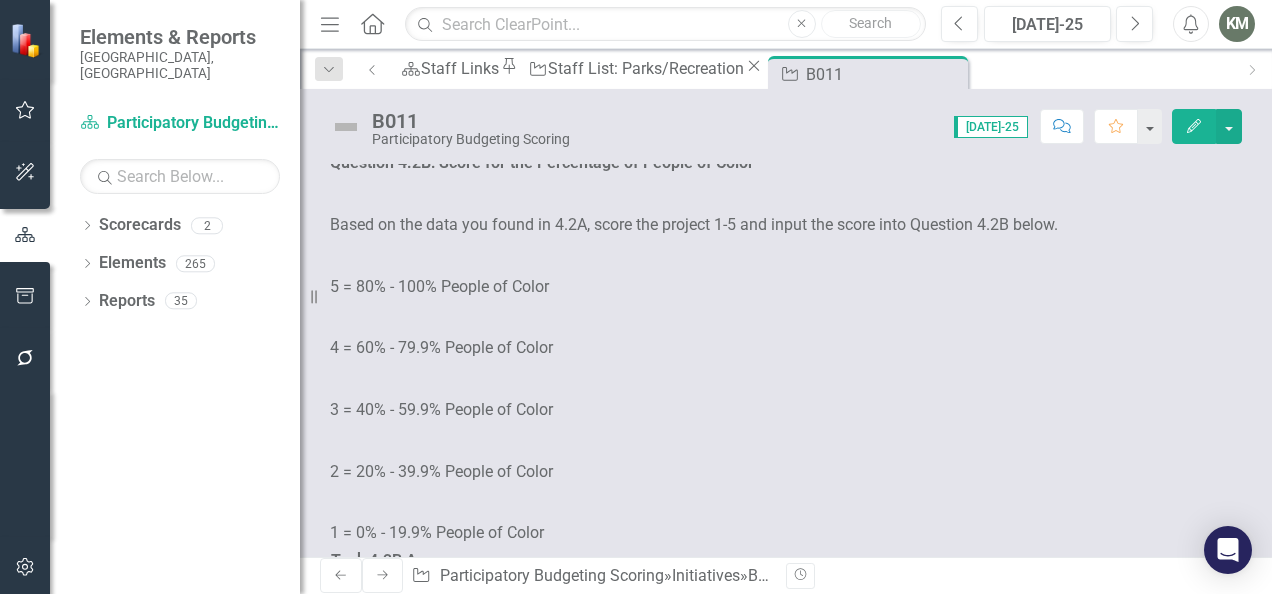 click at bounding box center [518, -401] 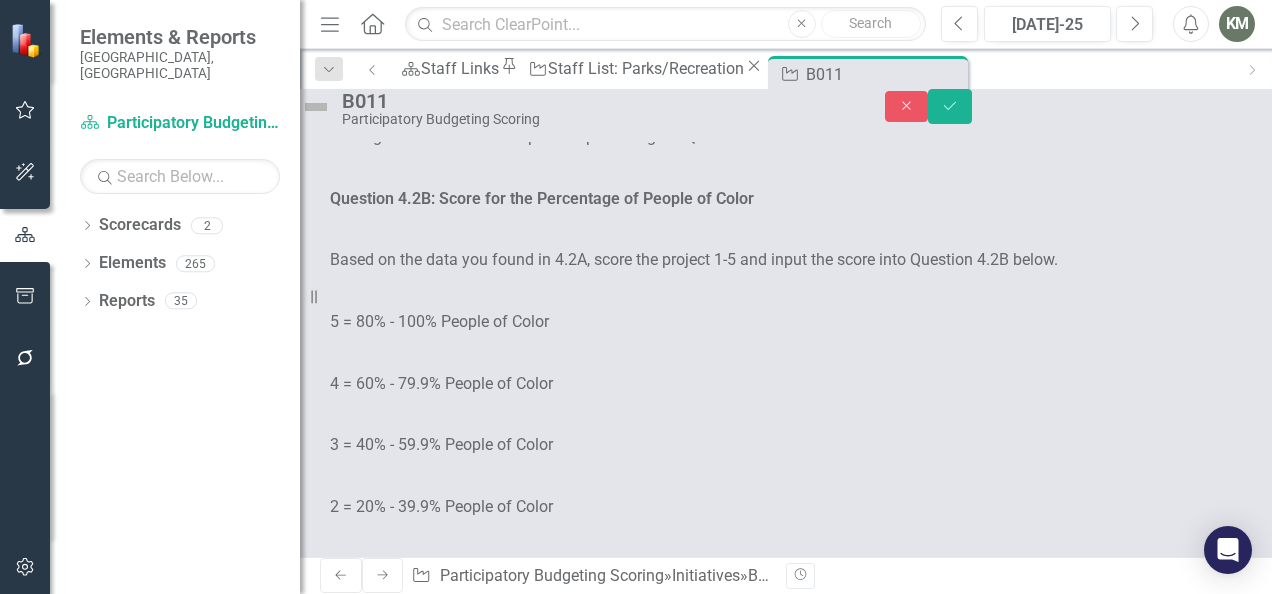 scroll, scrollTop: 0, scrollLeft: 0, axis: both 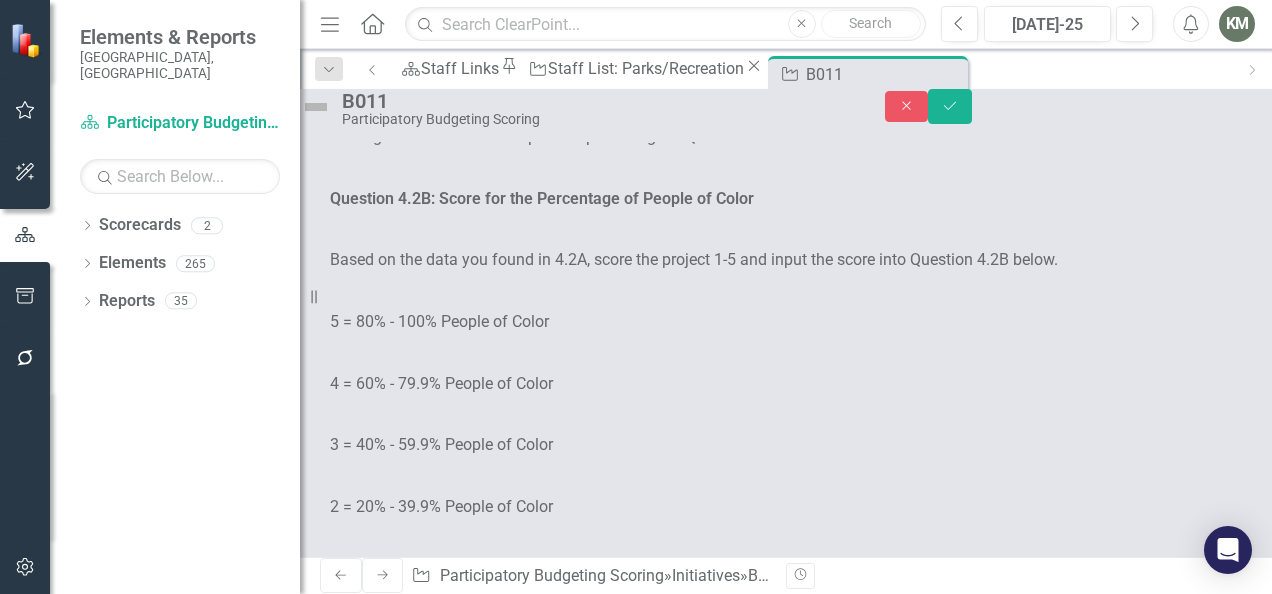 click at bounding box center (372, -352) 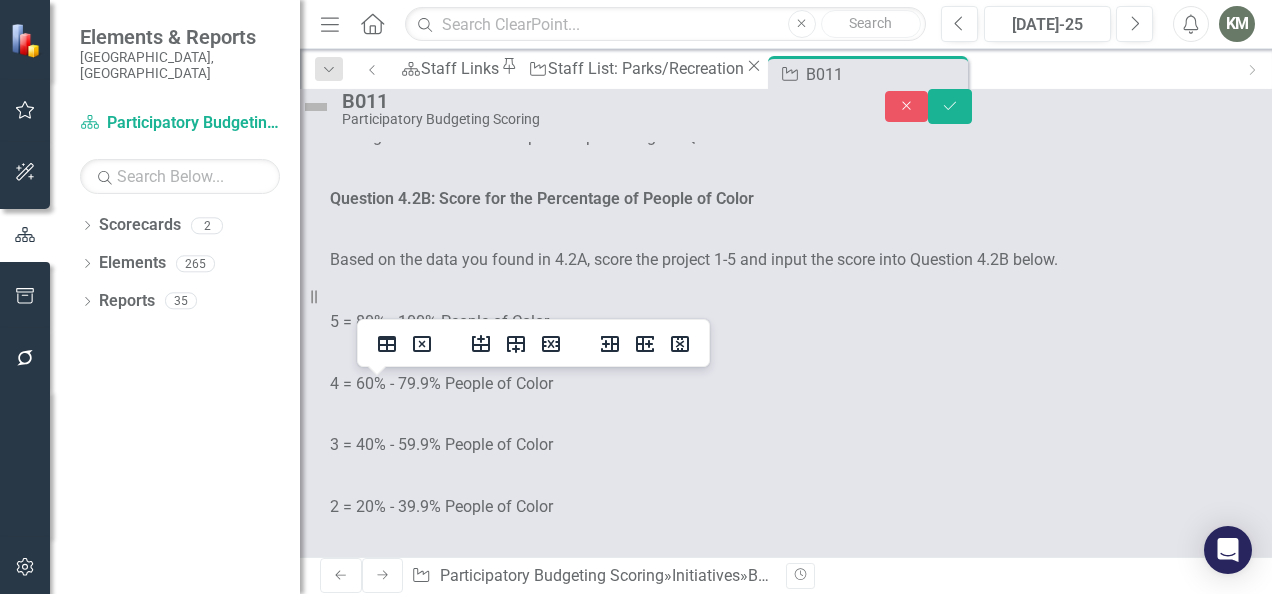 type 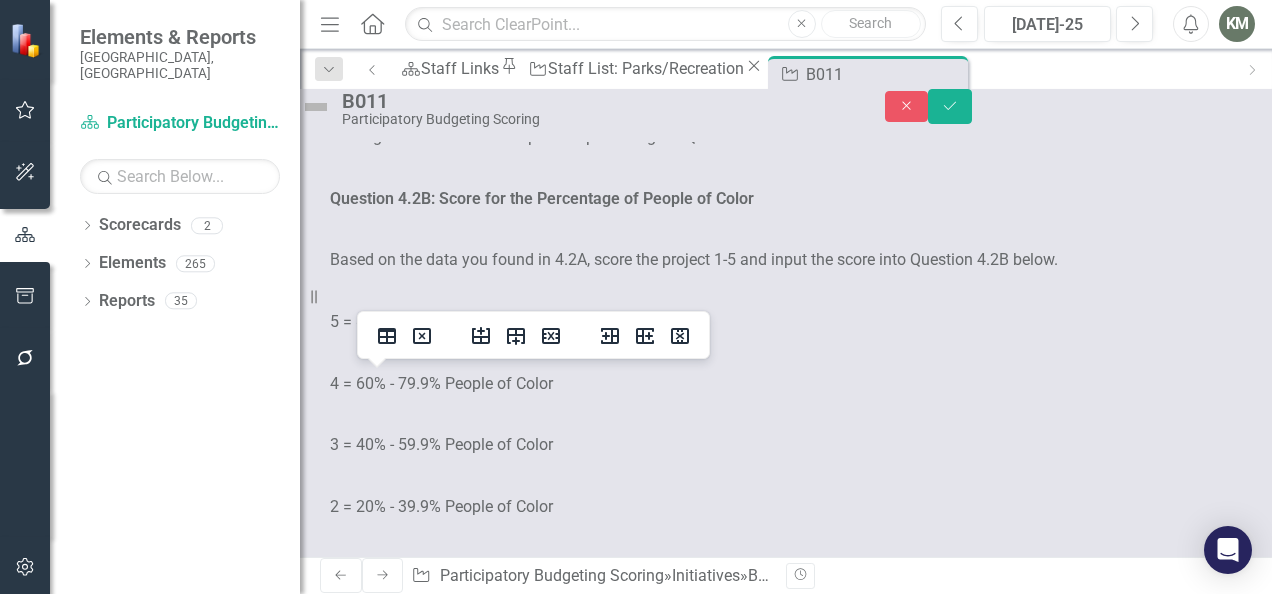 scroll, scrollTop: 8, scrollLeft: 0, axis: vertical 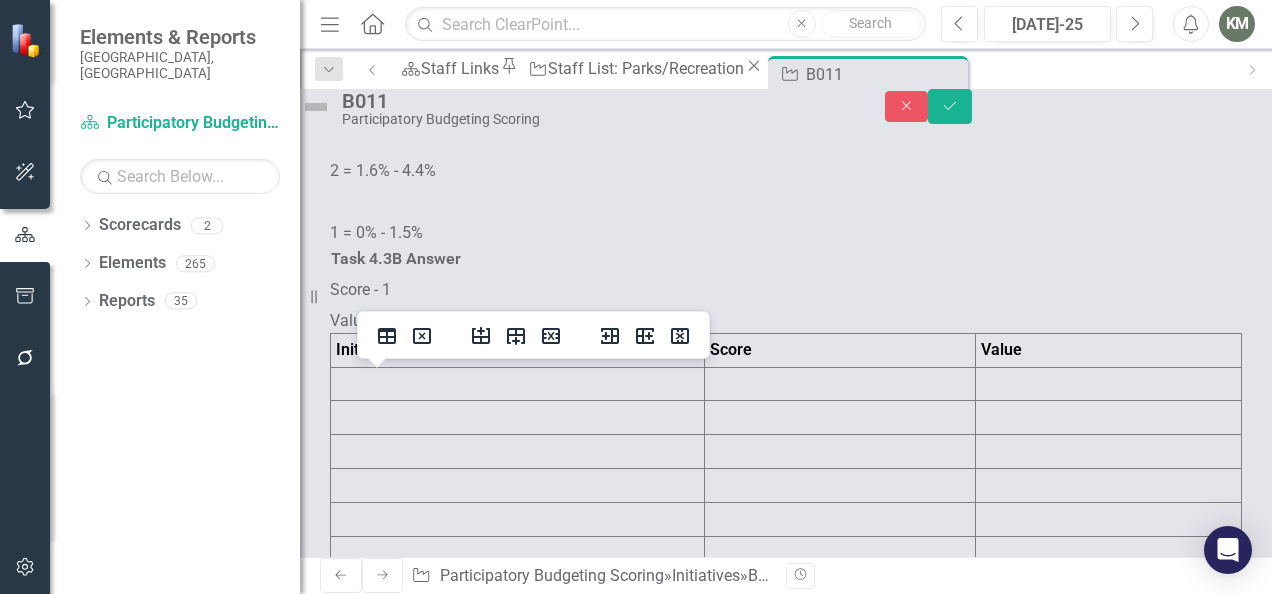 click at bounding box center (518, -702) 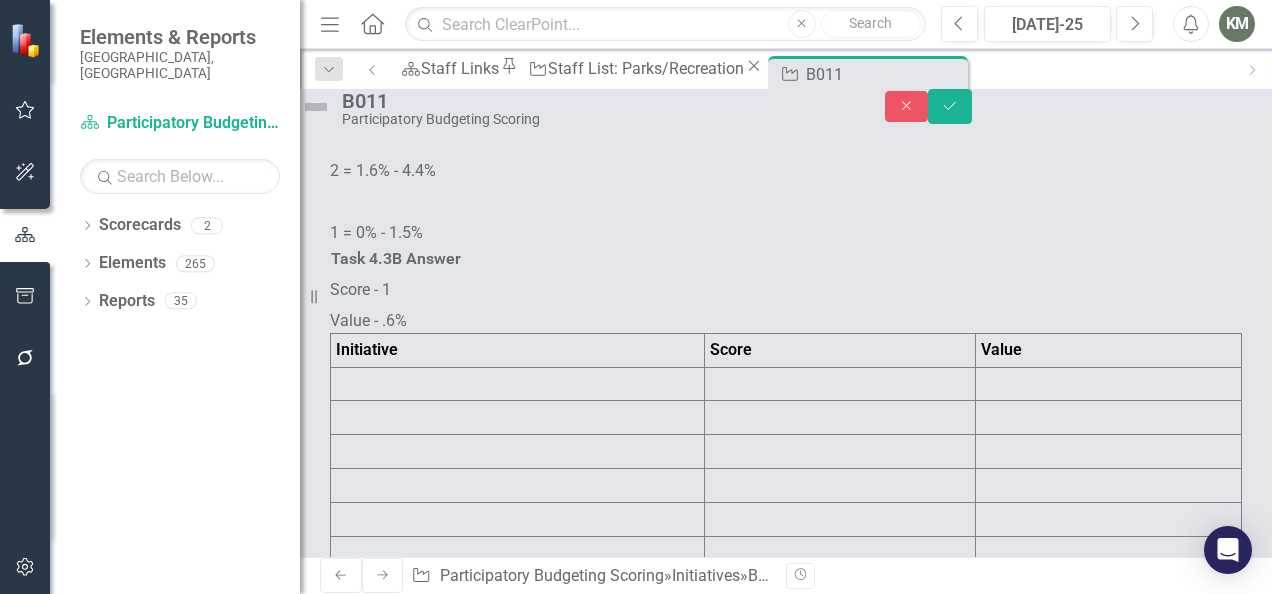 click at bounding box center [518, -702] 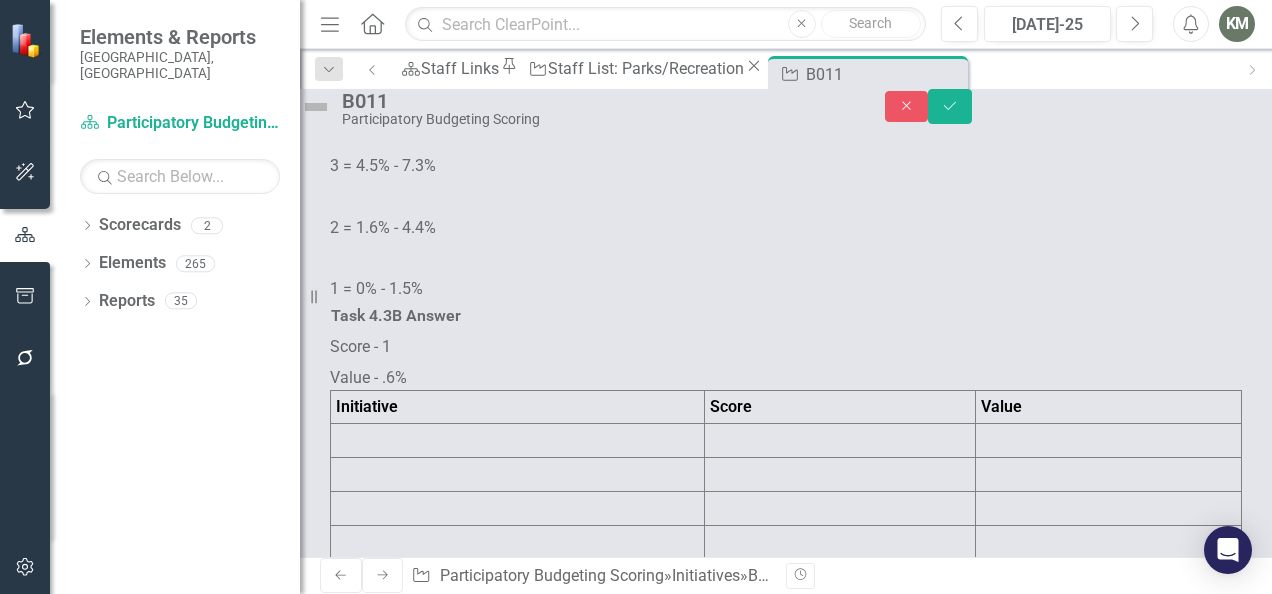 scroll, scrollTop: 0, scrollLeft: 0, axis: both 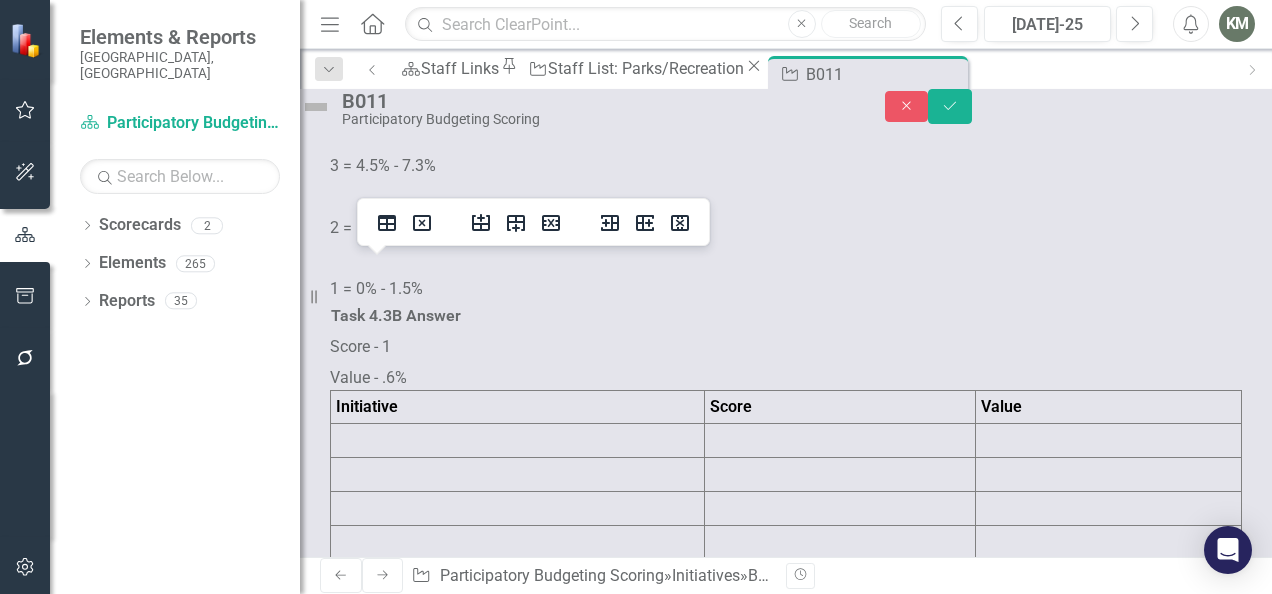 type 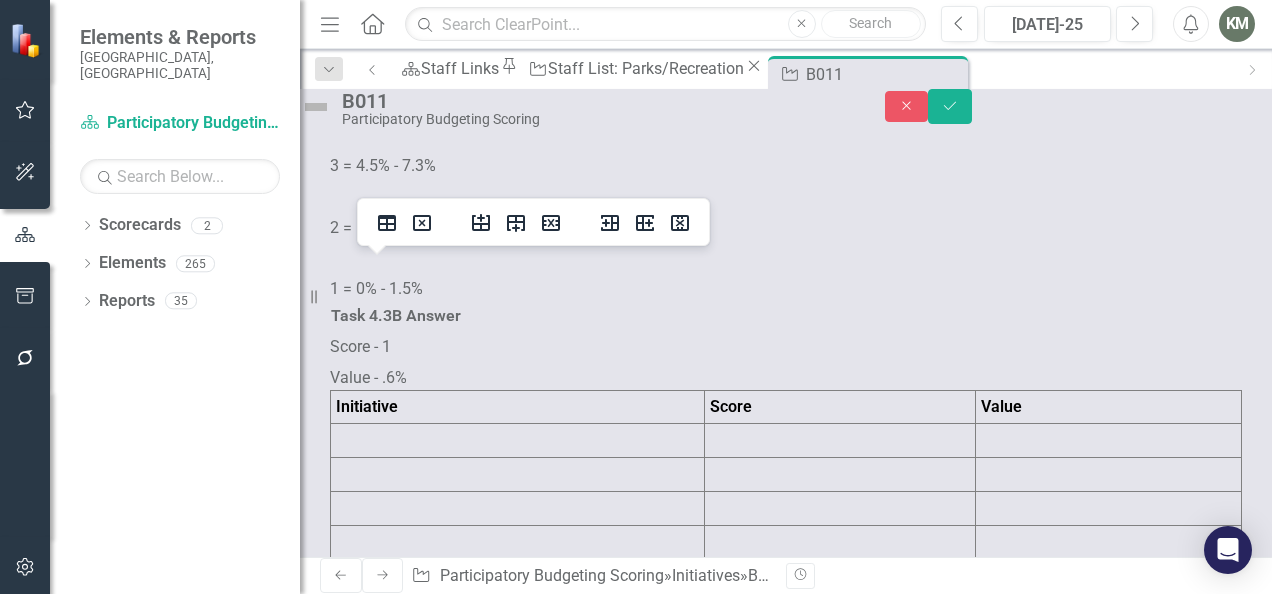 click at bounding box center [428, -631] 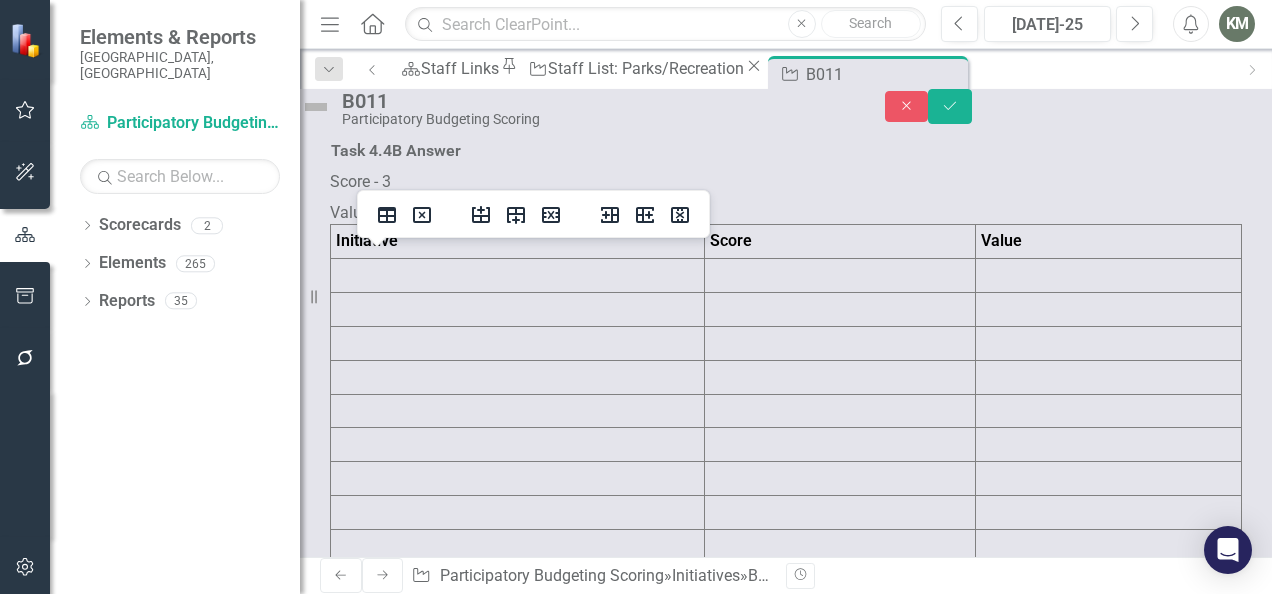 scroll, scrollTop: 5860, scrollLeft: 0, axis: vertical 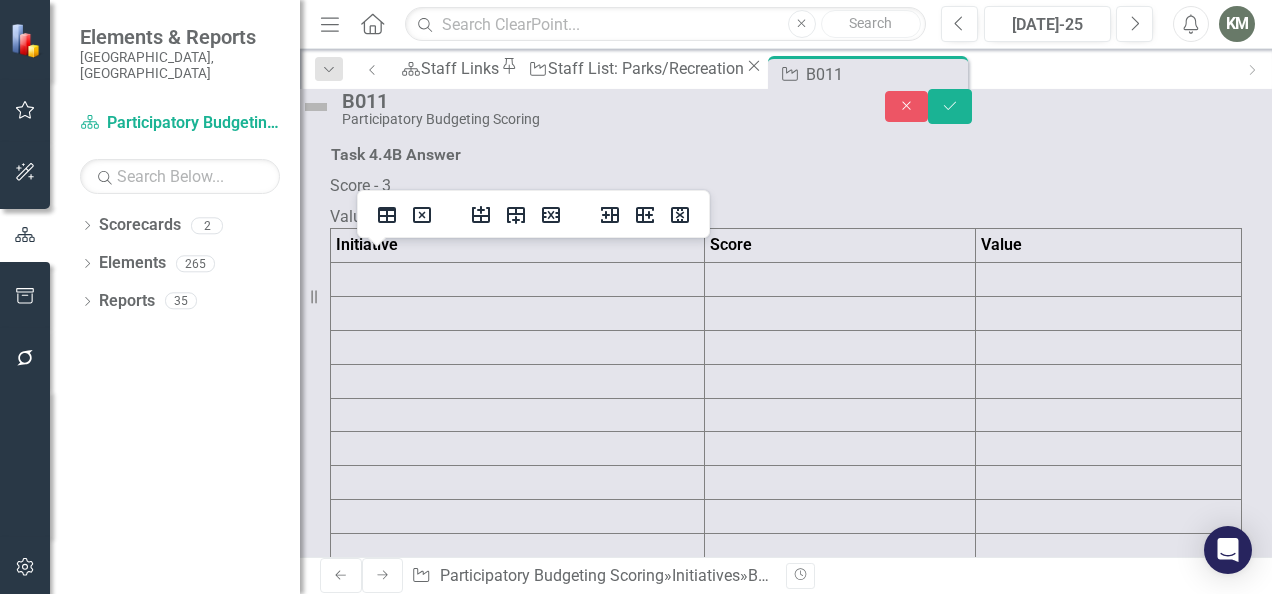 click at bounding box center (518, -806) 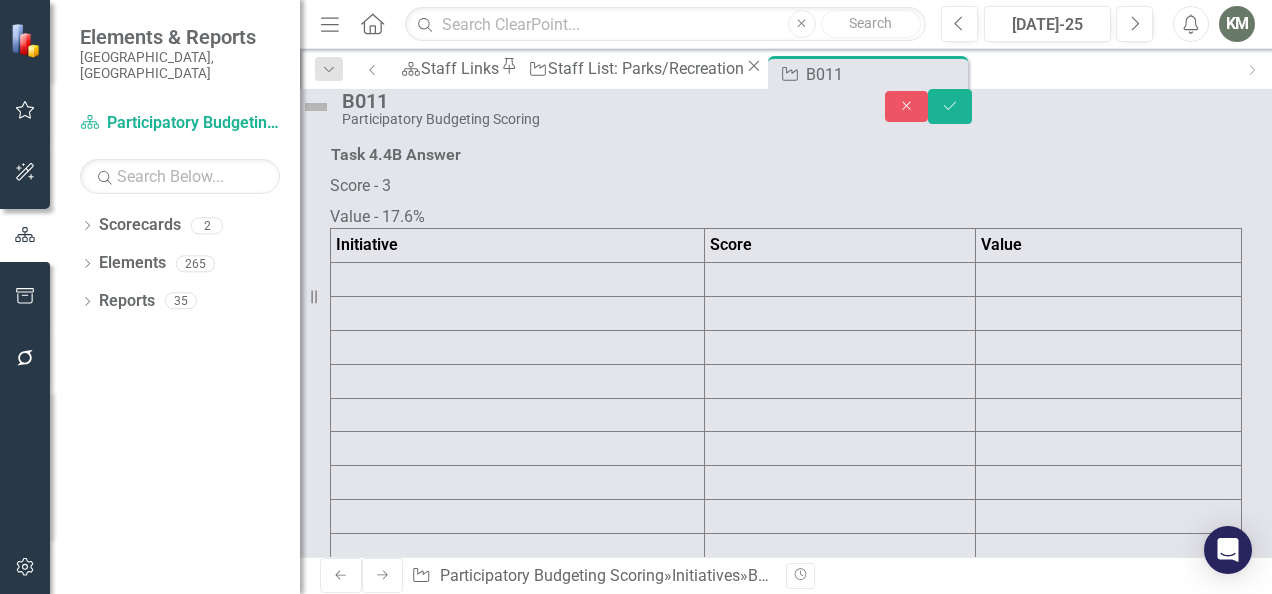 click at bounding box center [518, -806] 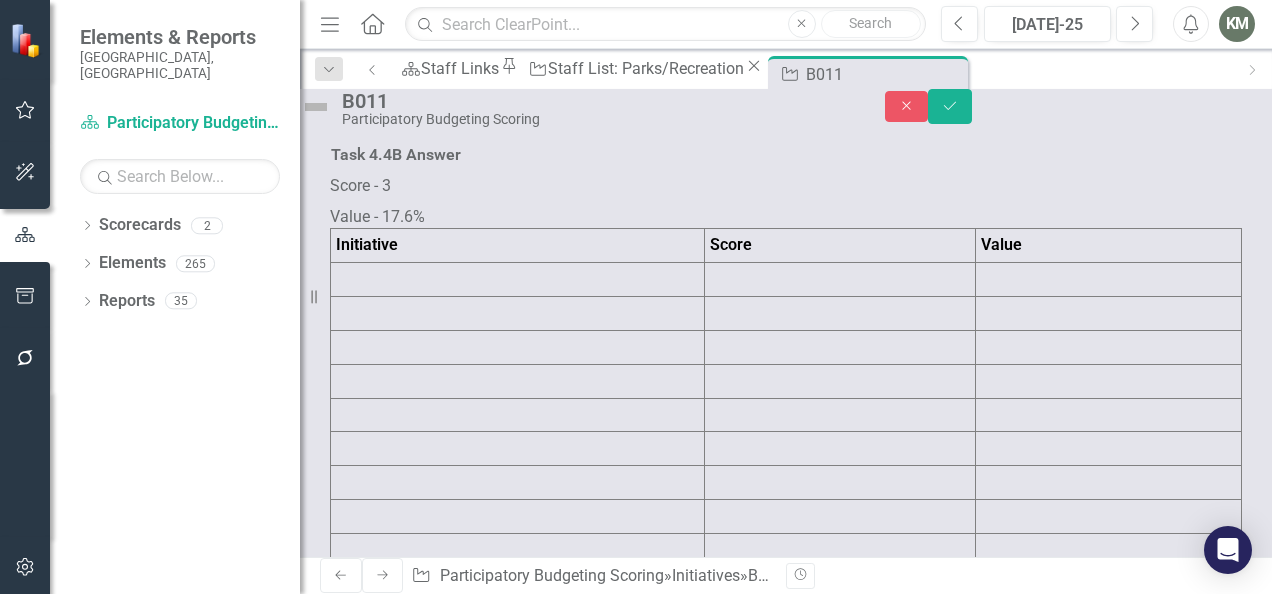 click at bounding box center [518, -806] 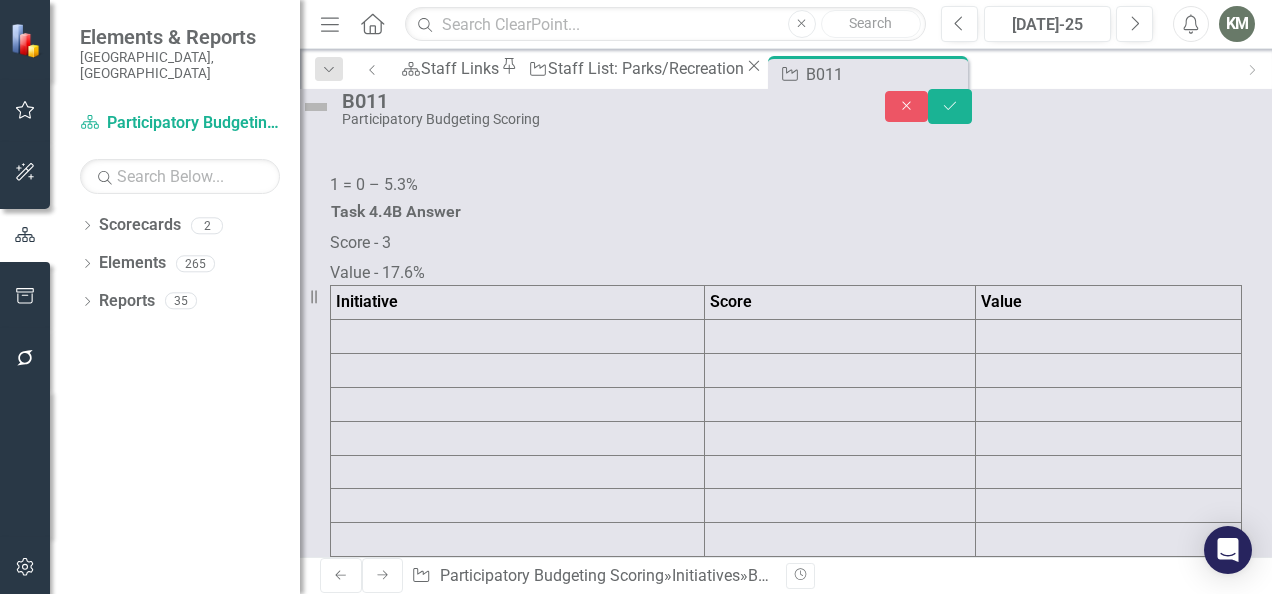 scroll, scrollTop: 0, scrollLeft: 0, axis: both 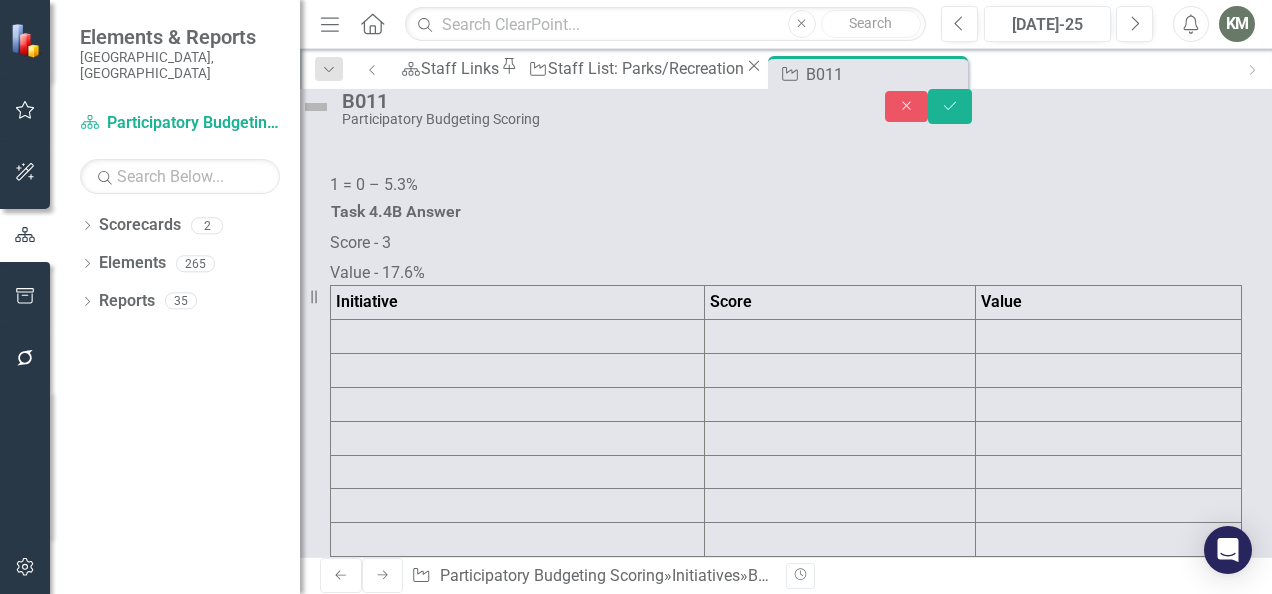 click at bounding box center [375, -736] 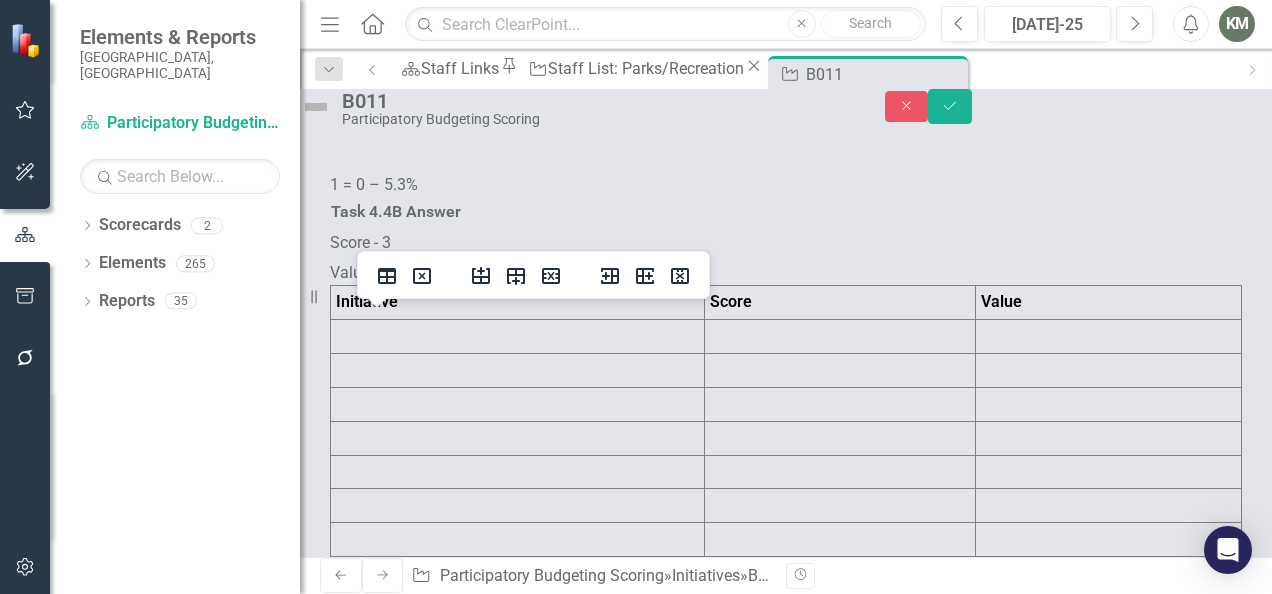 type 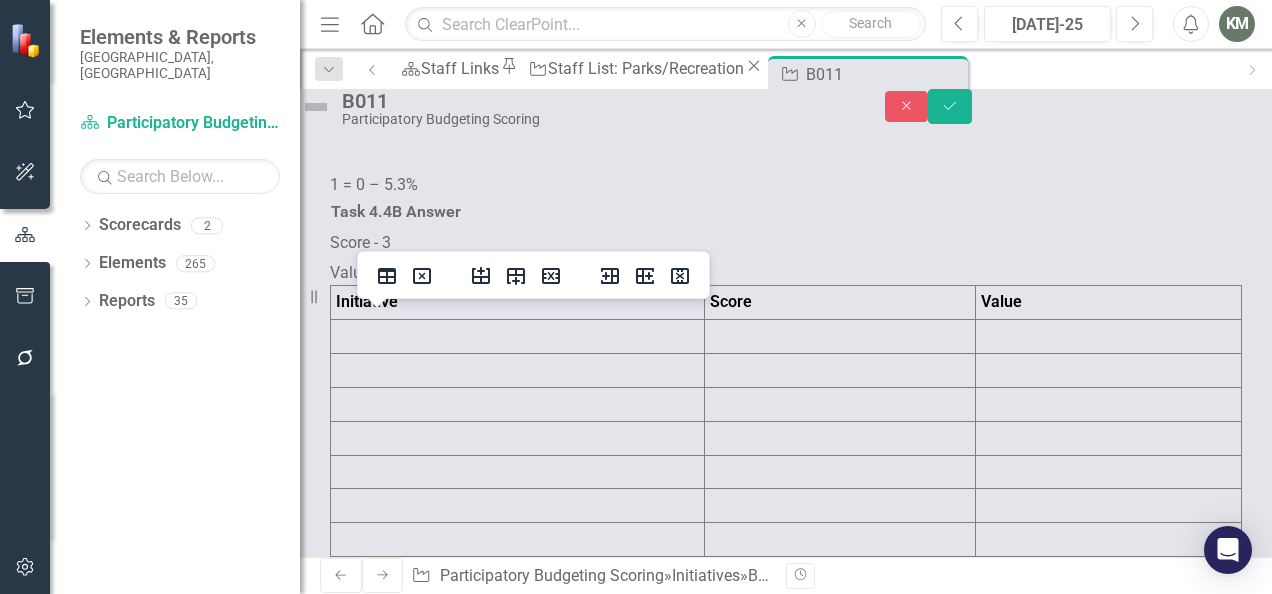click at bounding box center [436, -736] 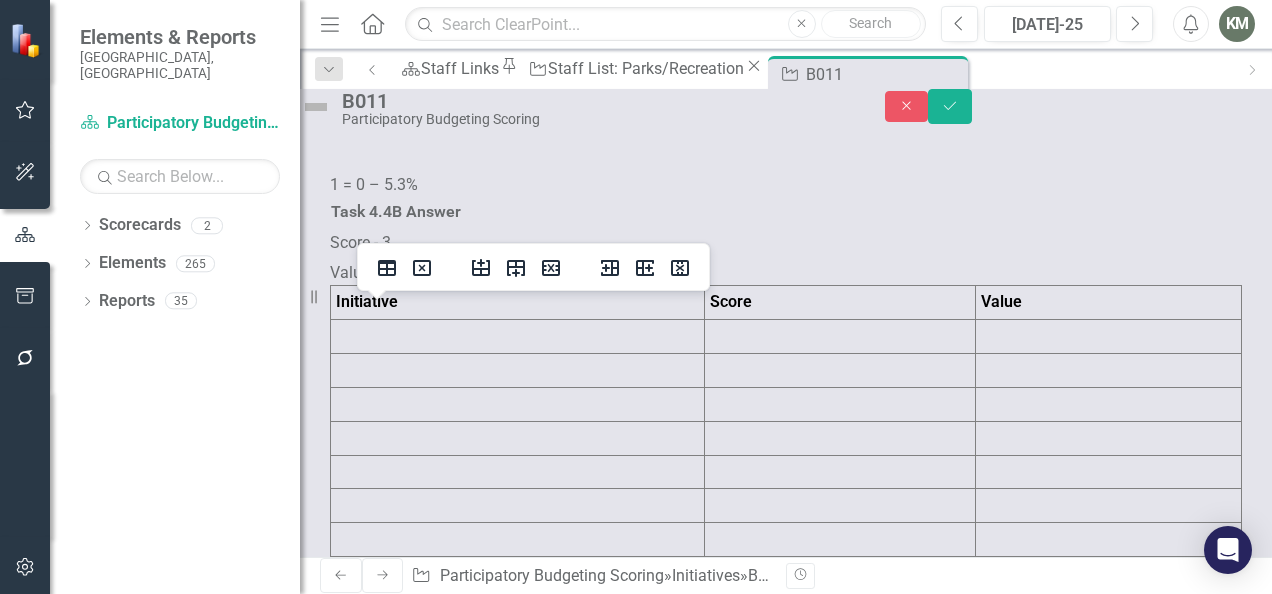 scroll, scrollTop: 8, scrollLeft: 0, axis: vertical 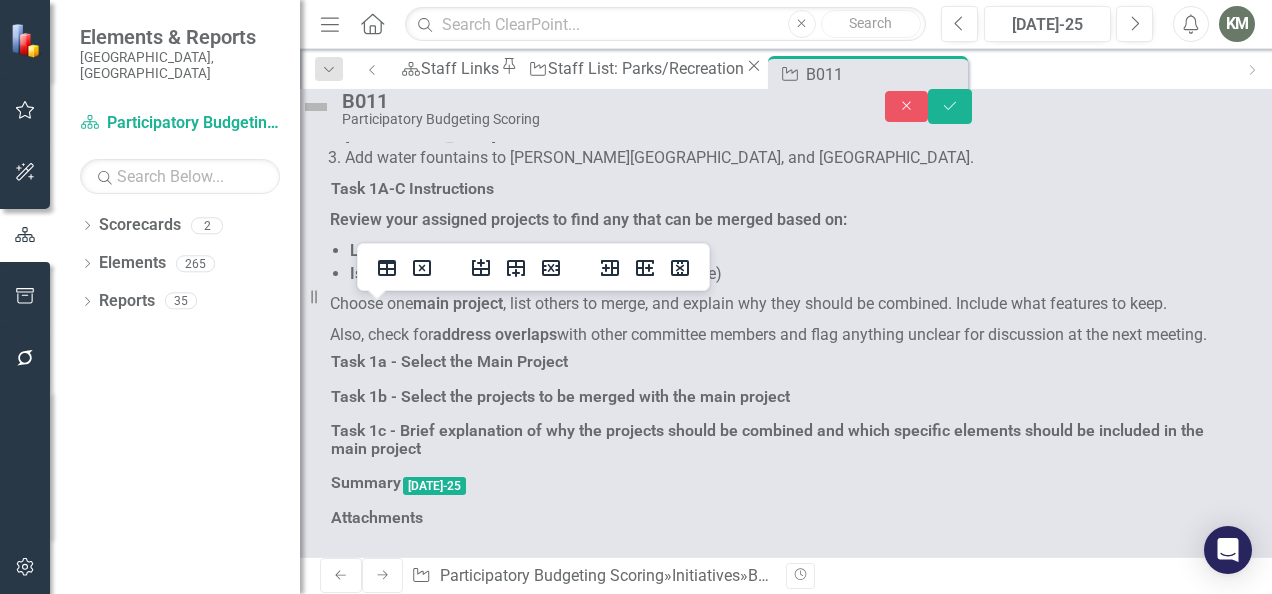 click at bounding box center [518, -541] 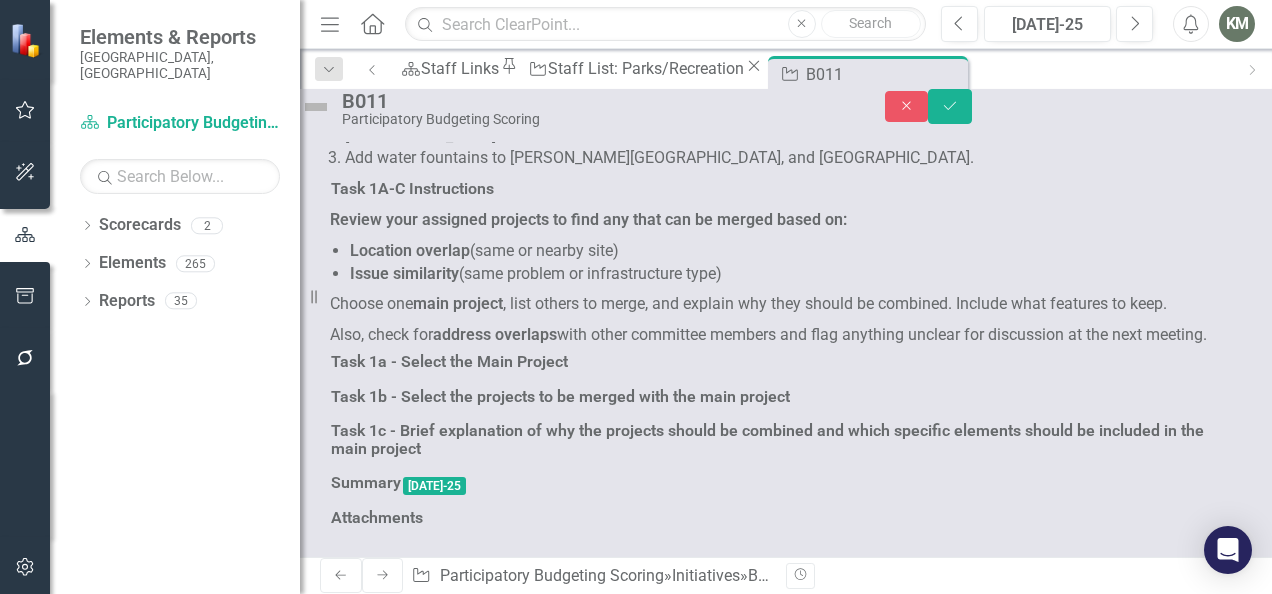 click at bounding box center [518, -710] 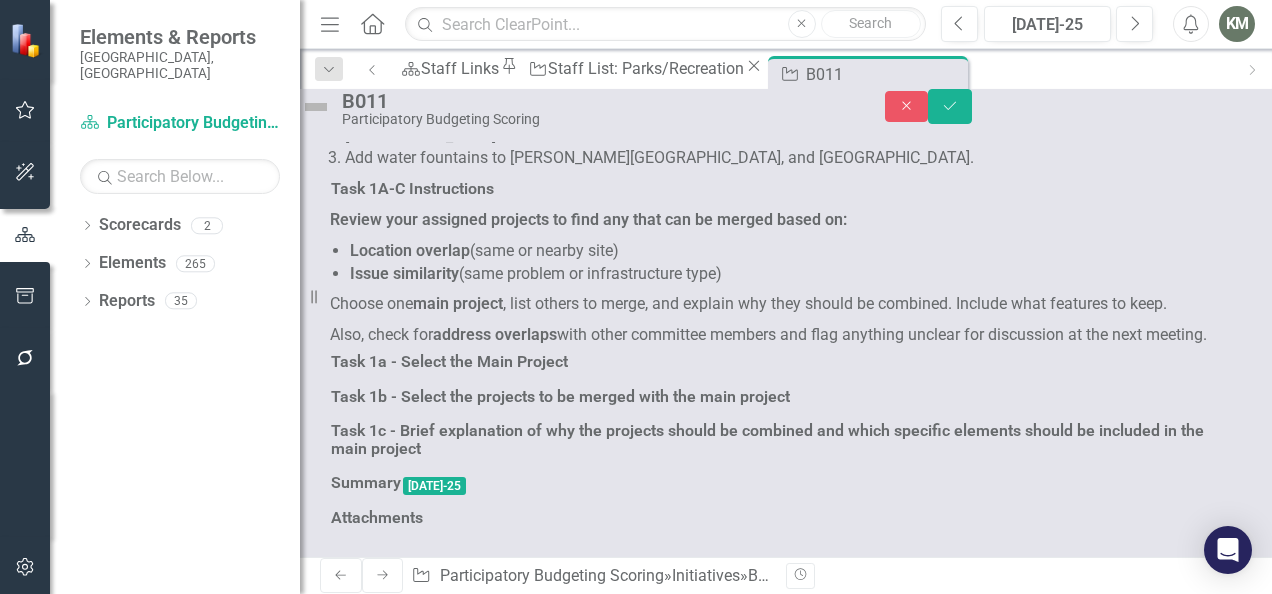 click at bounding box center (518, -710) 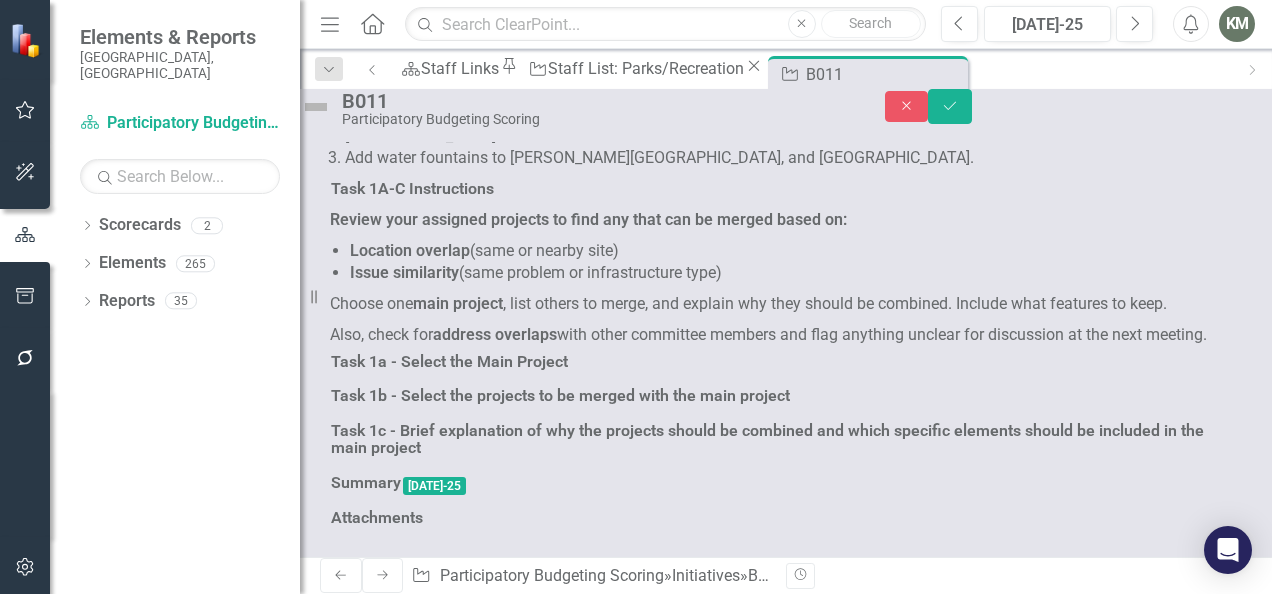 scroll, scrollTop: 0, scrollLeft: 0, axis: both 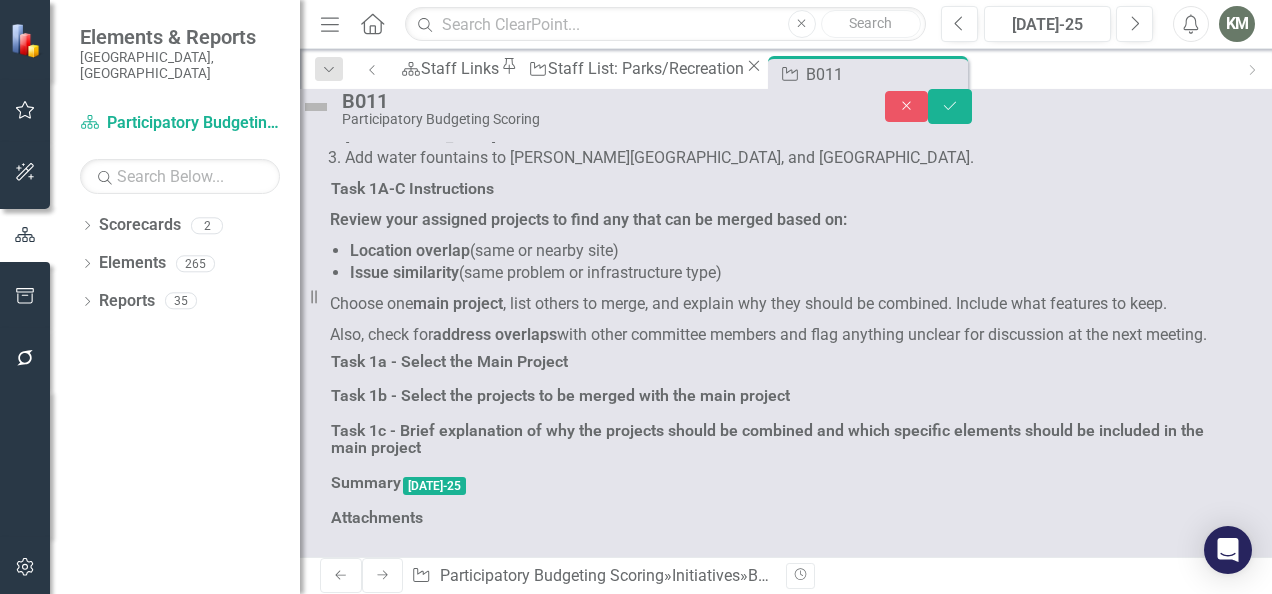 click at bounding box center (372, -697) 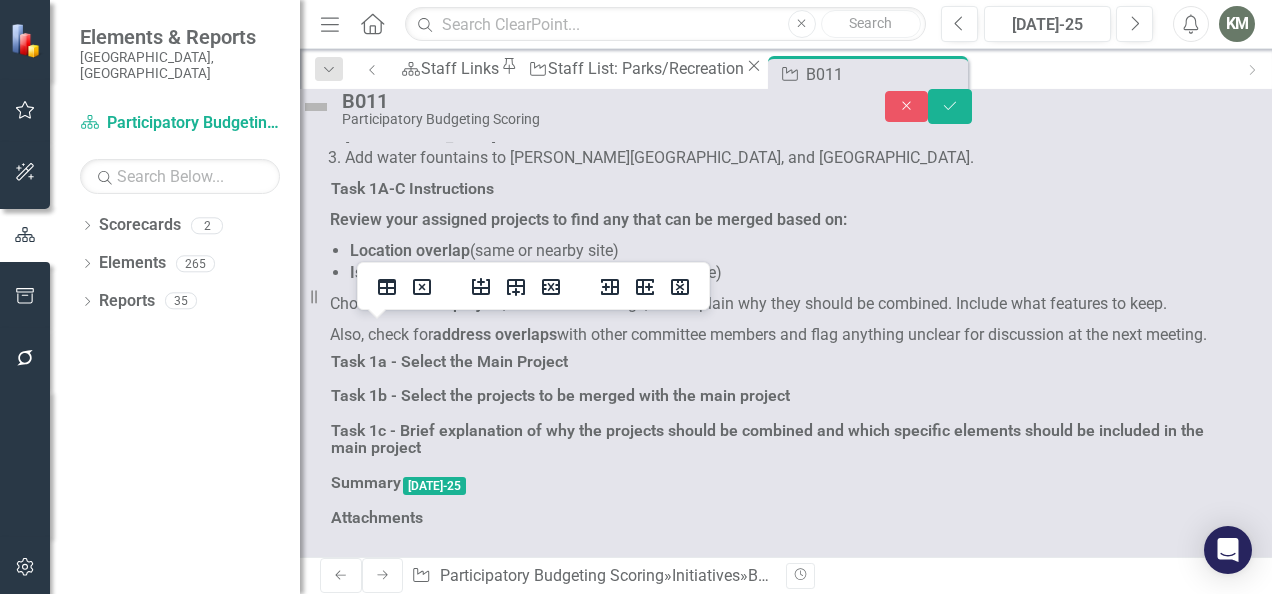 type 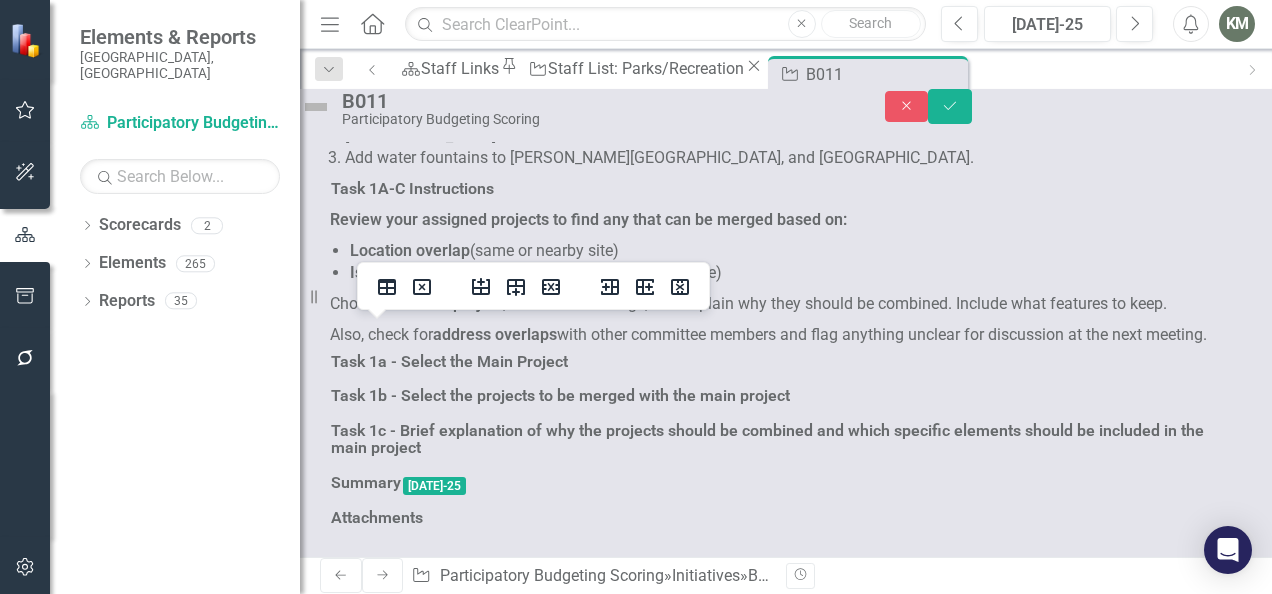 click at bounding box center [428, -697] 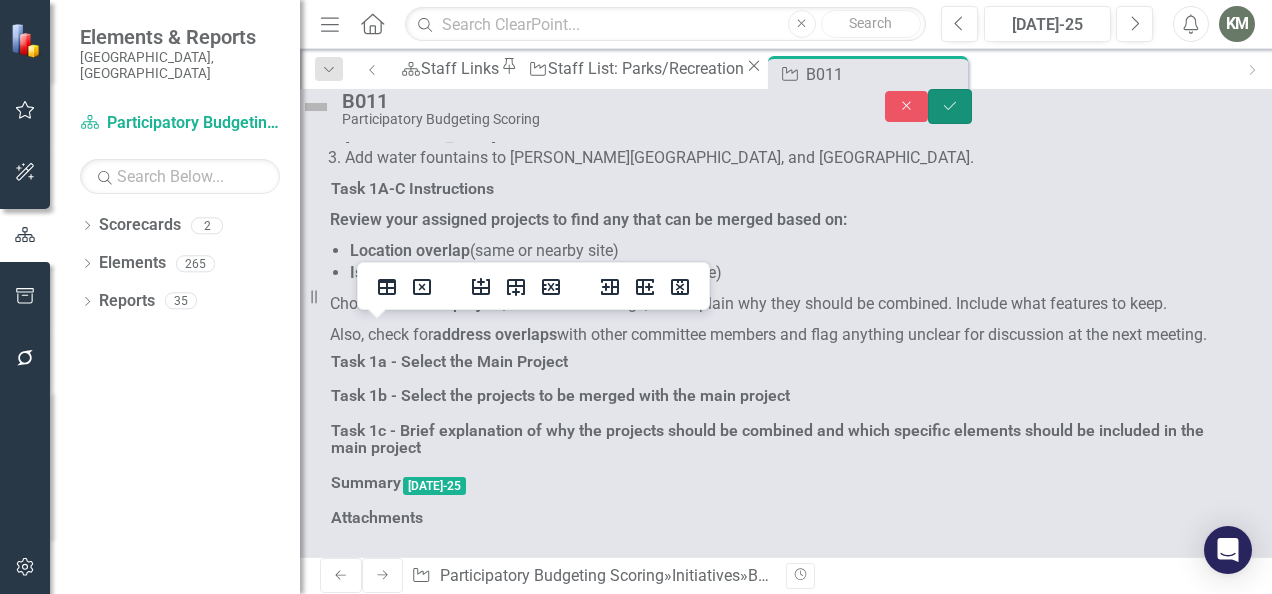 click on "Save" at bounding box center [950, 106] 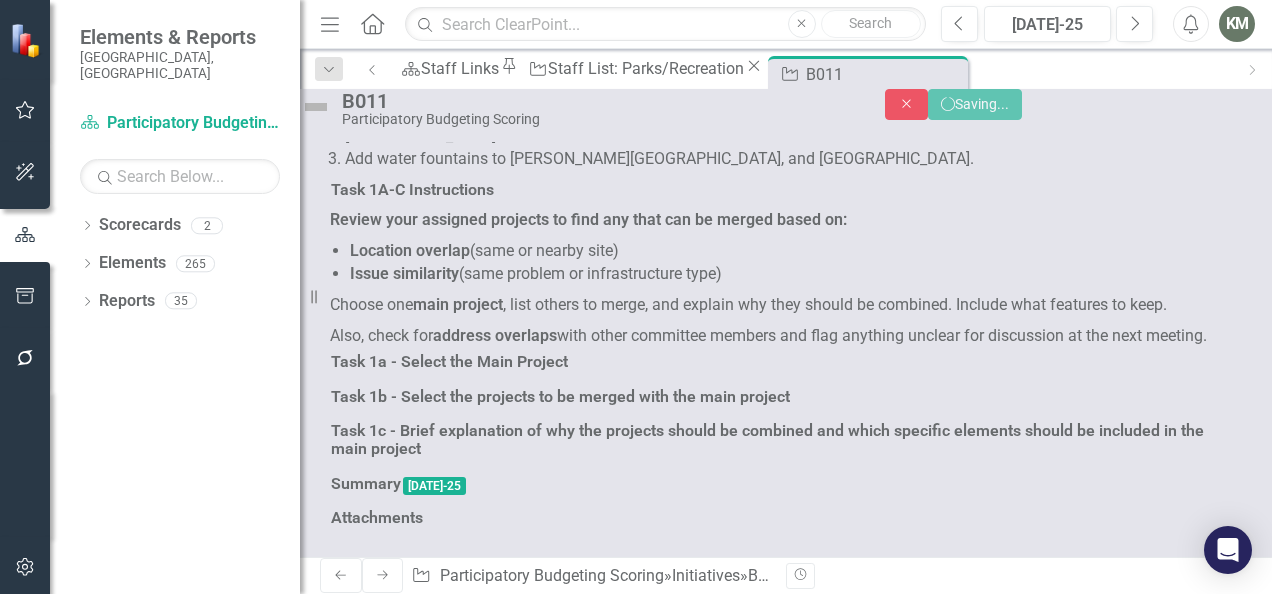 scroll, scrollTop: 6941, scrollLeft: 0, axis: vertical 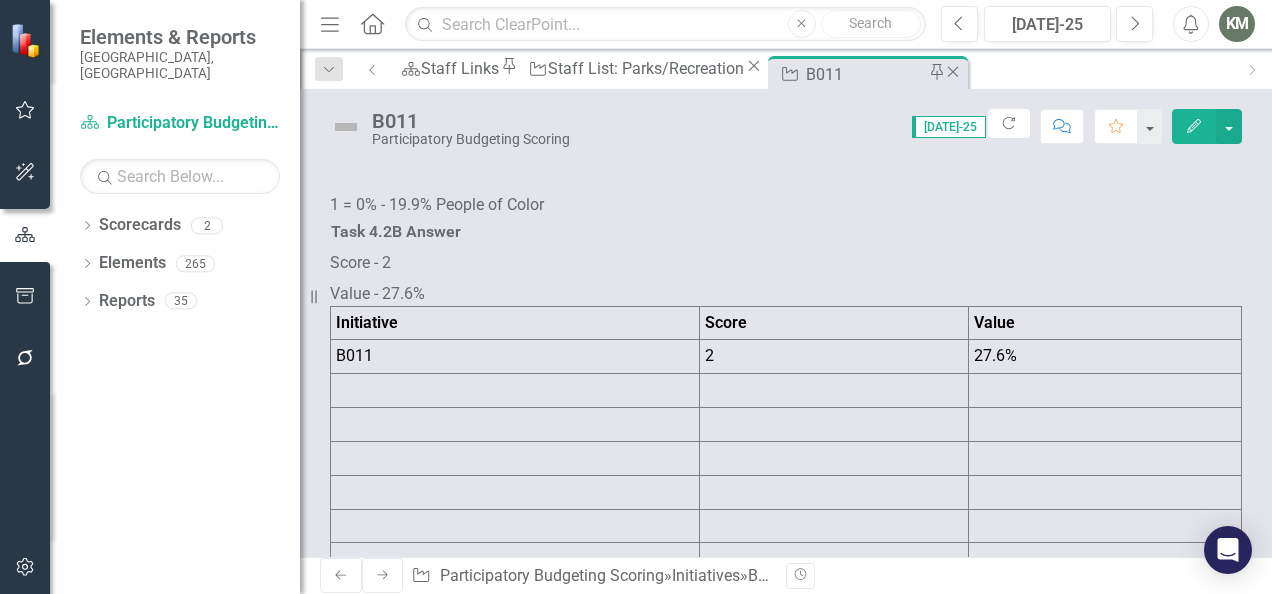 click 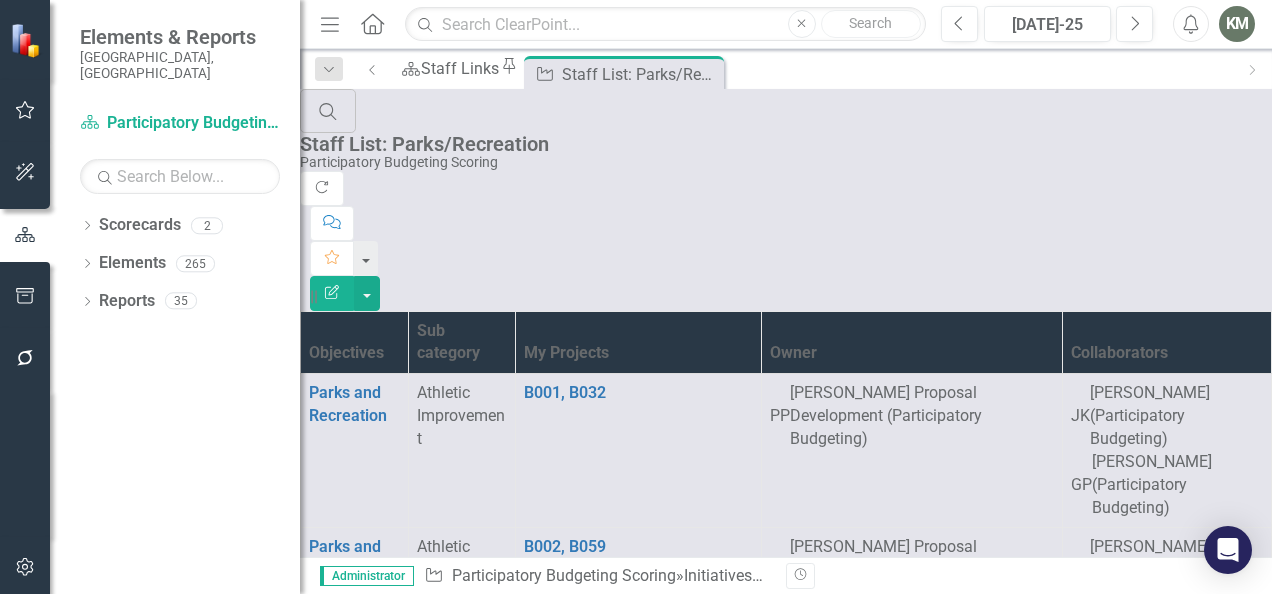 scroll, scrollTop: 3441, scrollLeft: 0, axis: vertical 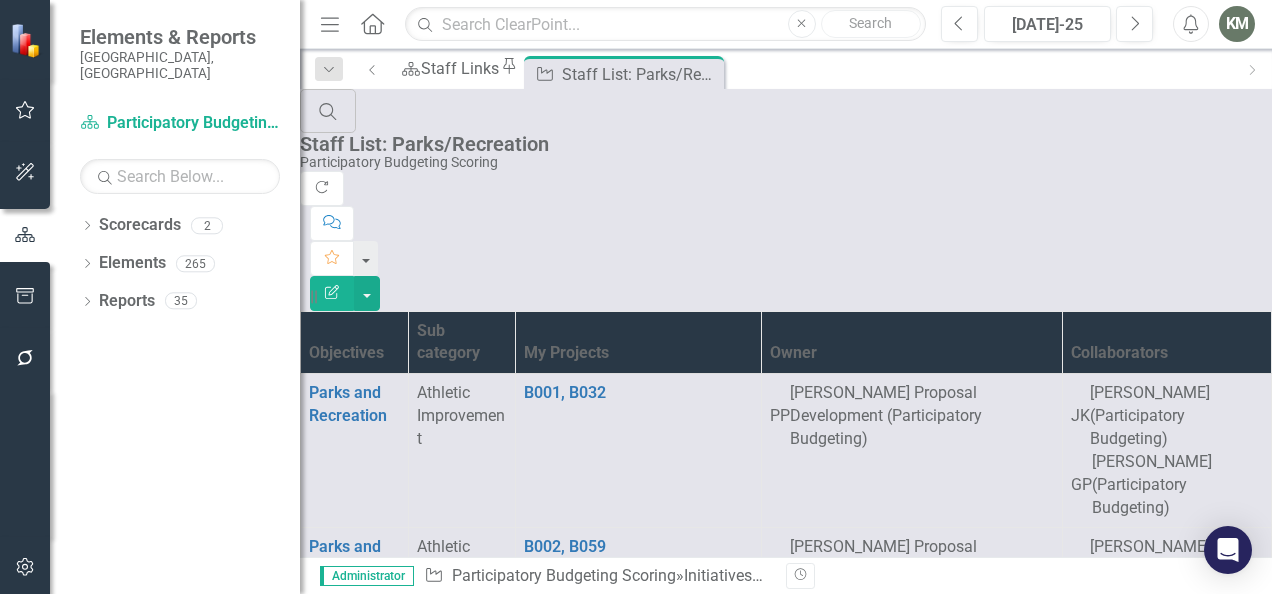 click on "B028" at bounding box center (542, 3782) 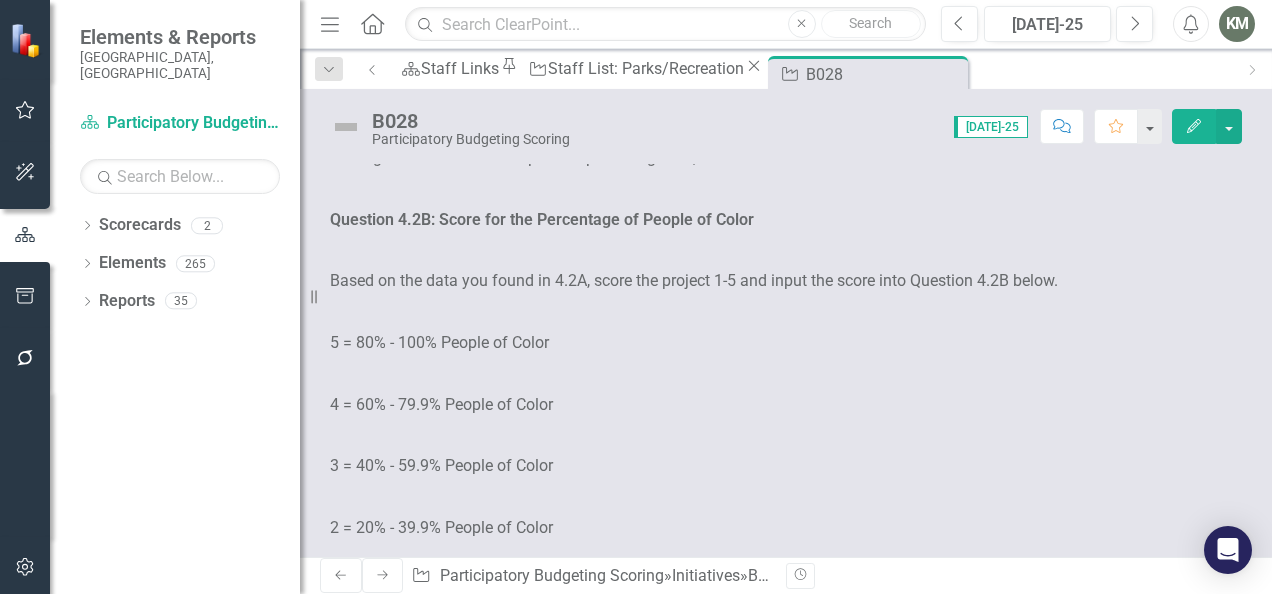 scroll, scrollTop: 3126, scrollLeft: 0, axis: vertical 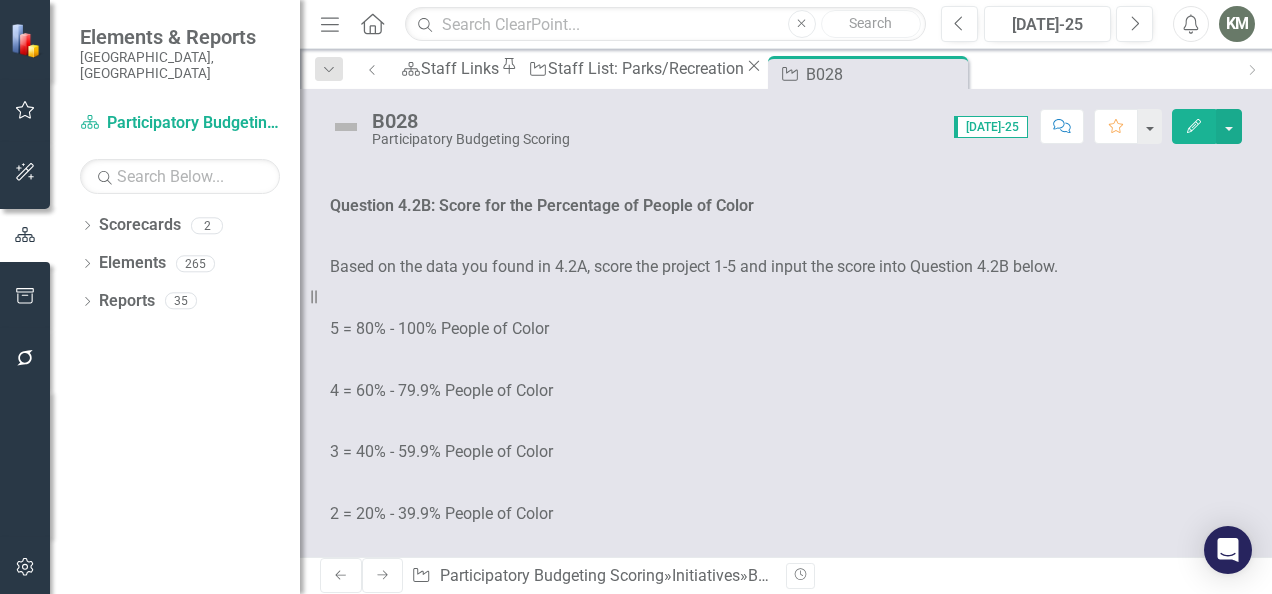 click at bounding box center [518, -359] 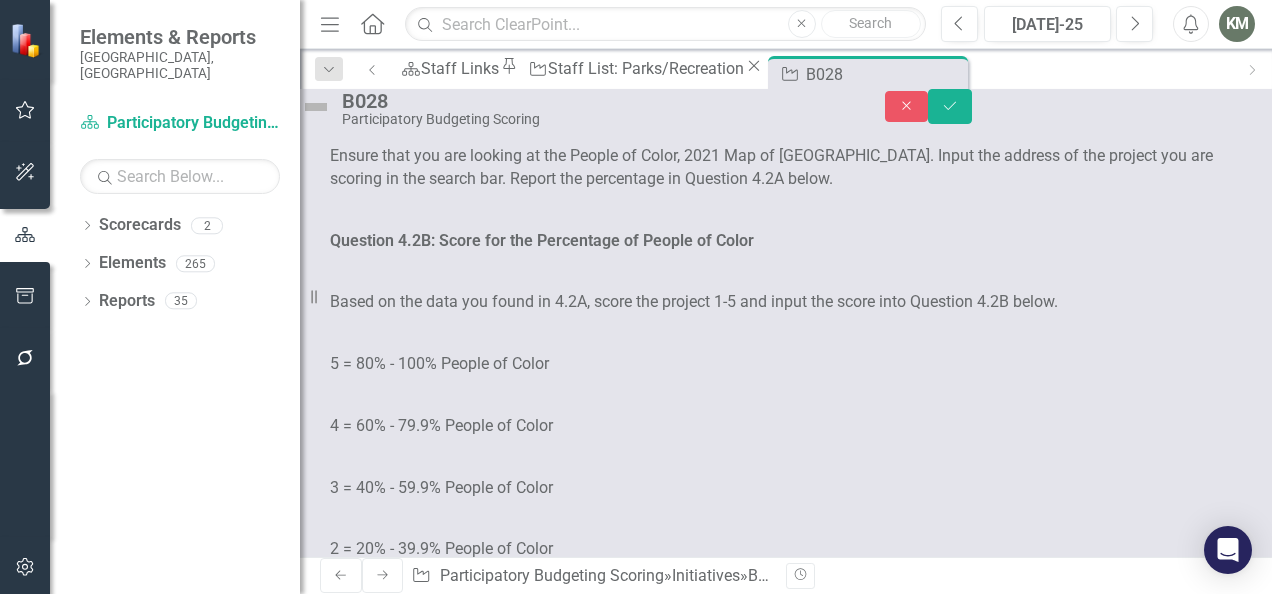 scroll, scrollTop: 8, scrollLeft: 0, axis: vertical 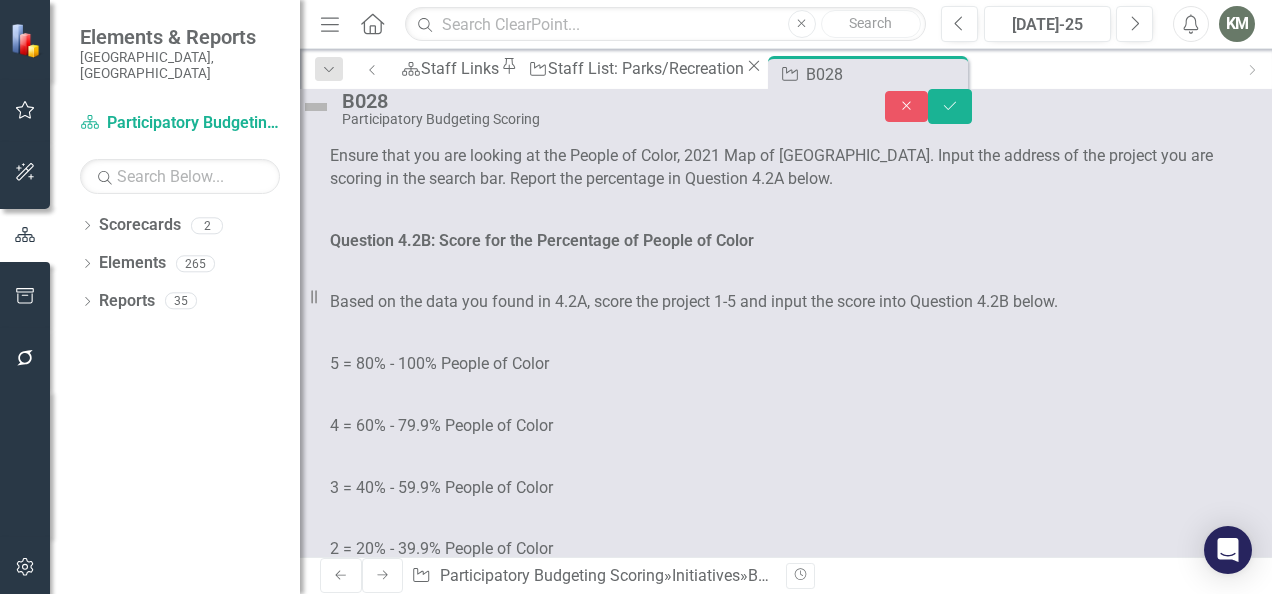 click at bounding box center [375, -318] 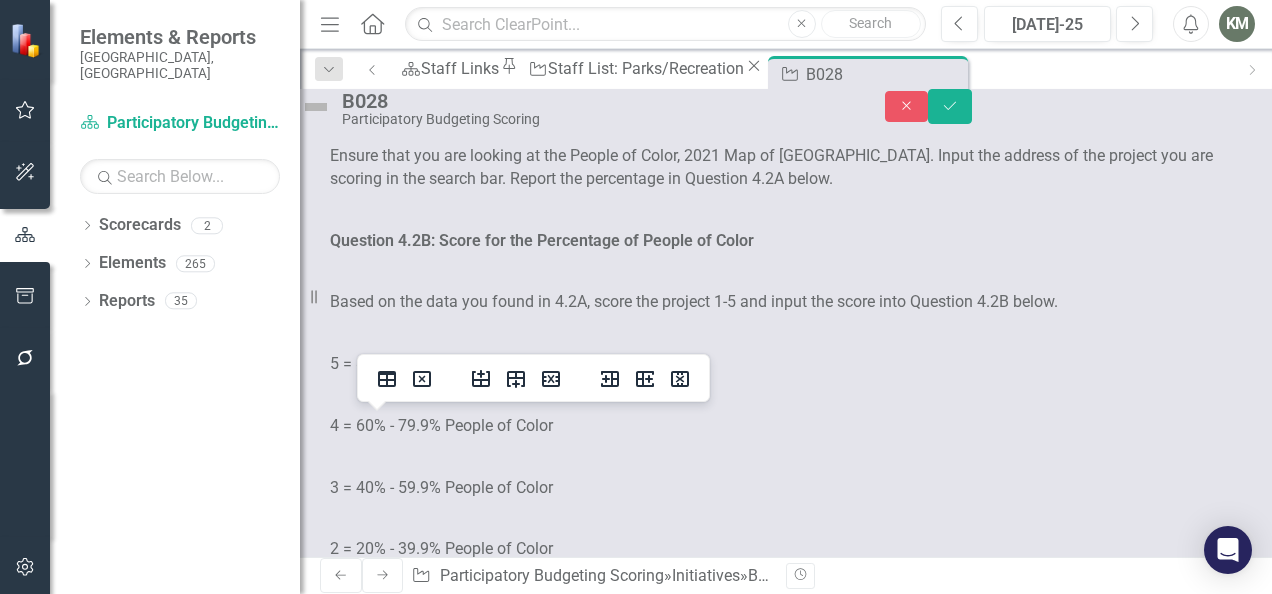 type 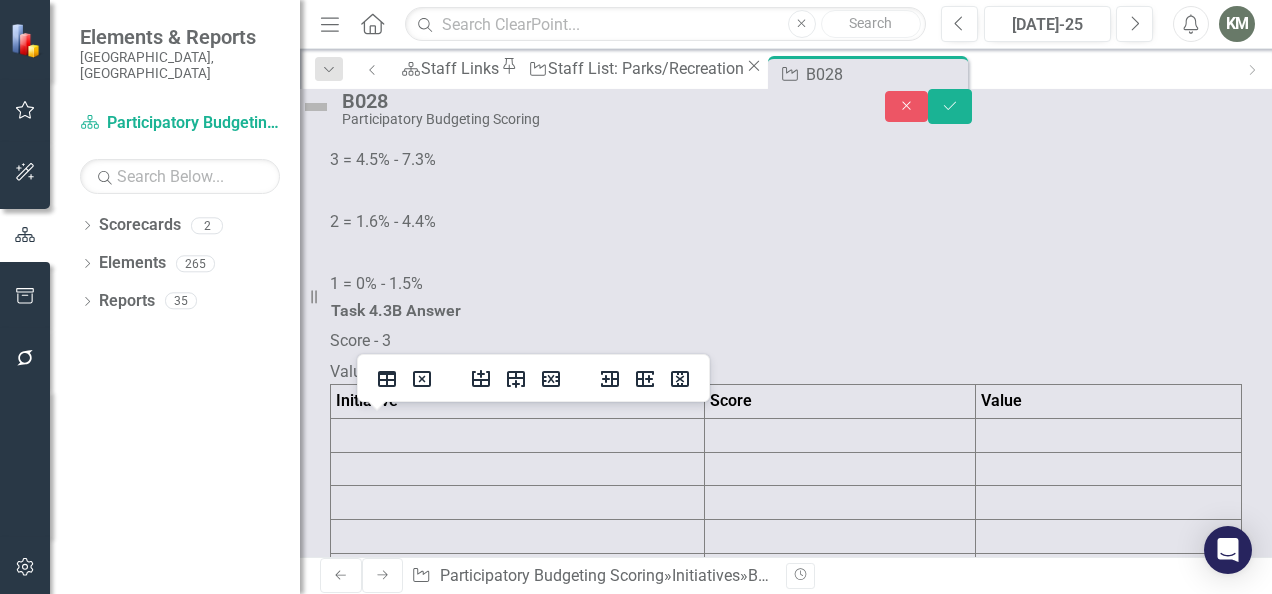 scroll, scrollTop: 4541, scrollLeft: 0, axis: vertical 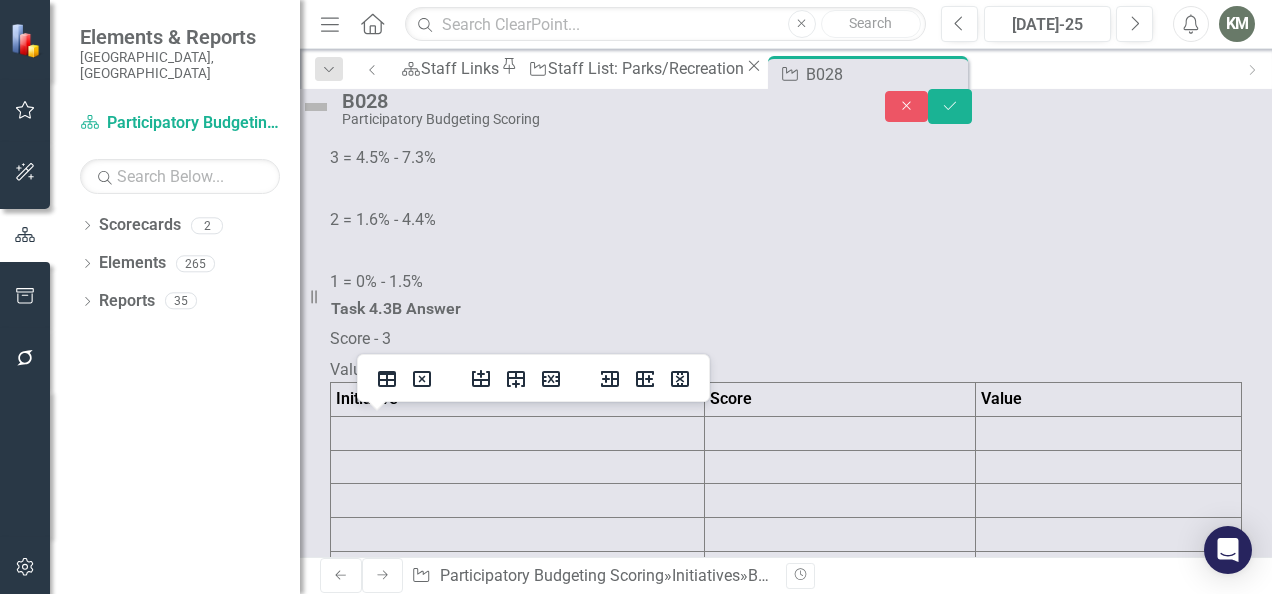 click at bounding box center [518, -653] 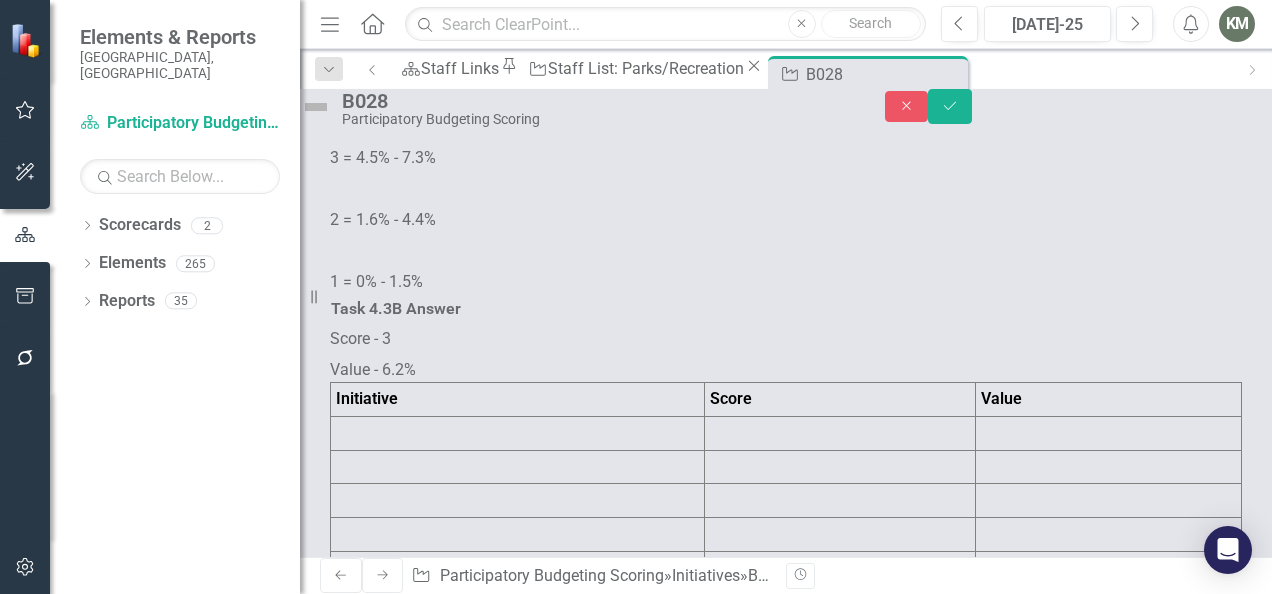 click at bounding box center [518, -653] 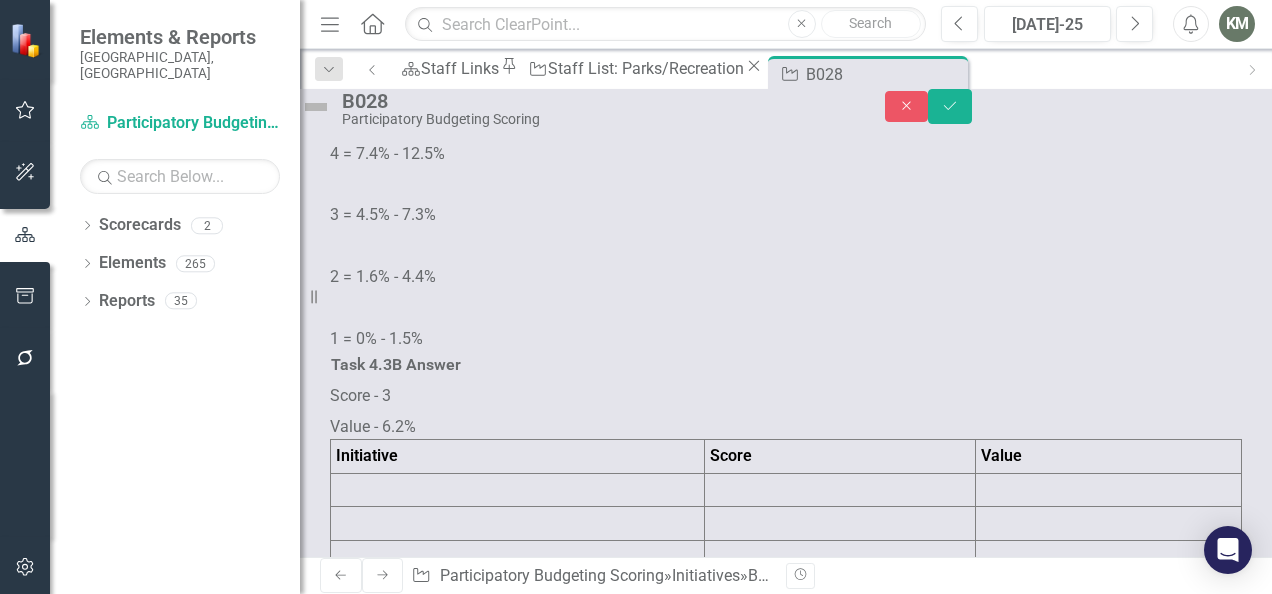 scroll, scrollTop: 0, scrollLeft: 0, axis: both 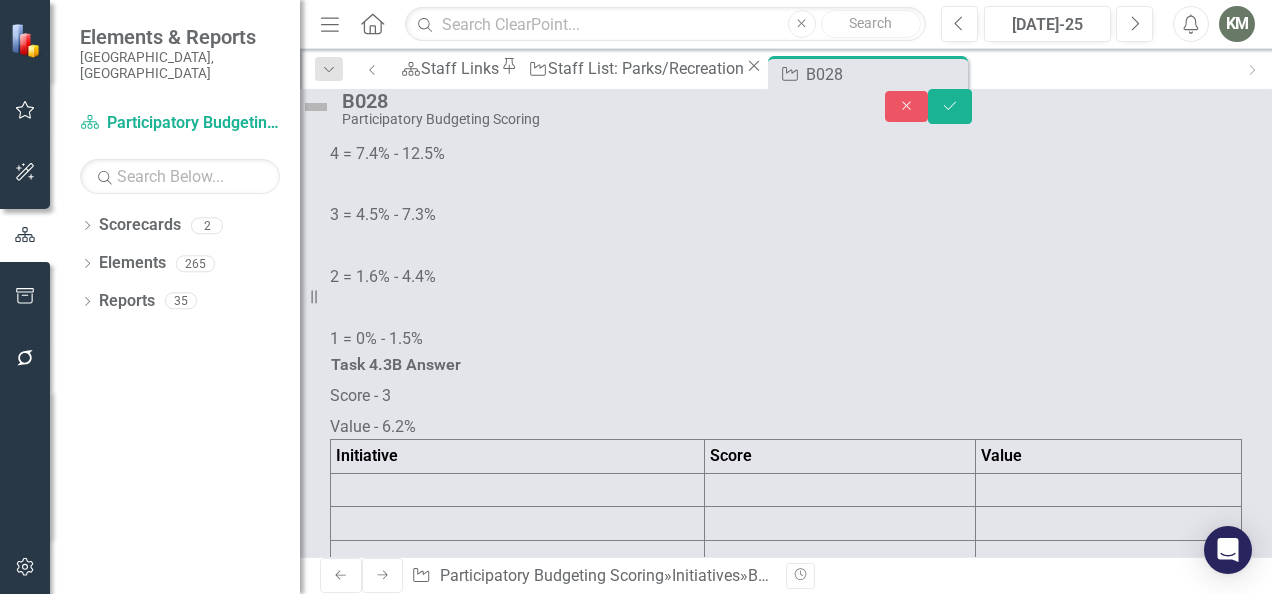 click at bounding box center [372, -582] 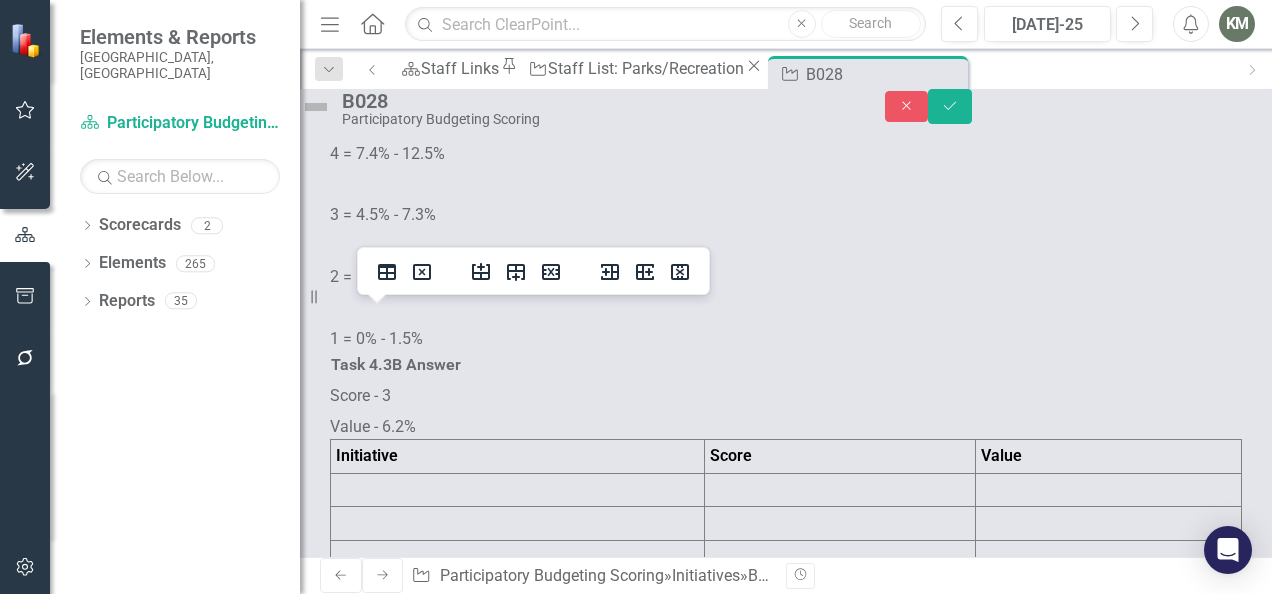 type 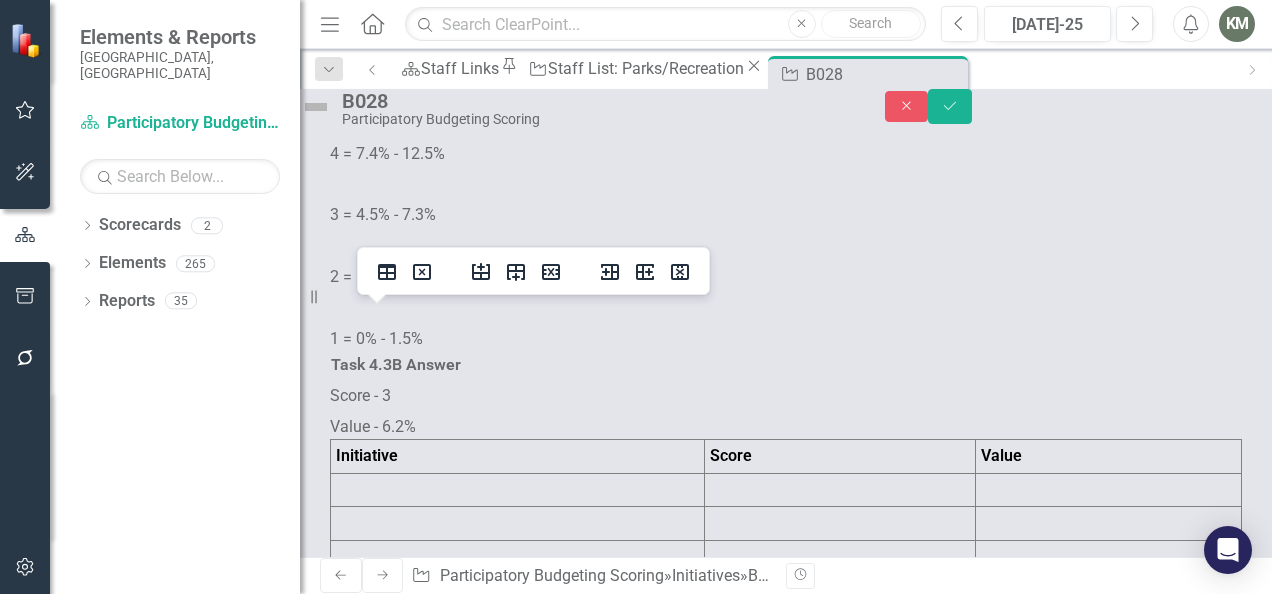 click at bounding box center [428, -582] 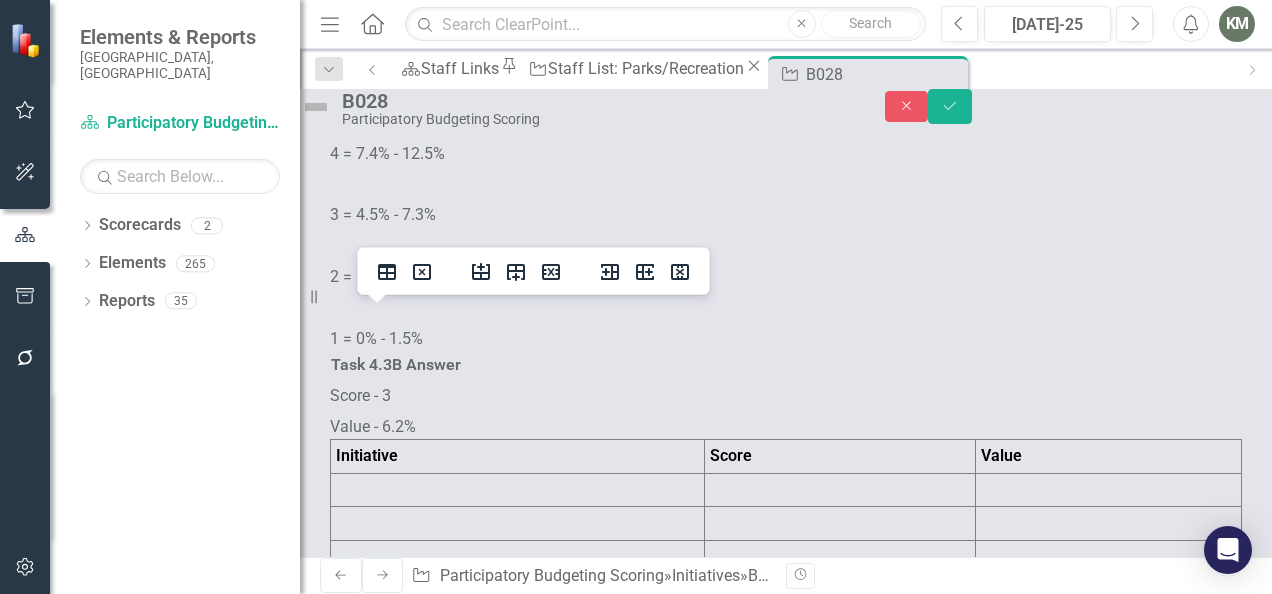 scroll, scrollTop: 8, scrollLeft: 0, axis: vertical 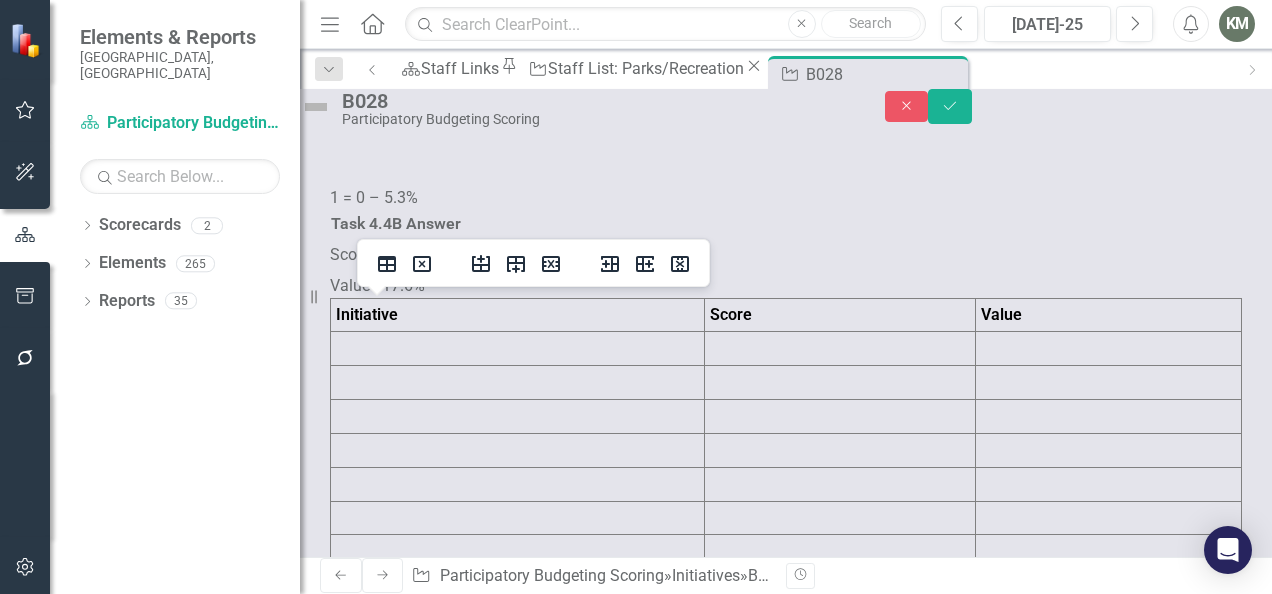click at bounding box center (518, -737) 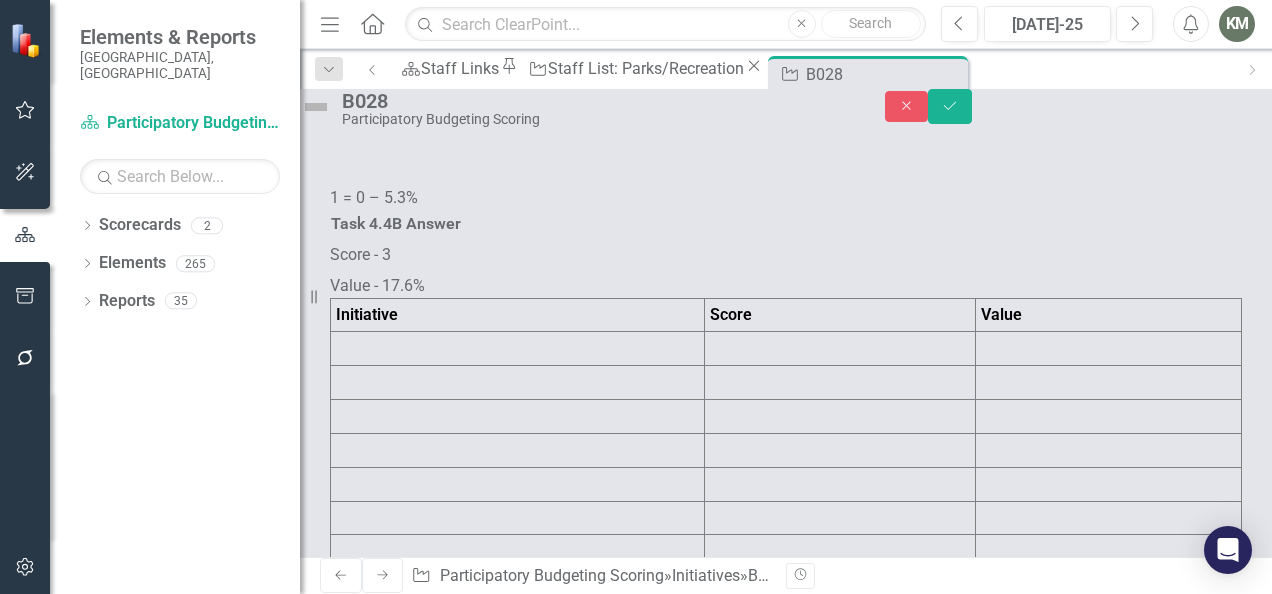 click at bounding box center [518, -737] 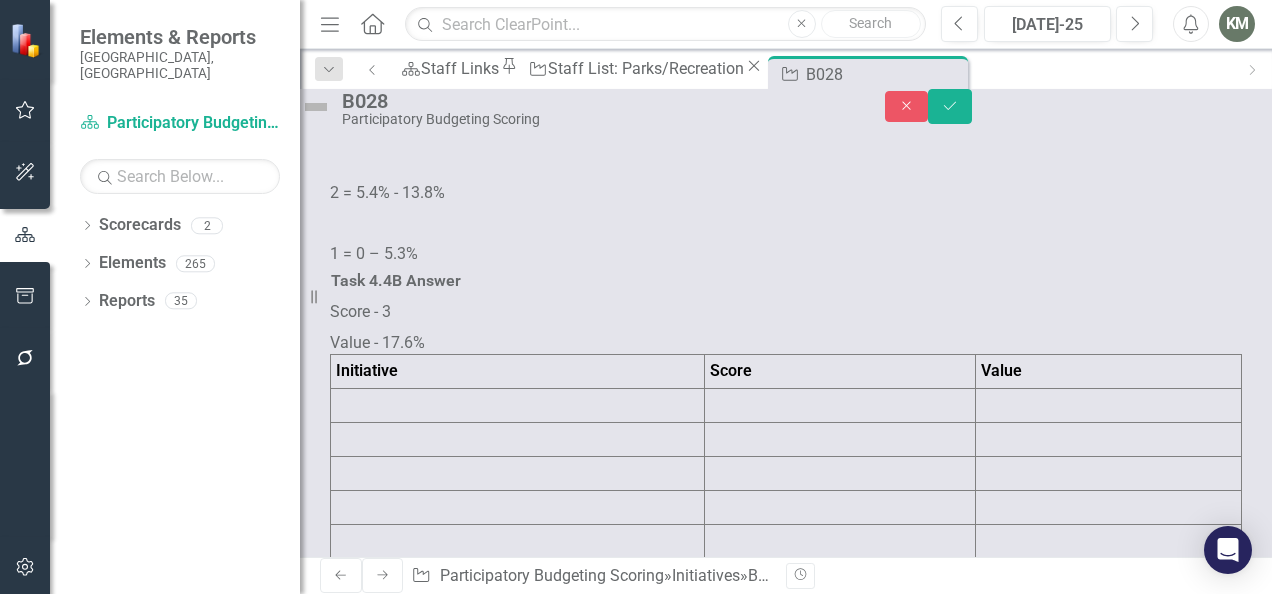 scroll, scrollTop: 0, scrollLeft: 0, axis: both 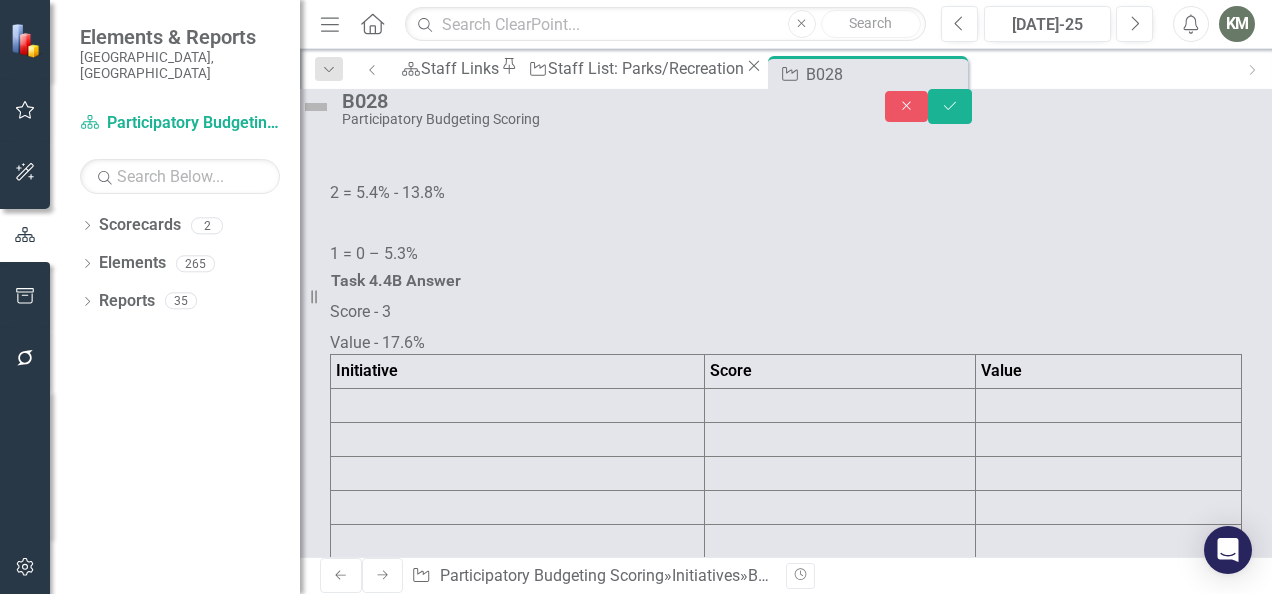 click at bounding box center [372, -667] 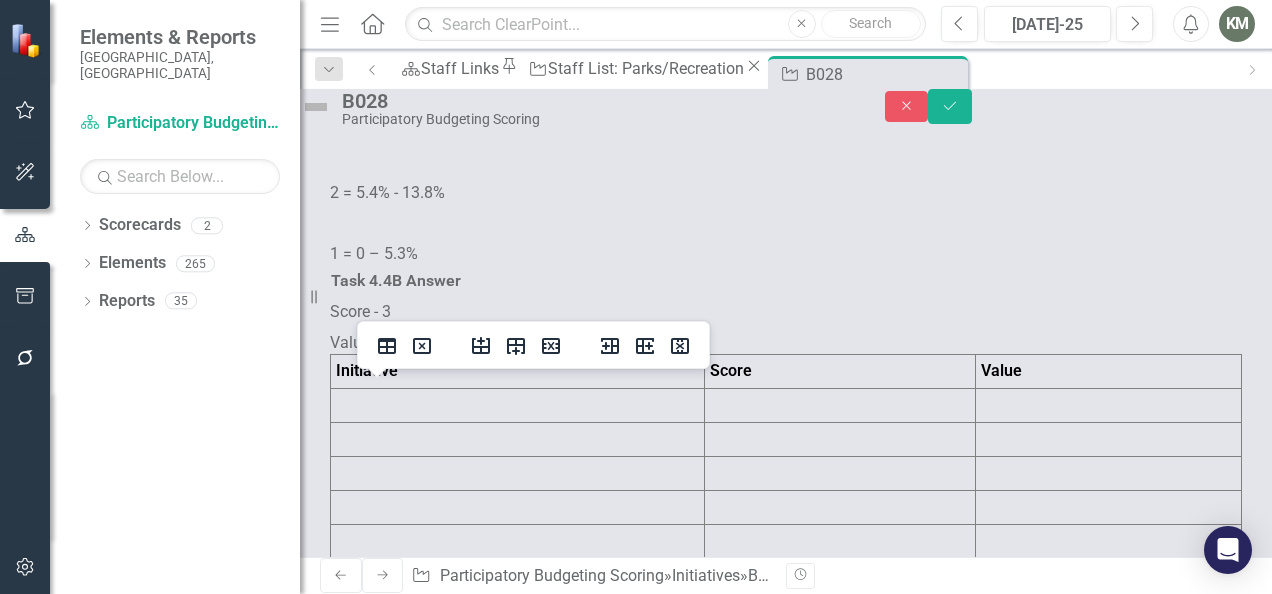 type 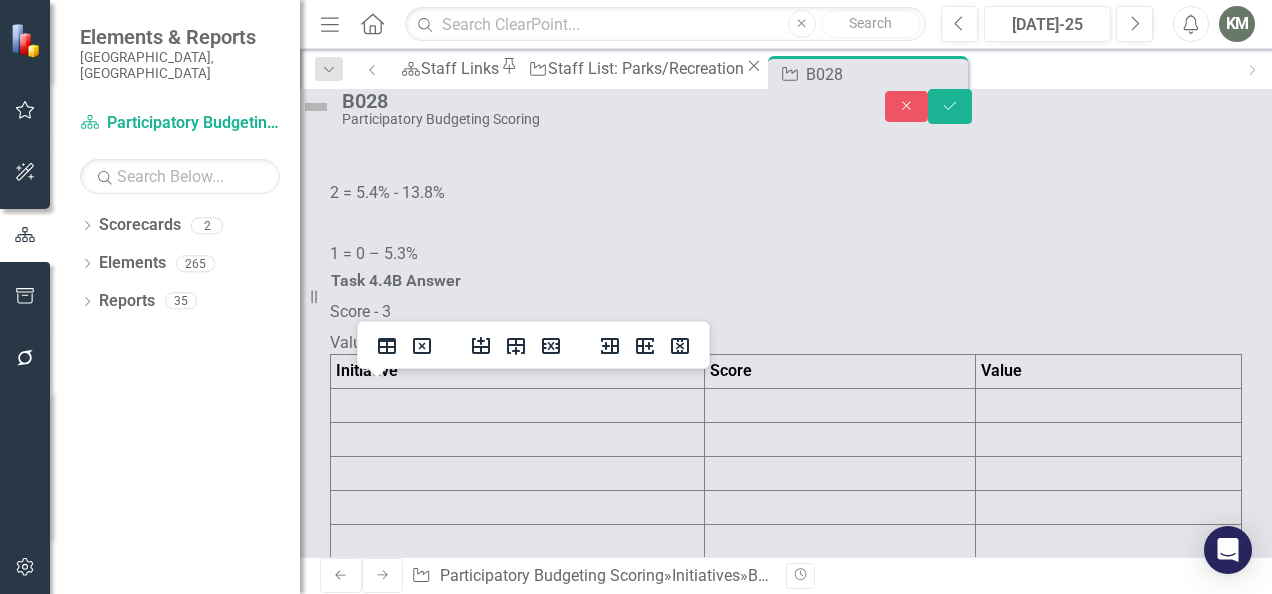 click at bounding box center [428, -667] 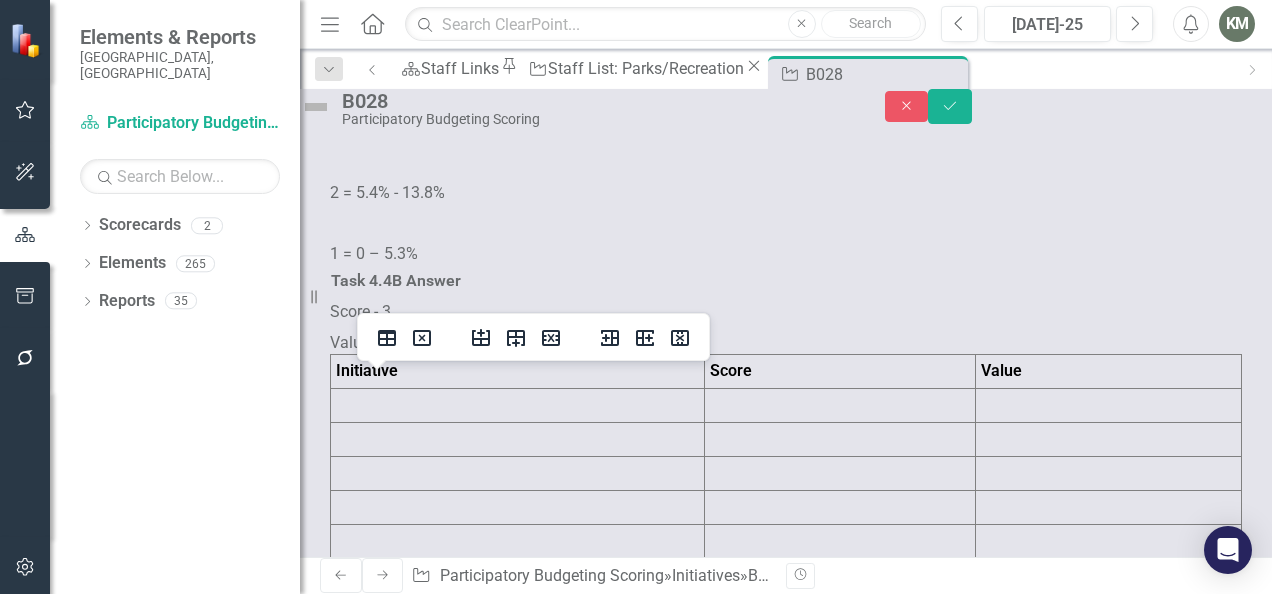 scroll, scrollTop: 8, scrollLeft: 0, axis: vertical 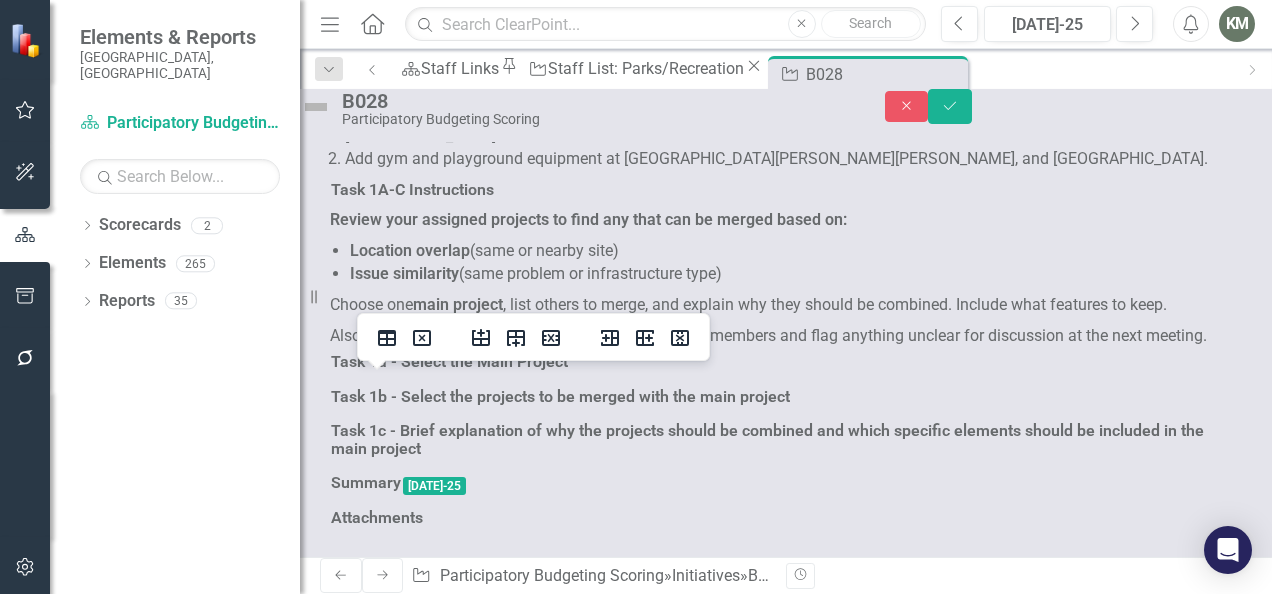 click at bounding box center (518, -687) 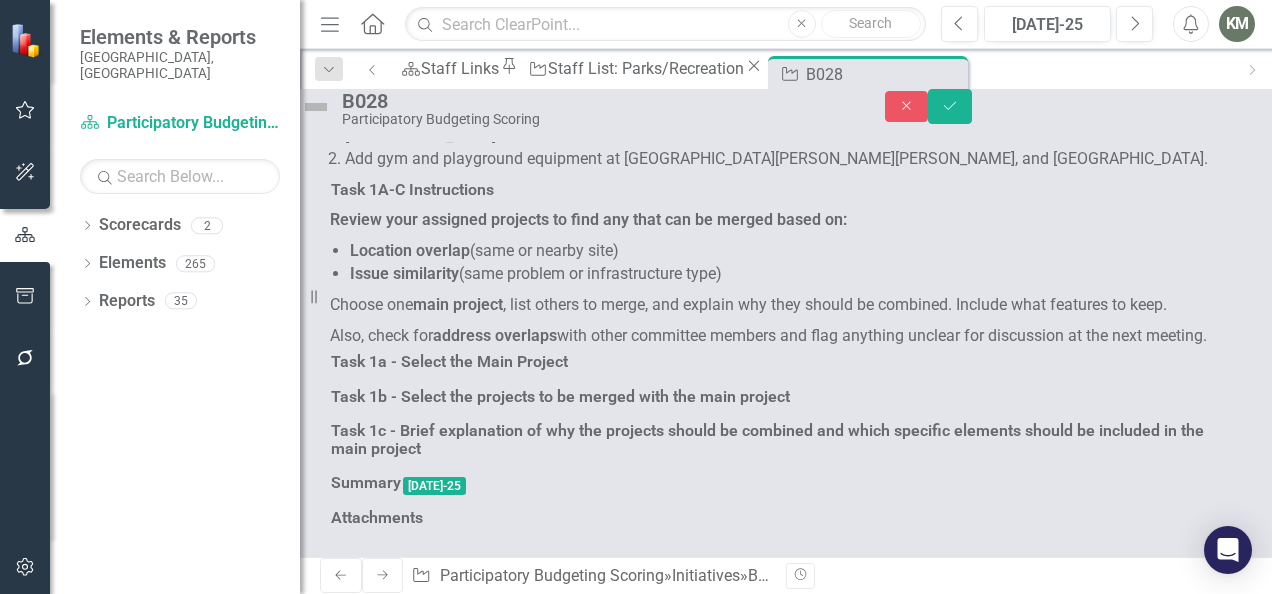 click at bounding box center [518, -687] 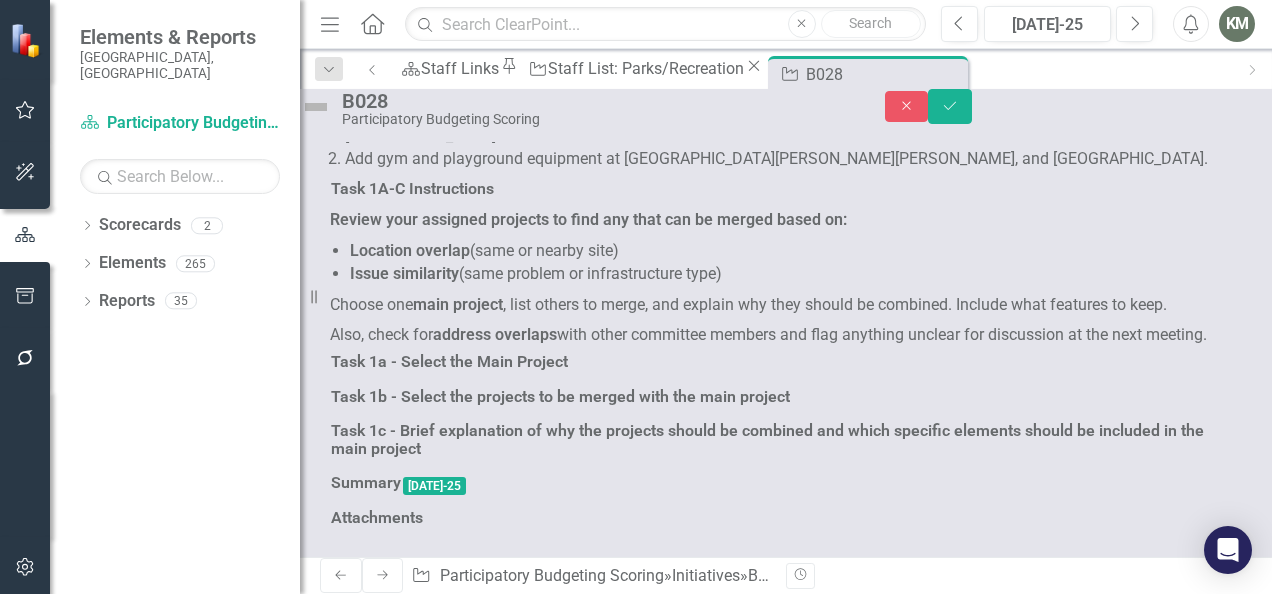 scroll, scrollTop: 0, scrollLeft: 0, axis: both 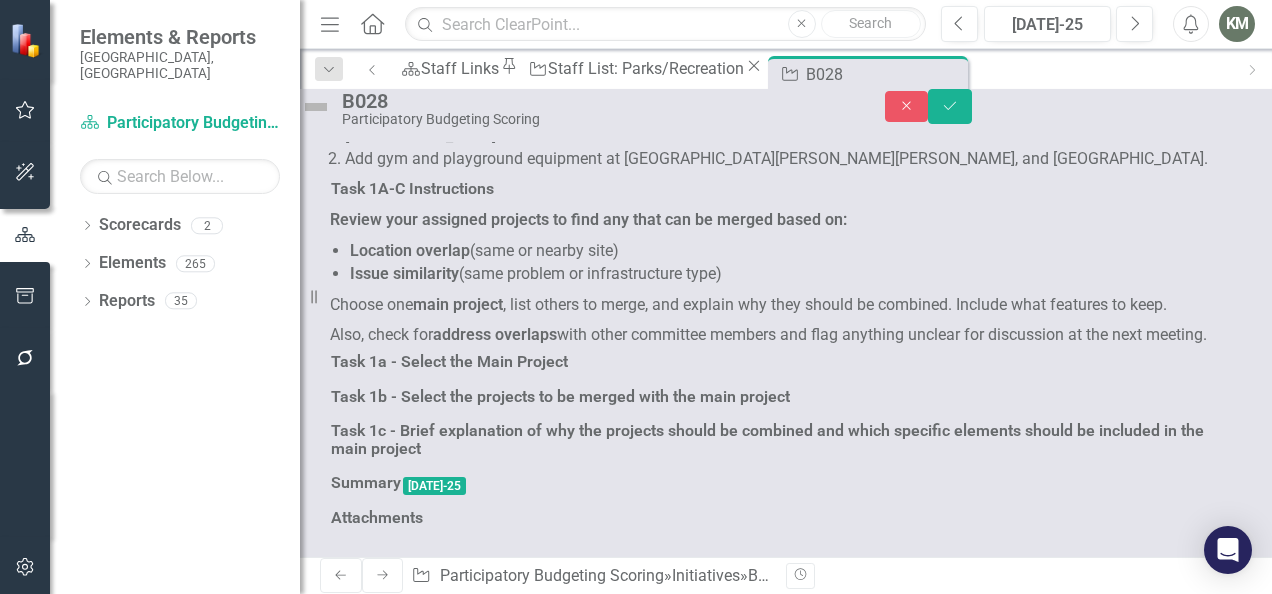 click at bounding box center [372, -674] 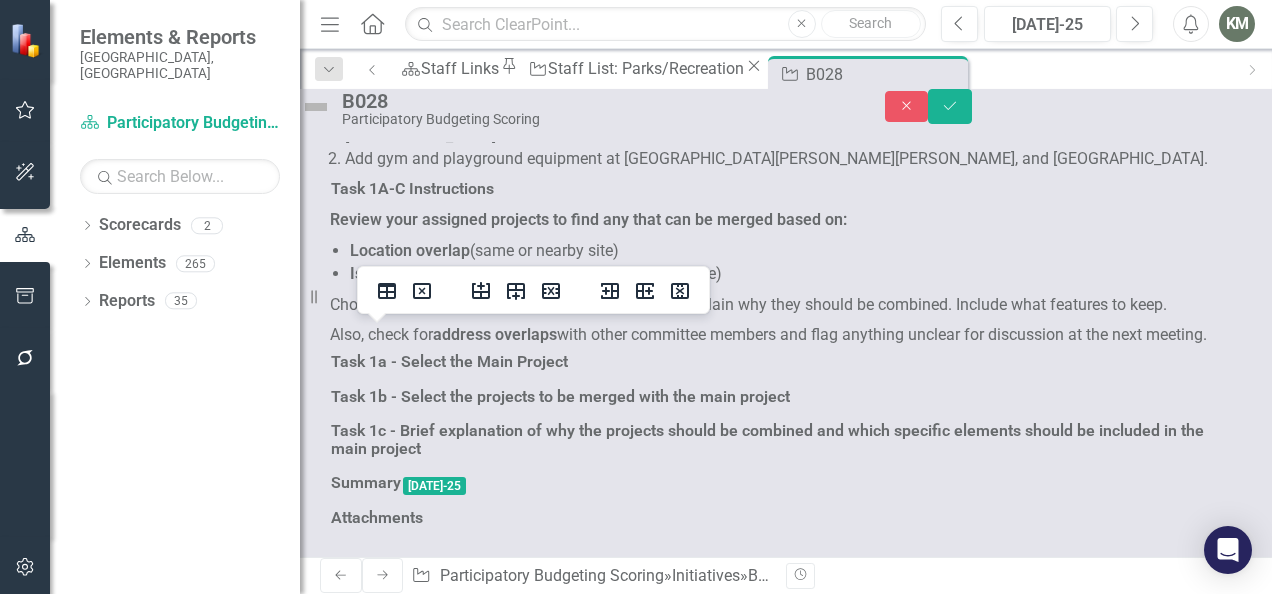 type 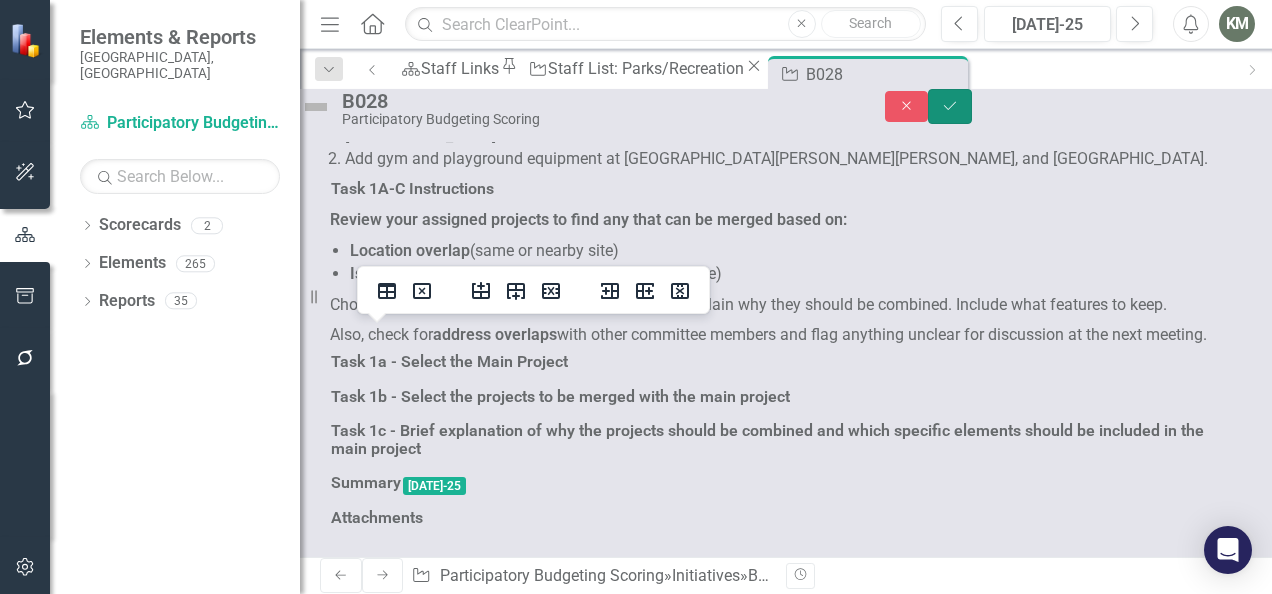 click on "Save" at bounding box center (950, 106) 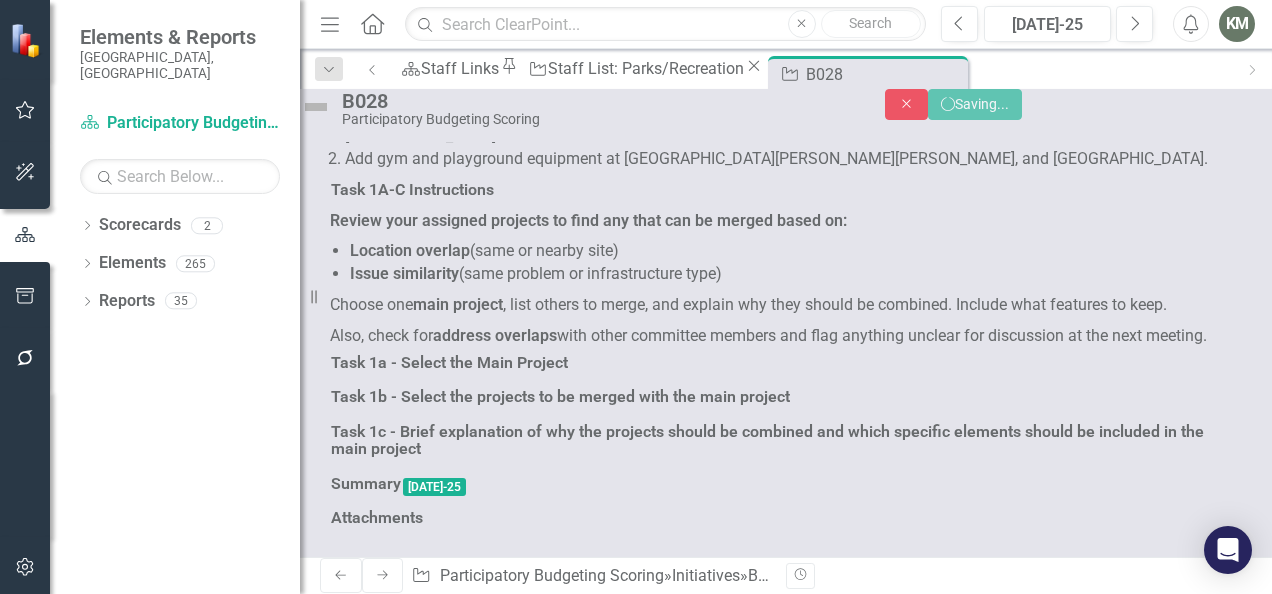 scroll, scrollTop: 6914, scrollLeft: 0, axis: vertical 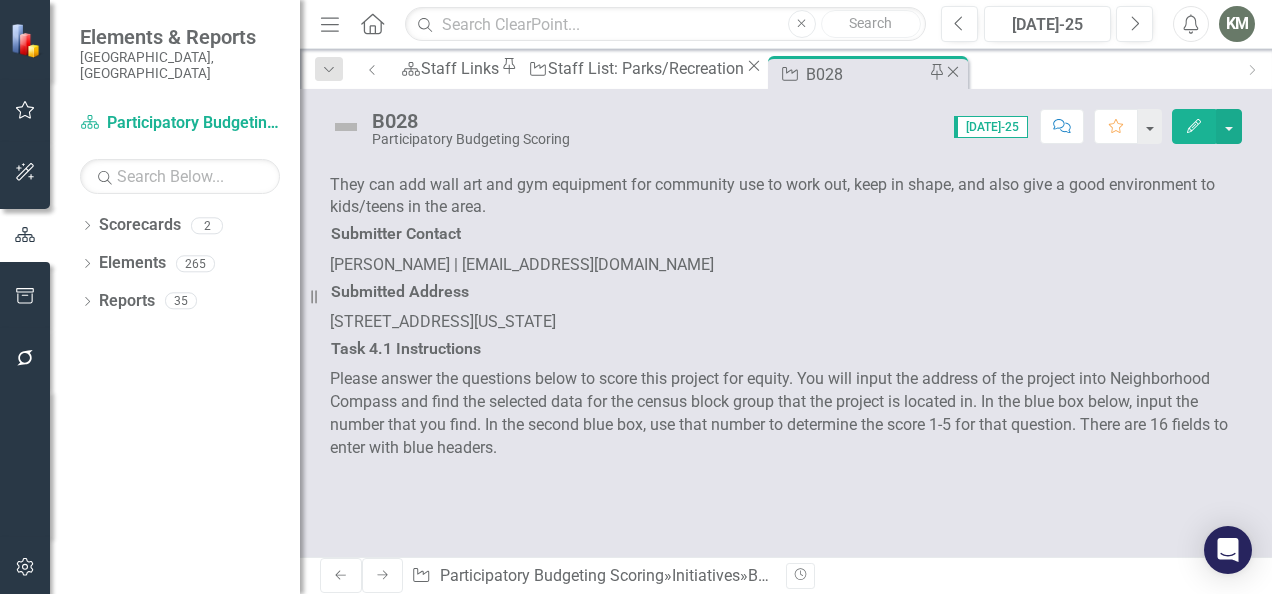 click on "Close" 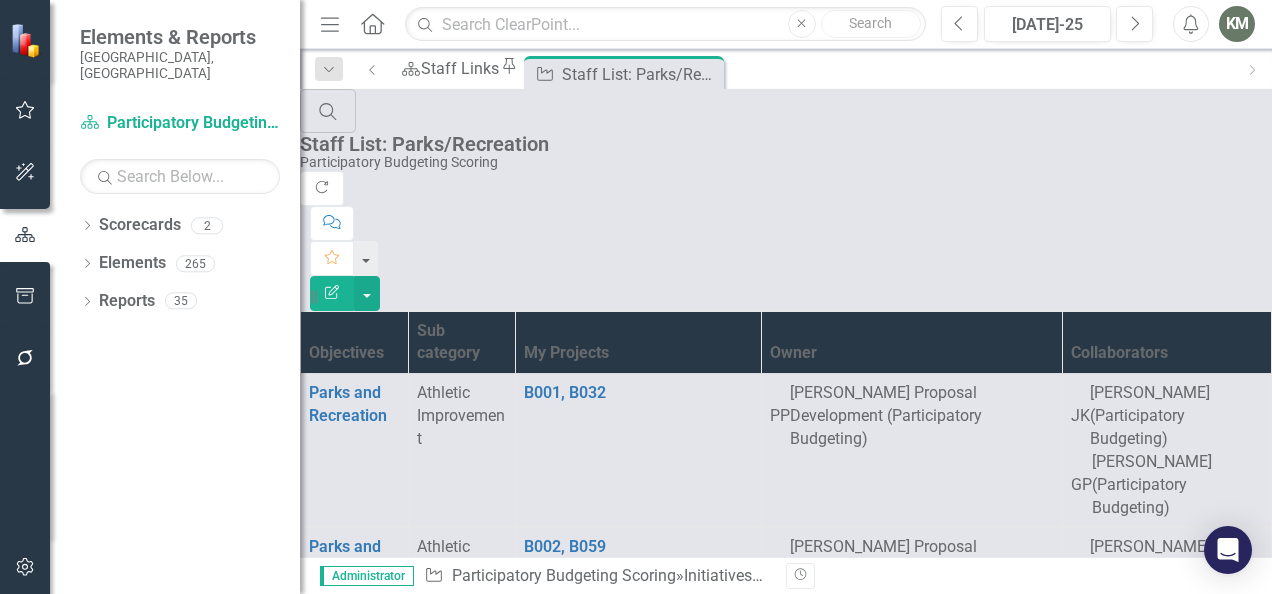 scroll, scrollTop: 3718, scrollLeft: 0, axis: vertical 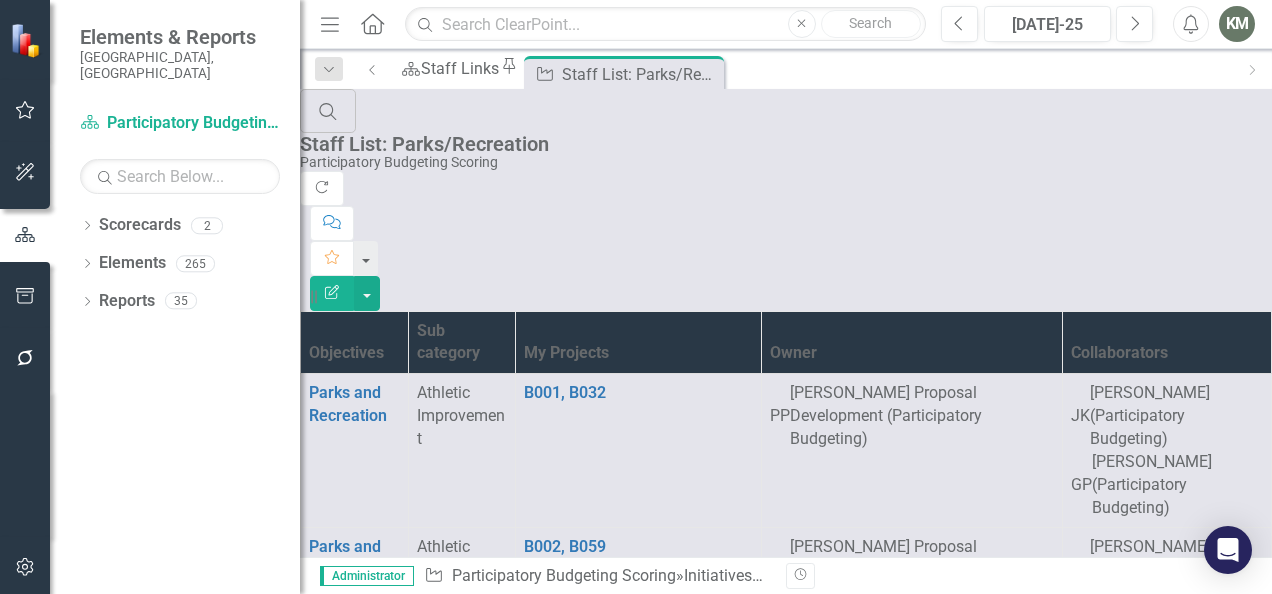 click on "B030" at bounding box center [542, 4090] 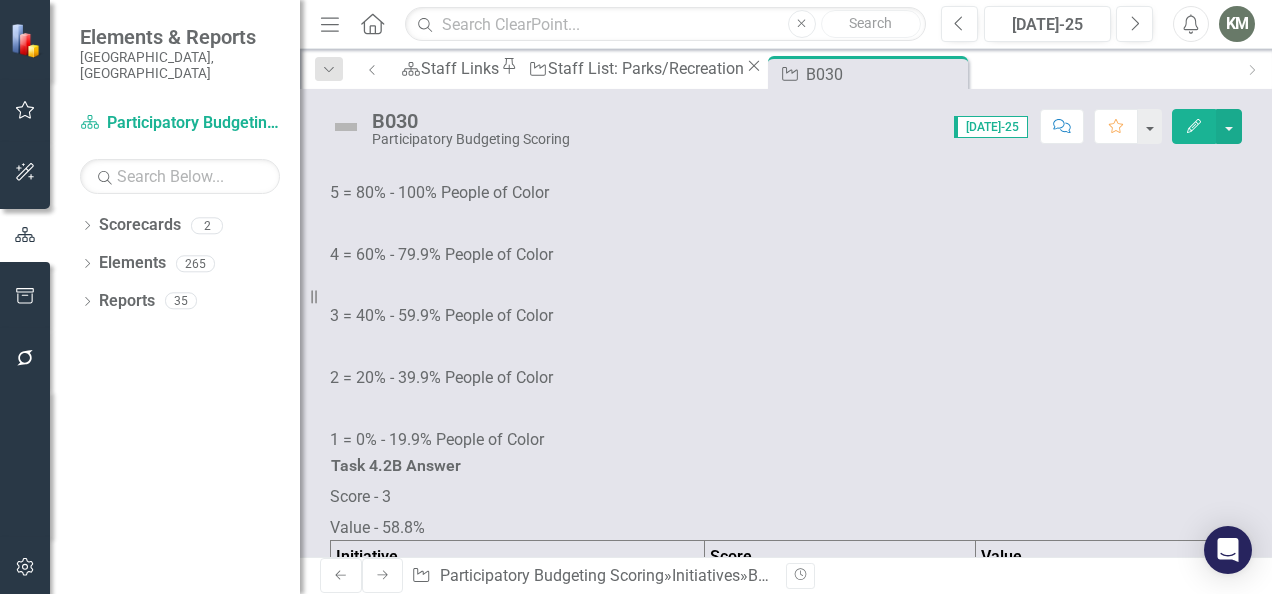 scroll, scrollTop: 3217, scrollLeft: 0, axis: vertical 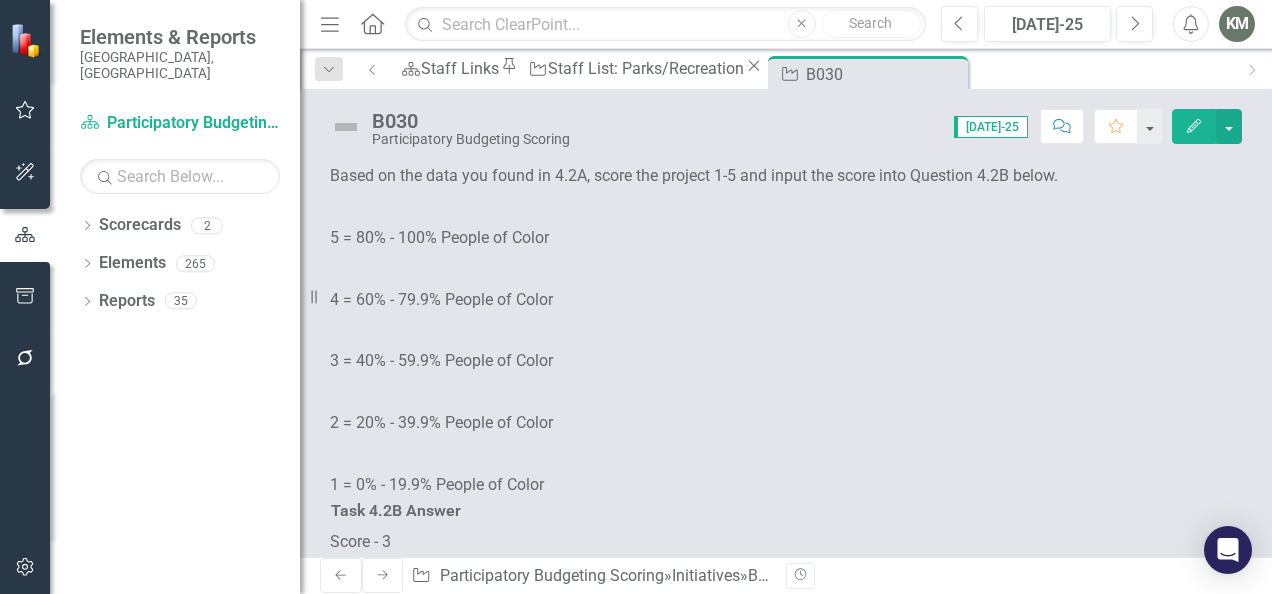 click at bounding box center (518, -450) 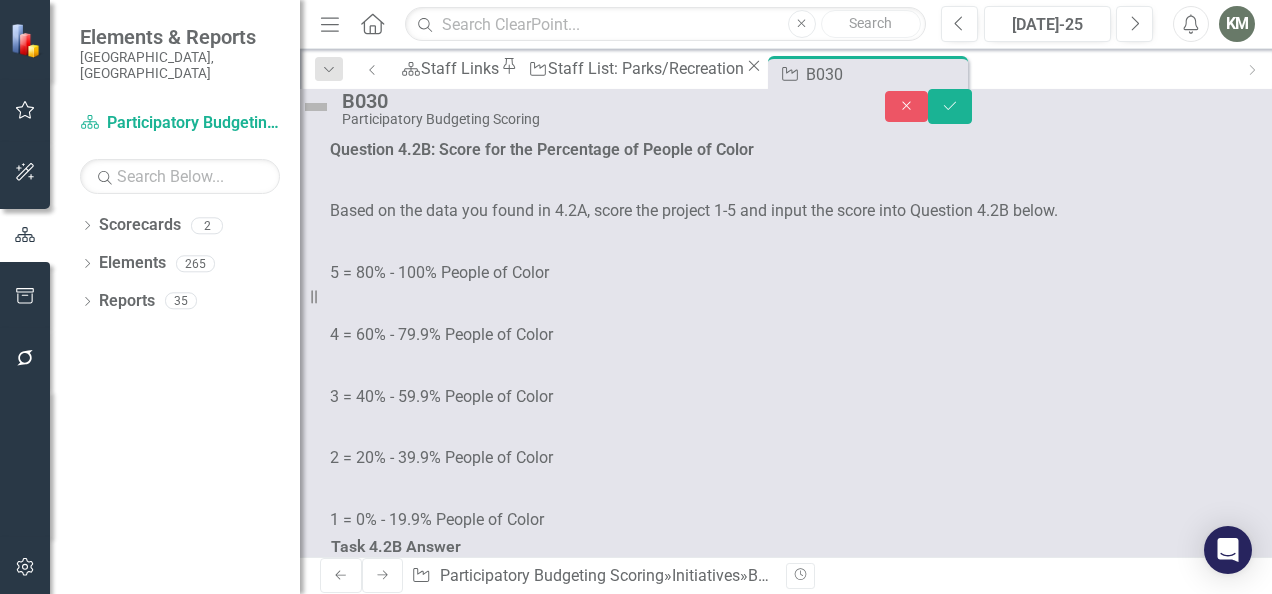 scroll, scrollTop: 0, scrollLeft: 0, axis: both 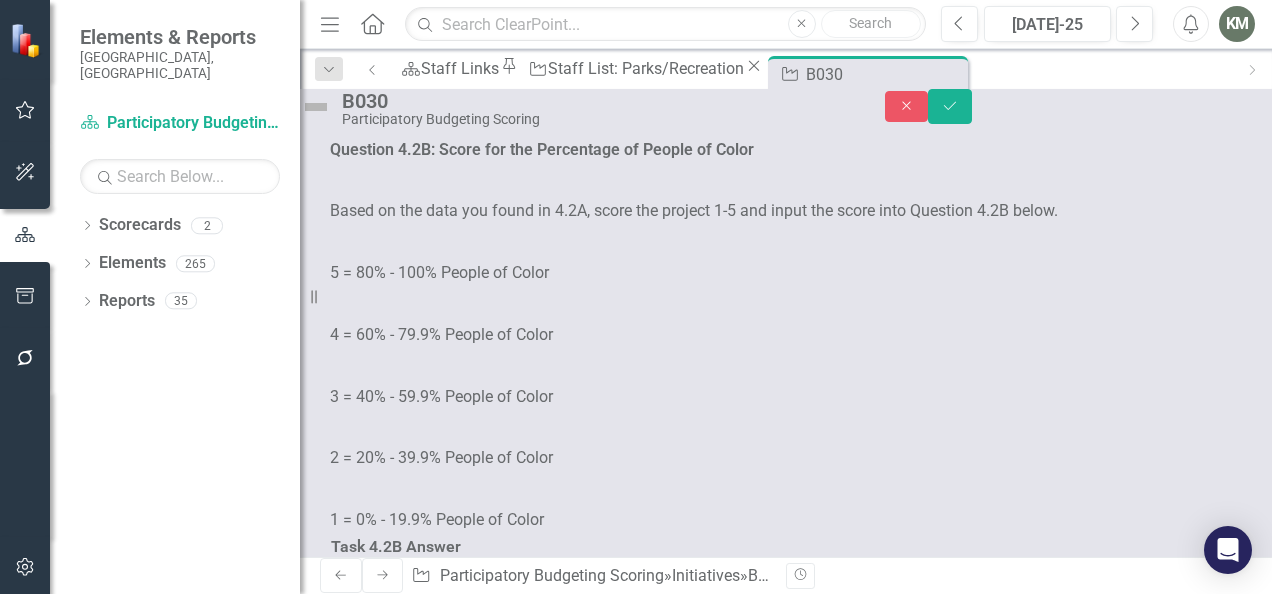 click at bounding box center (372, -401) 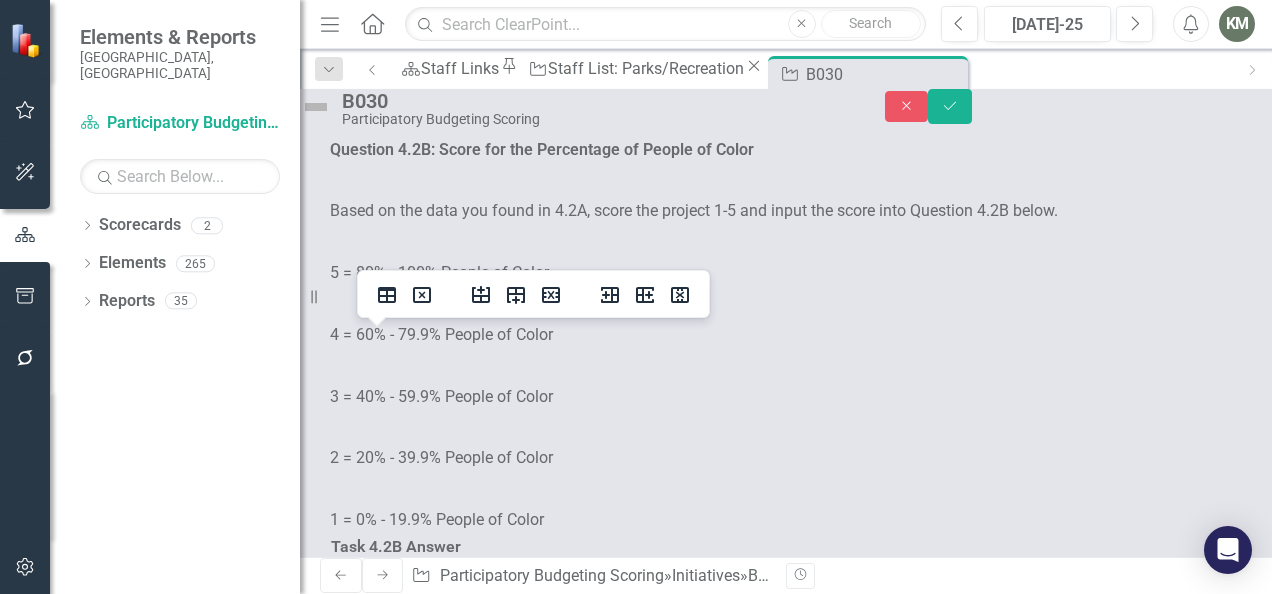 type 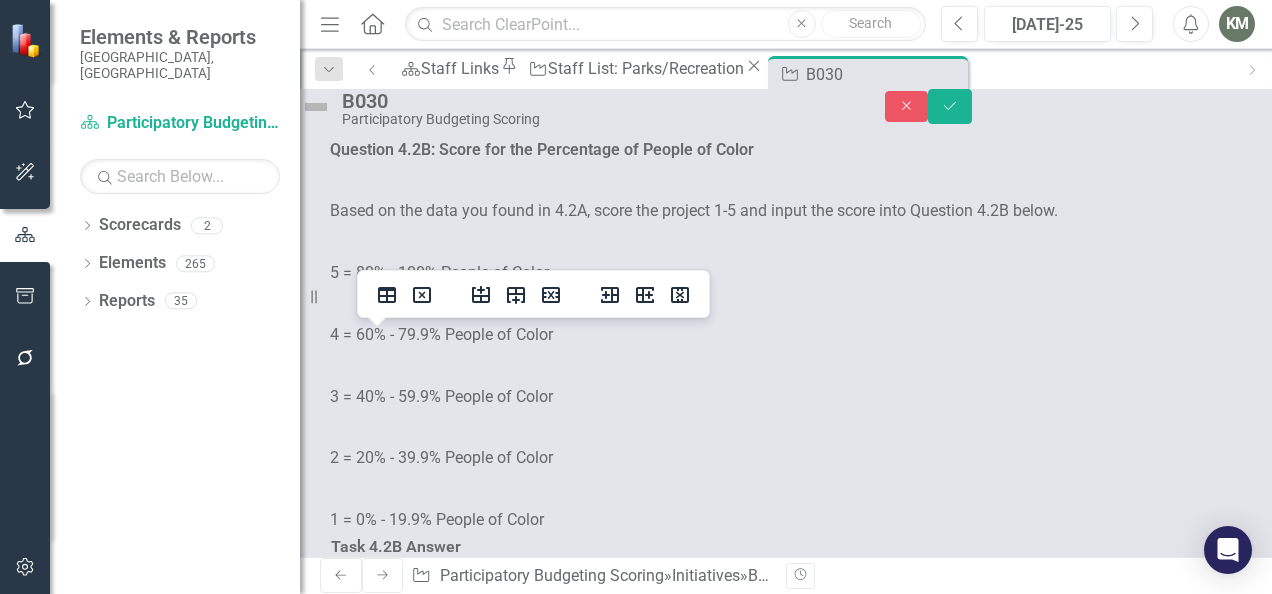 click at bounding box center [428, -401] 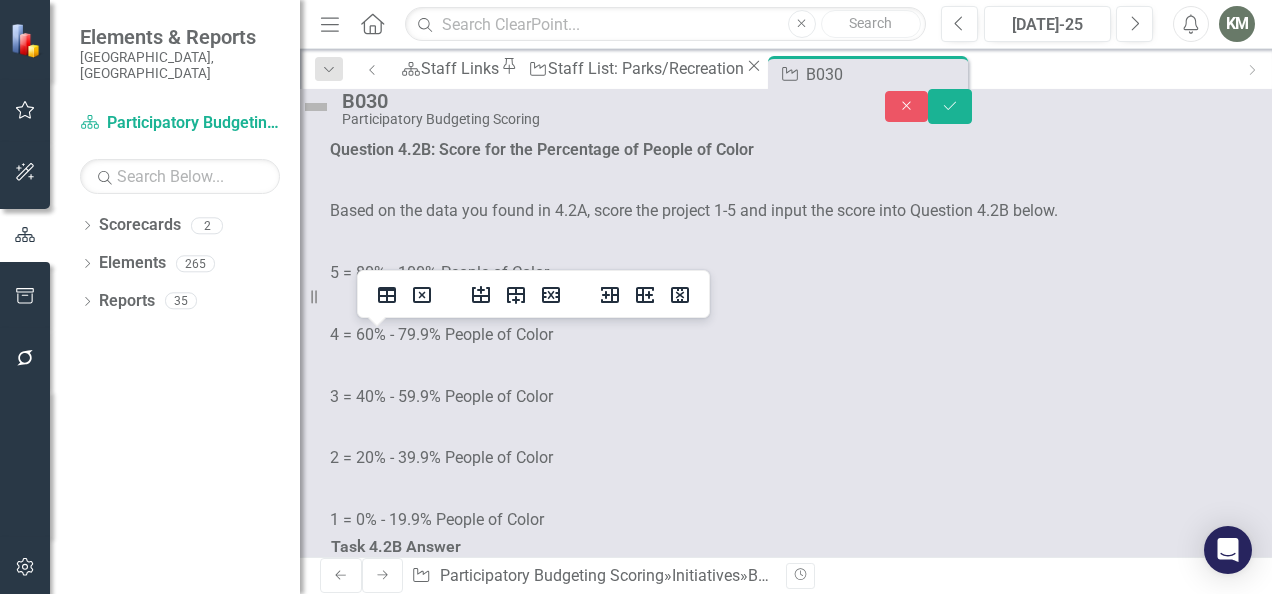 scroll, scrollTop: 8, scrollLeft: 0, axis: vertical 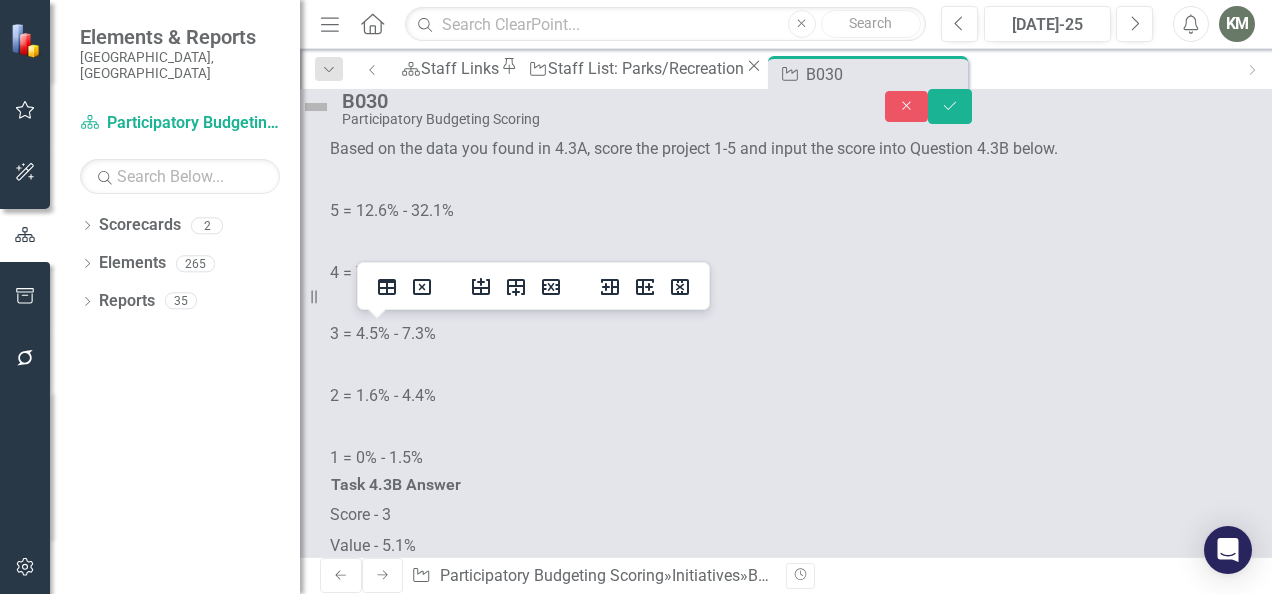 click at bounding box center [518, -477] 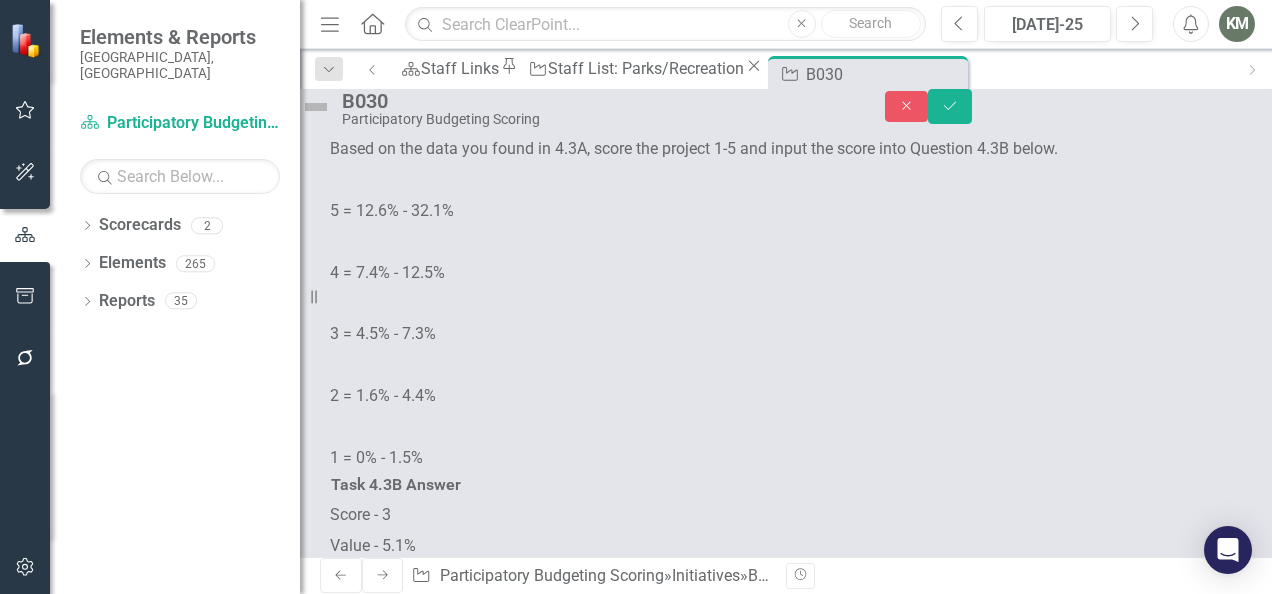click at bounding box center [518, -477] 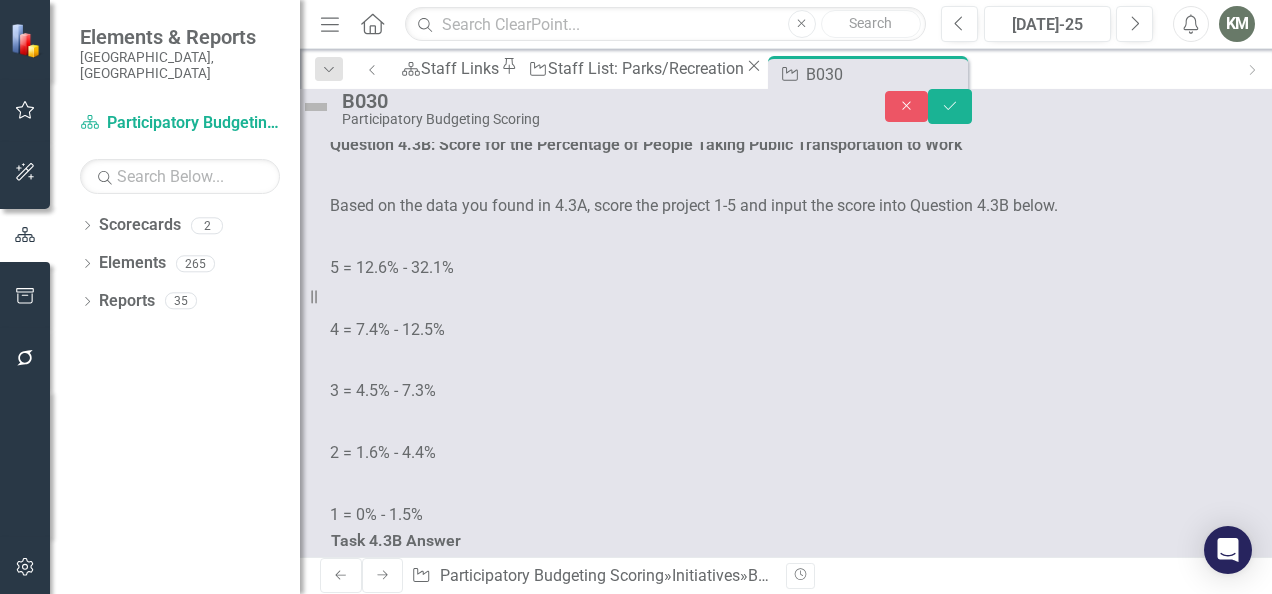 scroll, scrollTop: 7, scrollLeft: 0, axis: vertical 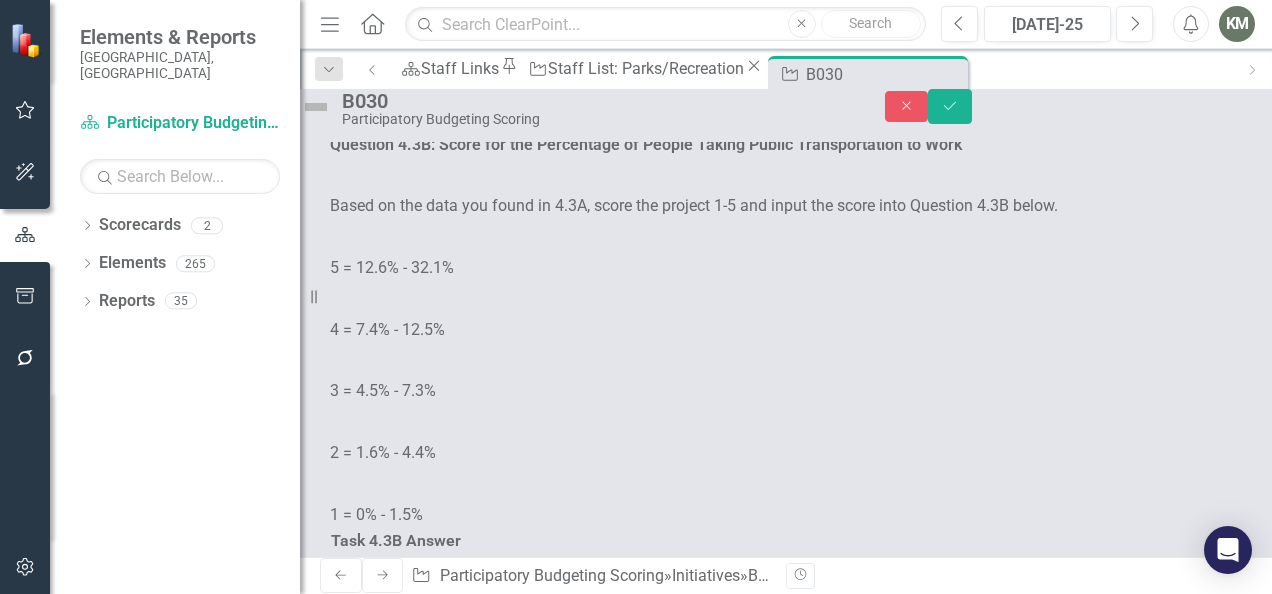 click at bounding box center [372, -413] 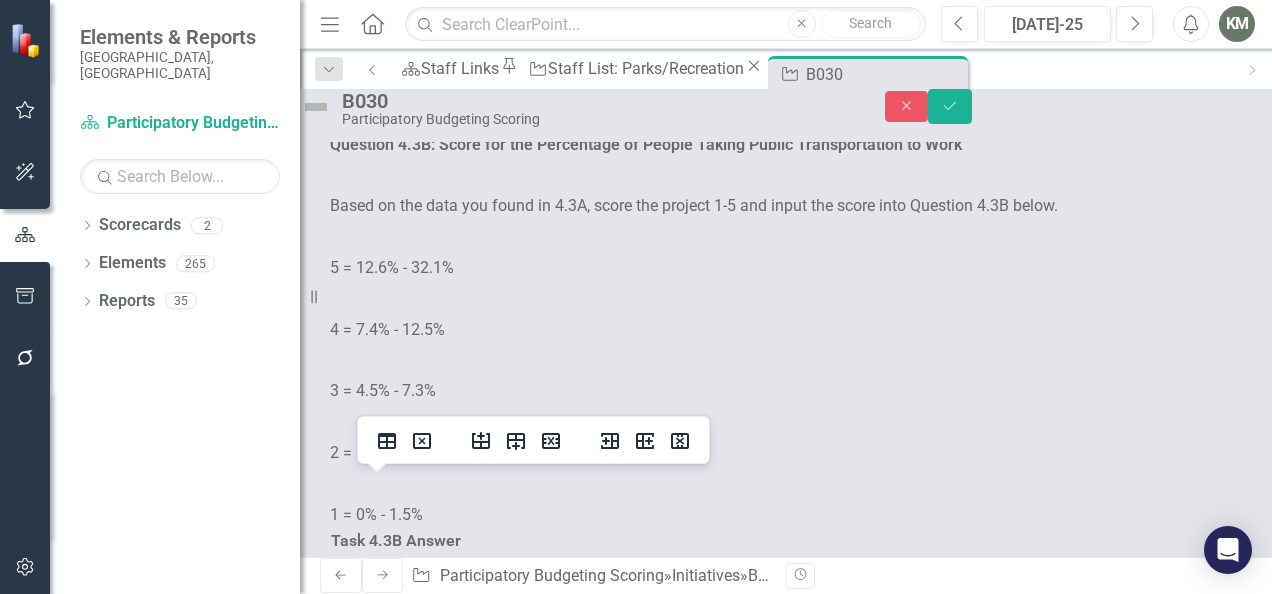 type 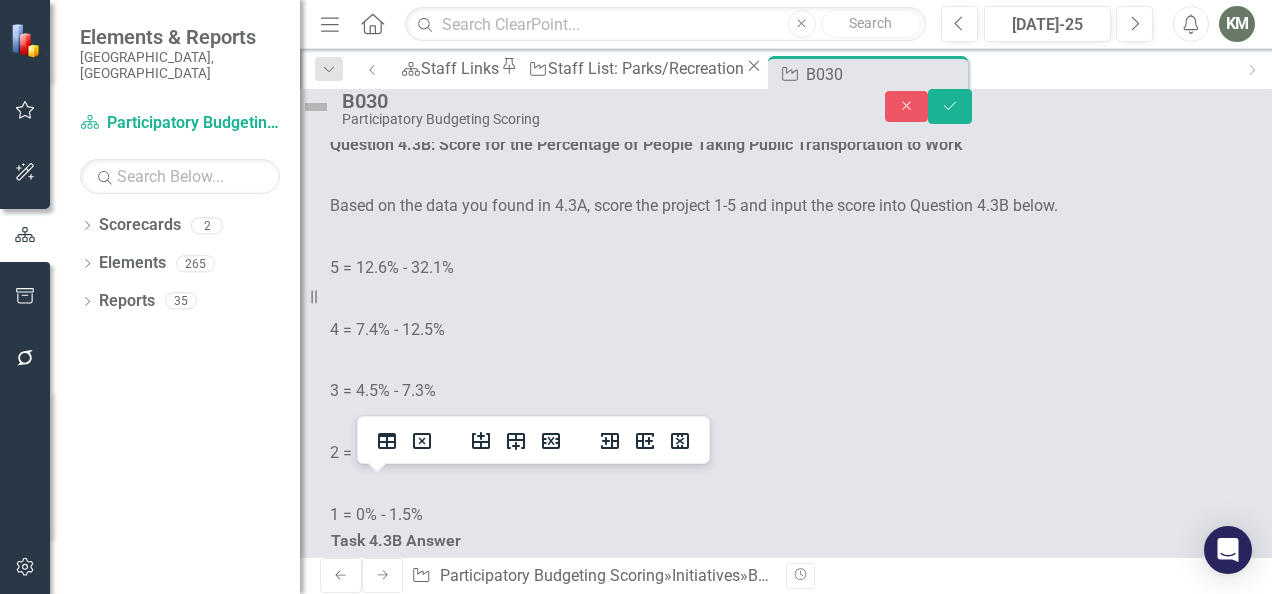 click at bounding box center (428, -413) 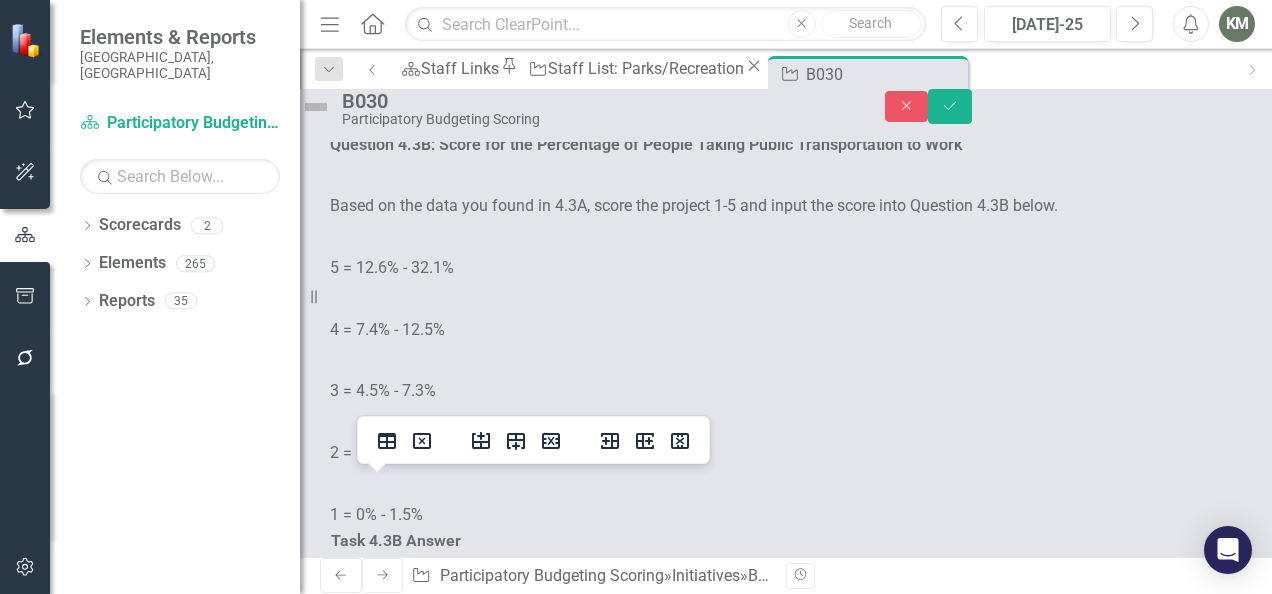 scroll, scrollTop: 8, scrollLeft: 0, axis: vertical 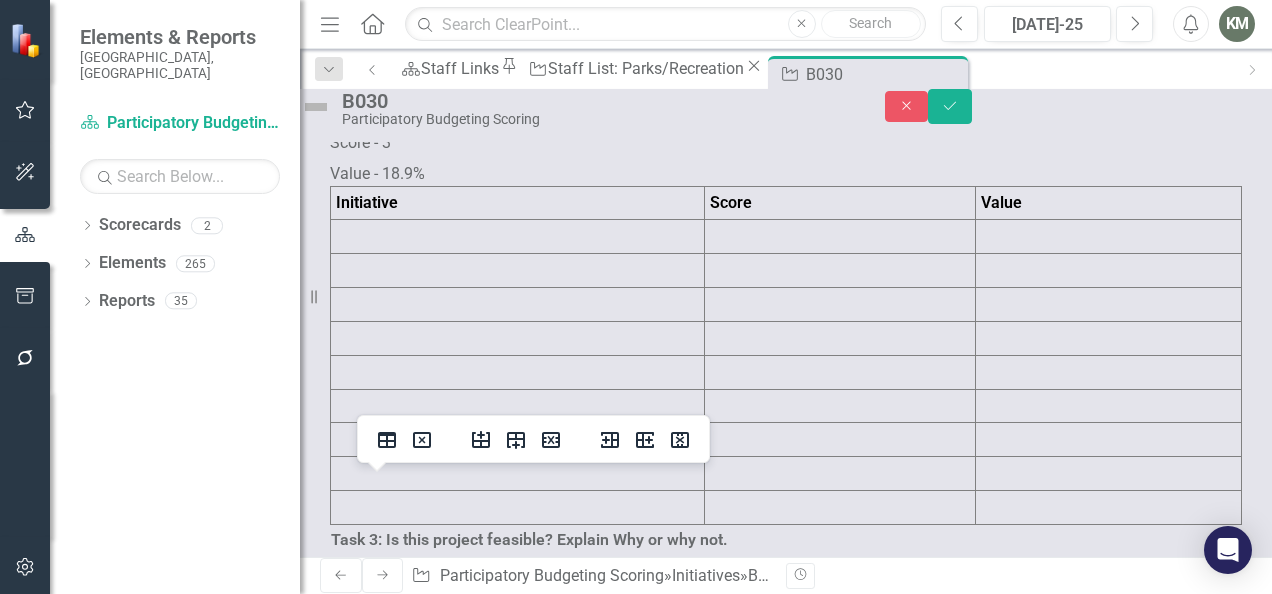 click at bounding box center (518, -849) 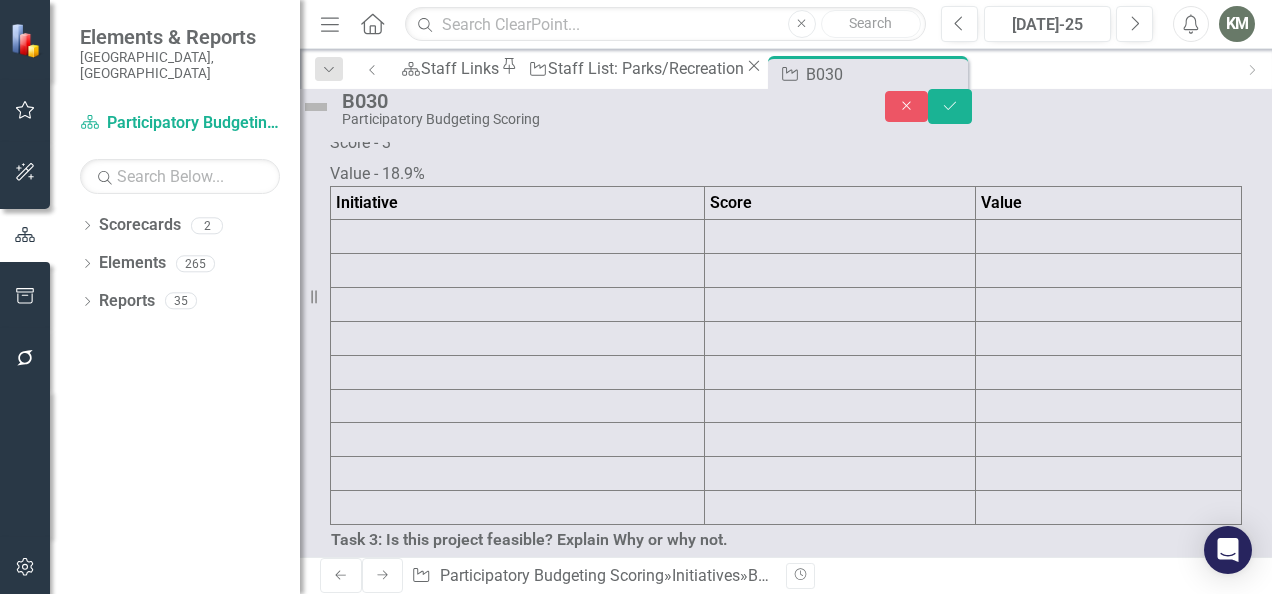 click at bounding box center [518, -849] 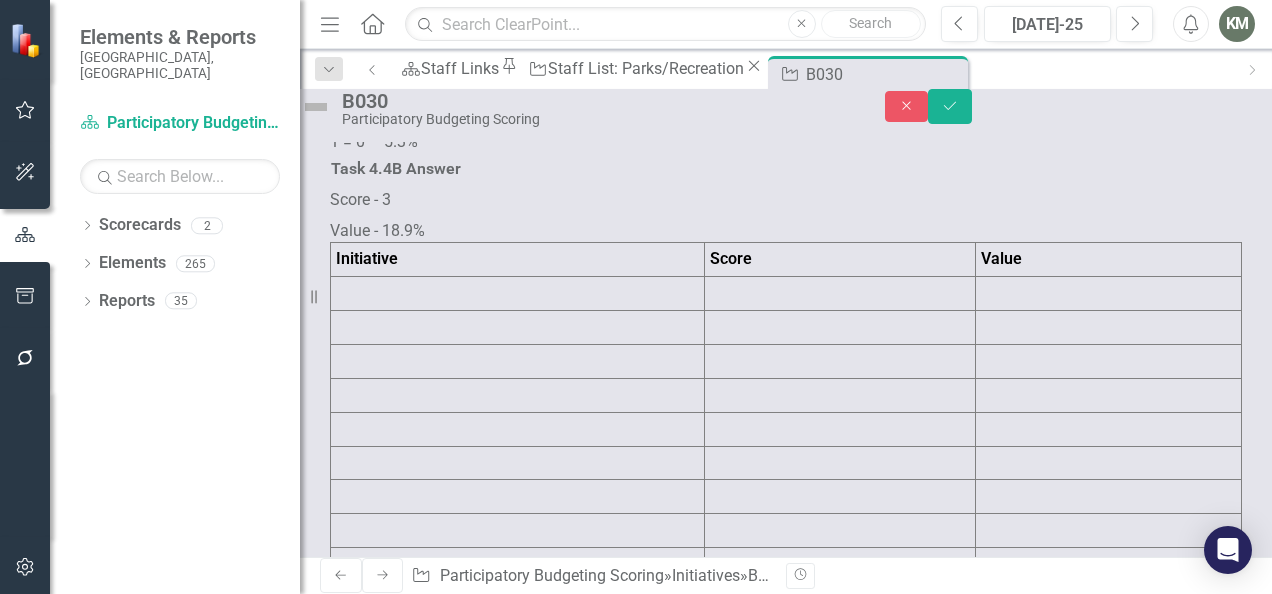 scroll, scrollTop: 0, scrollLeft: 0, axis: both 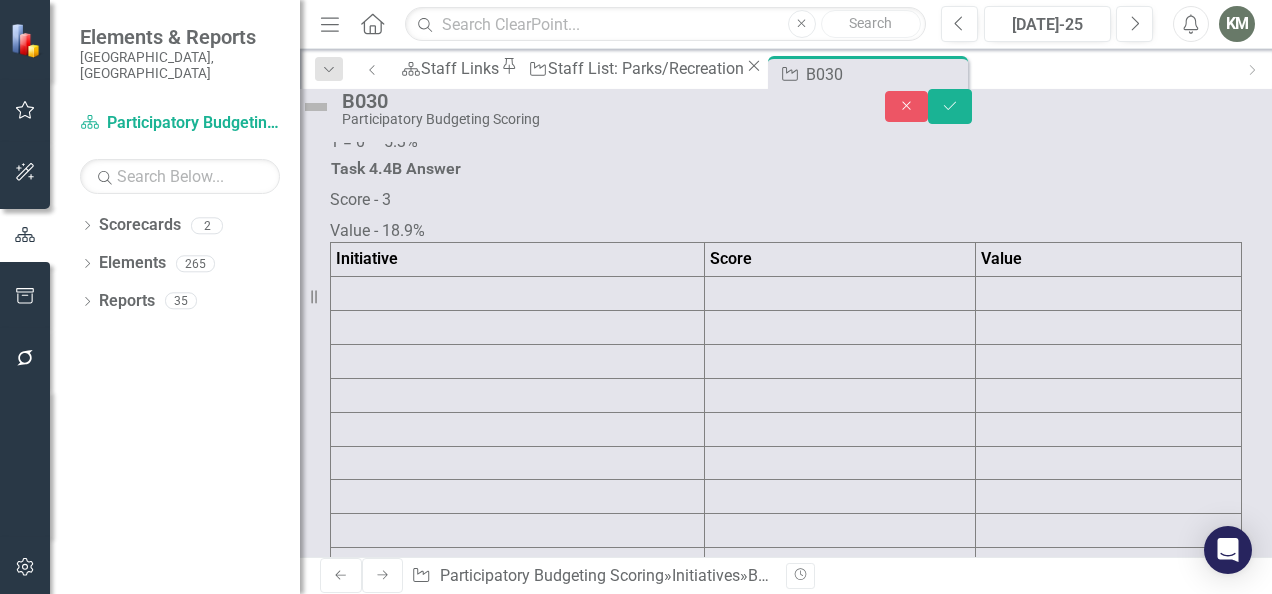 click at bounding box center [372, -779] 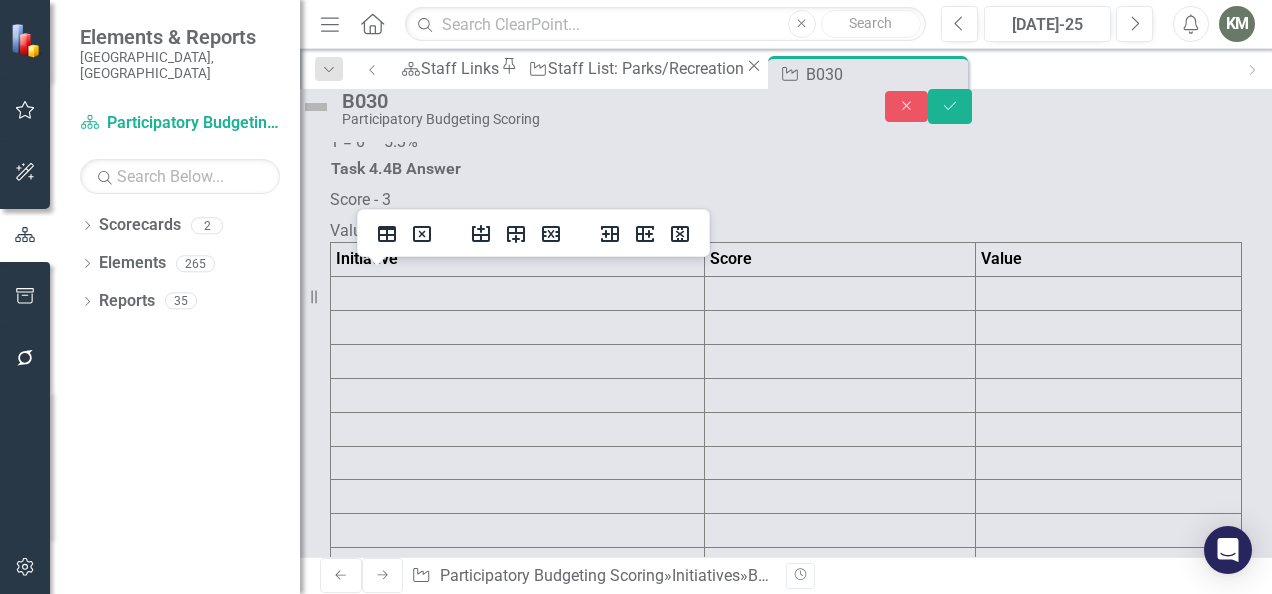 type 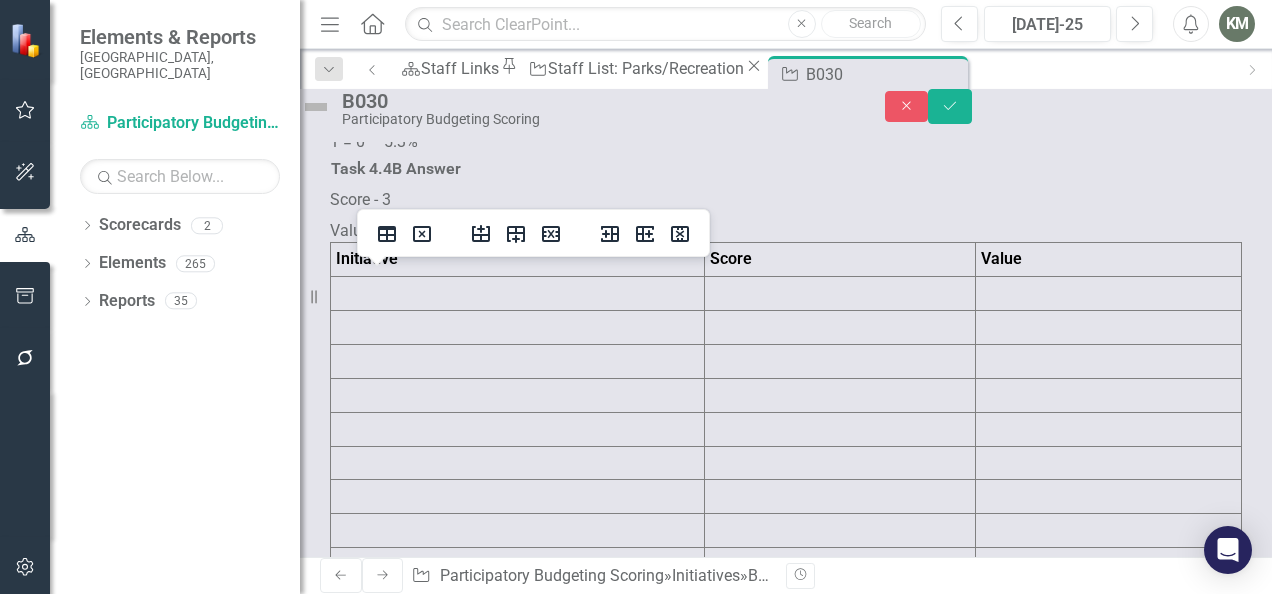 click at bounding box center (428, -779) 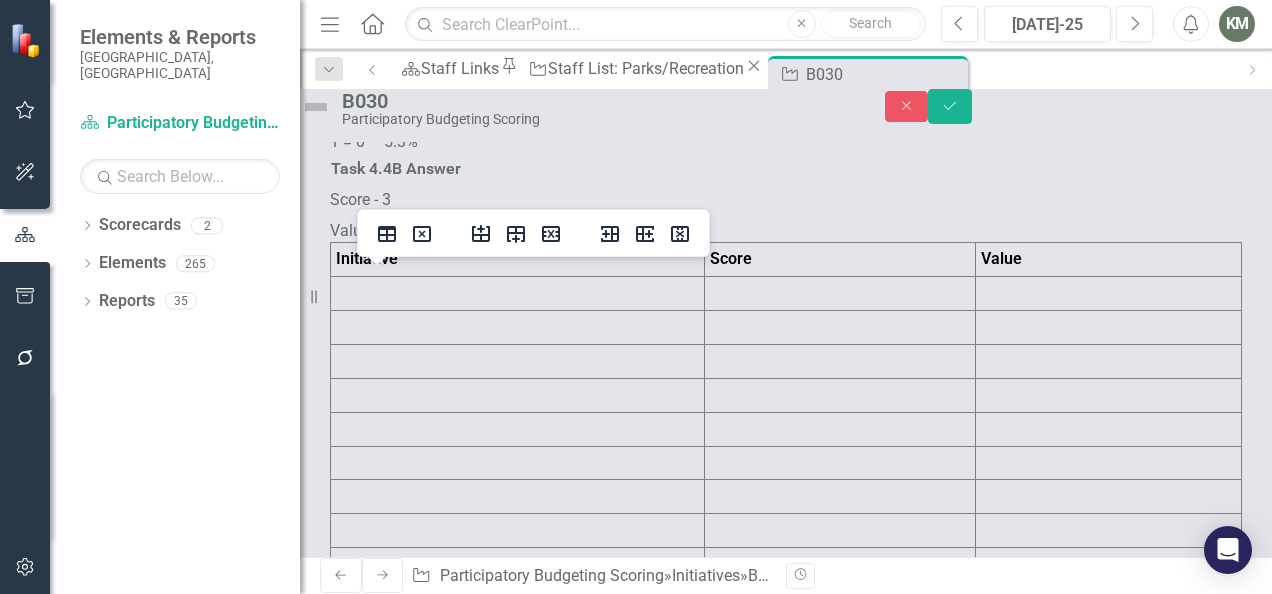 click at bounding box center [475, -779] 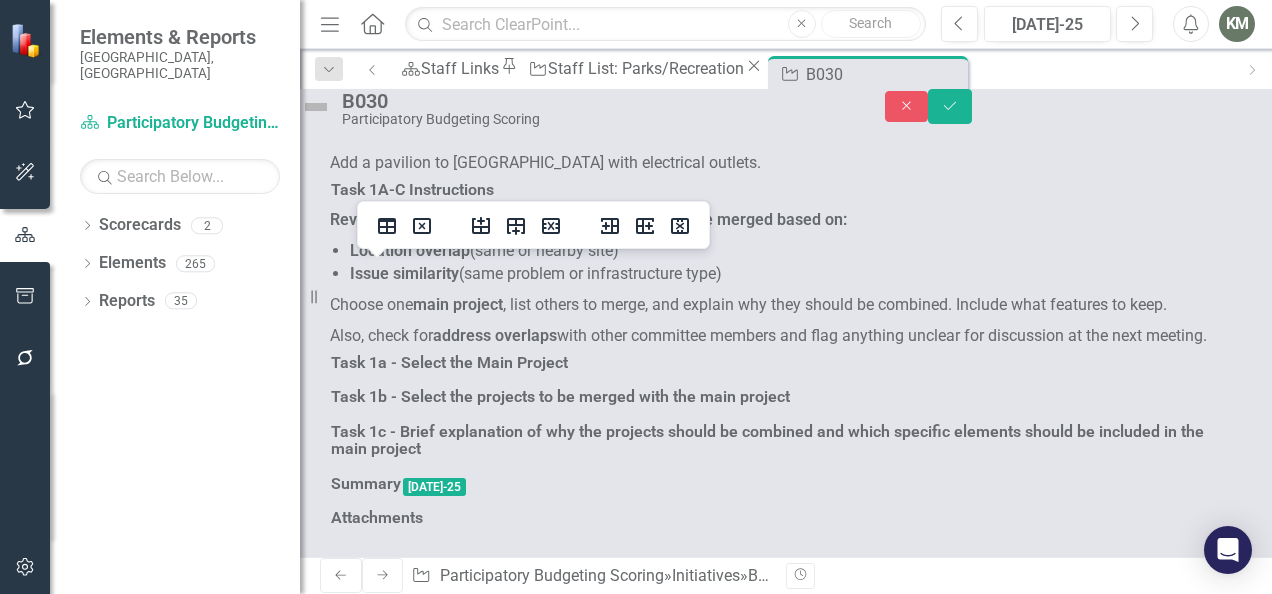 scroll, scrollTop: 7095, scrollLeft: 0, axis: vertical 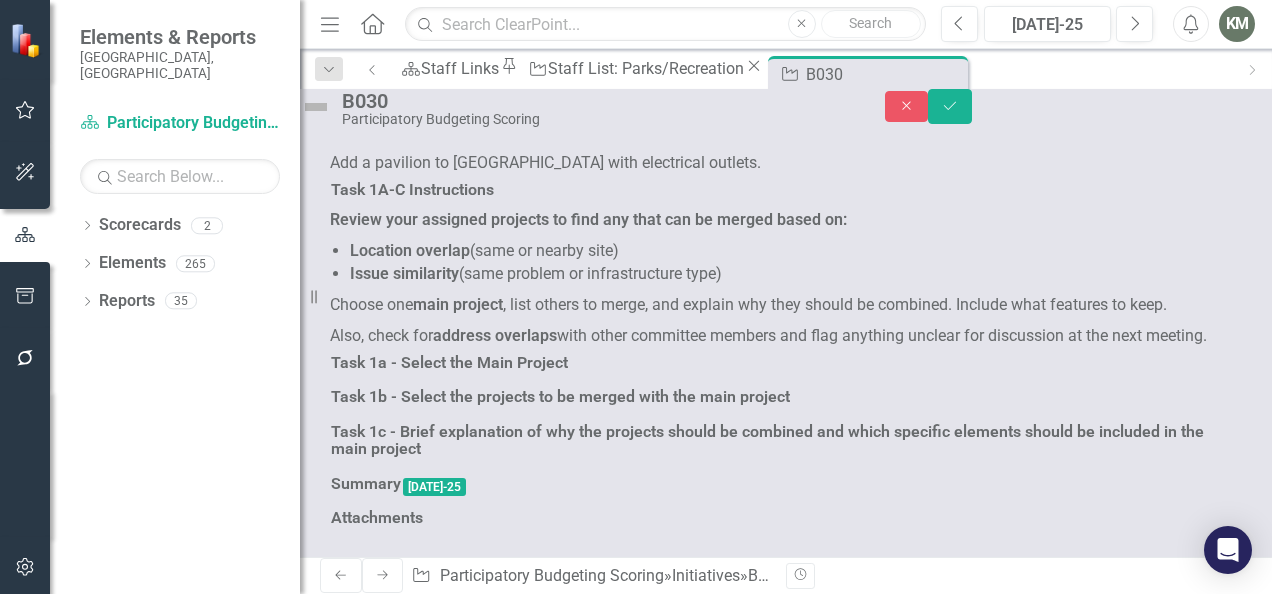 click at bounding box center (518, -633) 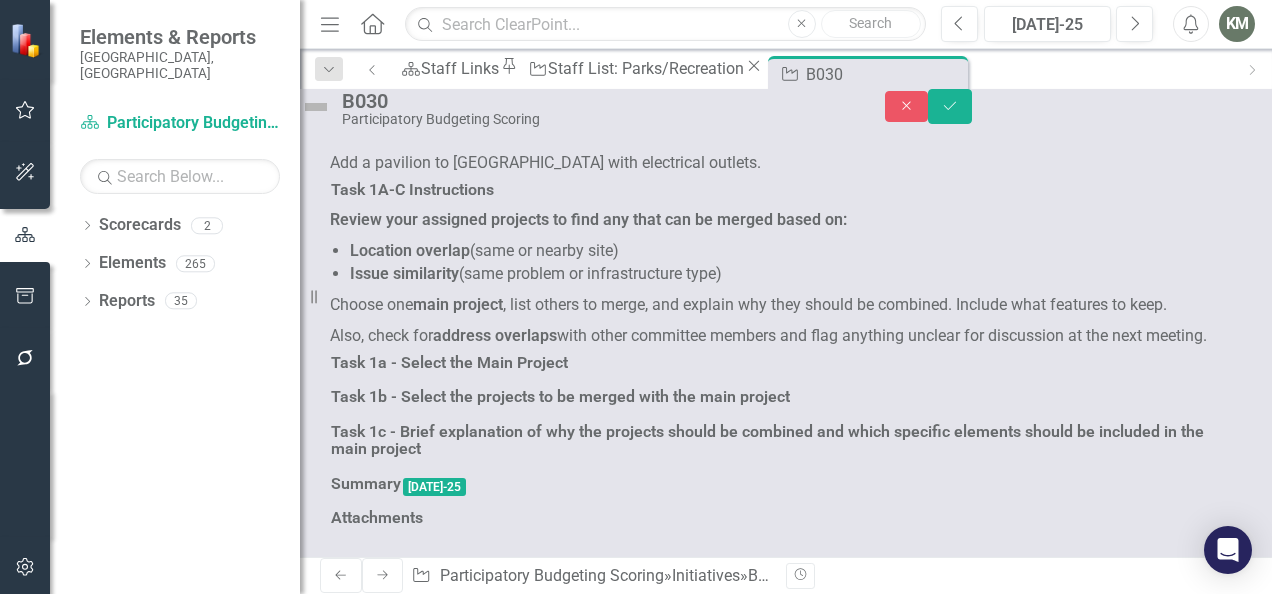click at bounding box center (518, -633) 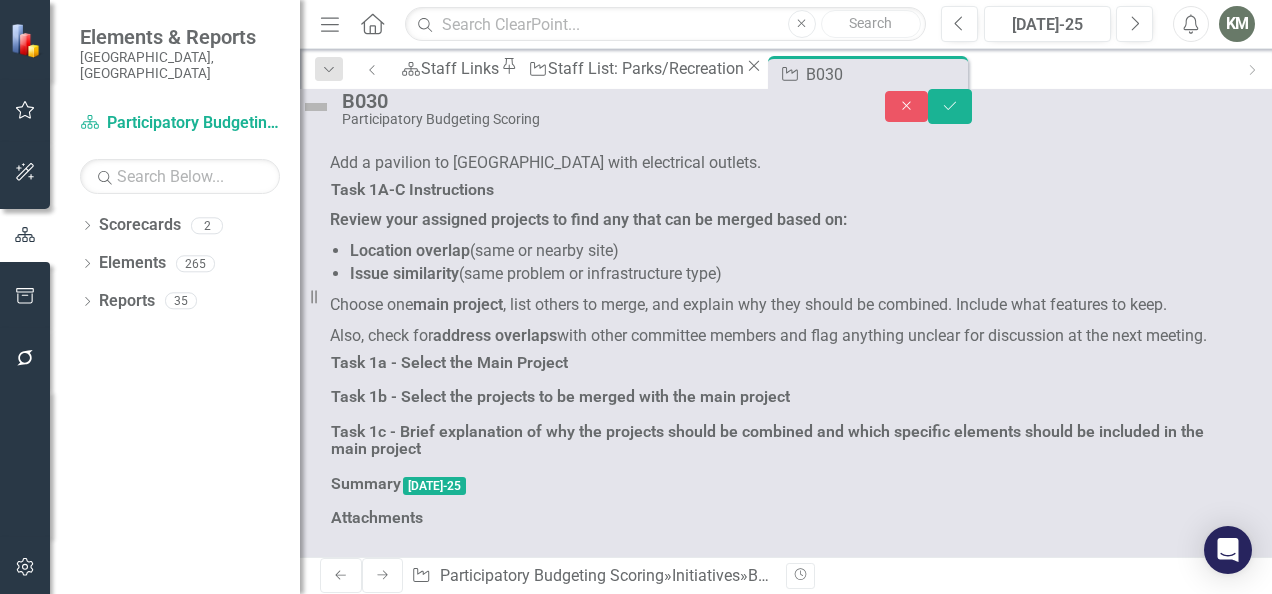 scroll, scrollTop: 0, scrollLeft: 0, axis: both 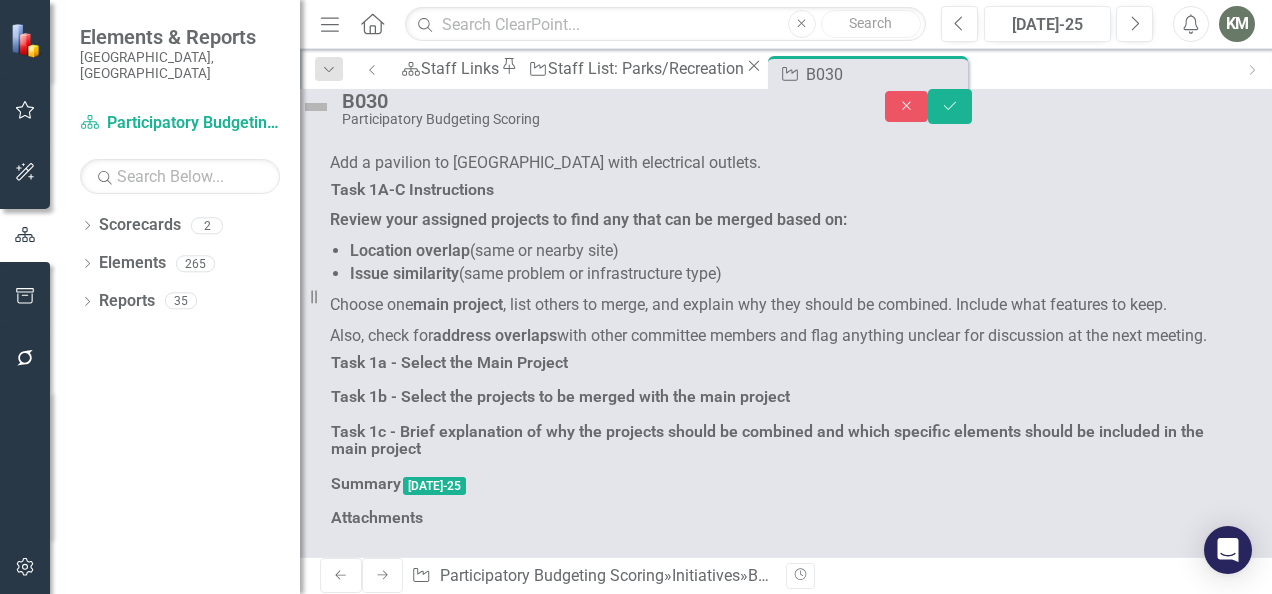 click at bounding box center (372, -620) 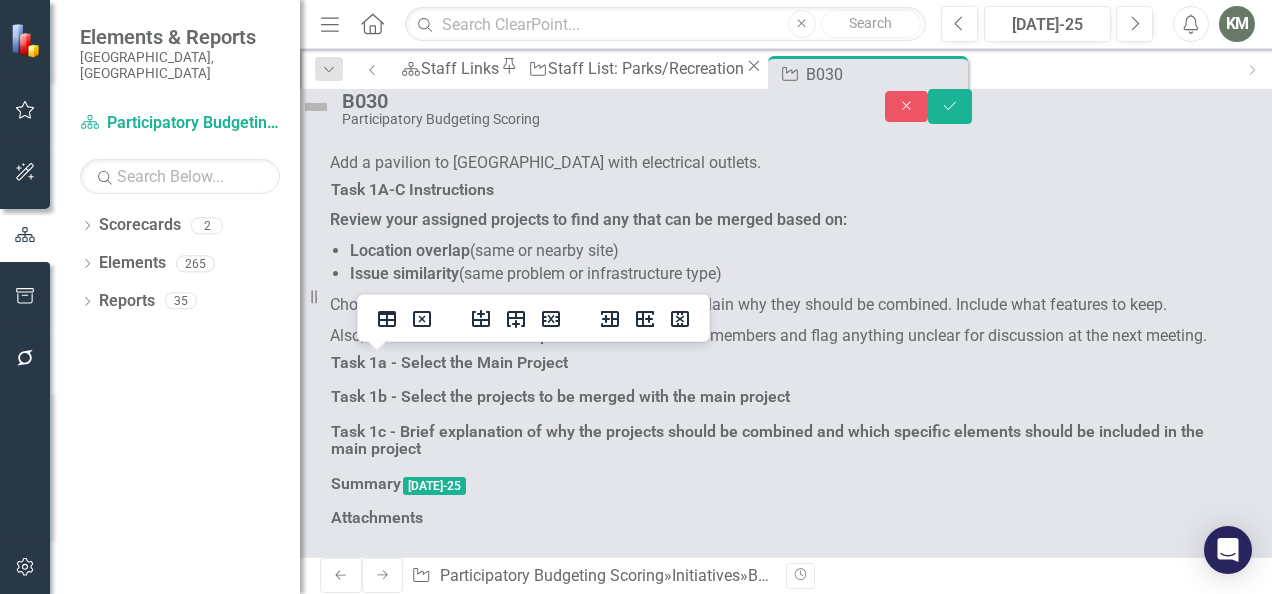 type 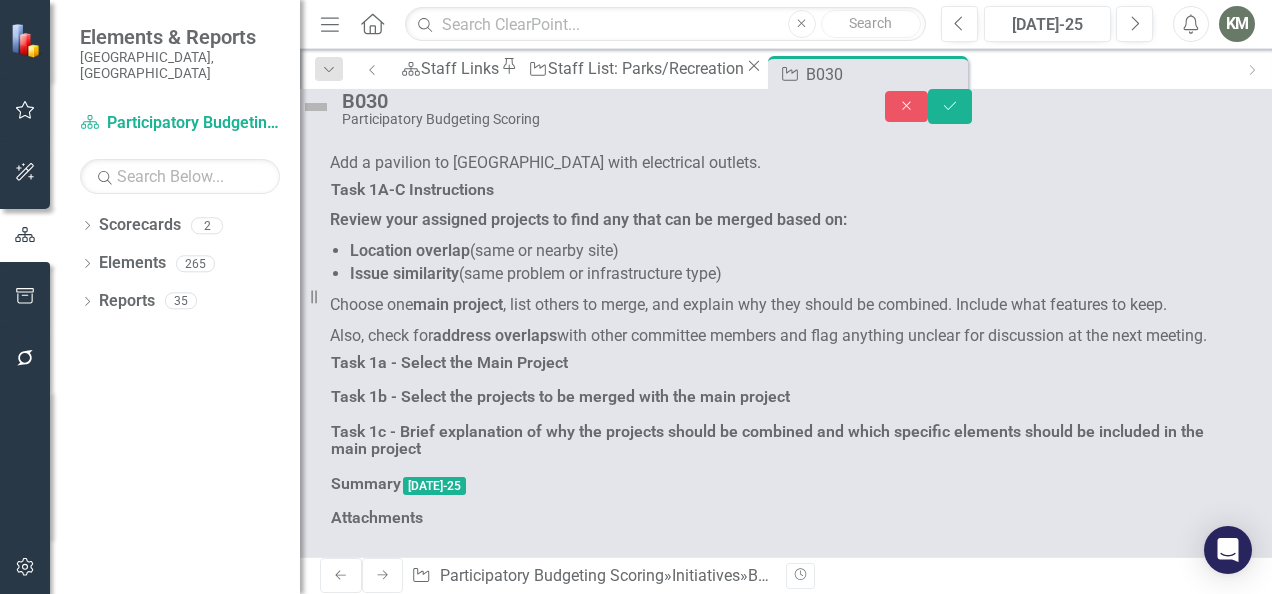 click on "Score - 3  Value - 18.9%         Initiative Score Value B030  3 18.9%" at bounding box center (786, -566) 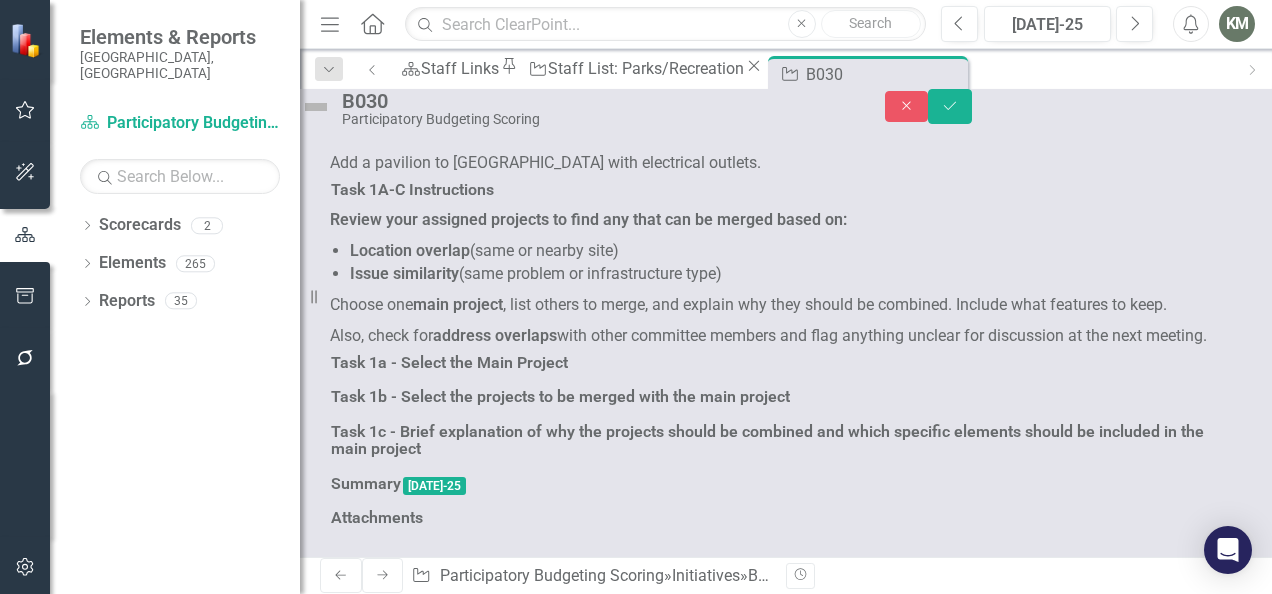 scroll, scrollTop: 8, scrollLeft: 0, axis: vertical 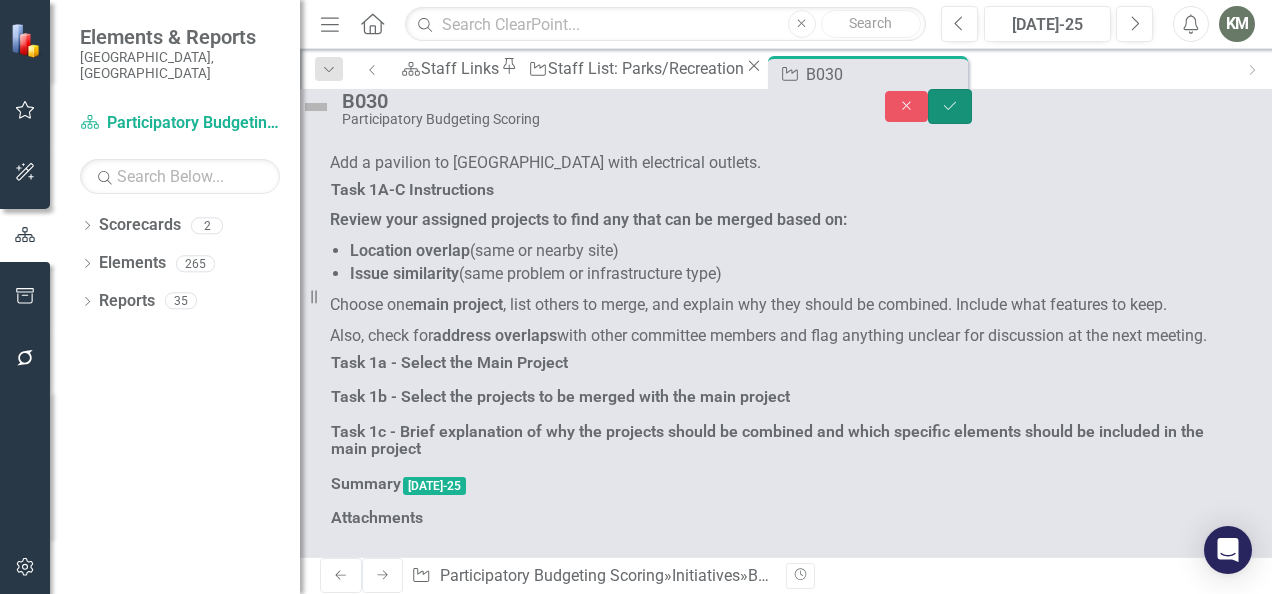 click on "Save" at bounding box center (950, 106) 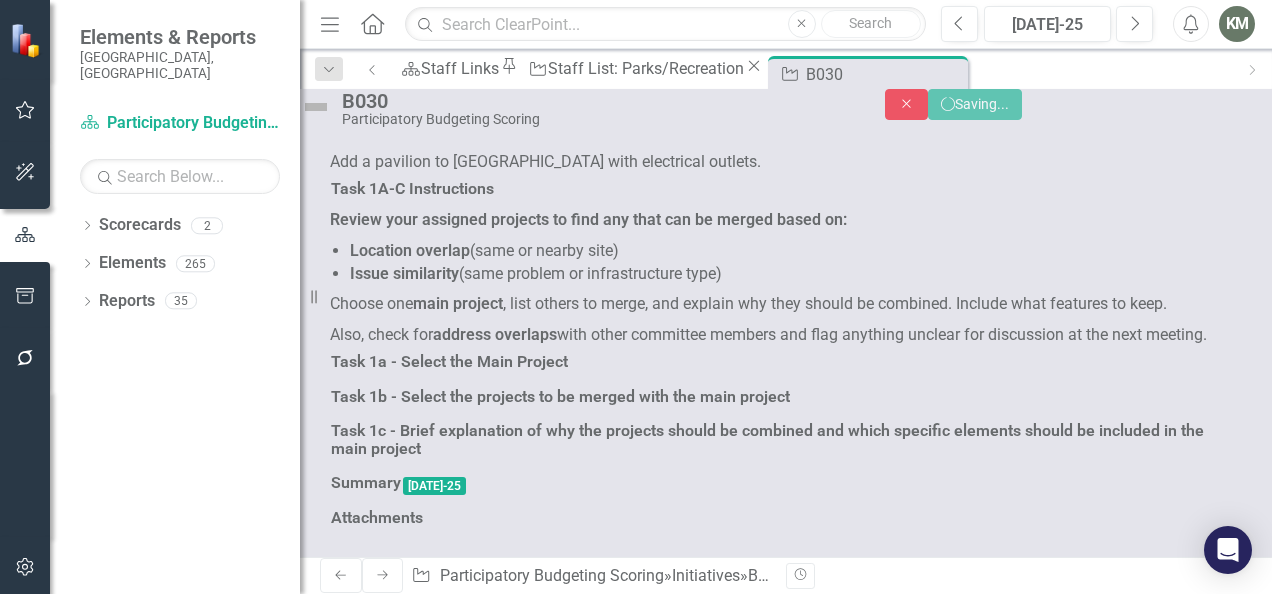 scroll, scrollTop: 7628, scrollLeft: 0, axis: vertical 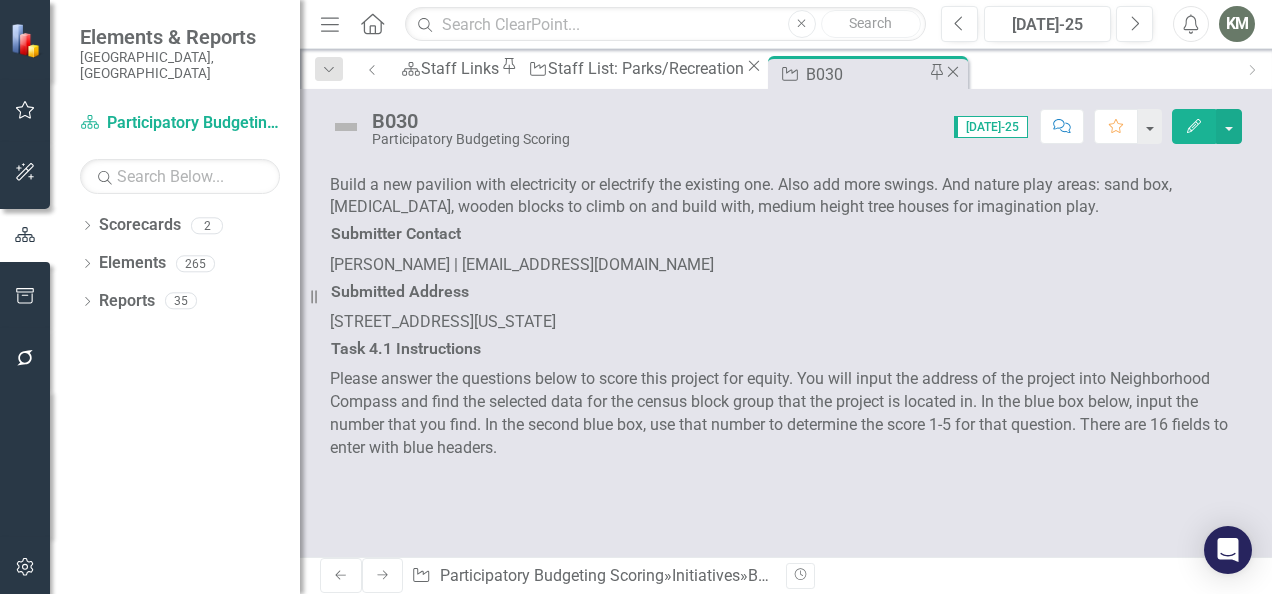 click 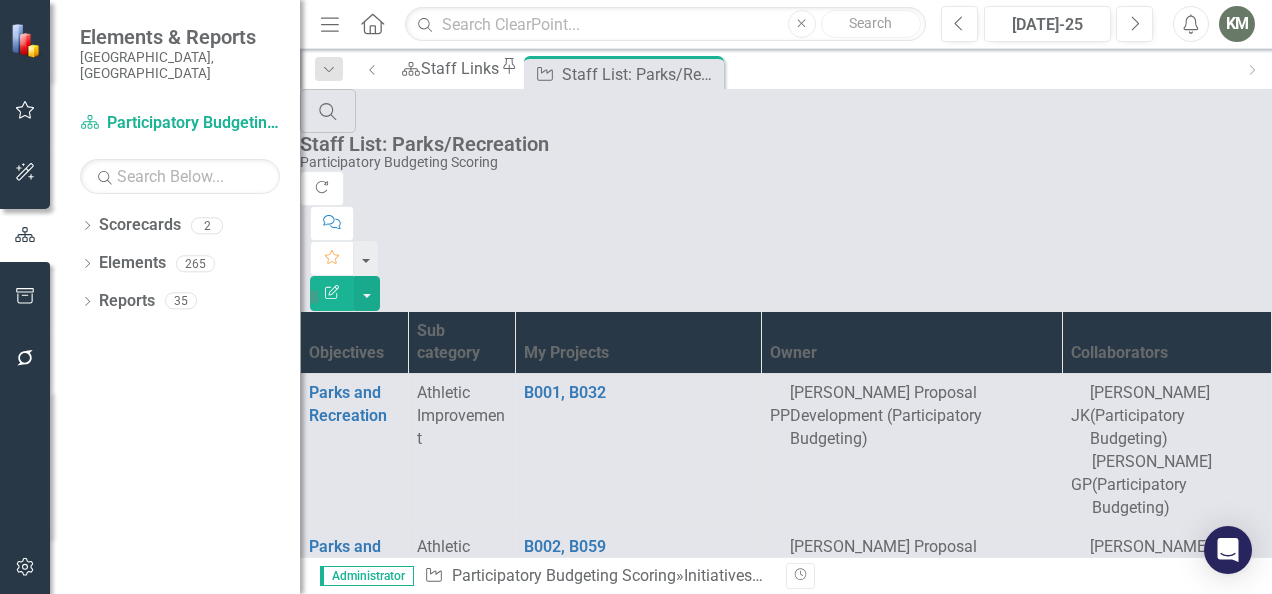 click on "3" at bounding box center [381, 4254] 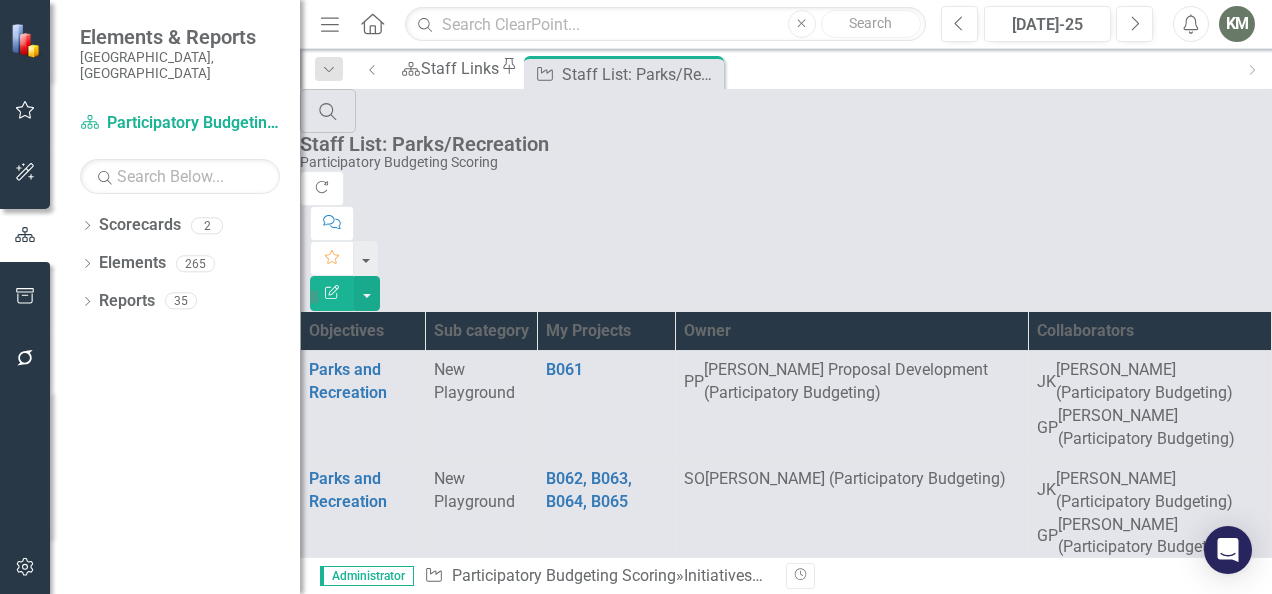click on "2" at bounding box center [357, 3089] 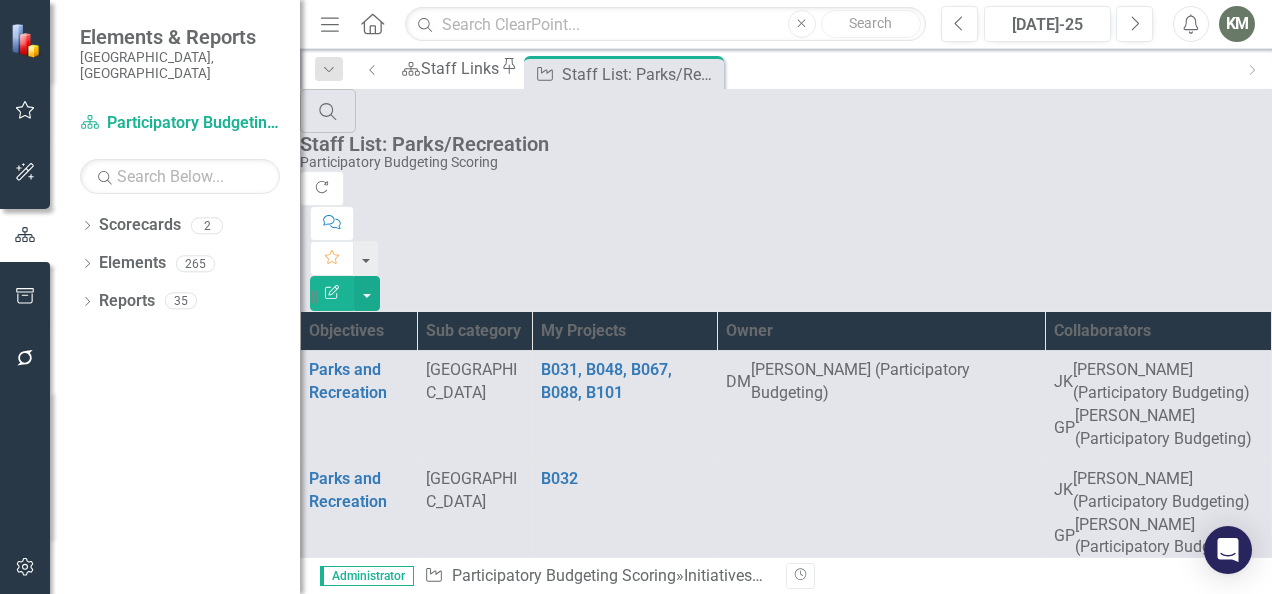 scroll, scrollTop: 2075, scrollLeft: 0, axis: vertical 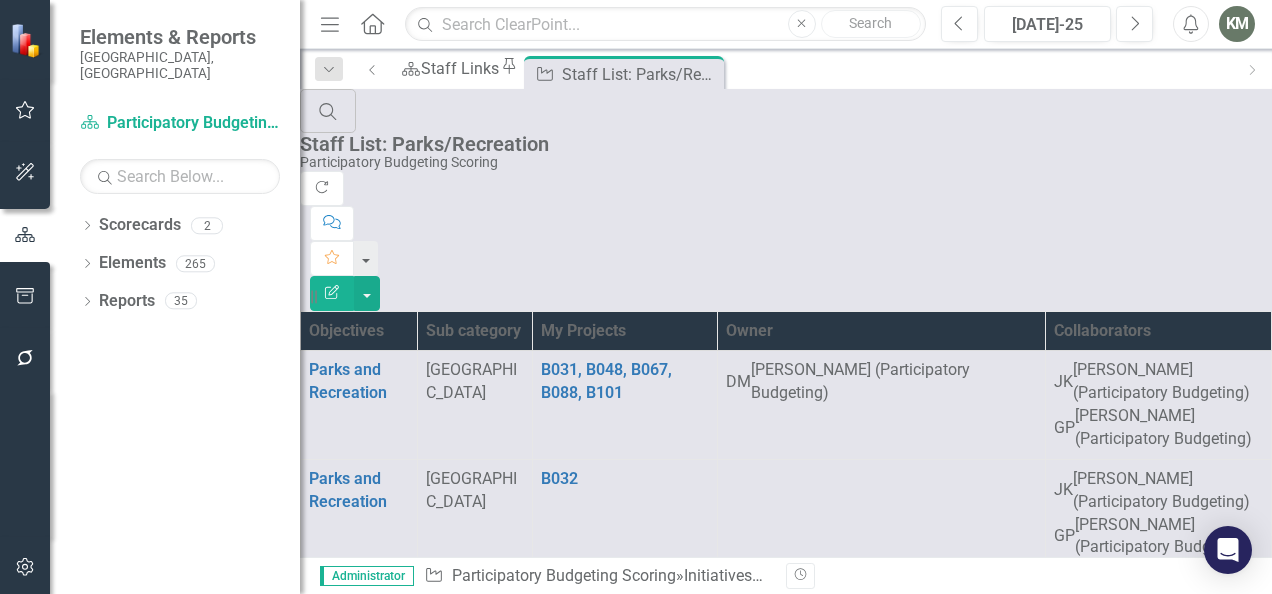 click on "B049" at bounding box center (559, 1887) 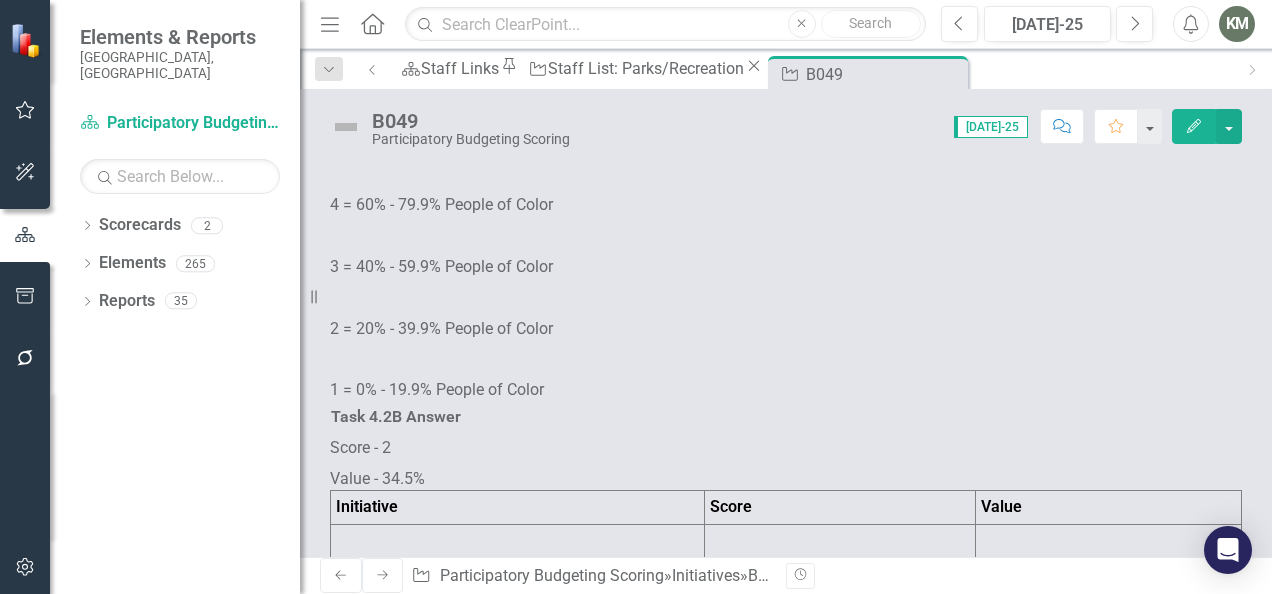 scroll, scrollTop: 3116, scrollLeft: 0, axis: vertical 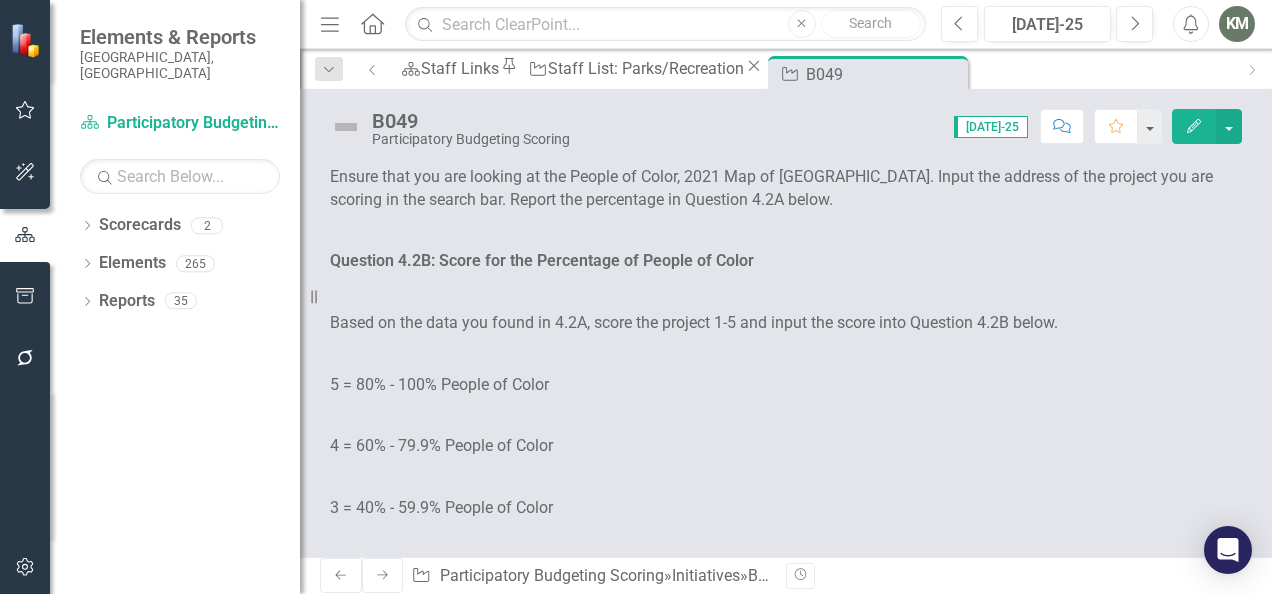 click at bounding box center (518, -303) 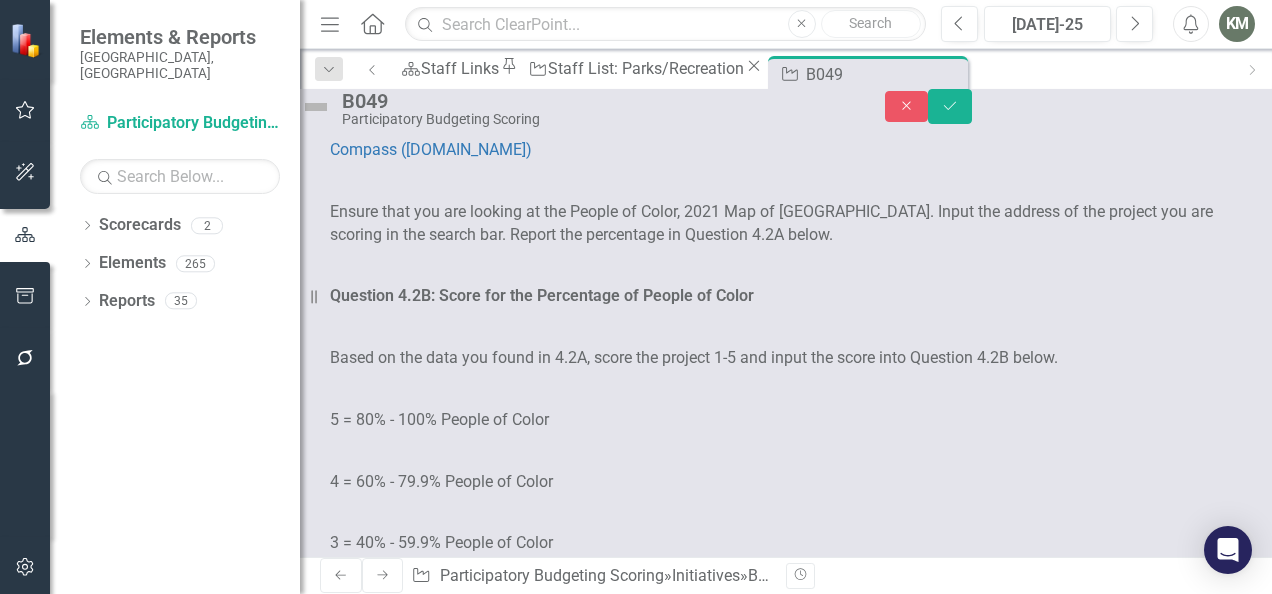 scroll, scrollTop: 0, scrollLeft: 0, axis: both 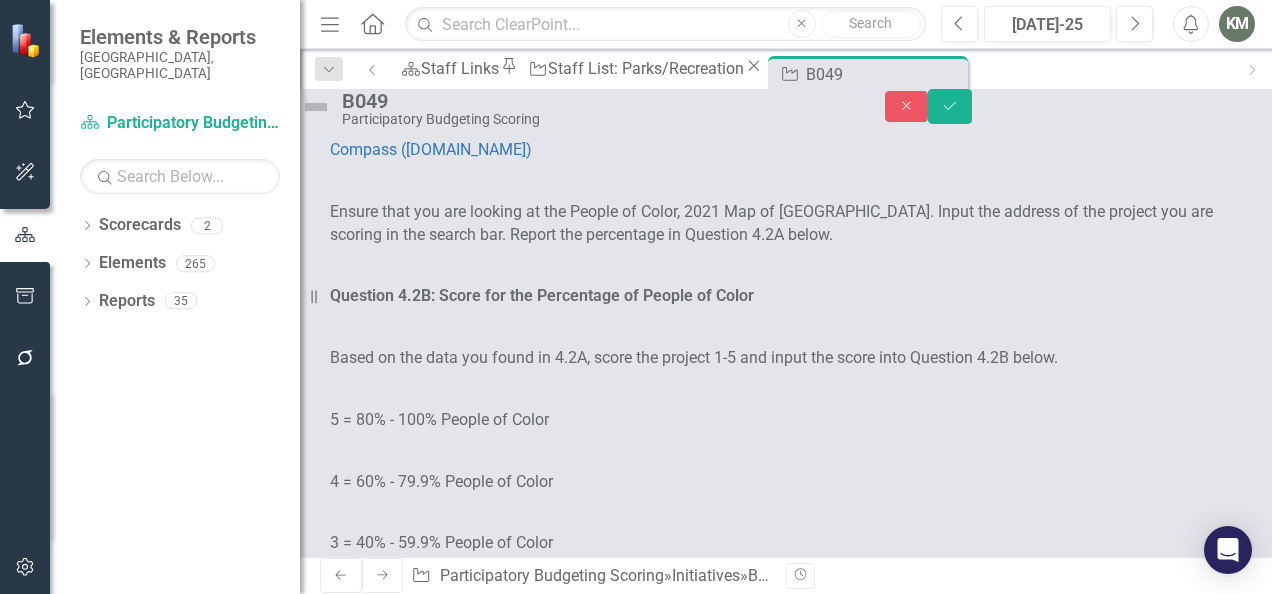 click at bounding box center (372, -254) 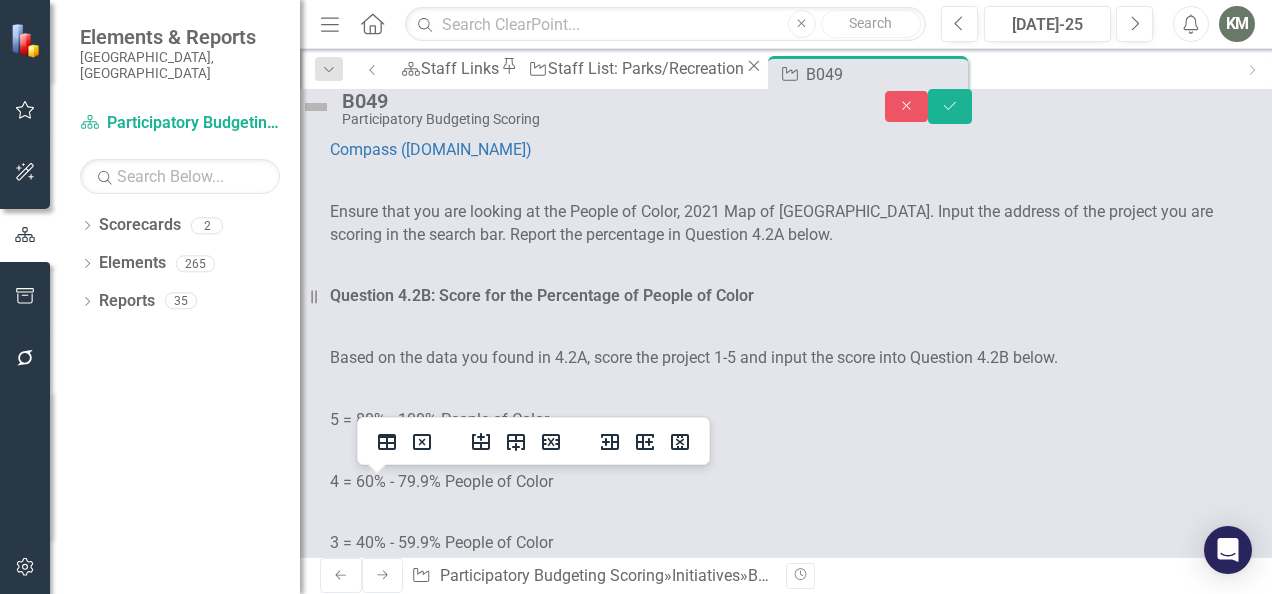 type 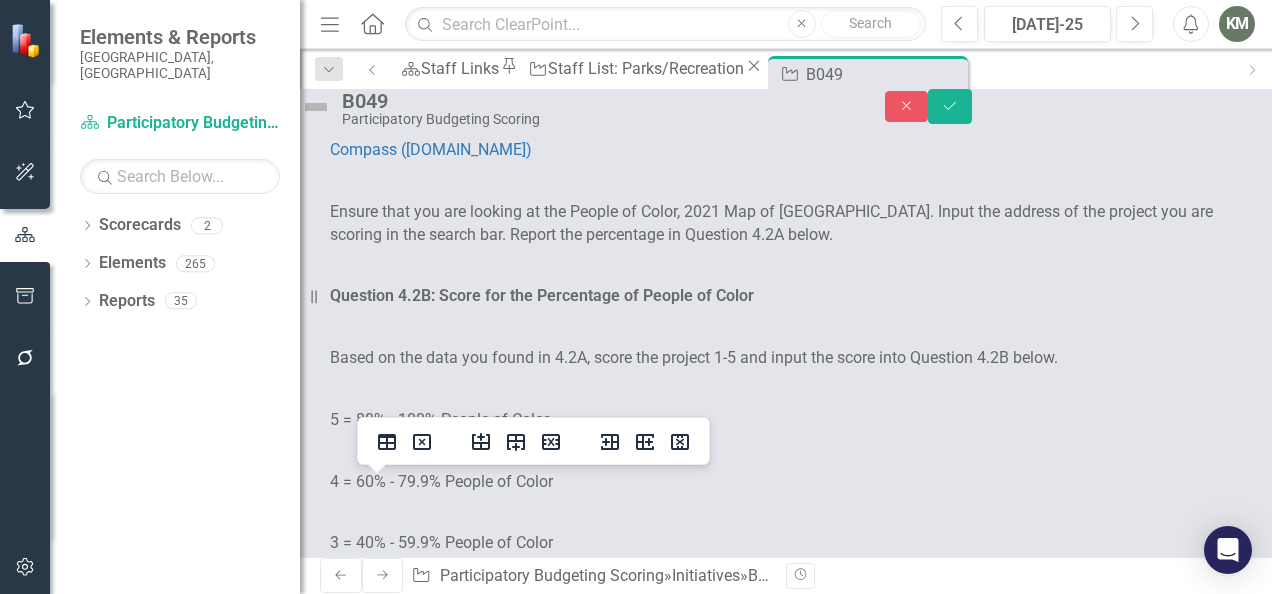 click at bounding box center [428, -254] 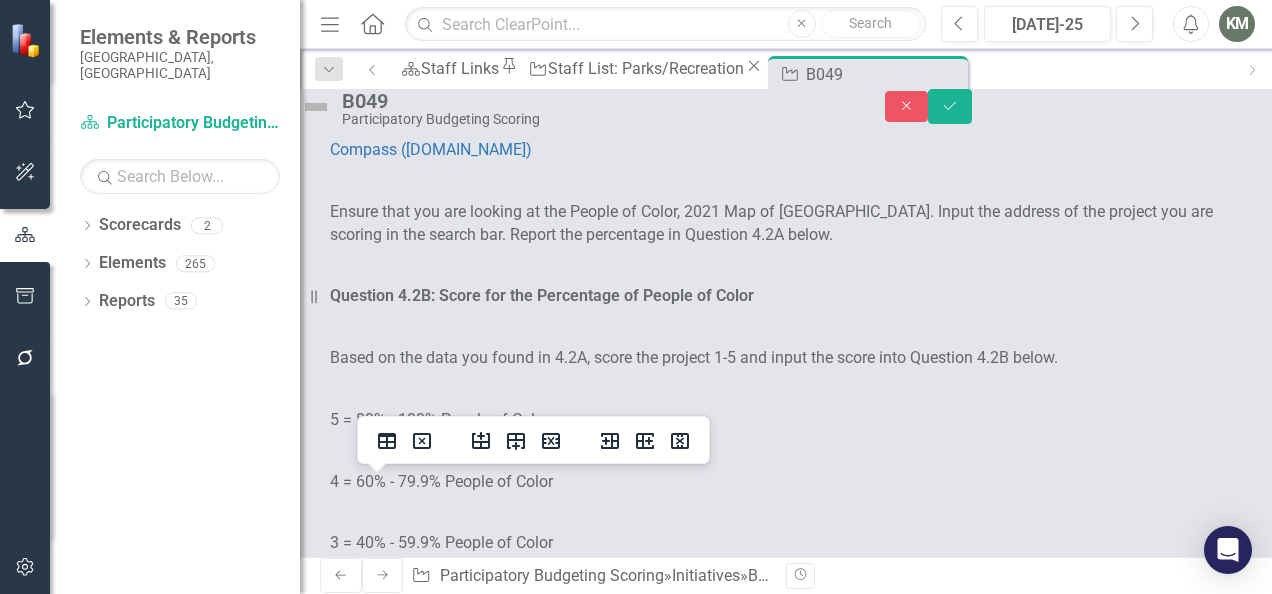 scroll, scrollTop: 8, scrollLeft: 0, axis: vertical 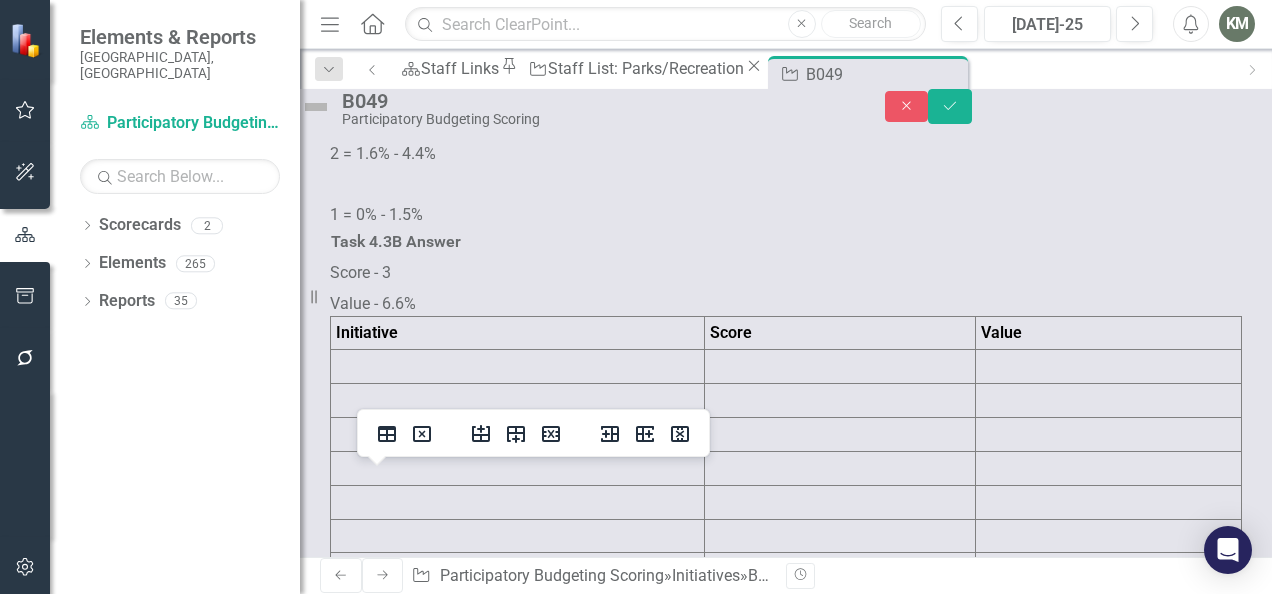 click at bounding box center (518, -719) 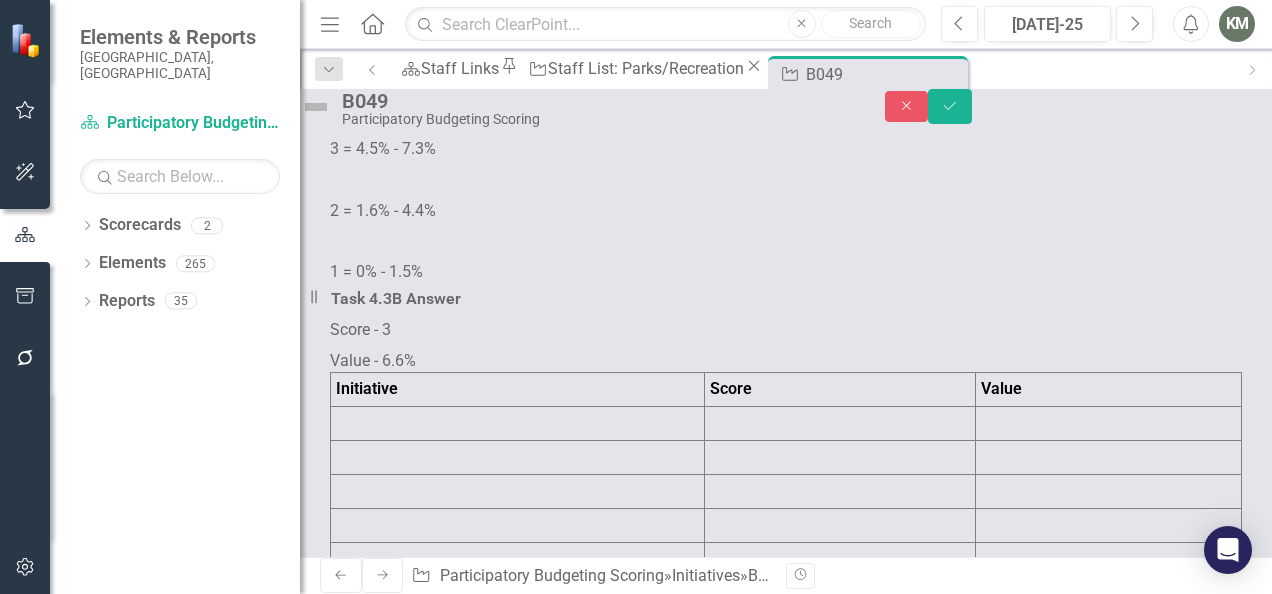 scroll, scrollTop: 0, scrollLeft: 0, axis: both 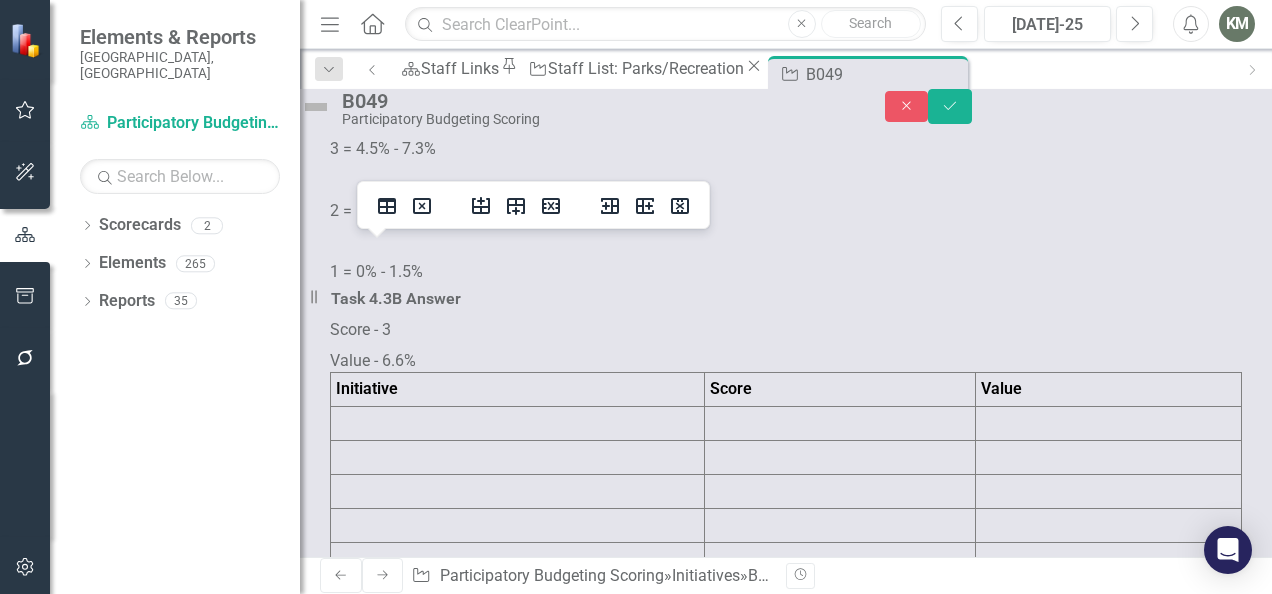 click at bounding box center [372, -649] 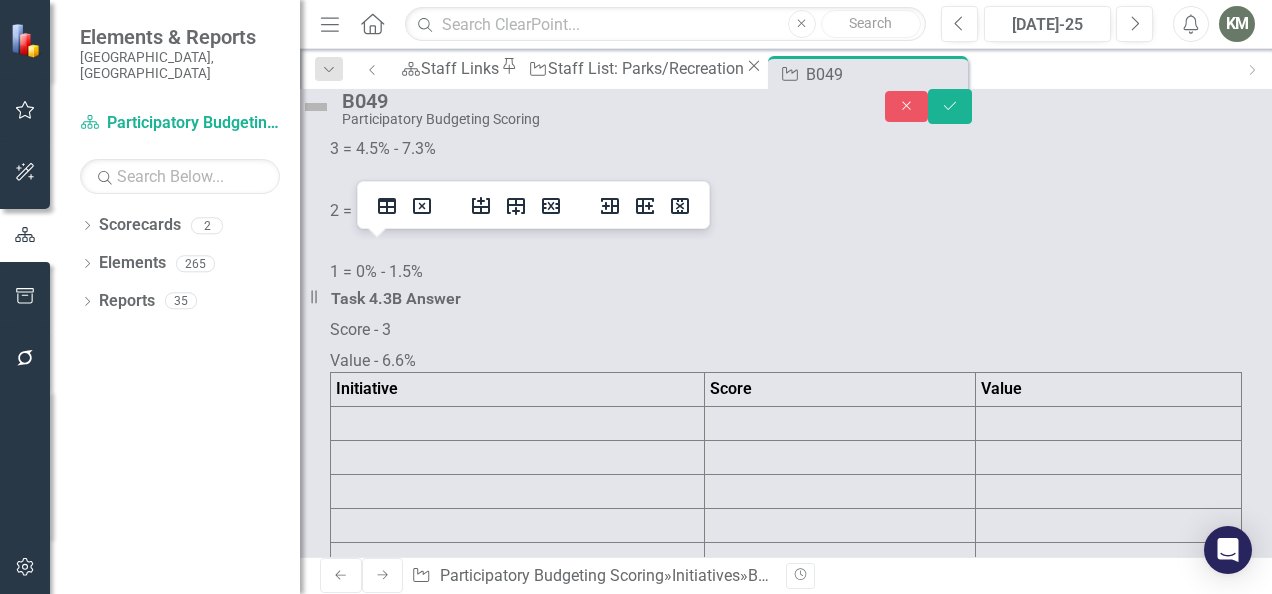 click at bounding box center (428, -649) 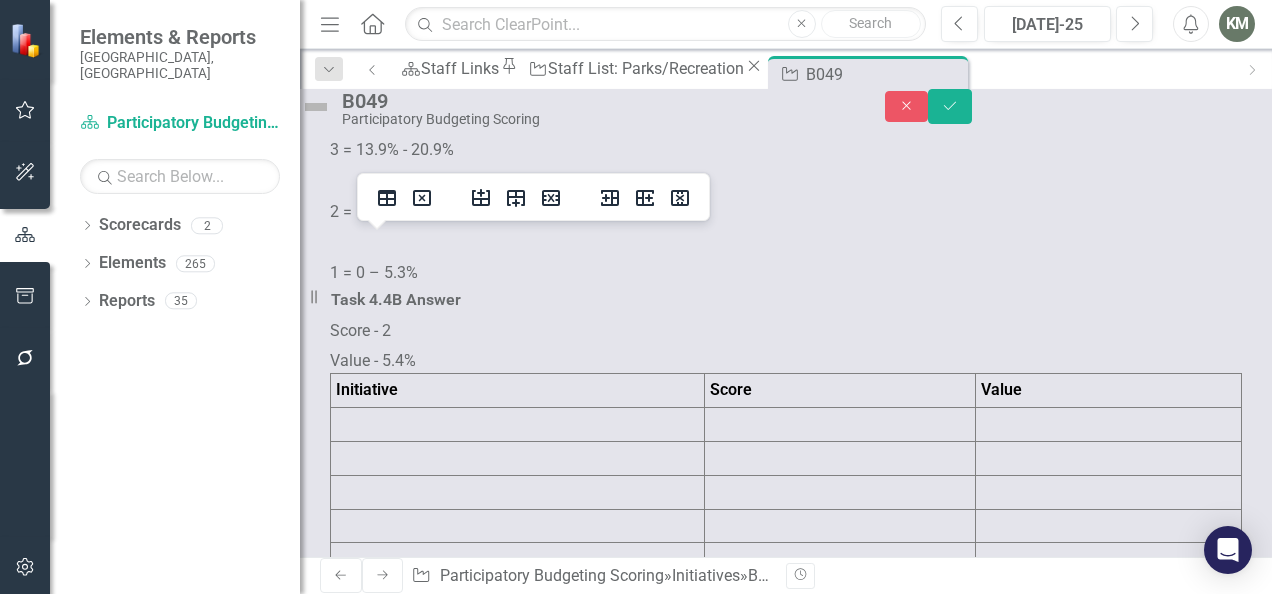 scroll, scrollTop: 5739, scrollLeft: 0, axis: vertical 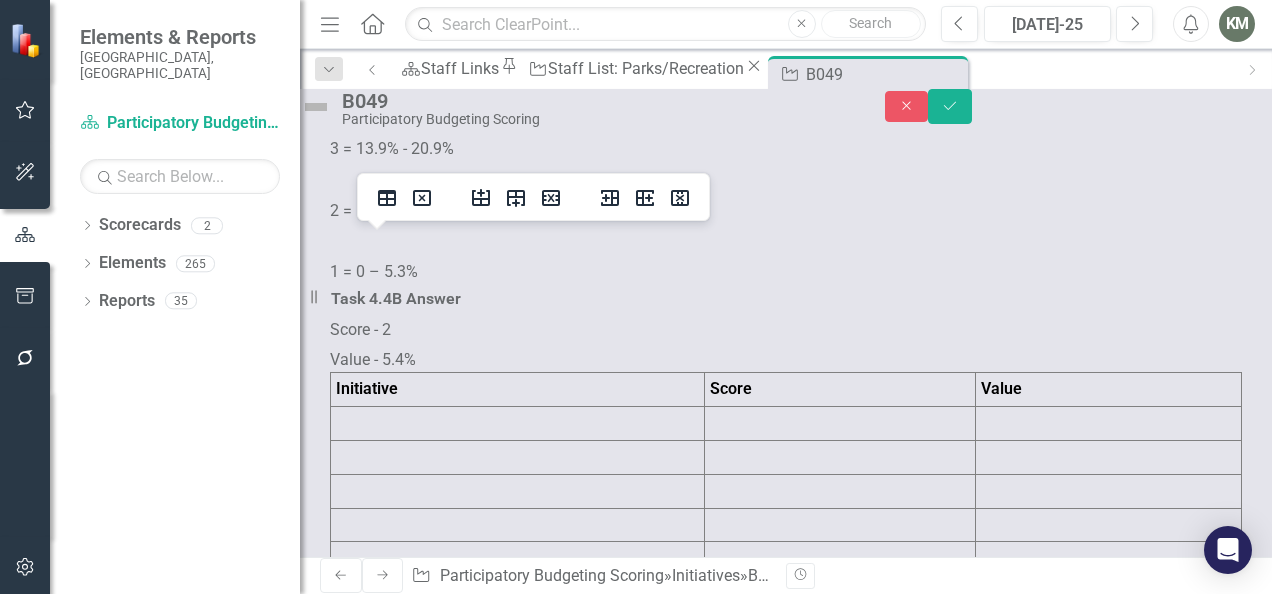 click at bounding box center (518, -662) 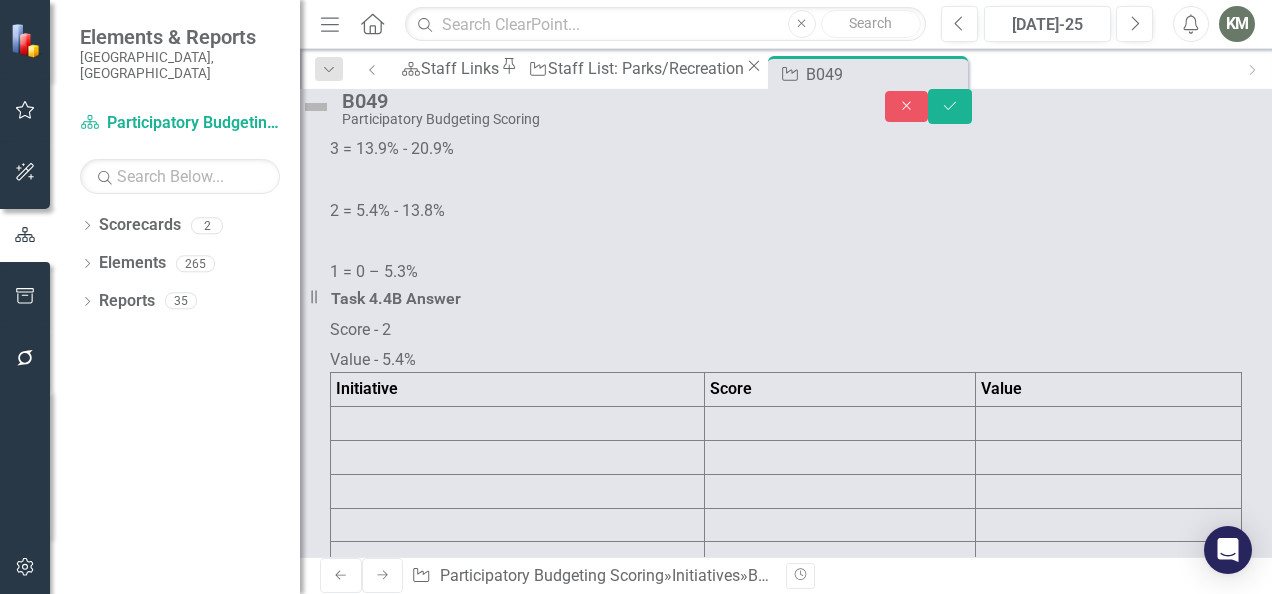 click at bounding box center (518, -662) 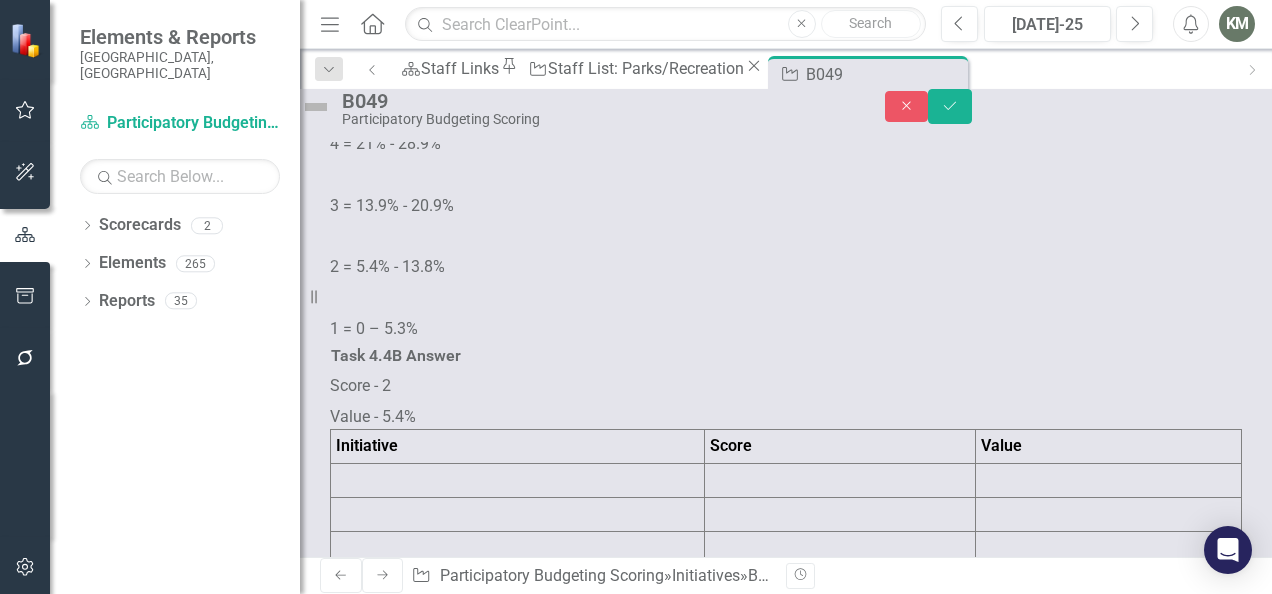 scroll, scrollTop: 0, scrollLeft: 0, axis: both 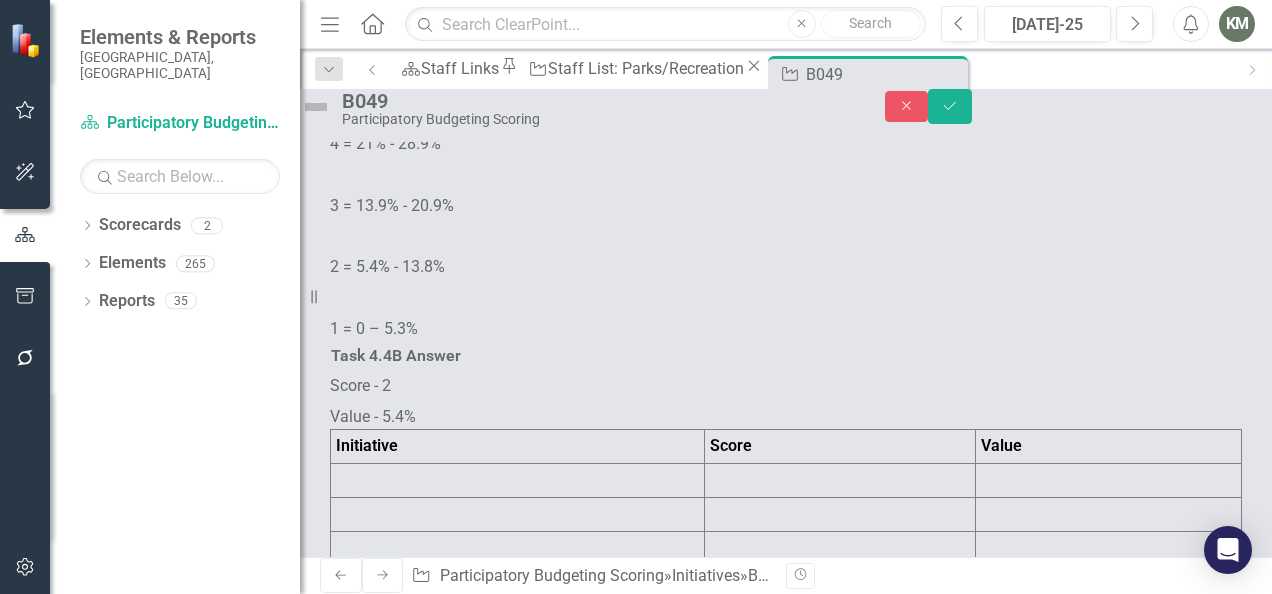 click at bounding box center (372, -592) 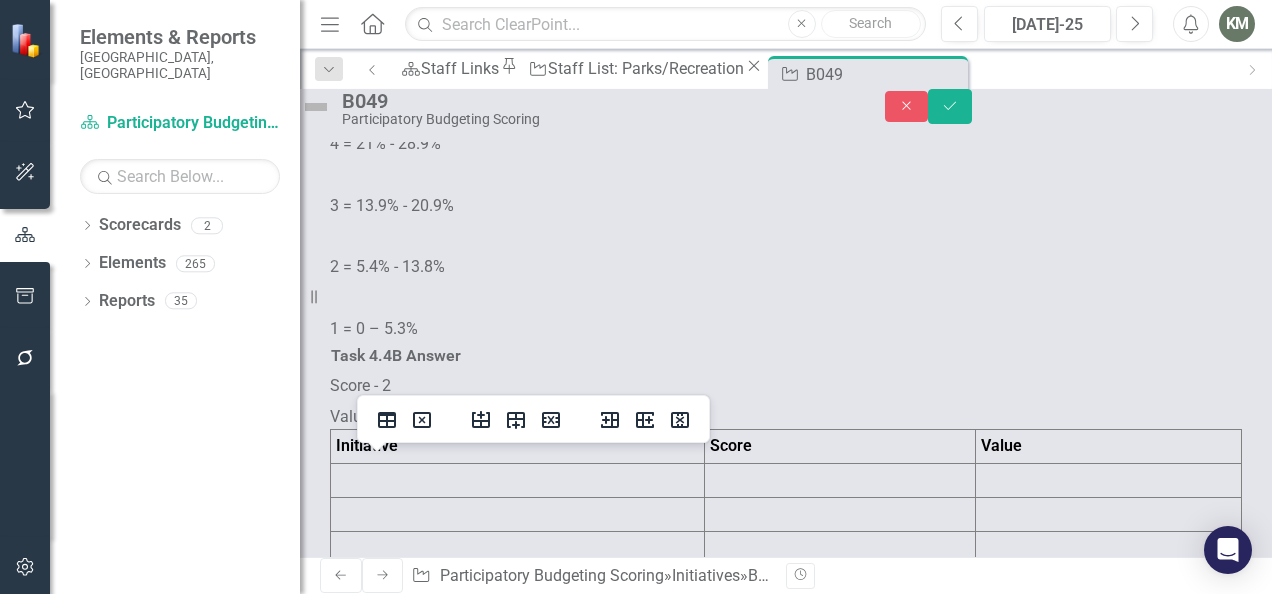 type 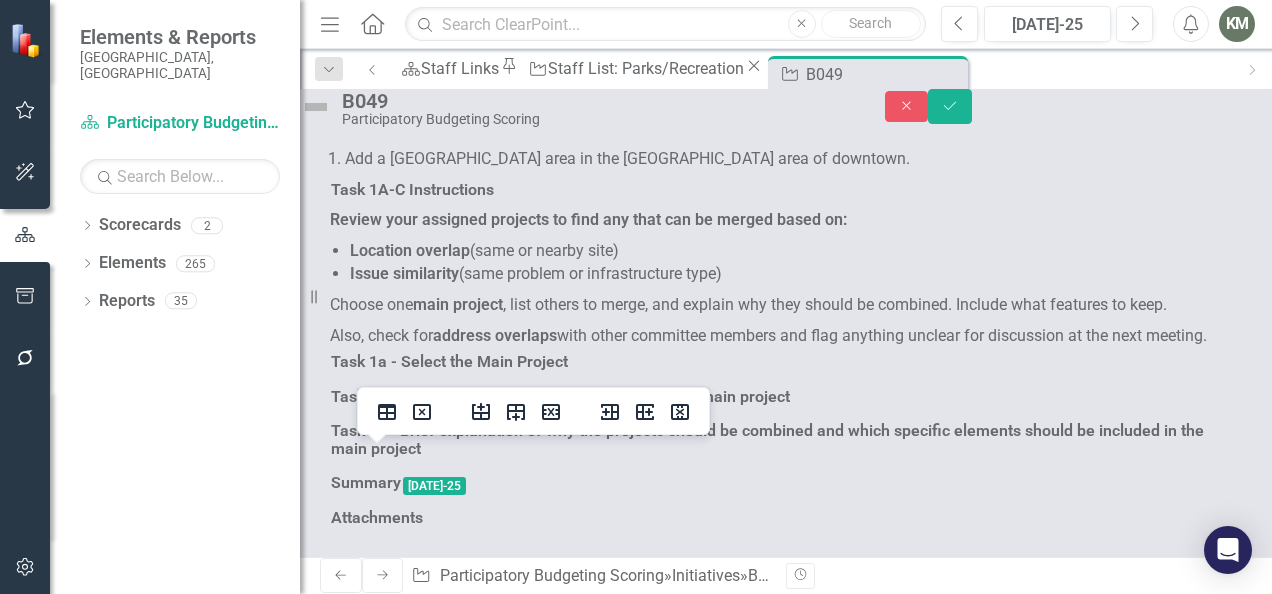 scroll, scrollTop: 7241, scrollLeft: 0, axis: vertical 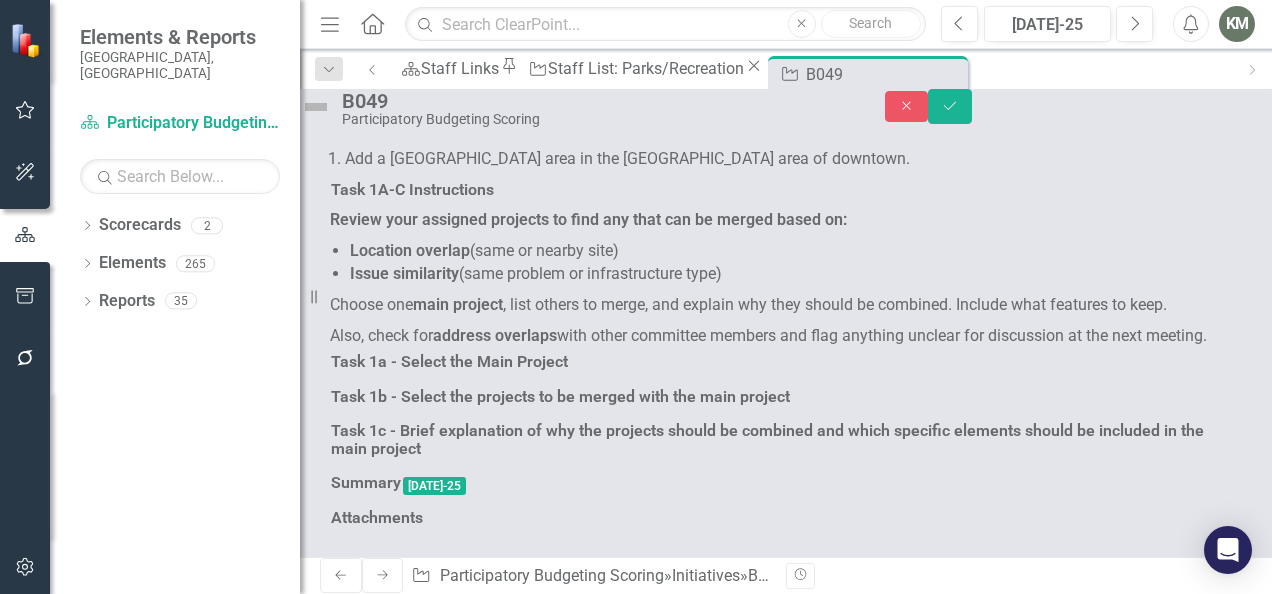 click at bounding box center (518, -642) 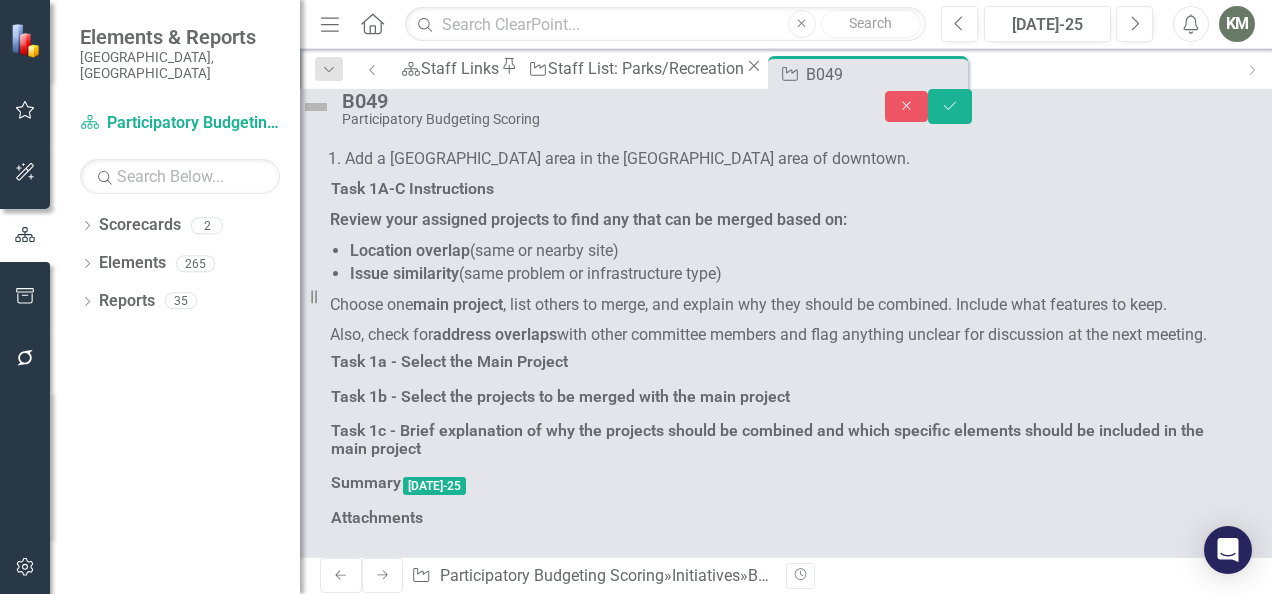 scroll, scrollTop: 0, scrollLeft: 0, axis: both 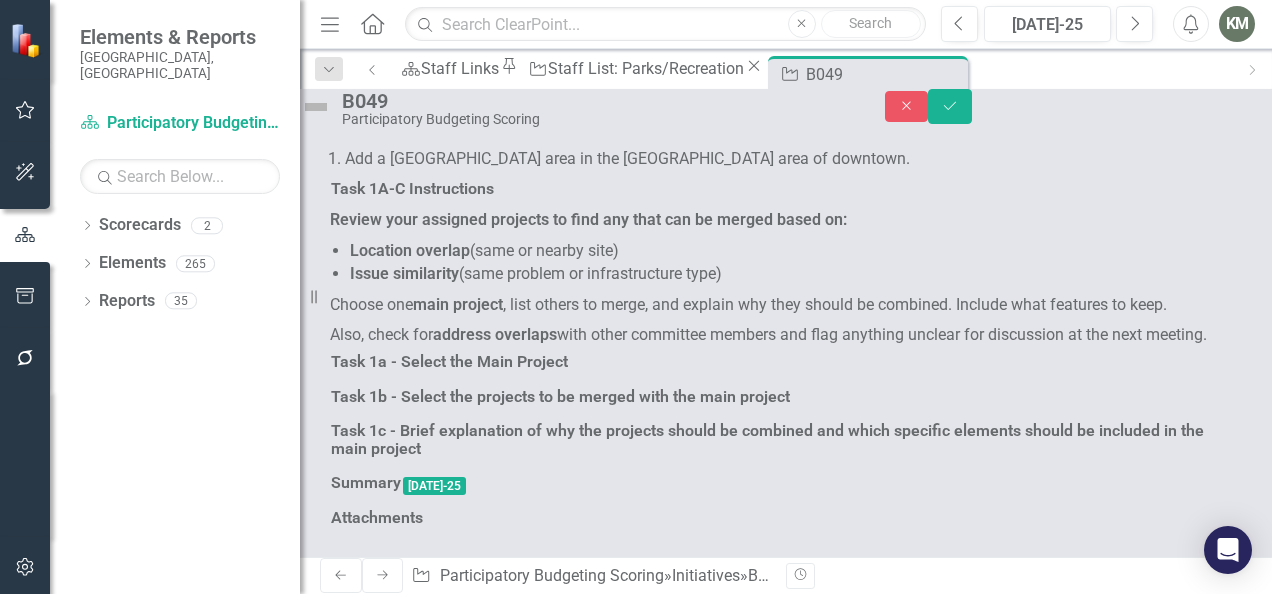 click at bounding box center [372, -628] 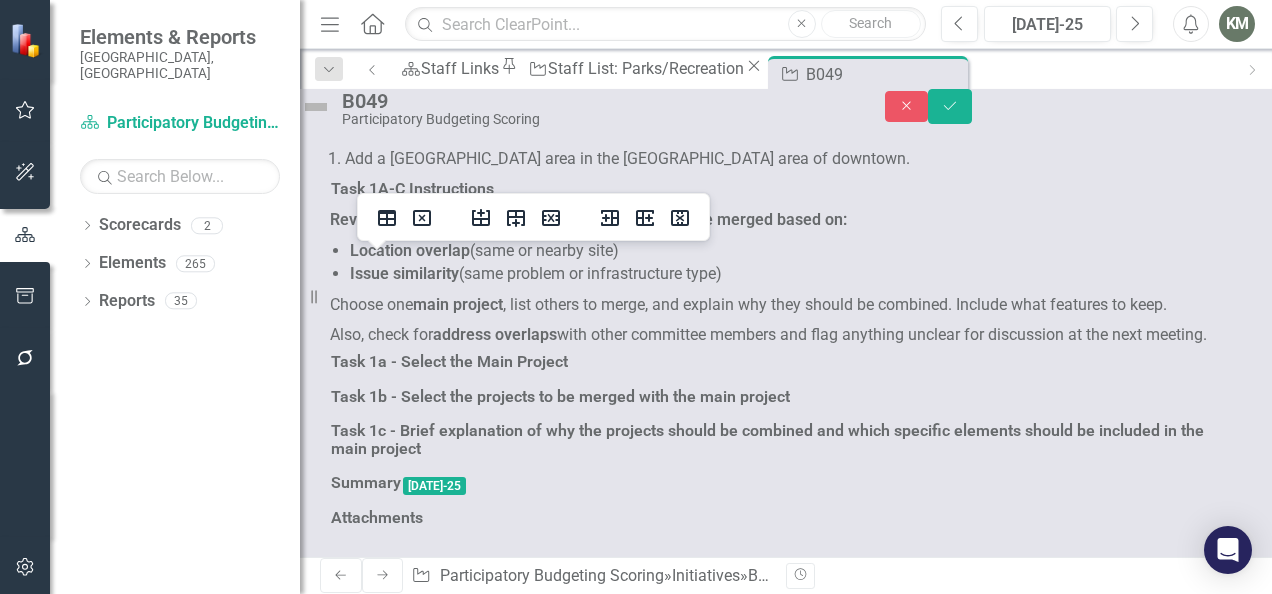 type 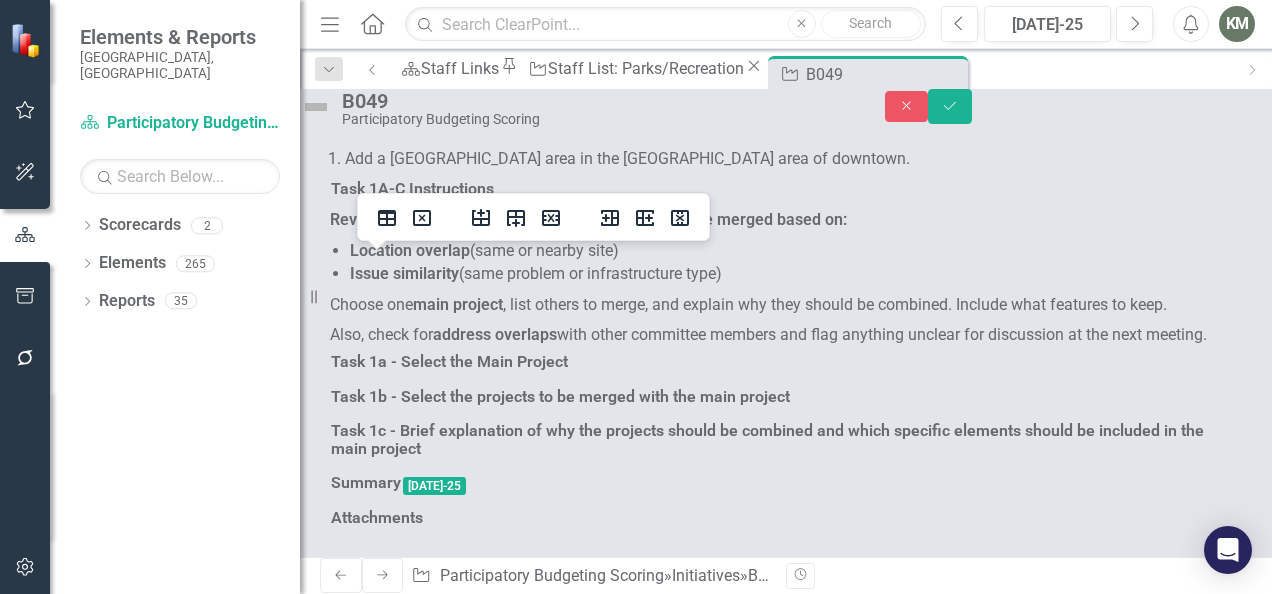 click at bounding box center [428, -628] 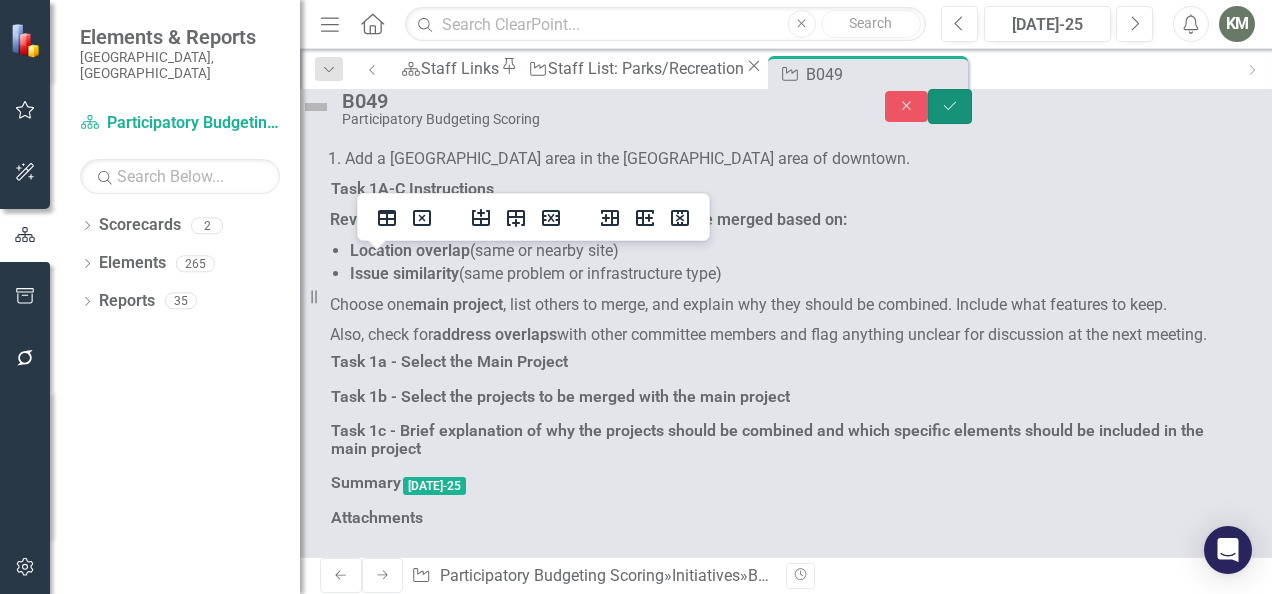 click on "Save" at bounding box center (950, 106) 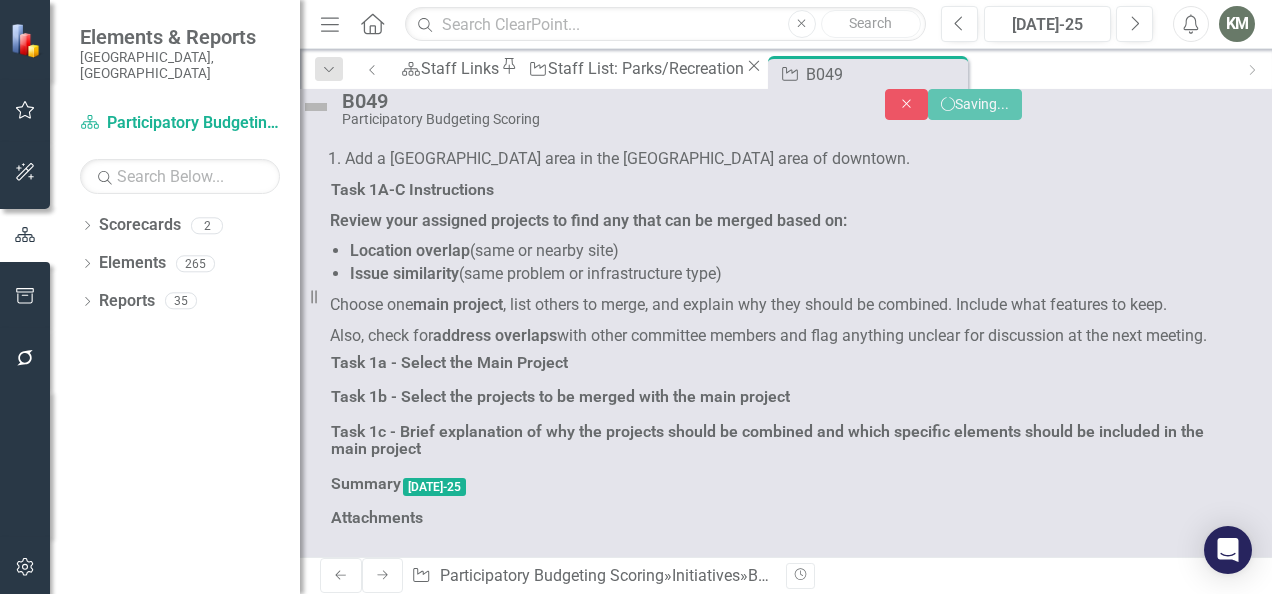 scroll, scrollTop: 7032, scrollLeft: 0, axis: vertical 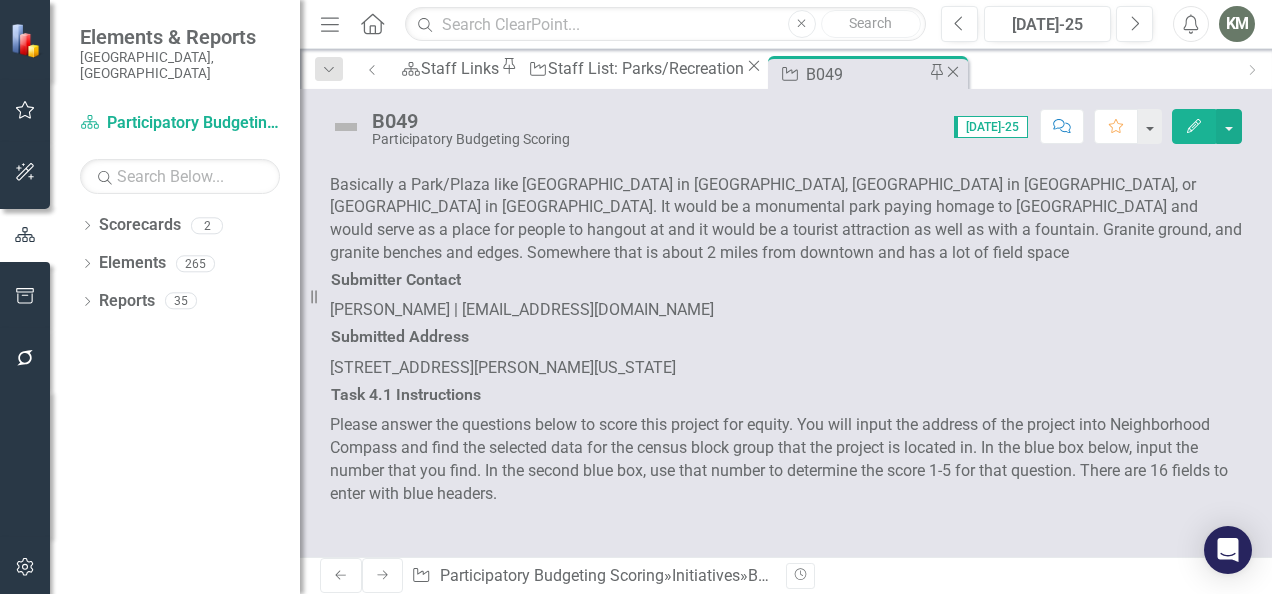 click 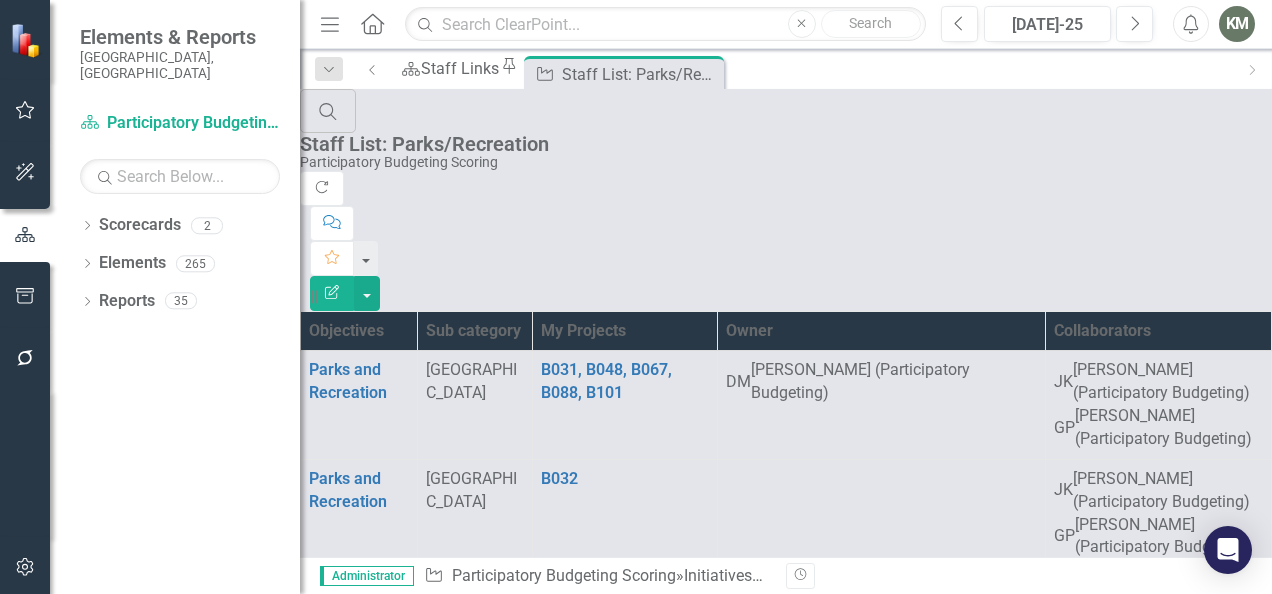 click on "5" at bounding box center [429, 3089] 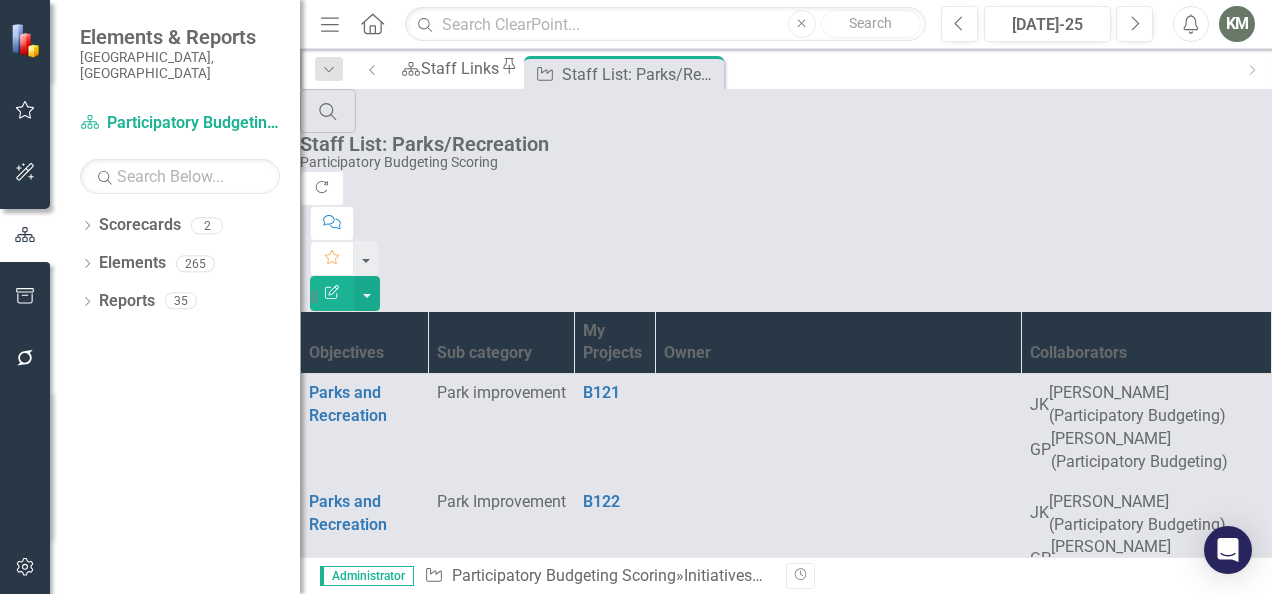 scroll, scrollTop: 1273, scrollLeft: 0, axis: vertical 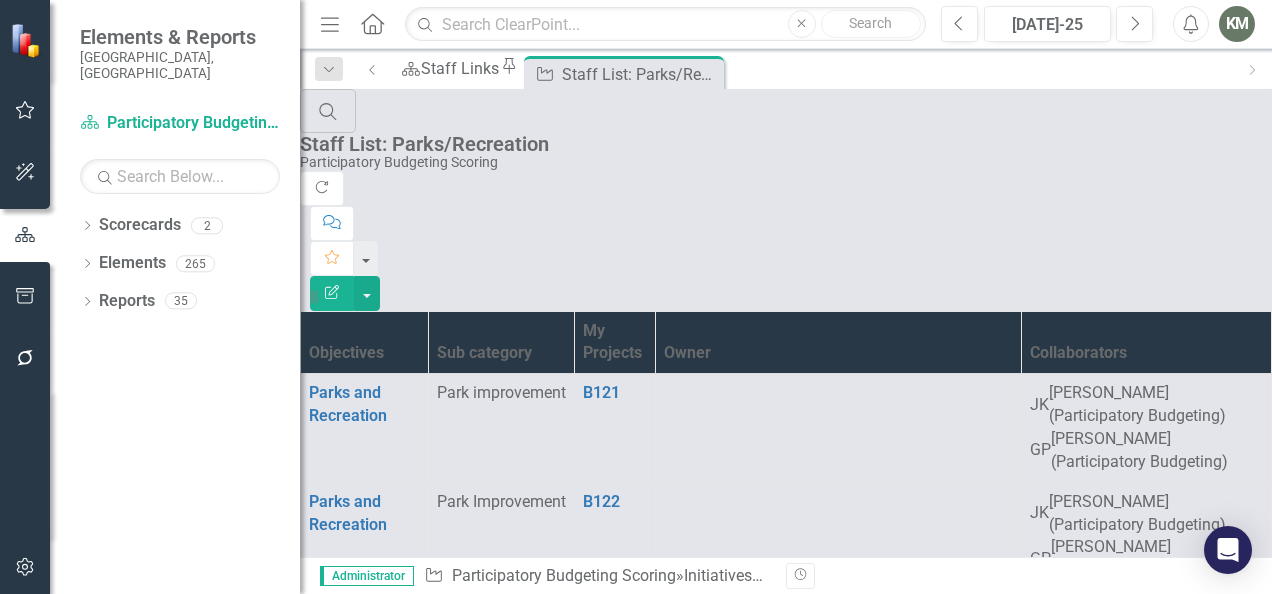 click on "B129" at bounding box center (601, 1259) 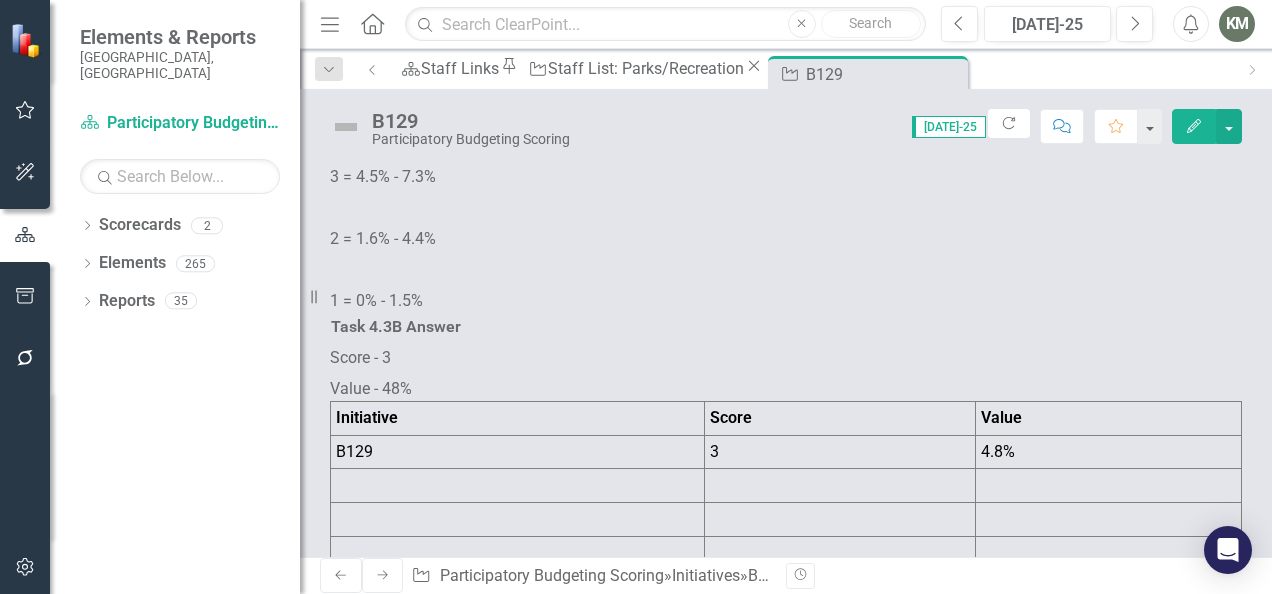 scroll, scrollTop: 4465, scrollLeft: 0, axis: vertical 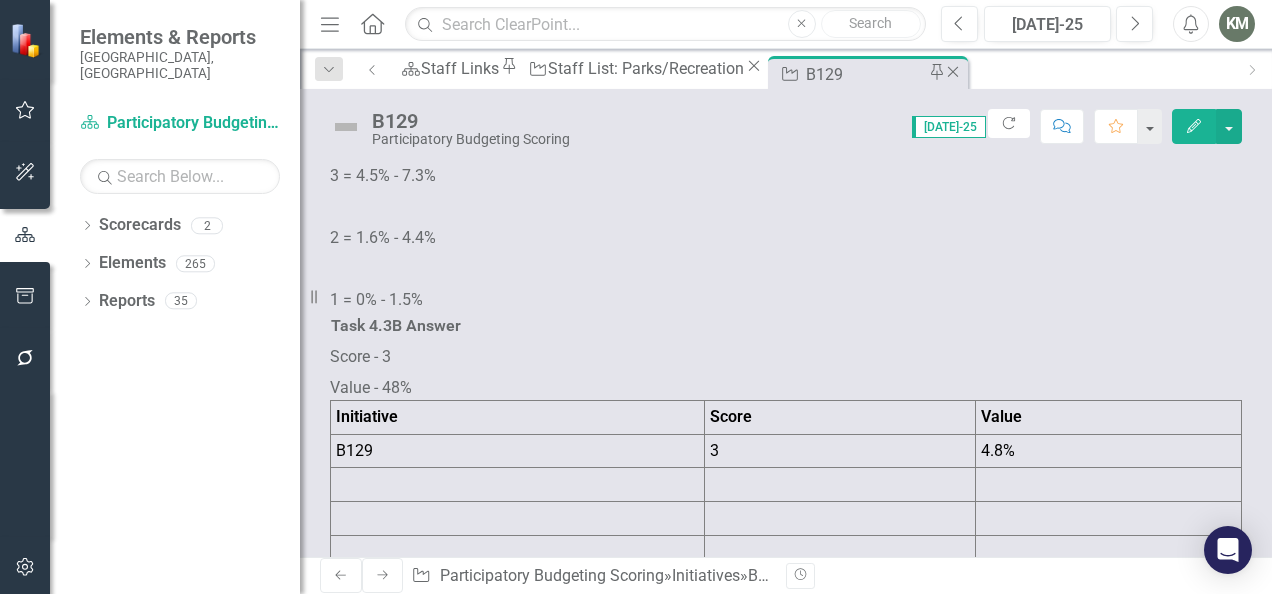 click 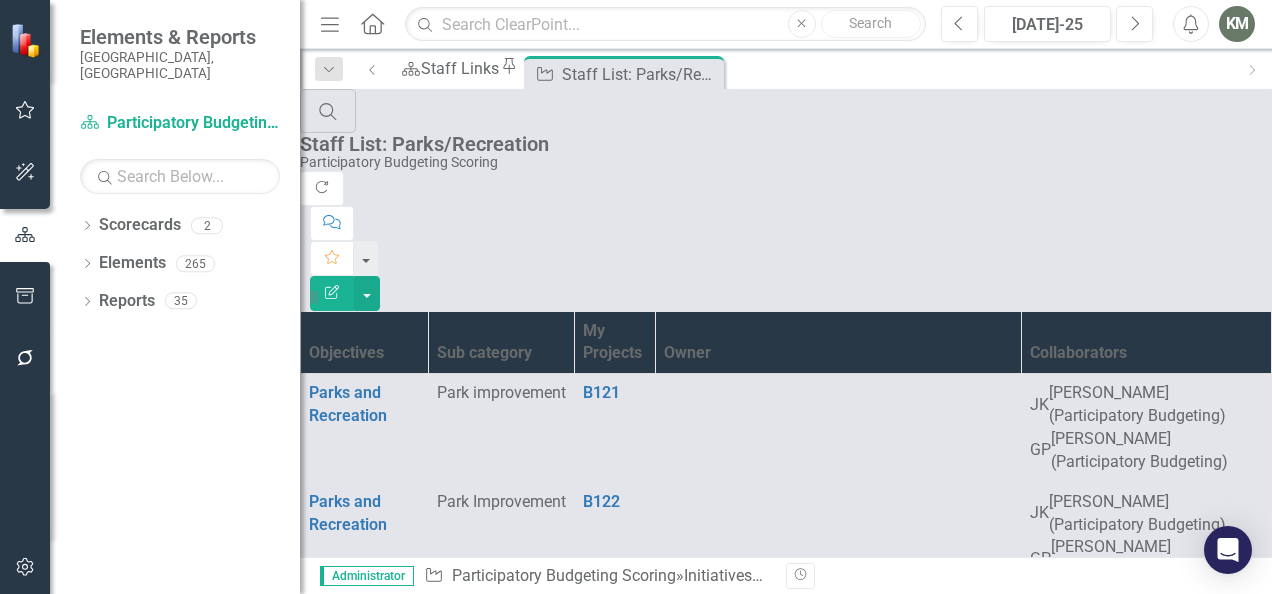 click on "4" at bounding box center (405, 2136) 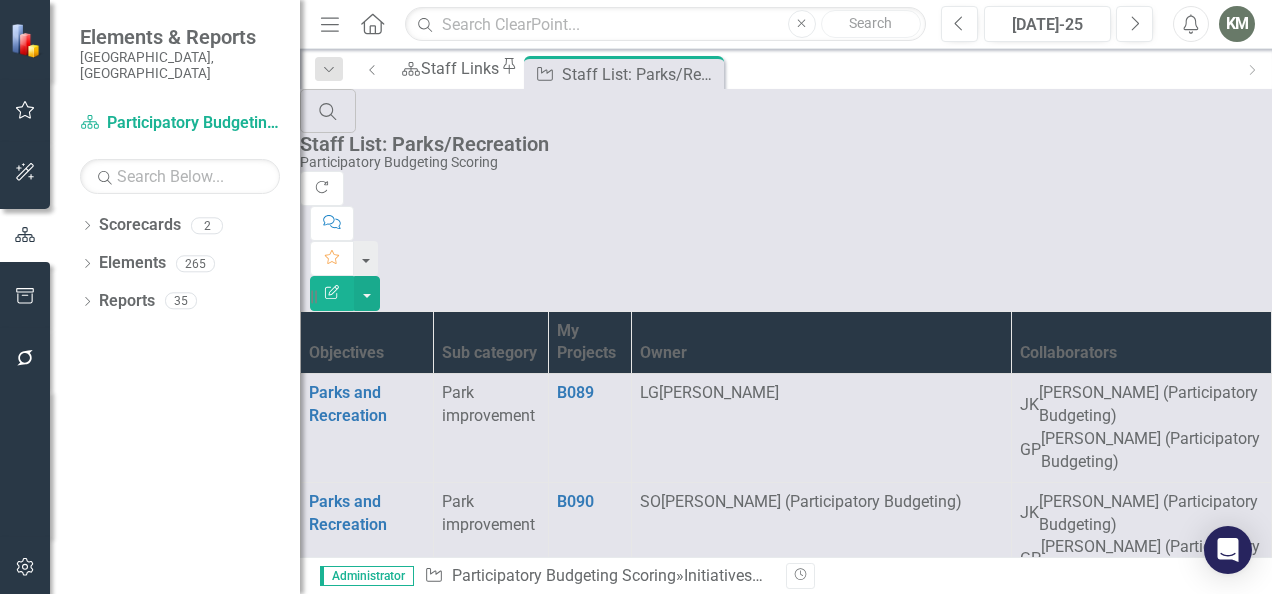 scroll, scrollTop: 3720, scrollLeft: 0, axis: vertical 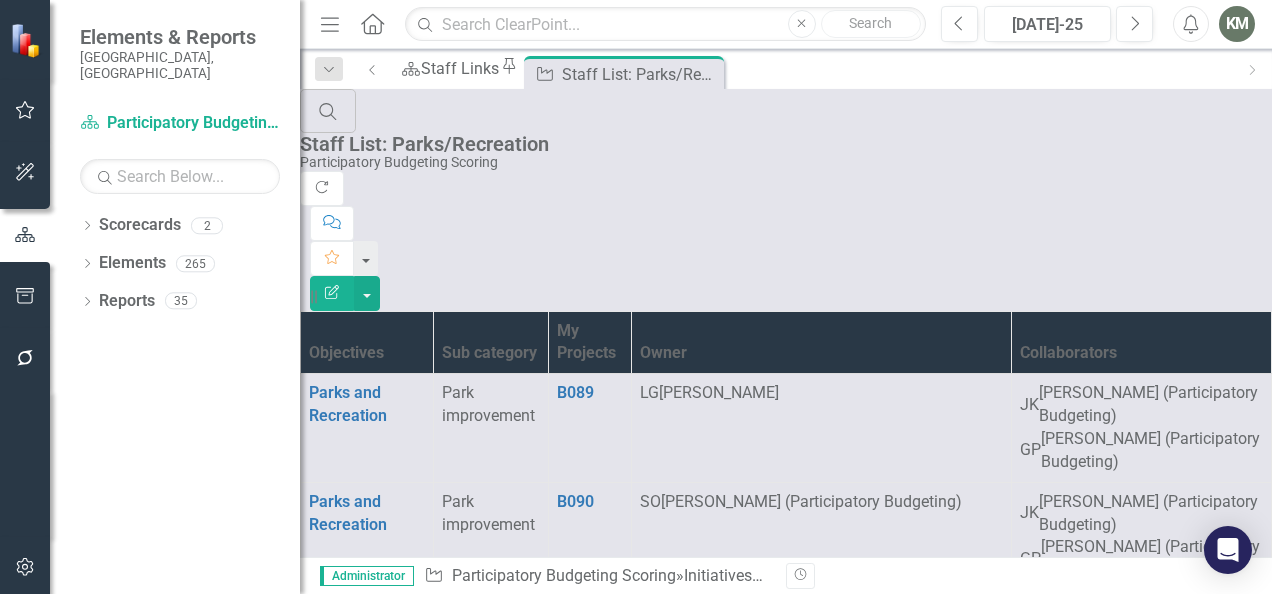 click on "B120" at bounding box center [575, 2993] 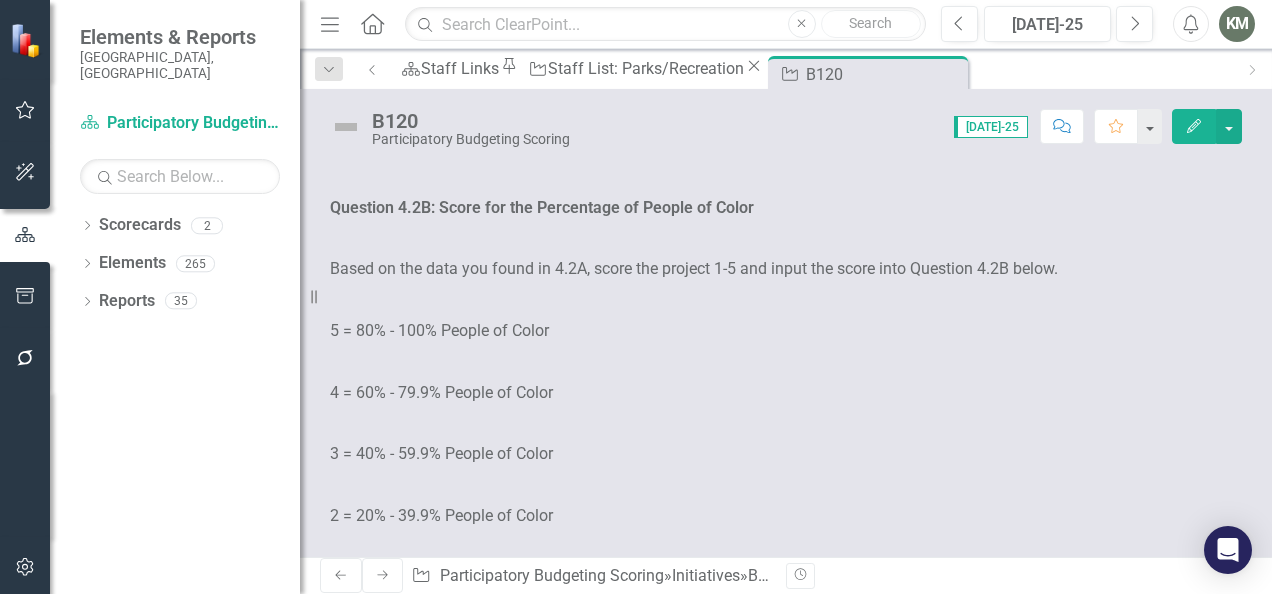 scroll, scrollTop: 3100, scrollLeft: 0, axis: vertical 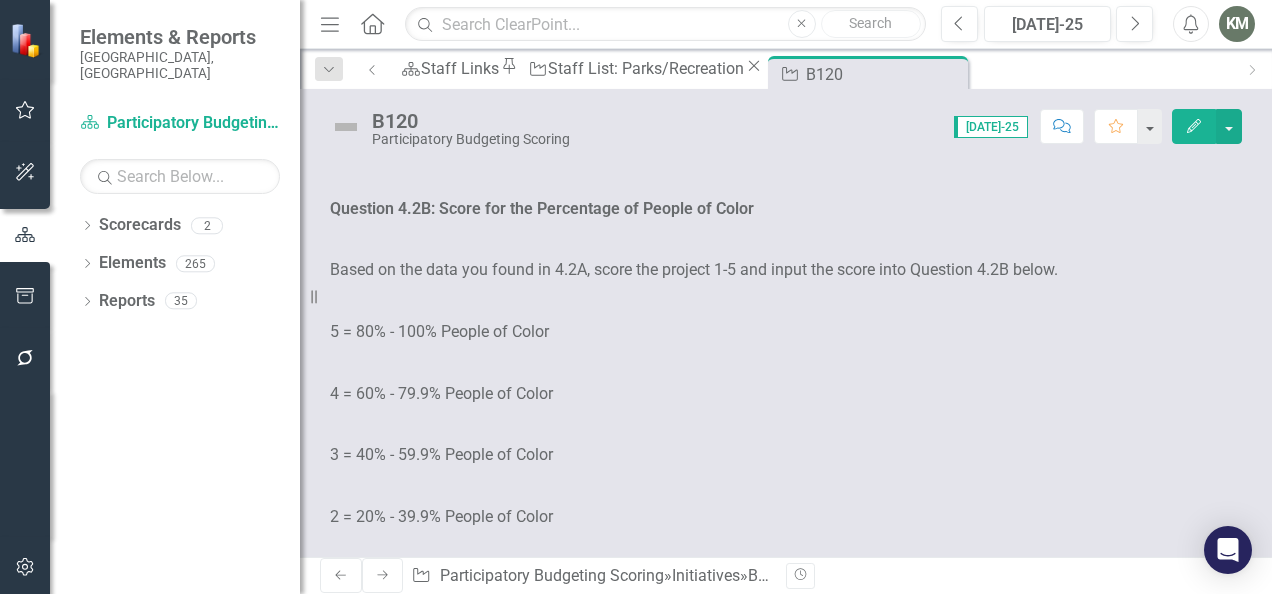click at bounding box center (518, -356) 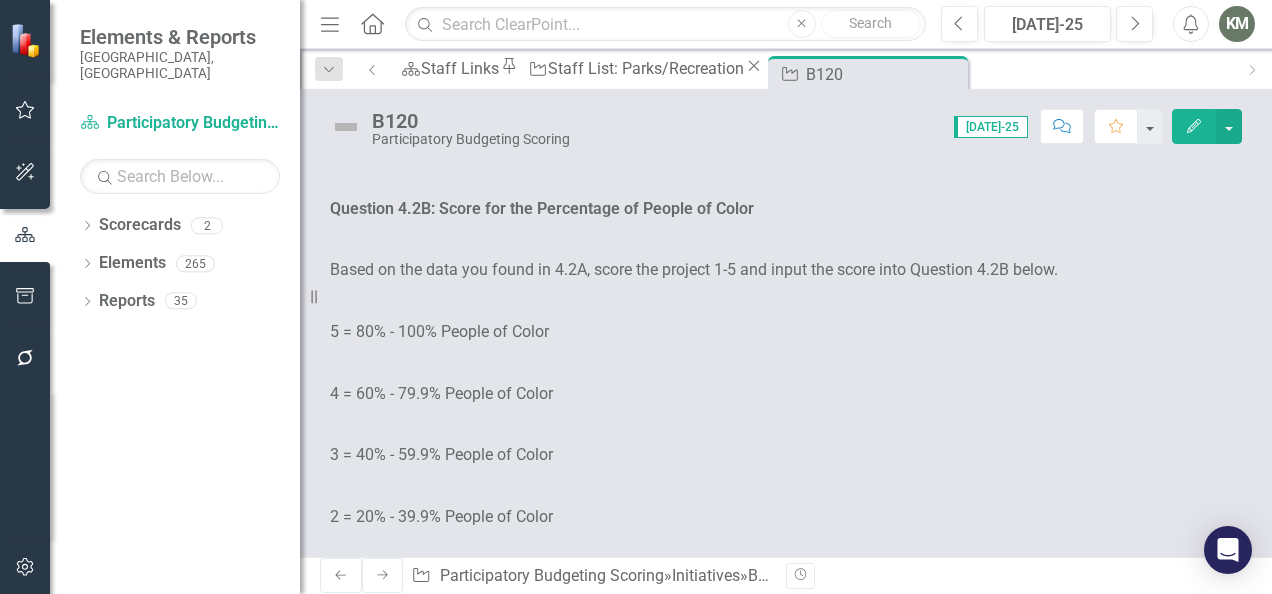 click at bounding box center [518, -356] 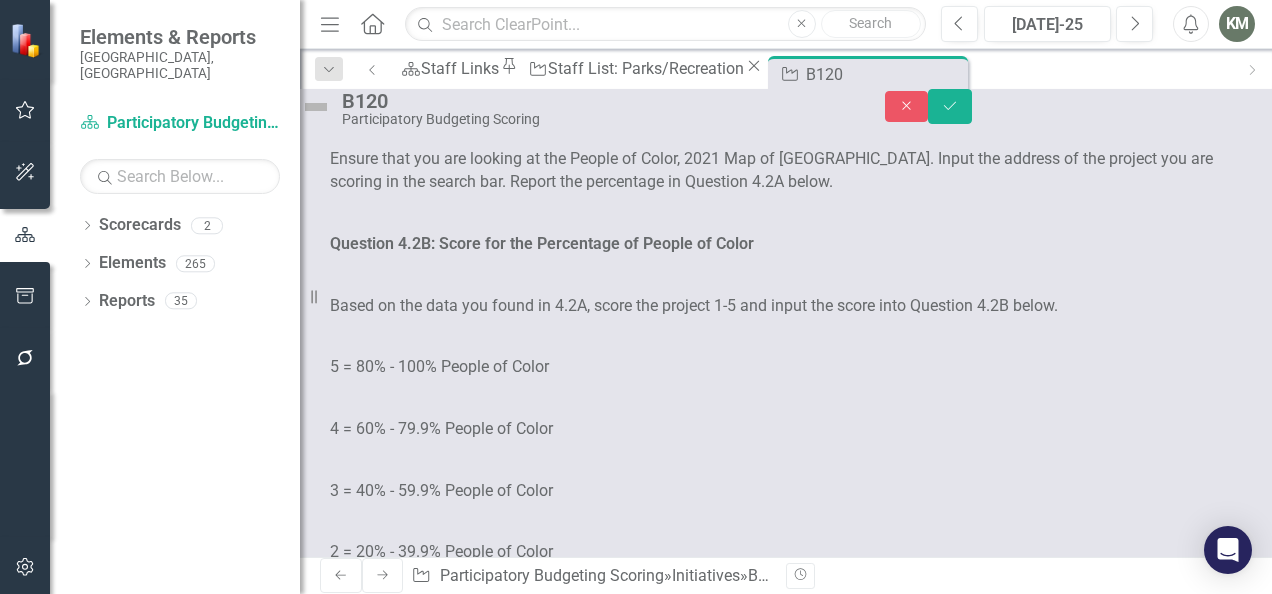 scroll, scrollTop: 0, scrollLeft: 0, axis: both 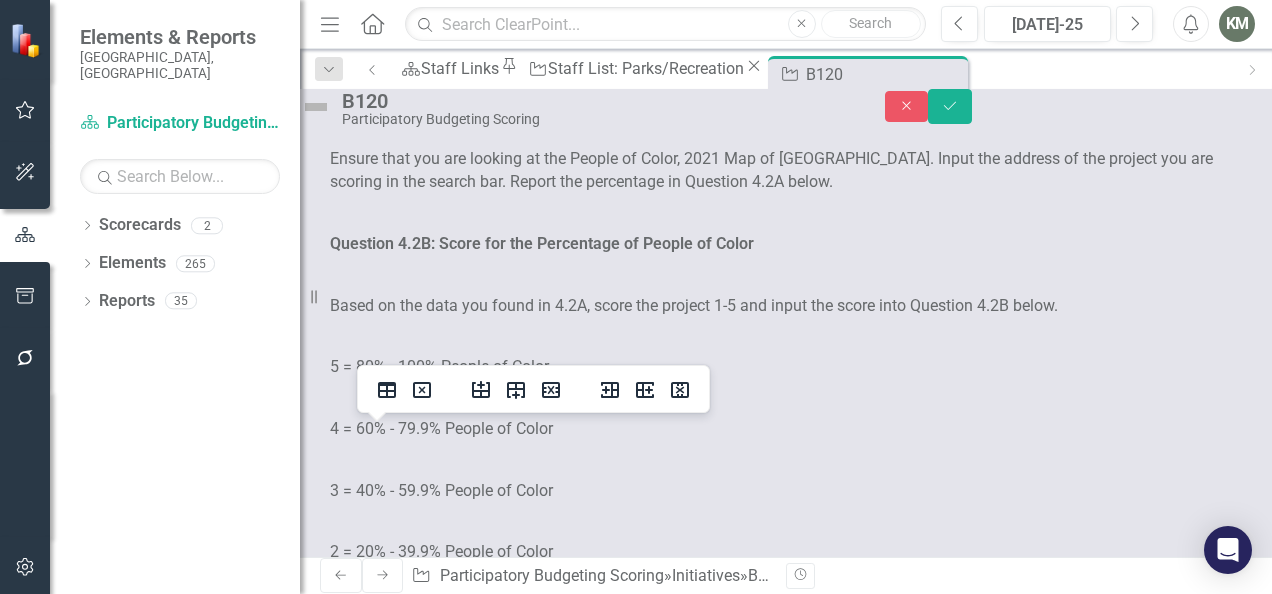 type 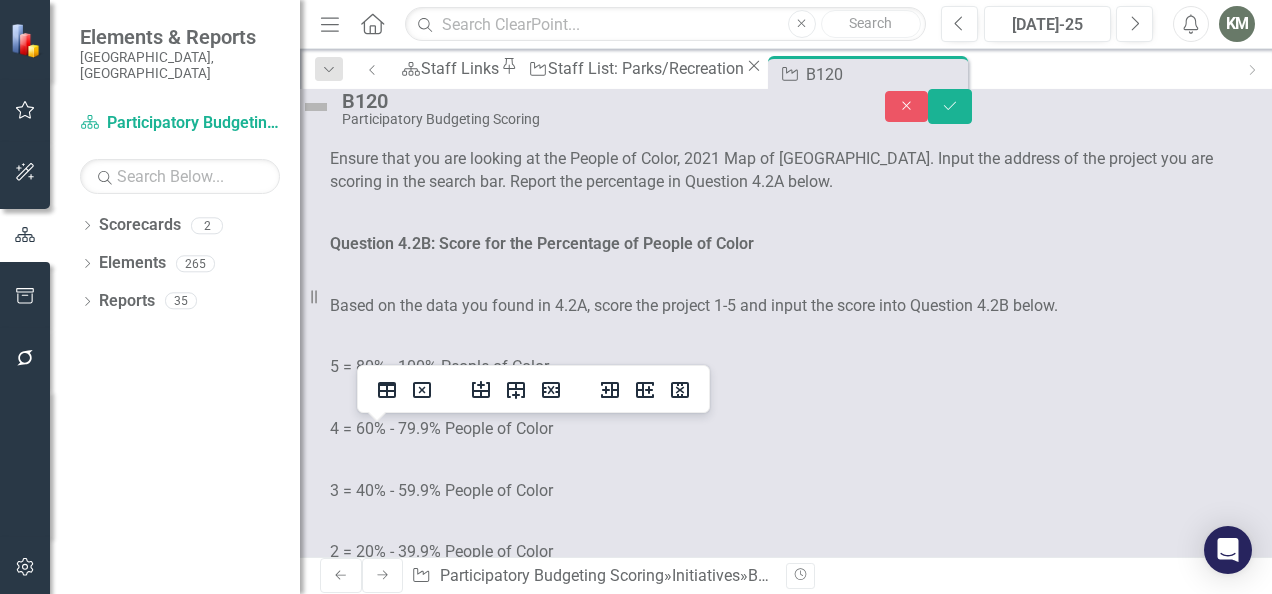 click at bounding box center [428, -307] 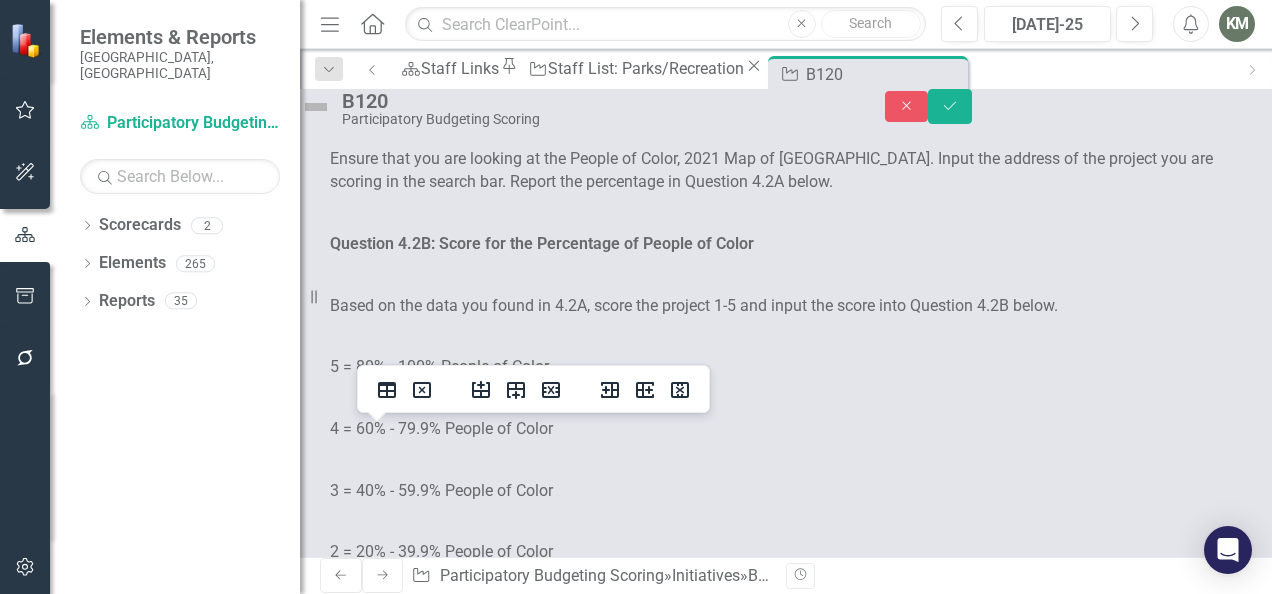 click on "Score - 2  Value - $73,155         Initiative Score Value B120 273,155" at bounding box center [786, -253] 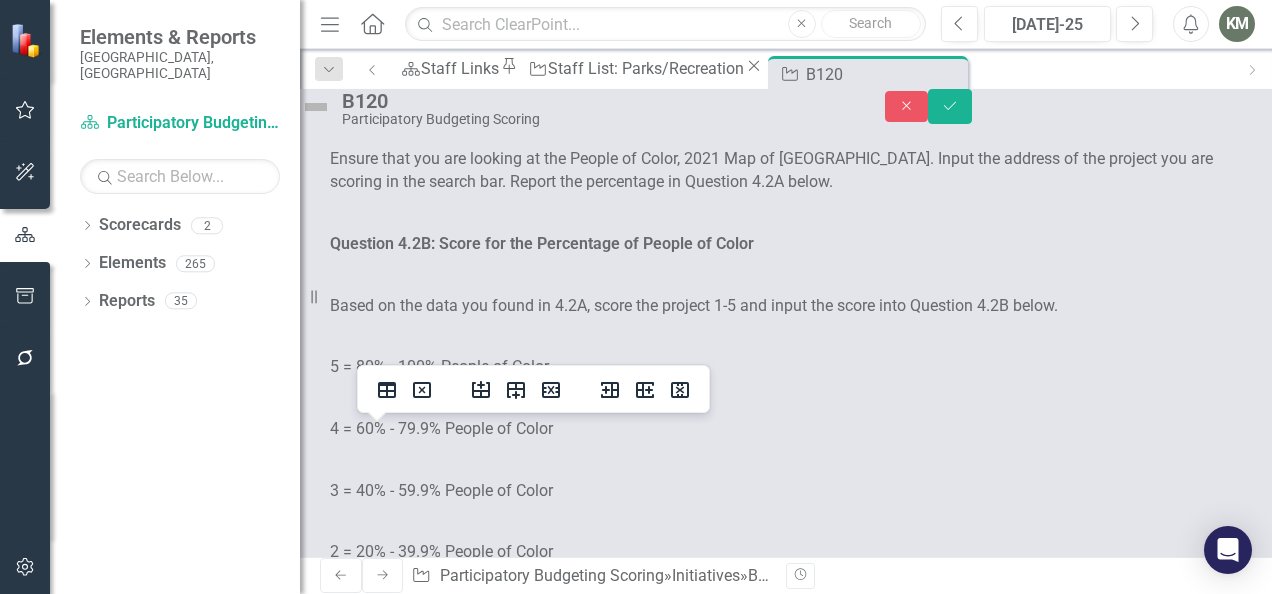 click at bounding box center [486, -307] 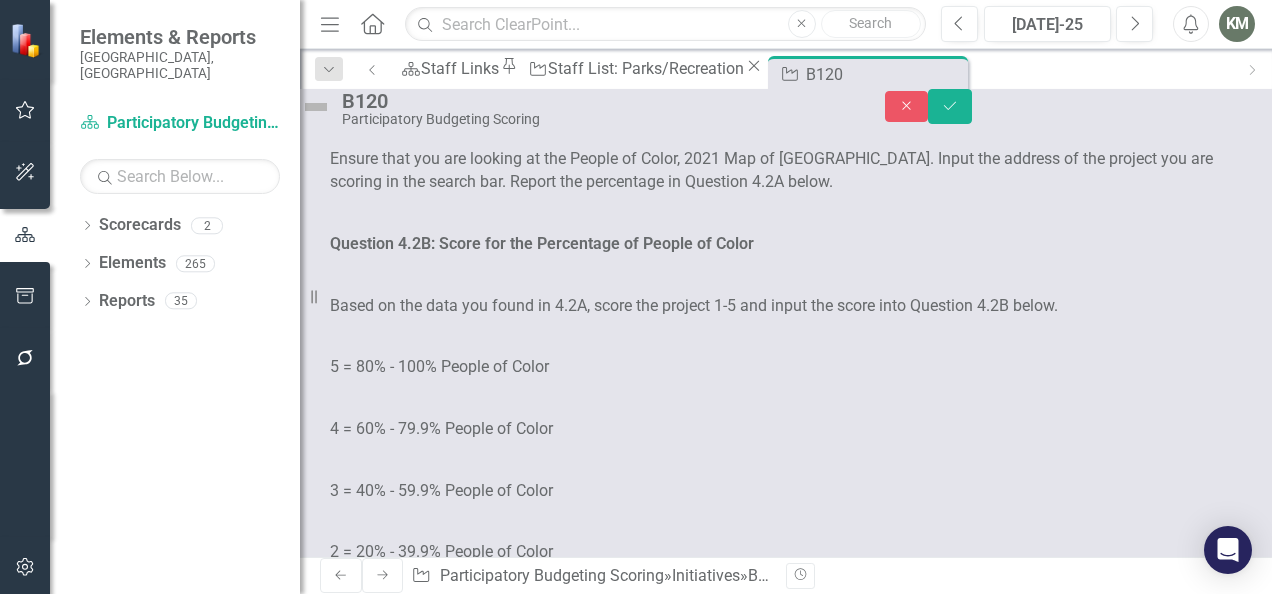scroll, scrollTop: 8, scrollLeft: 0, axis: vertical 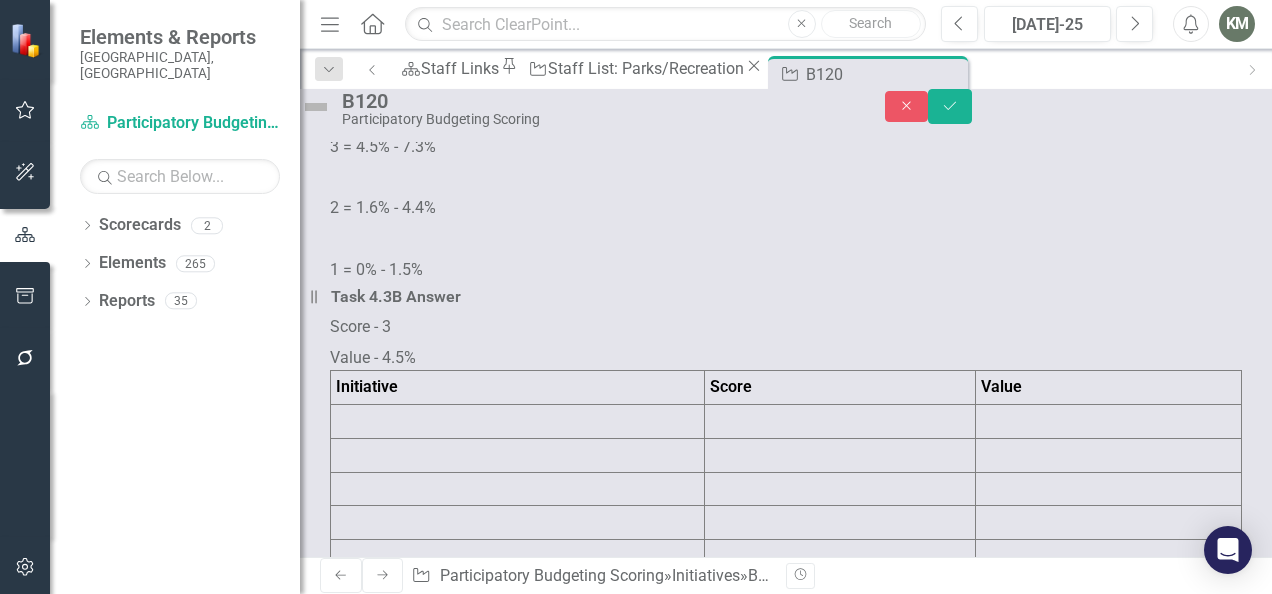 click at bounding box center (518, -665) 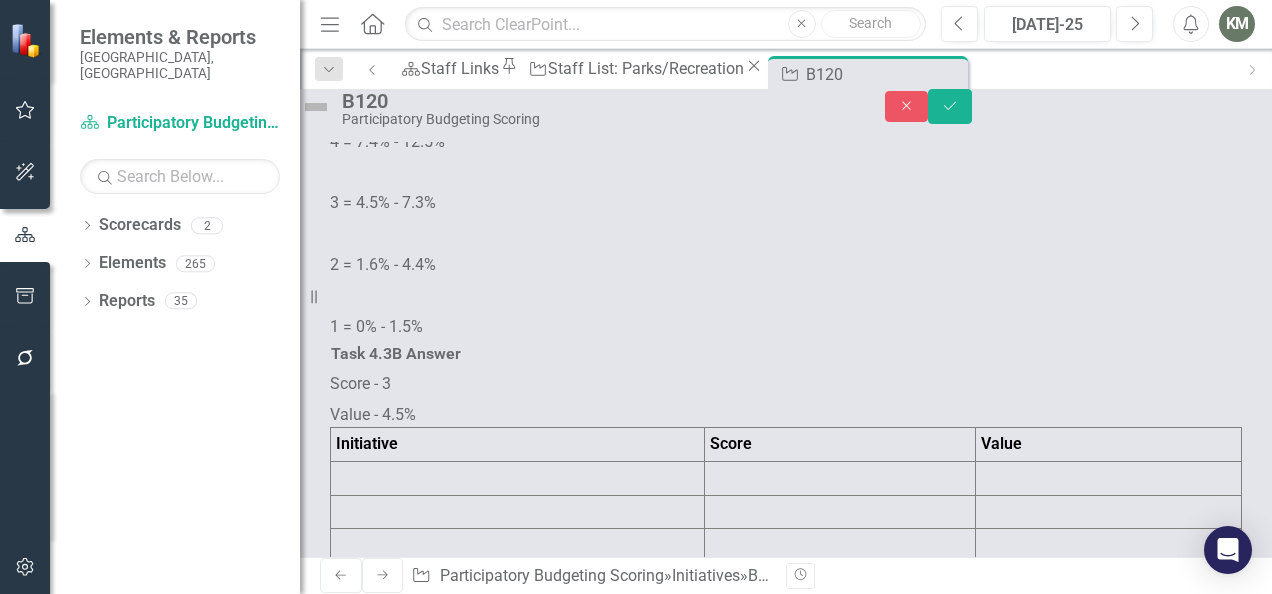 scroll, scrollTop: 0, scrollLeft: 0, axis: both 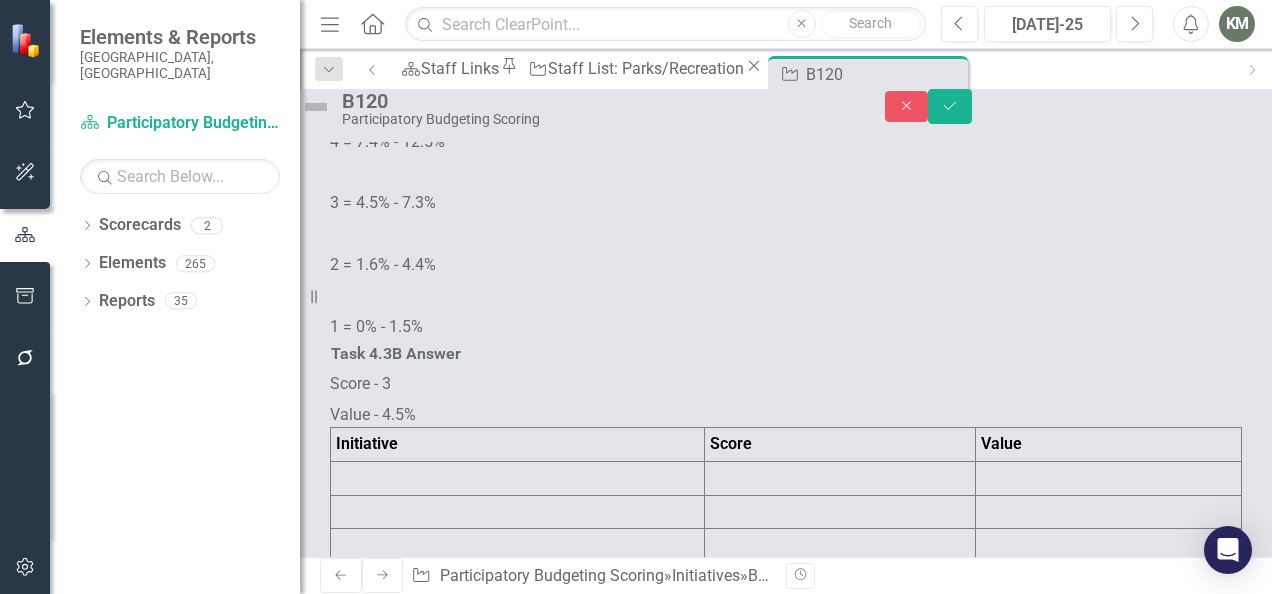 click at bounding box center [372, -594] 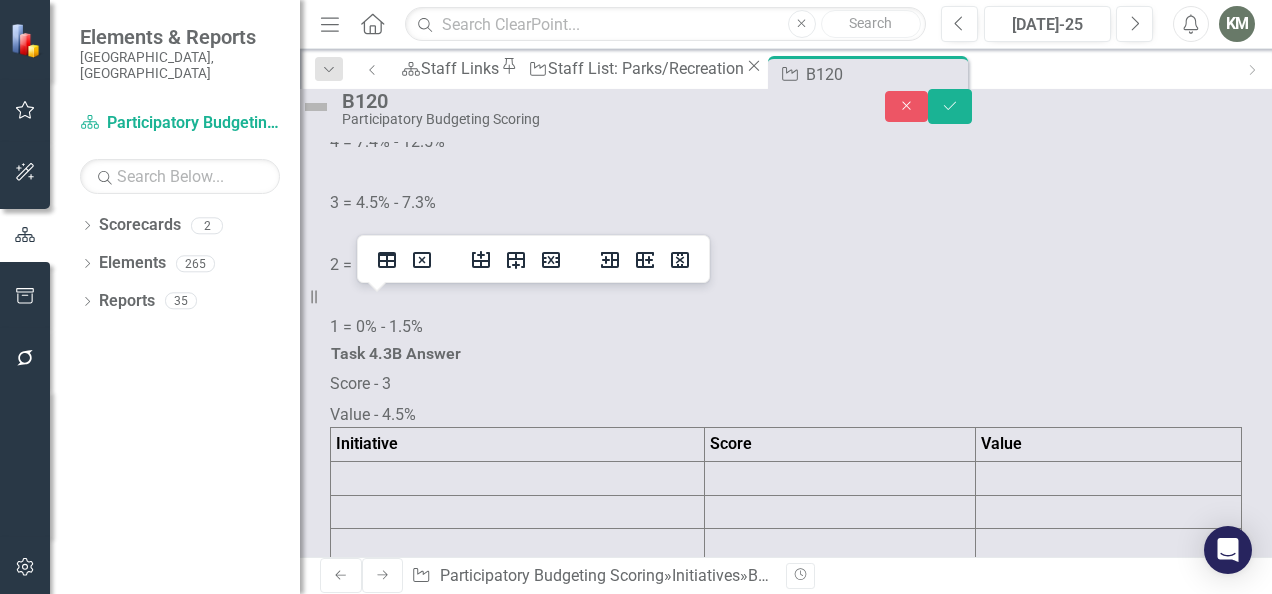 type 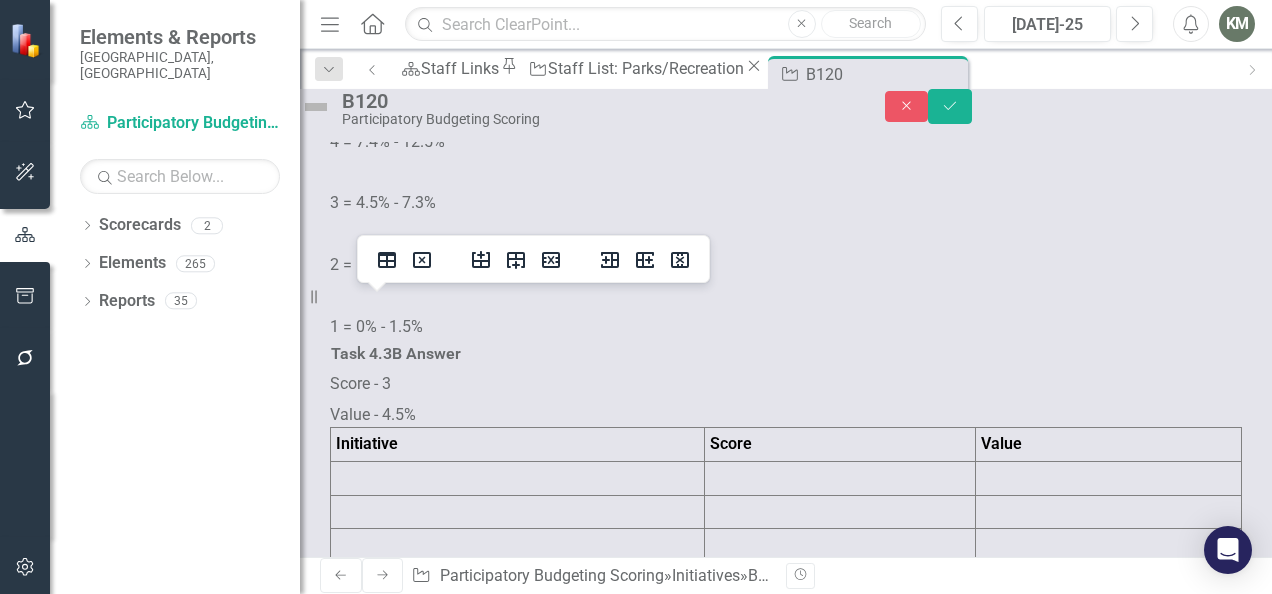 click at bounding box center (428, -594) 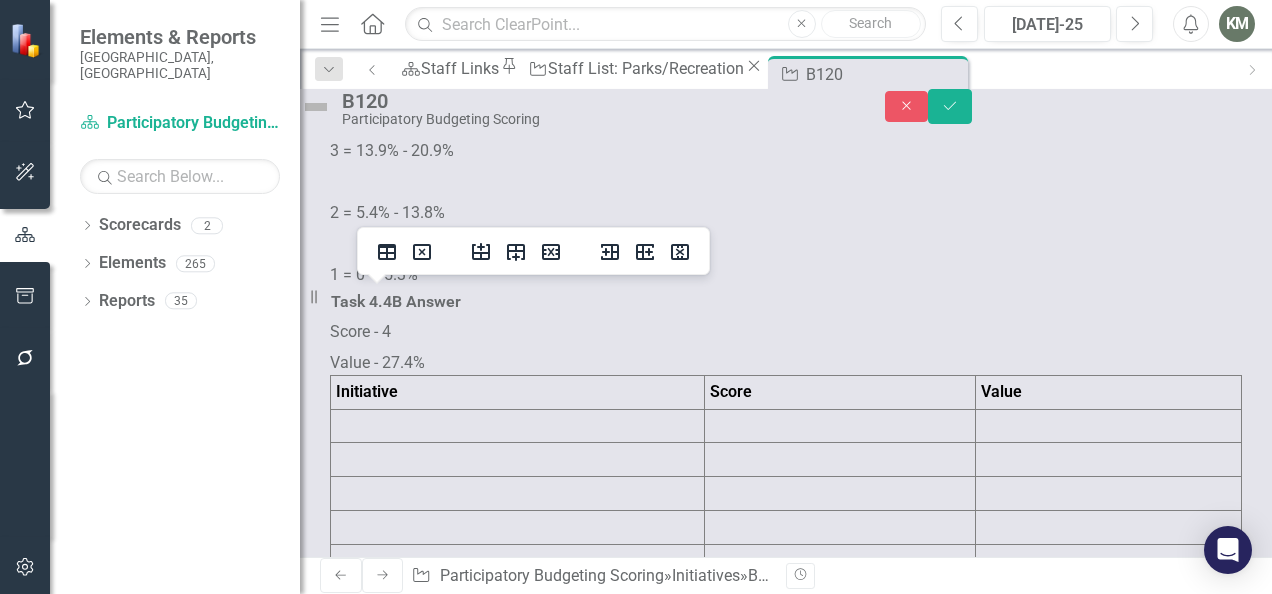scroll, scrollTop: 5686, scrollLeft: 0, axis: vertical 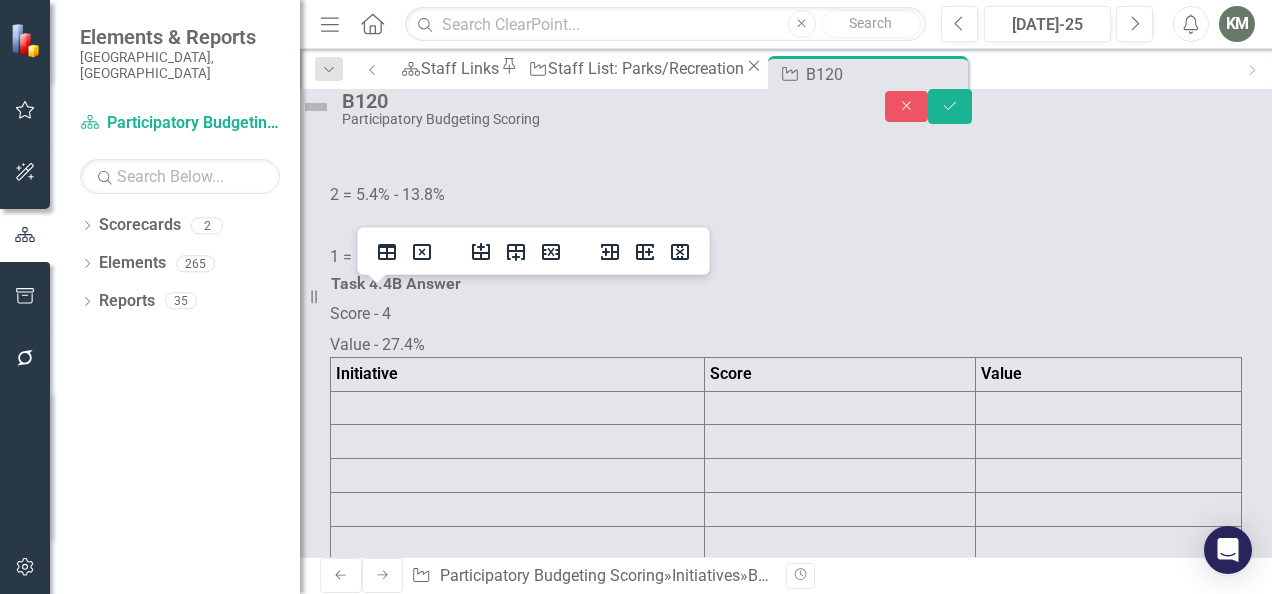 click at bounding box center (518, -678) 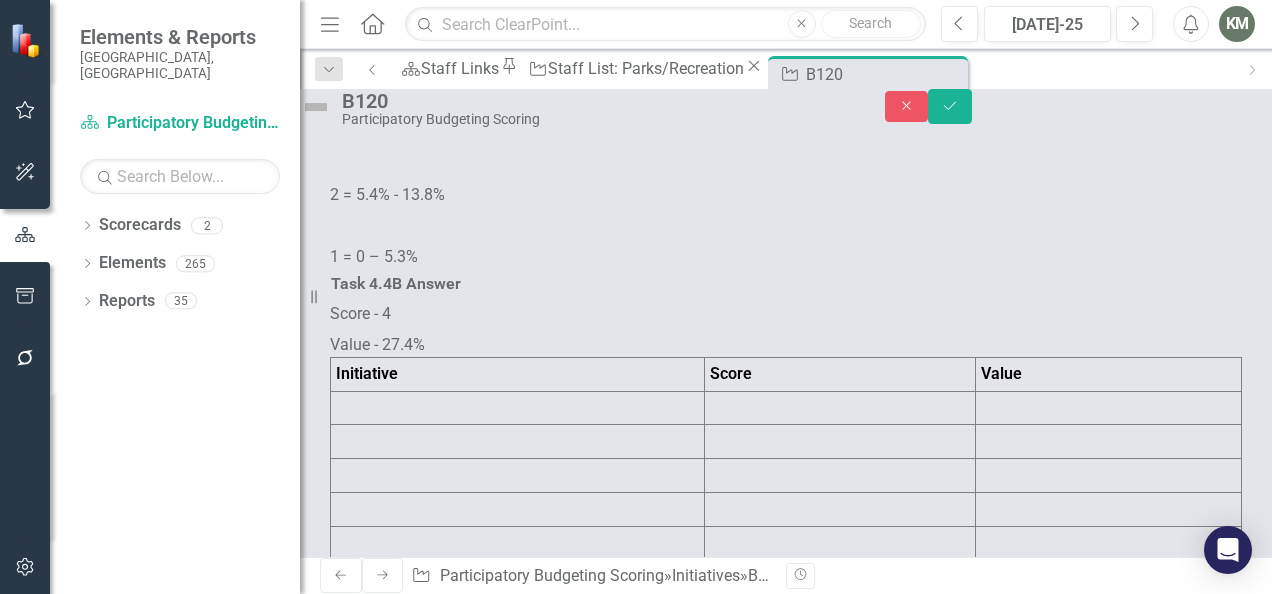 click at bounding box center [518, -678] 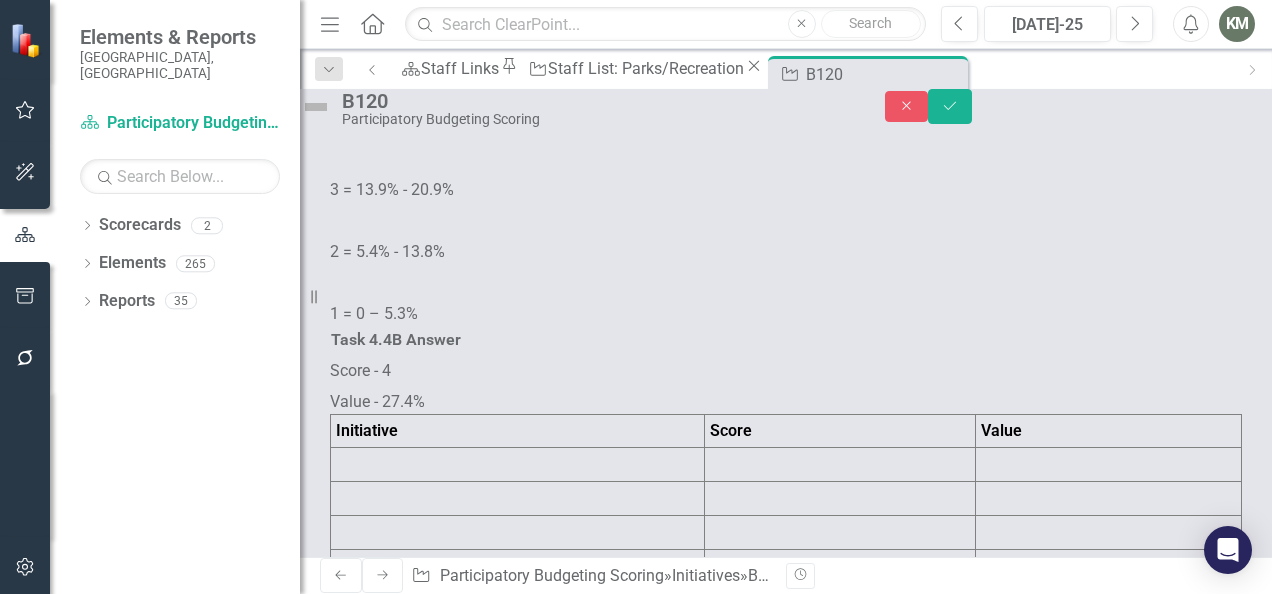 scroll, scrollTop: 6, scrollLeft: 0, axis: vertical 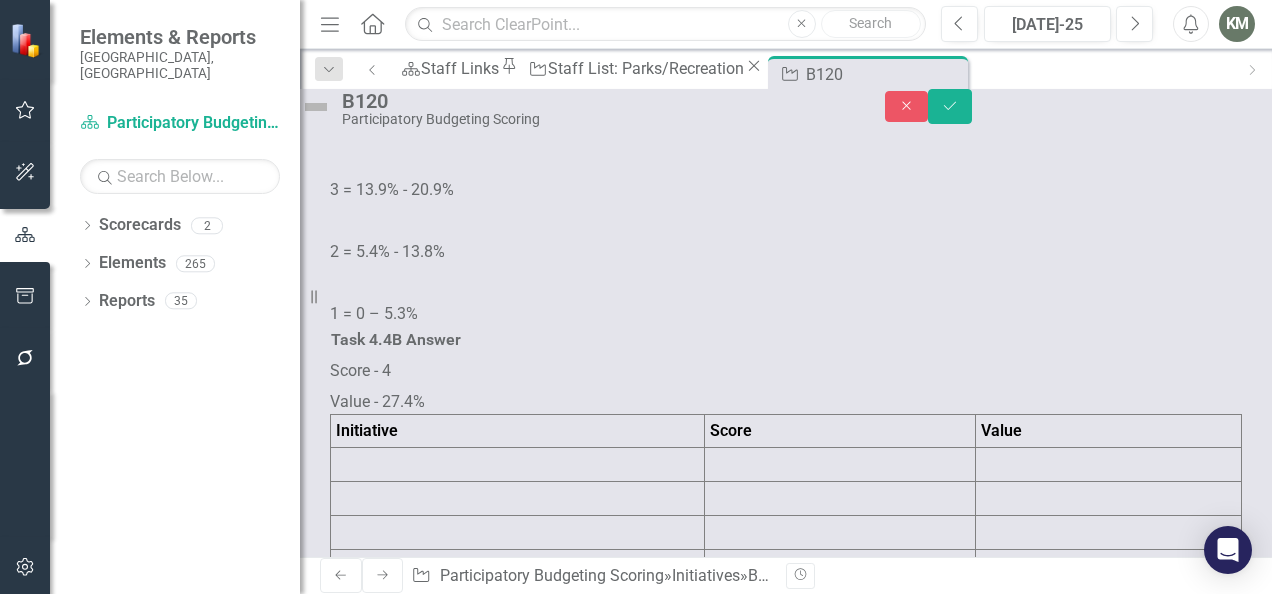 click at bounding box center (428, -613) 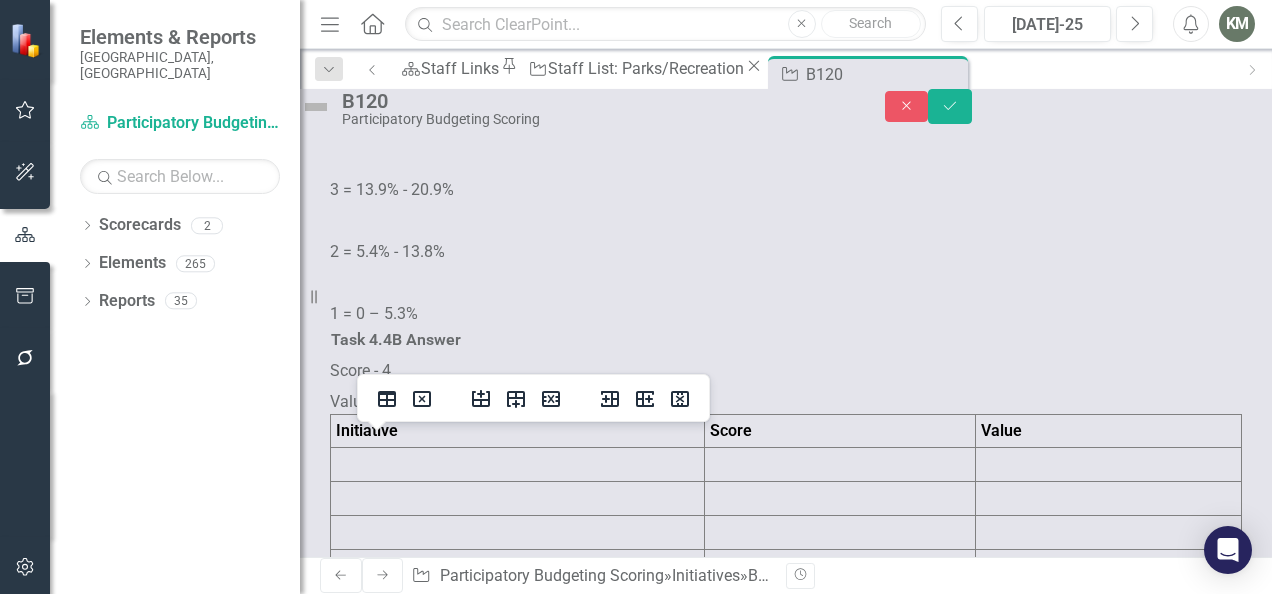 type 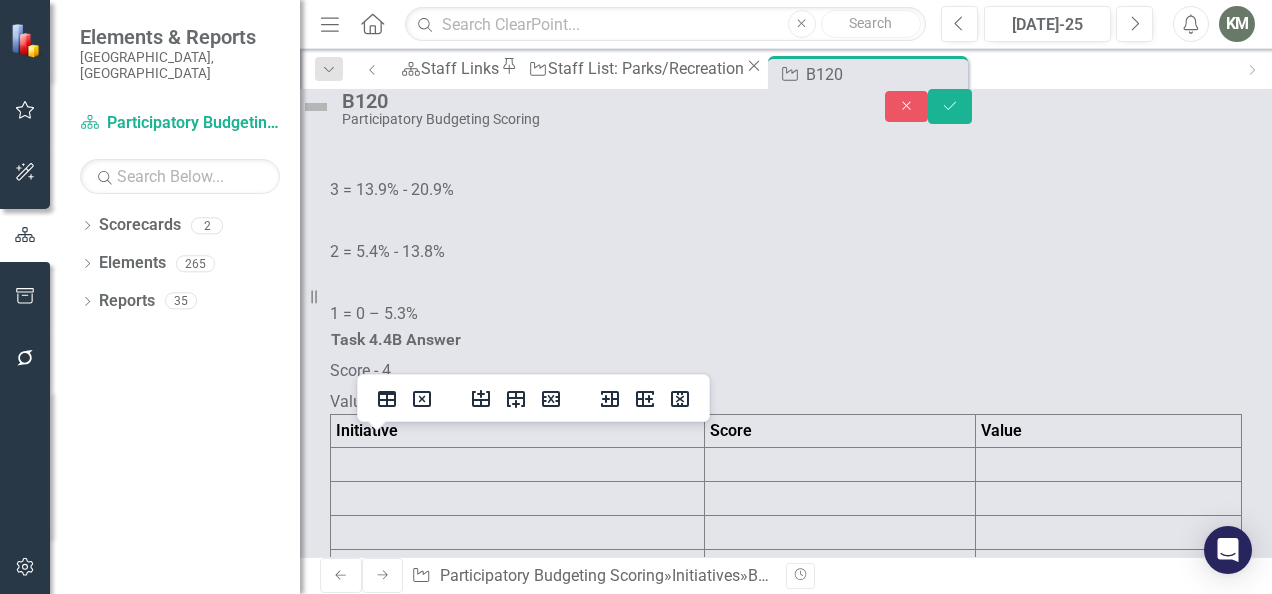 click at bounding box center [475, -613] 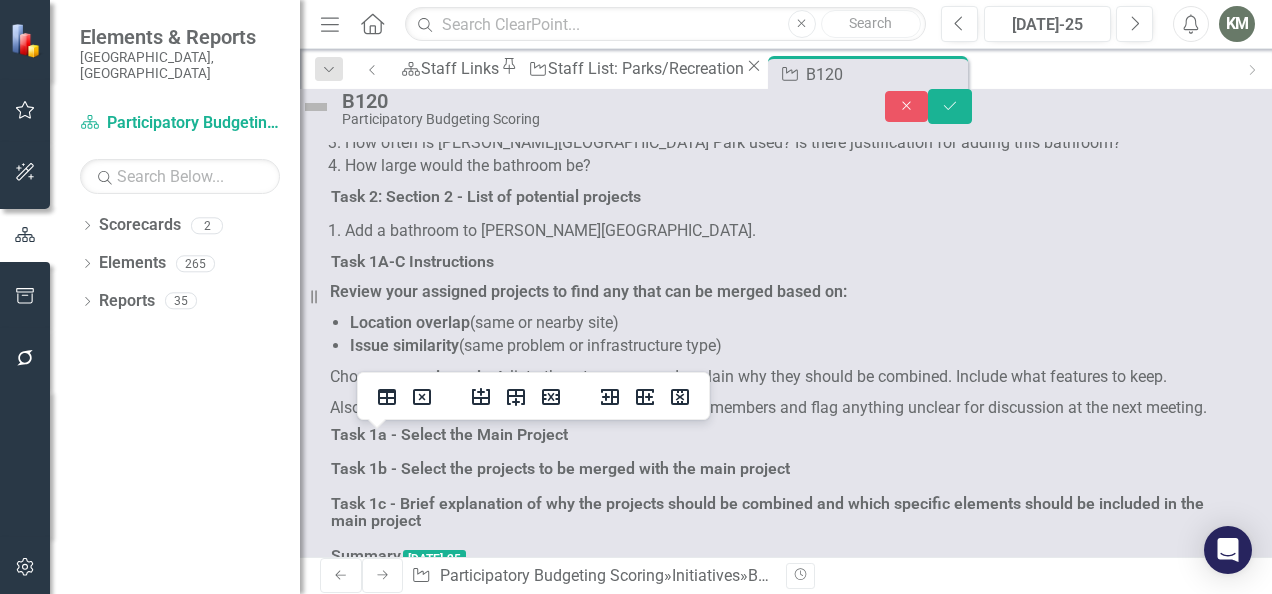 scroll, scrollTop: 7144, scrollLeft: 0, axis: vertical 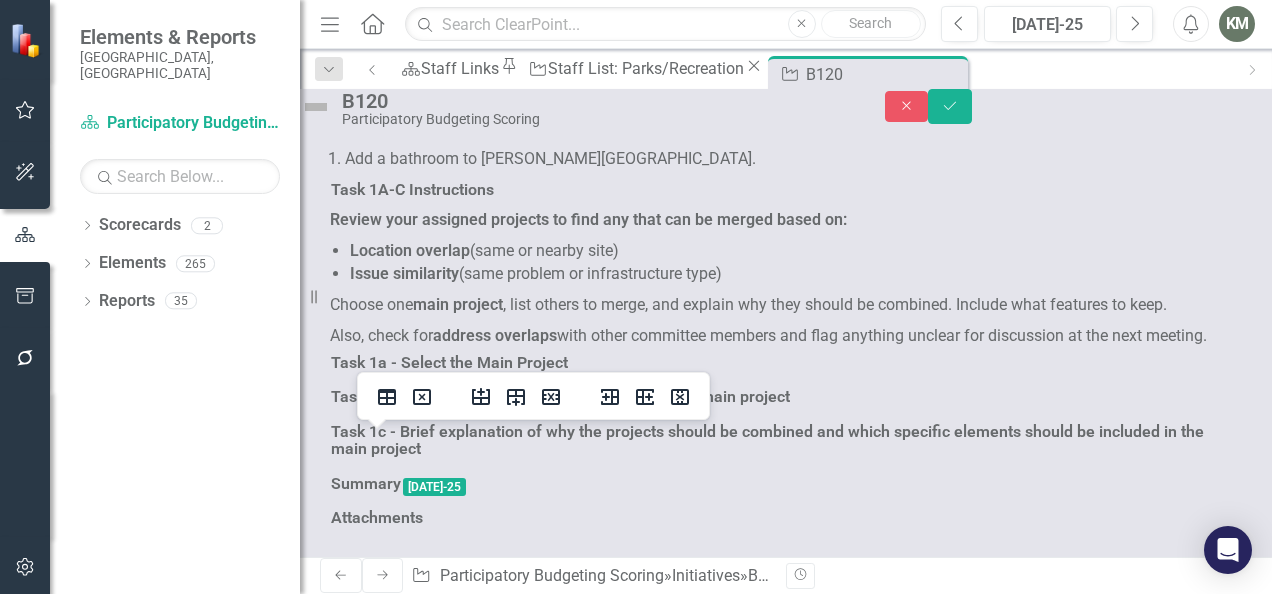 click at bounding box center (518, -664) 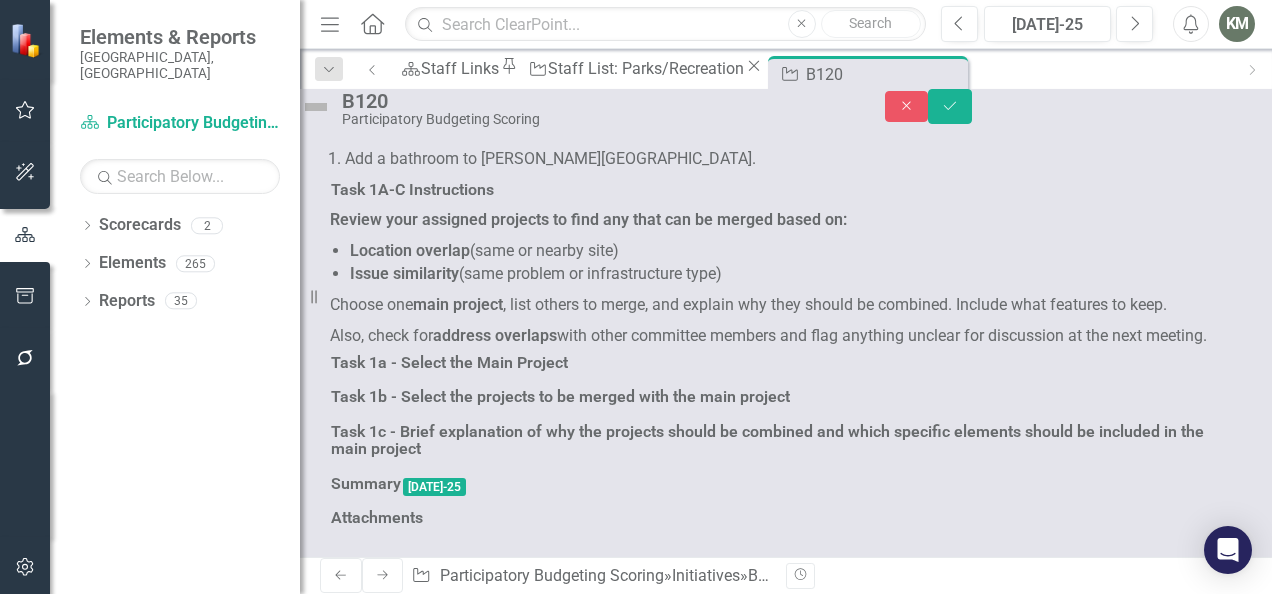 click at bounding box center (518, -664) 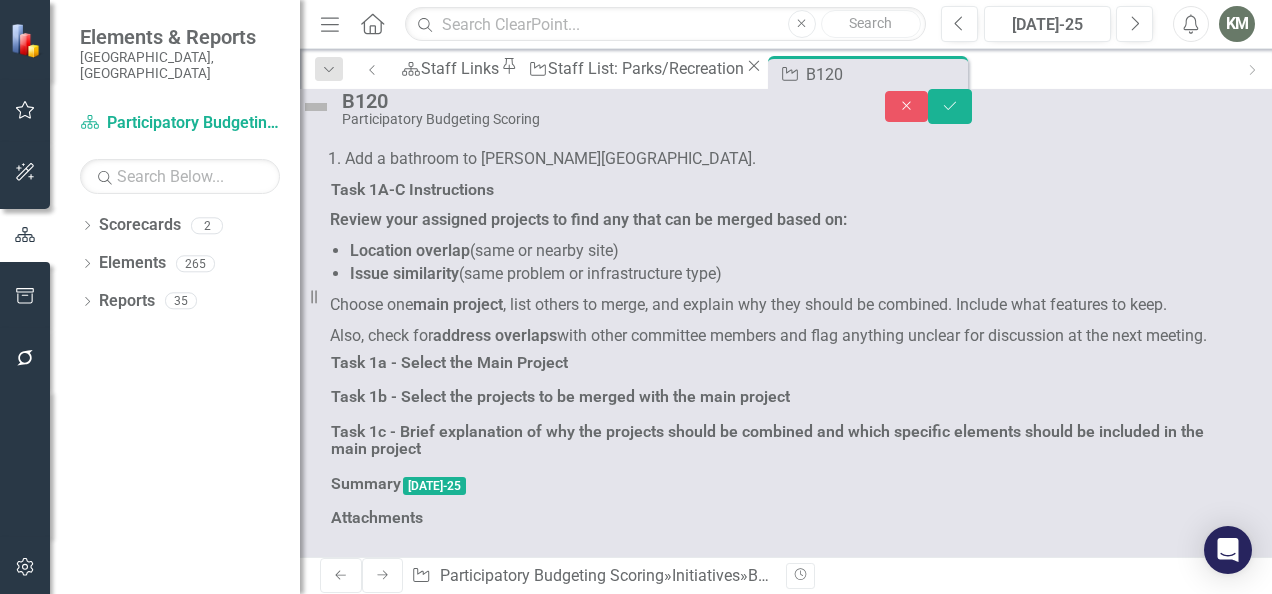 scroll, scrollTop: 0, scrollLeft: 0, axis: both 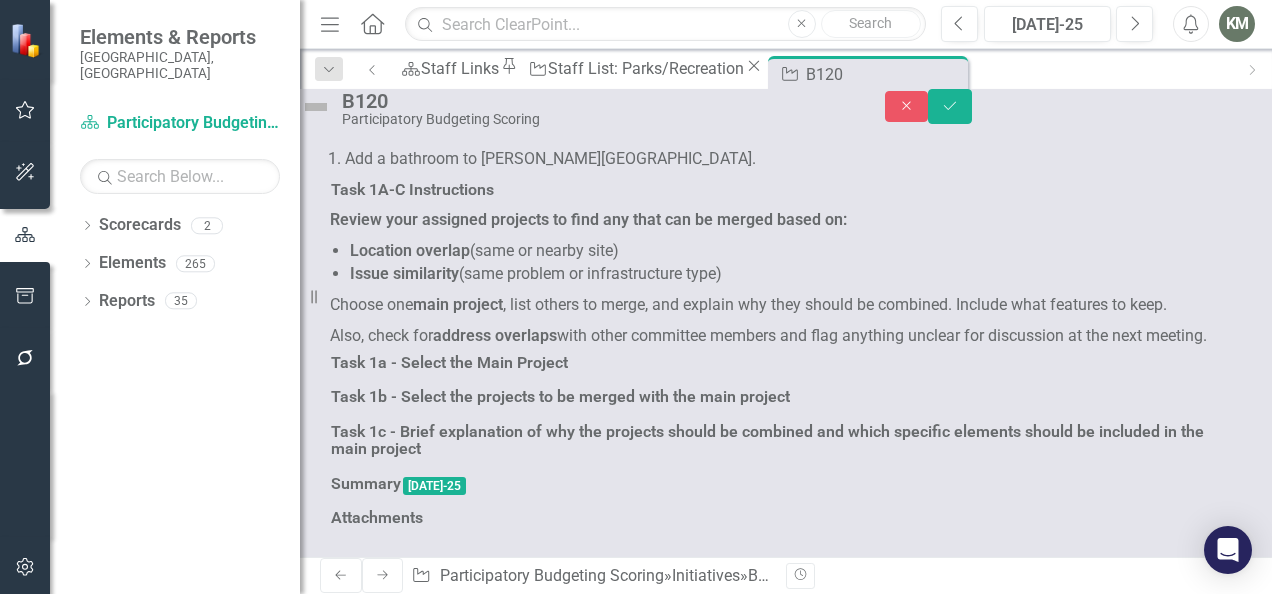 click at bounding box center [372, -651] 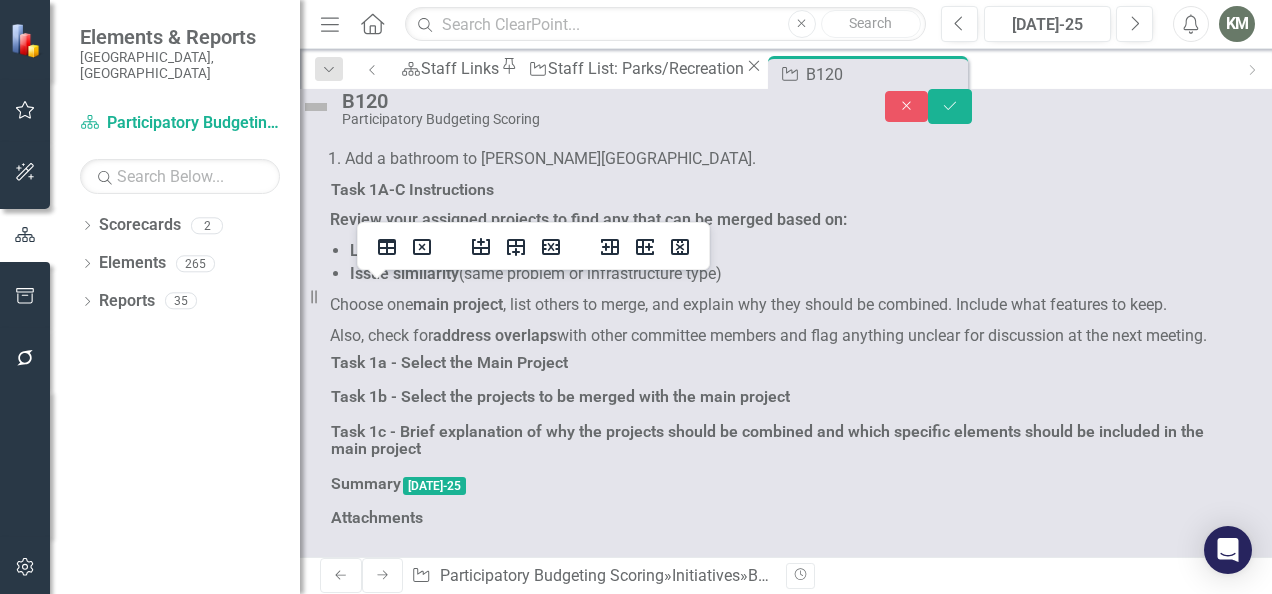 type 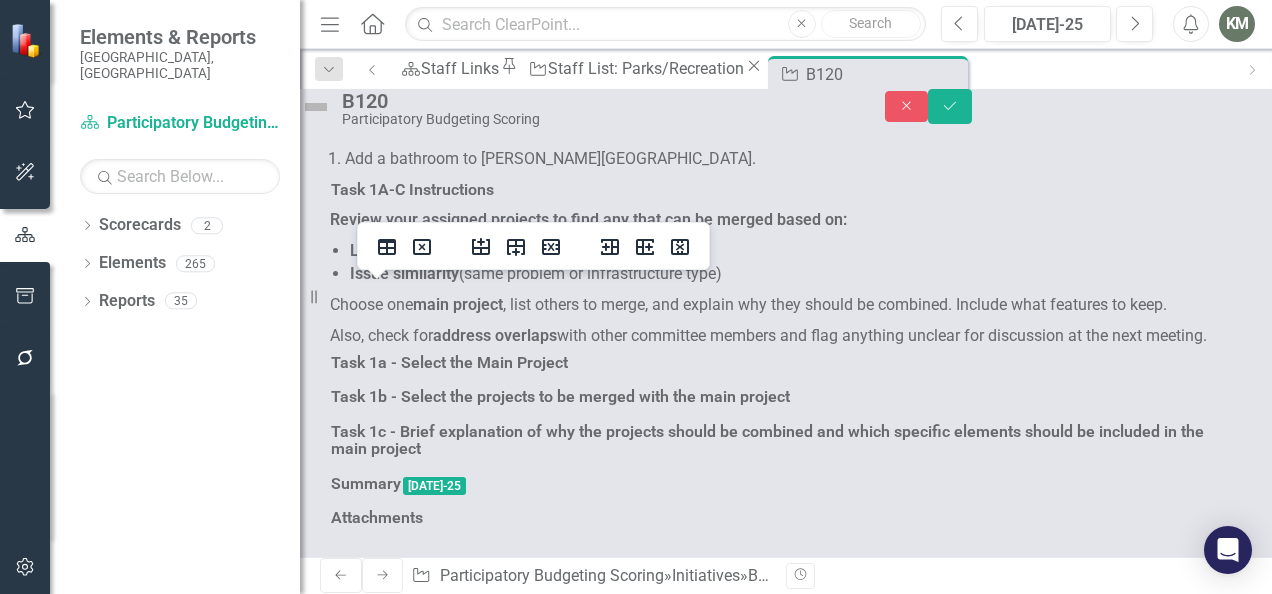 click at bounding box center (428, -651) 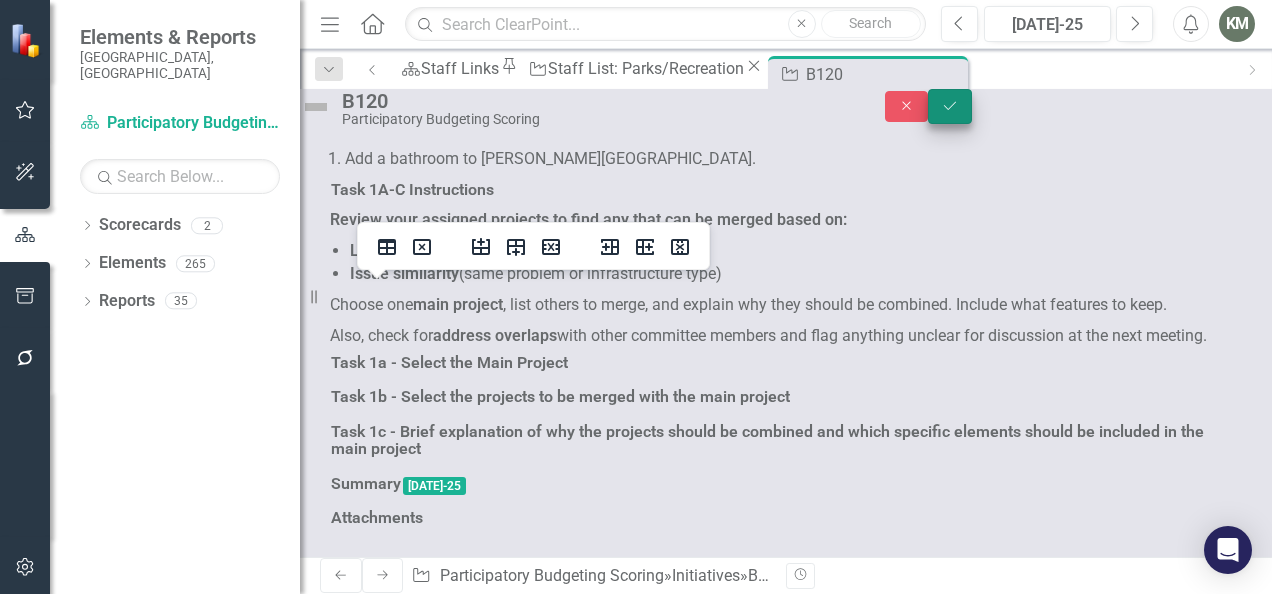 click on "Save" at bounding box center (950, 106) 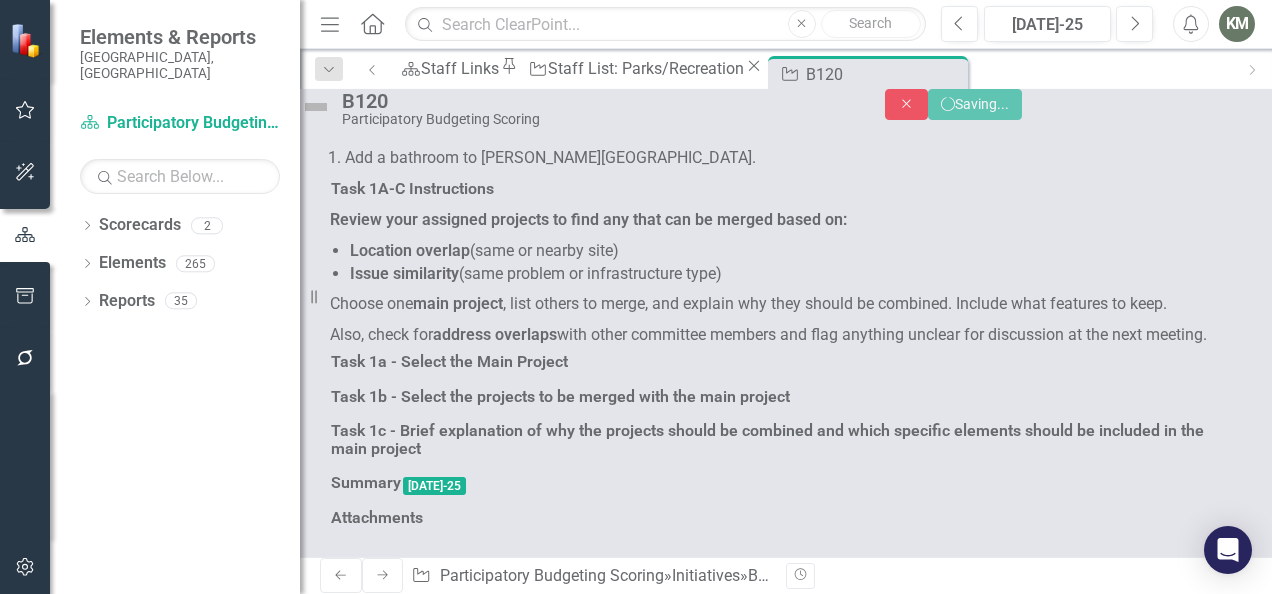 scroll, scrollTop: 6934, scrollLeft: 0, axis: vertical 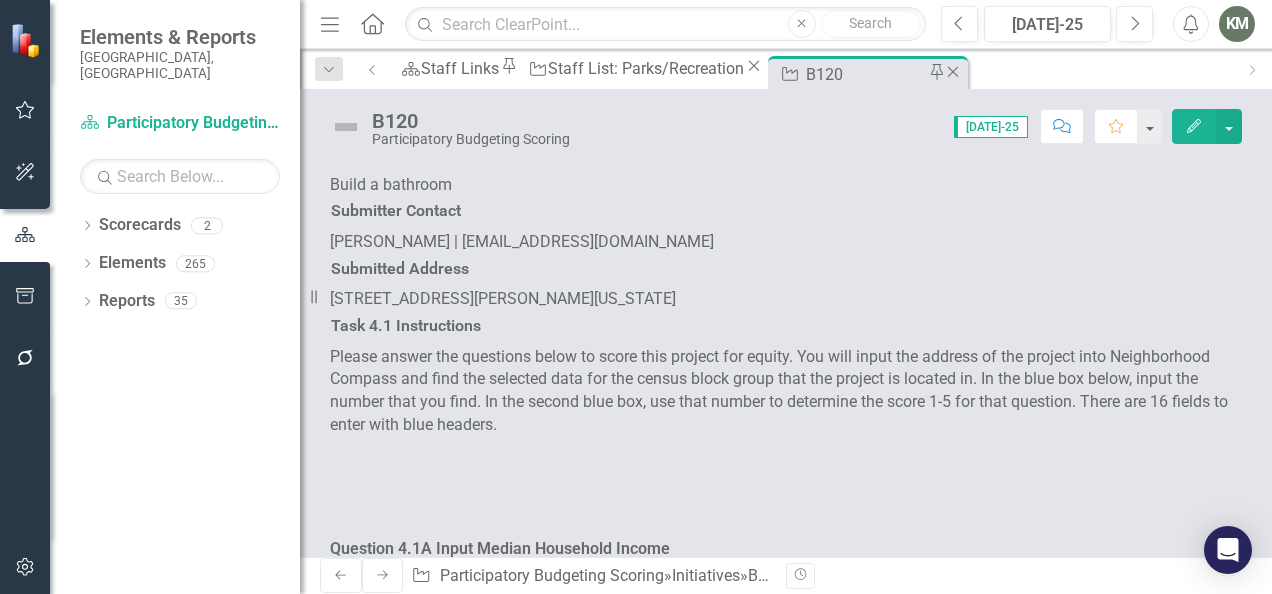 click on "Close" 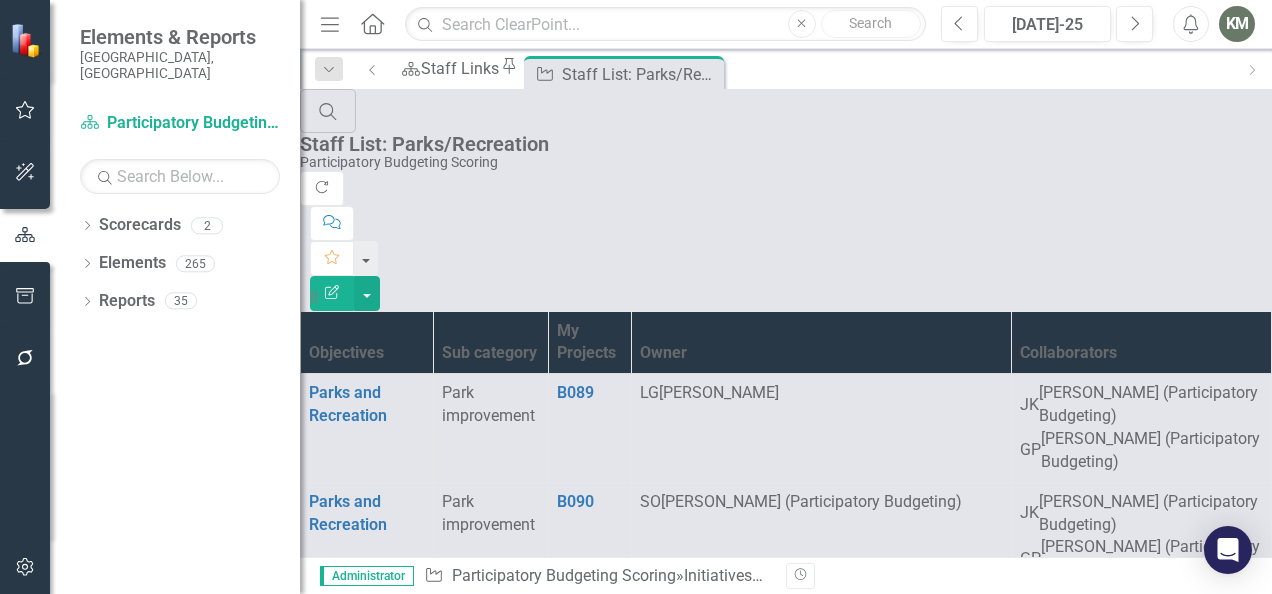 click on "1" at bounding box center [333, 3112] 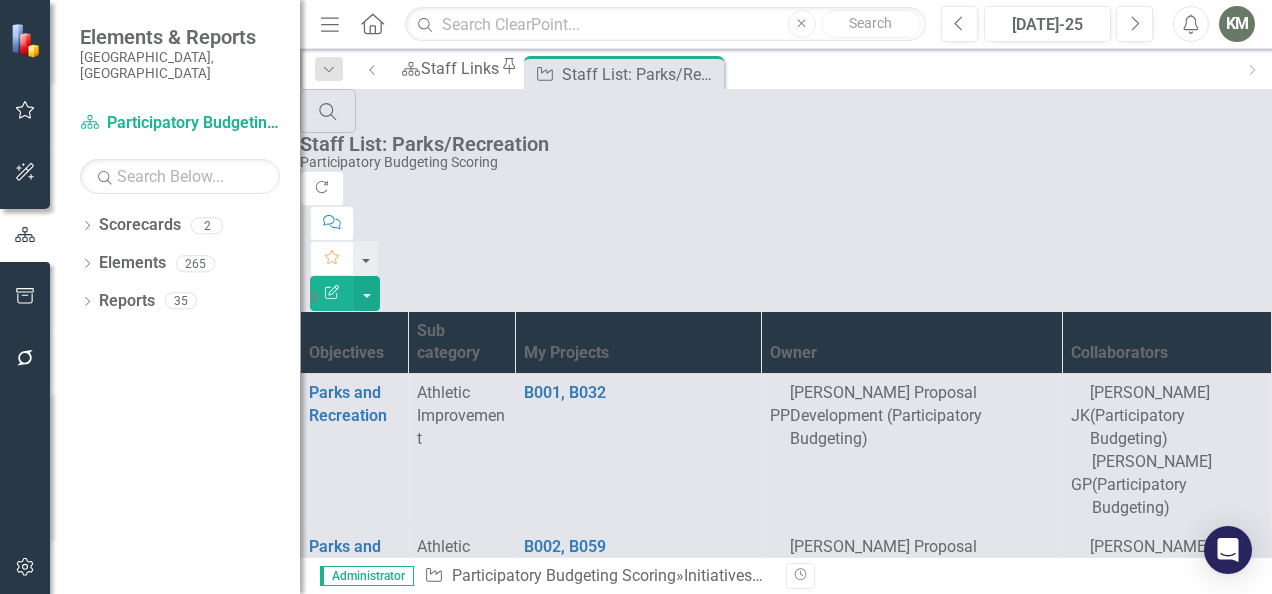 scroll, scrollTop: 564, scrollLeft: 0, axis: vertical 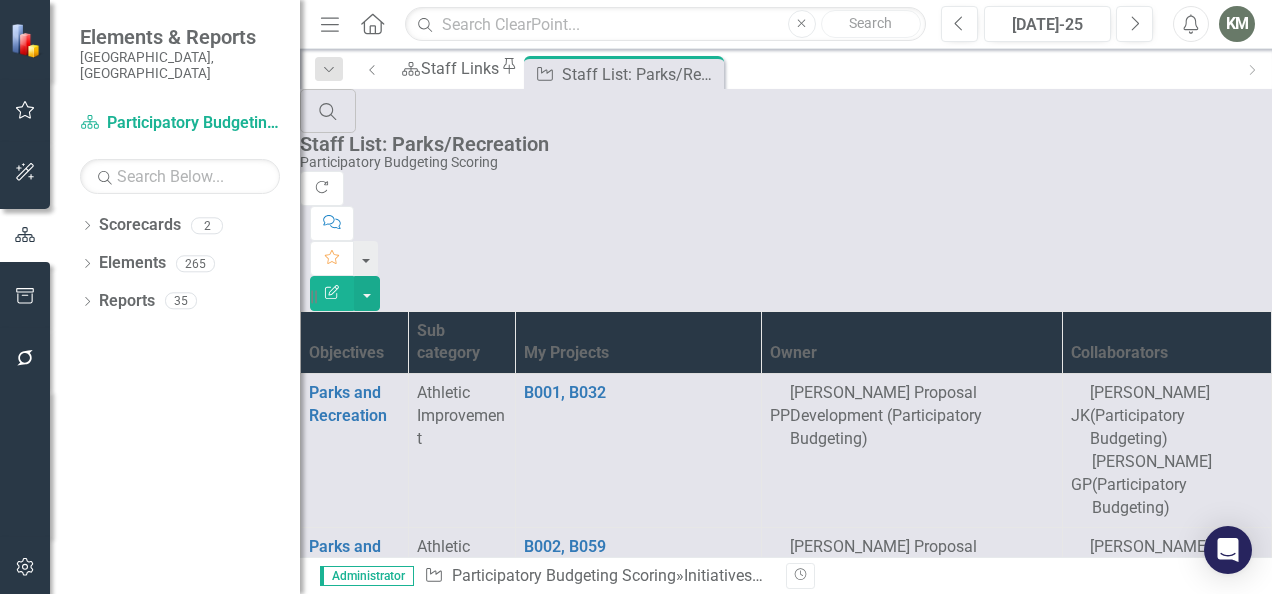 click on "B010" at bounding box center (542, 1009) 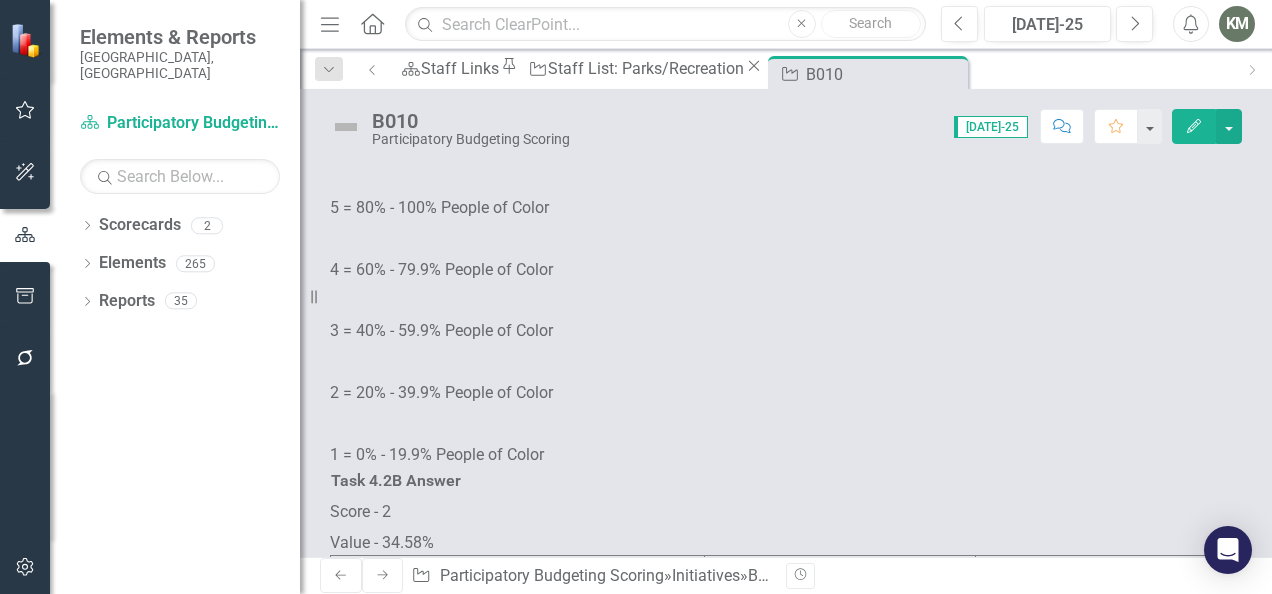 scroll, scrollTop: 3246, scrollLeft: 0, axis: vertical 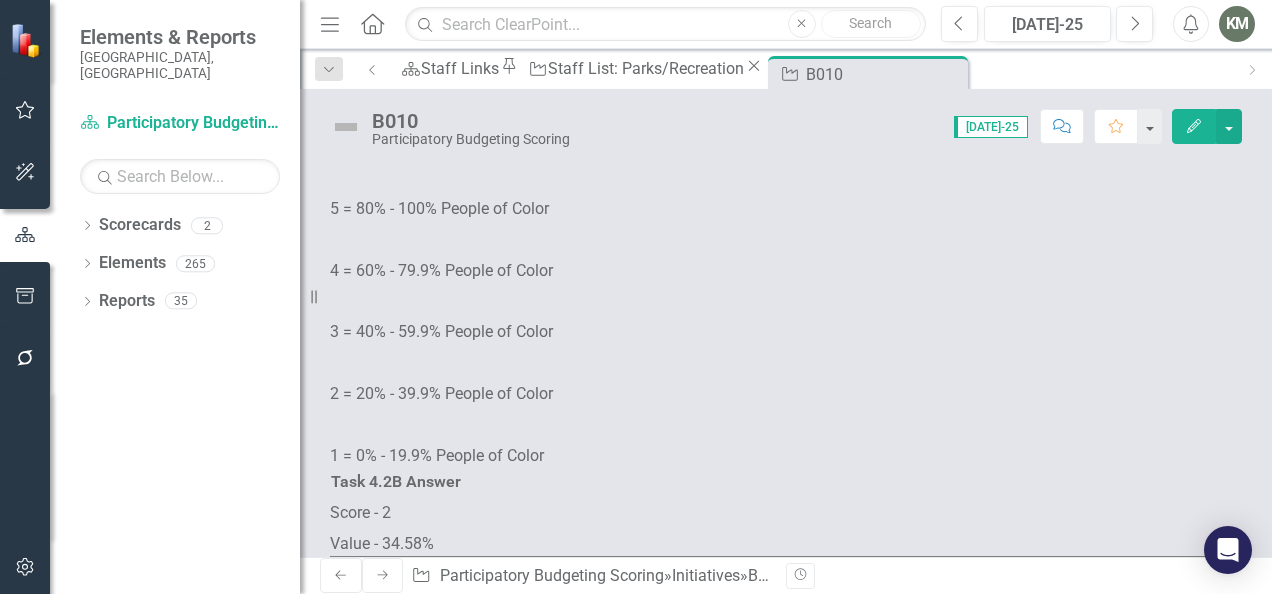 click at bounding box center (518, -479) 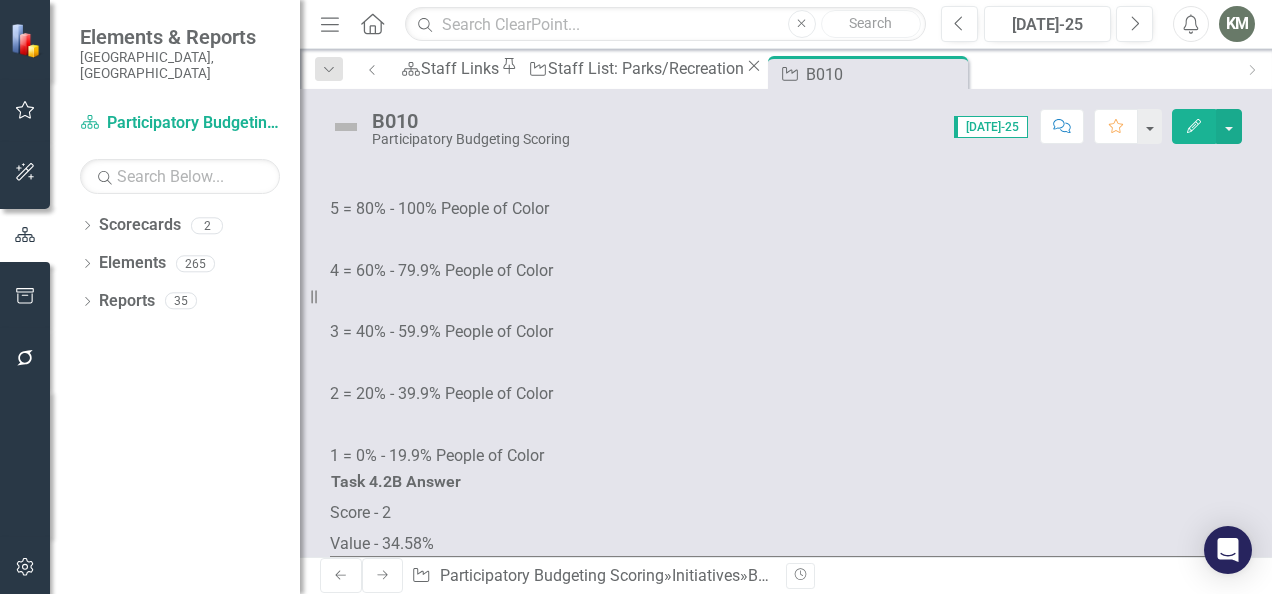 click at bounding box center (518, -479) 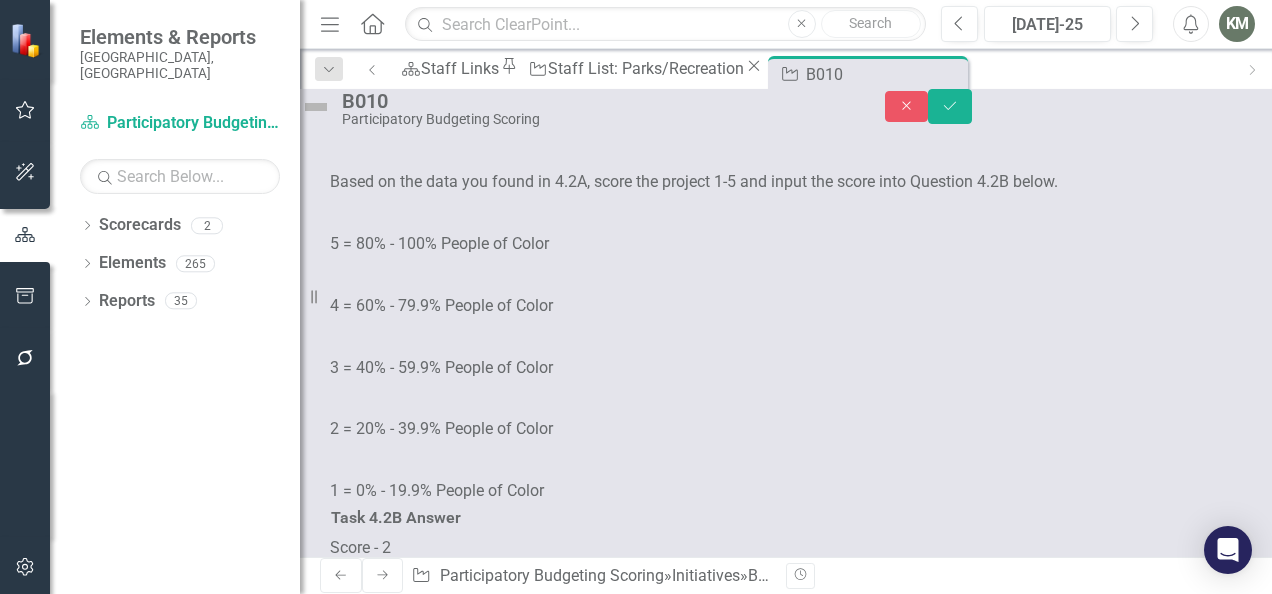 scroll, scrollTop: 0, scrollLeft: 0, axis: both 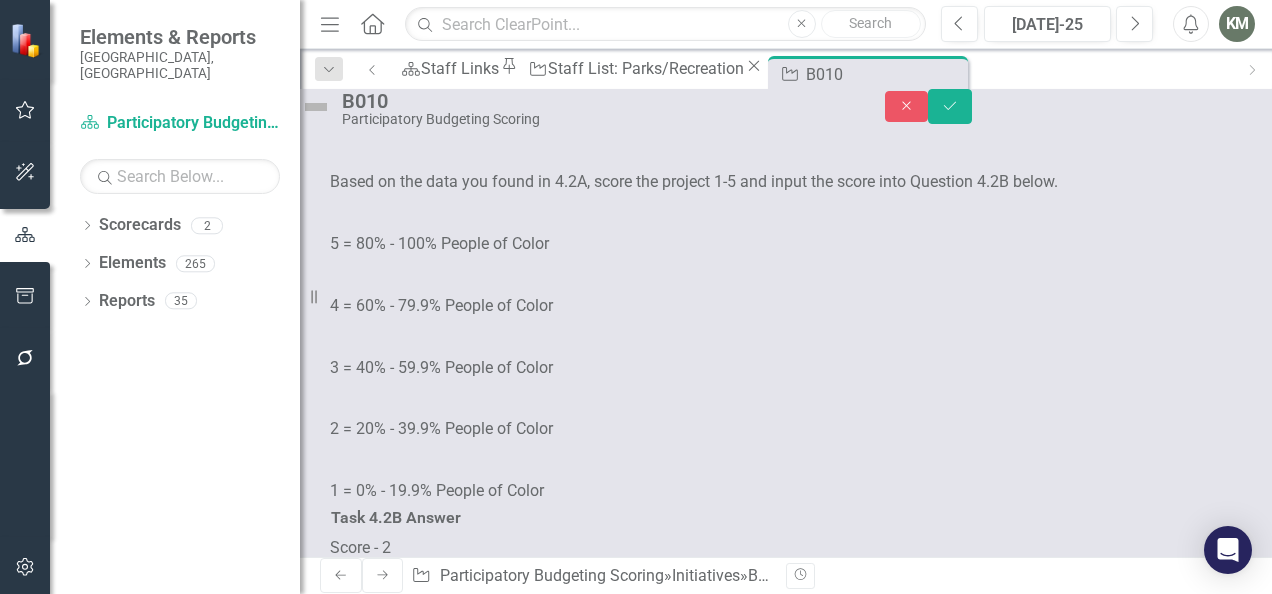 click at bounding box center [372, -430] 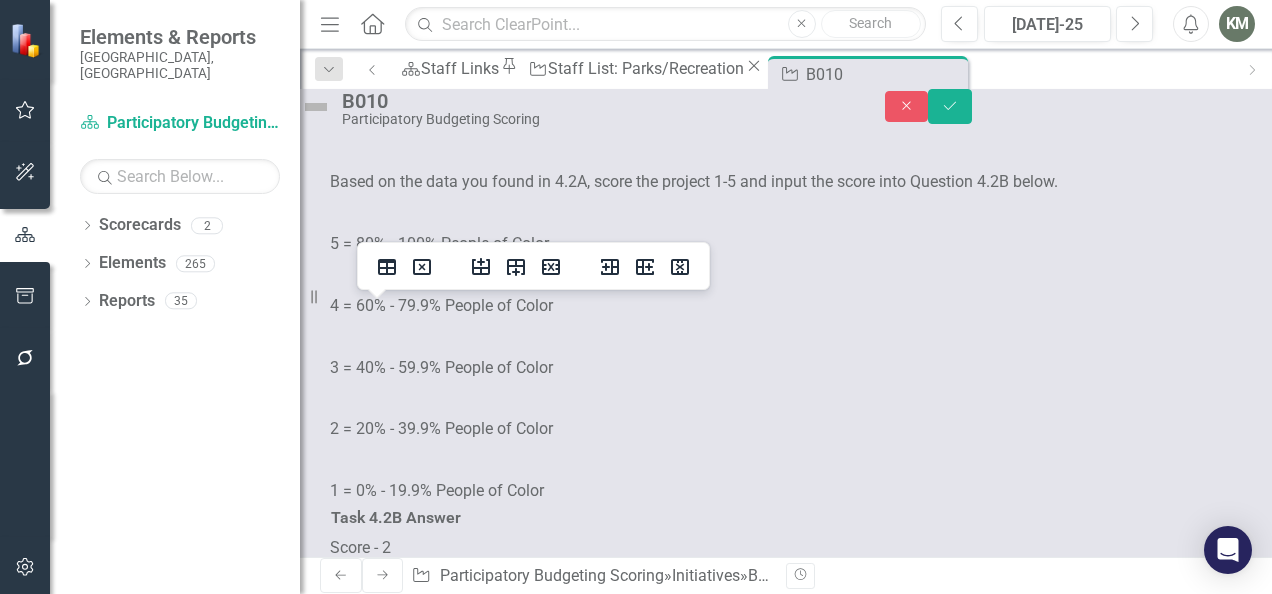 type 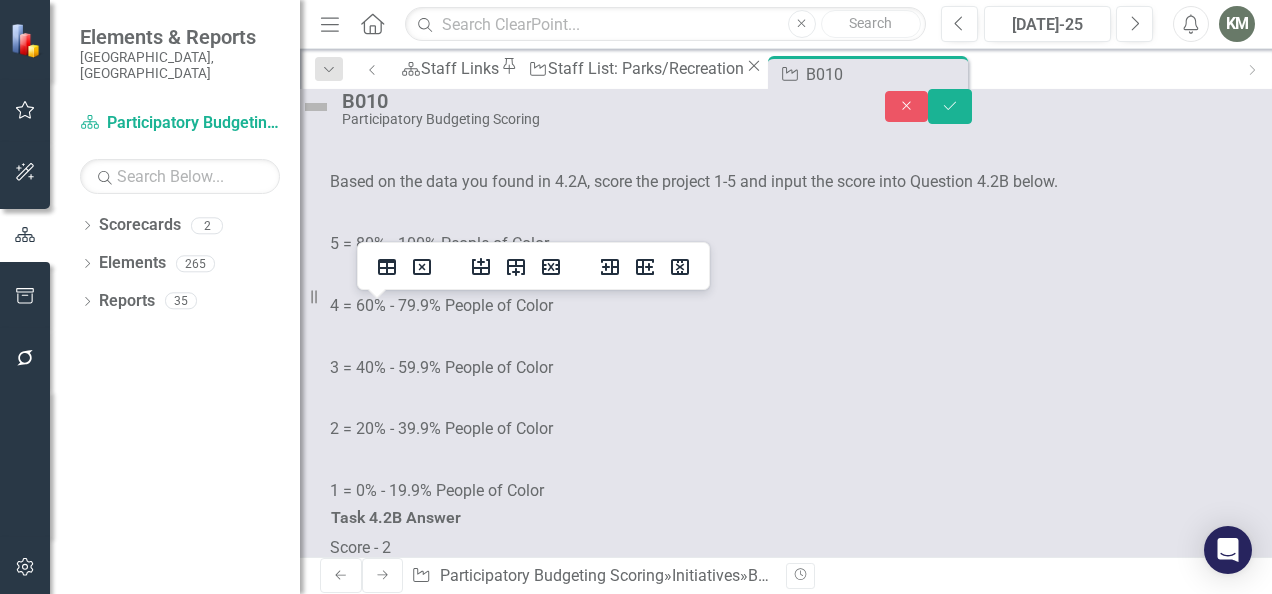 click at bounding box center (428, -430) 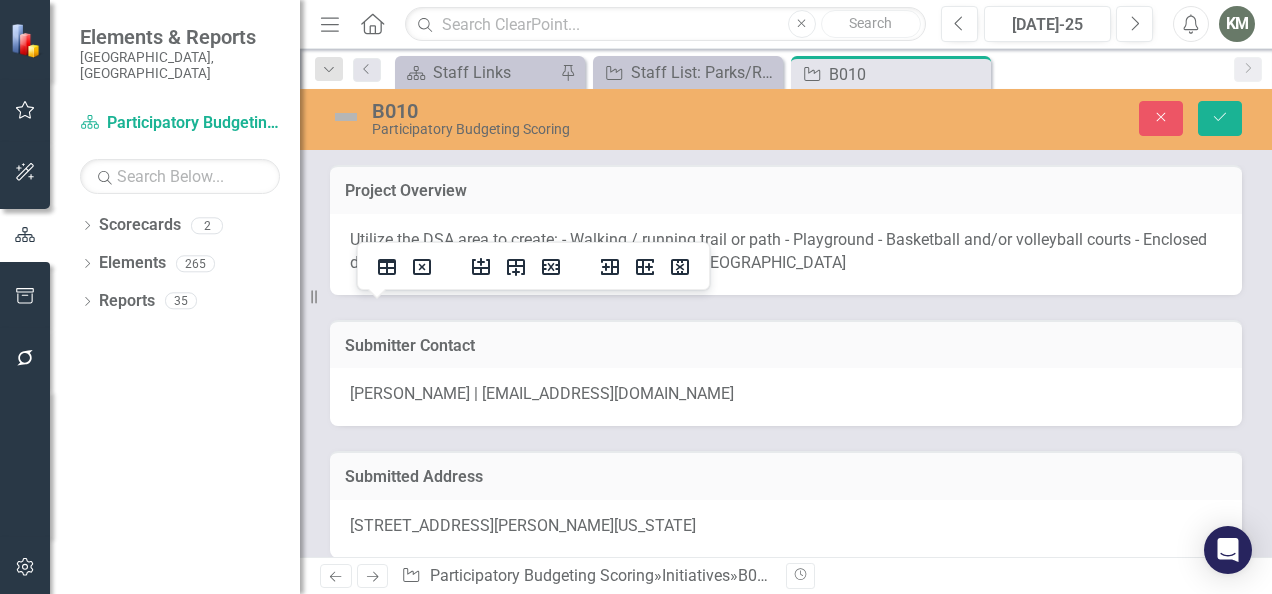 scroll, scrollTop: 8, scrollLeft: 0, axis: vertical 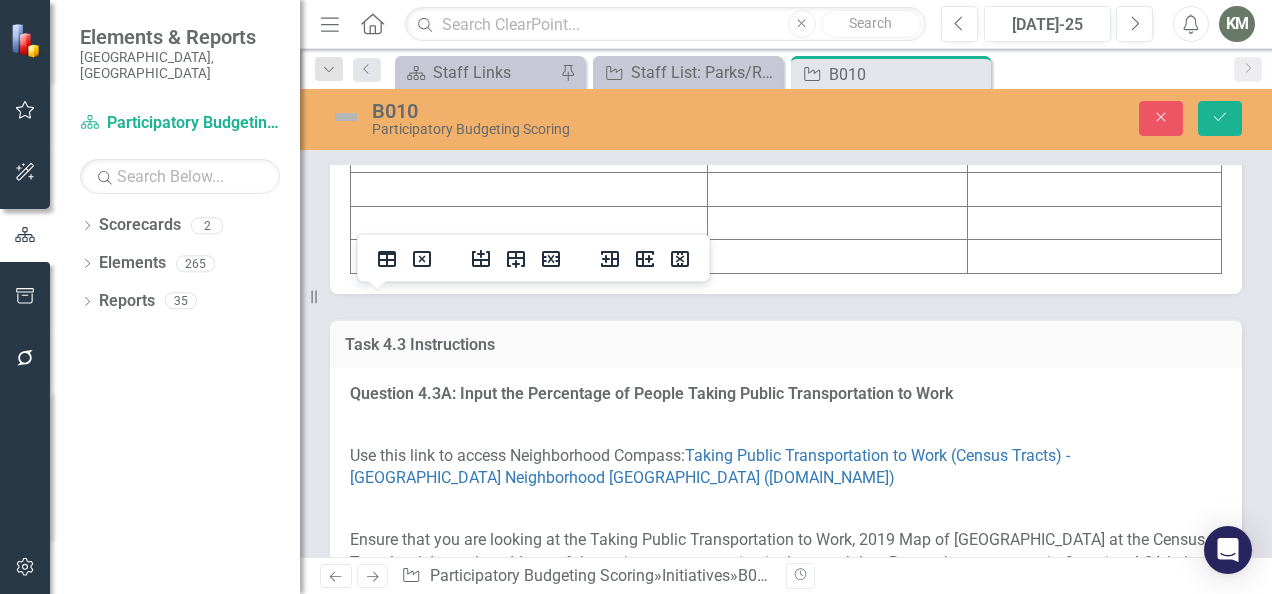click at bounding box center [529, -14] 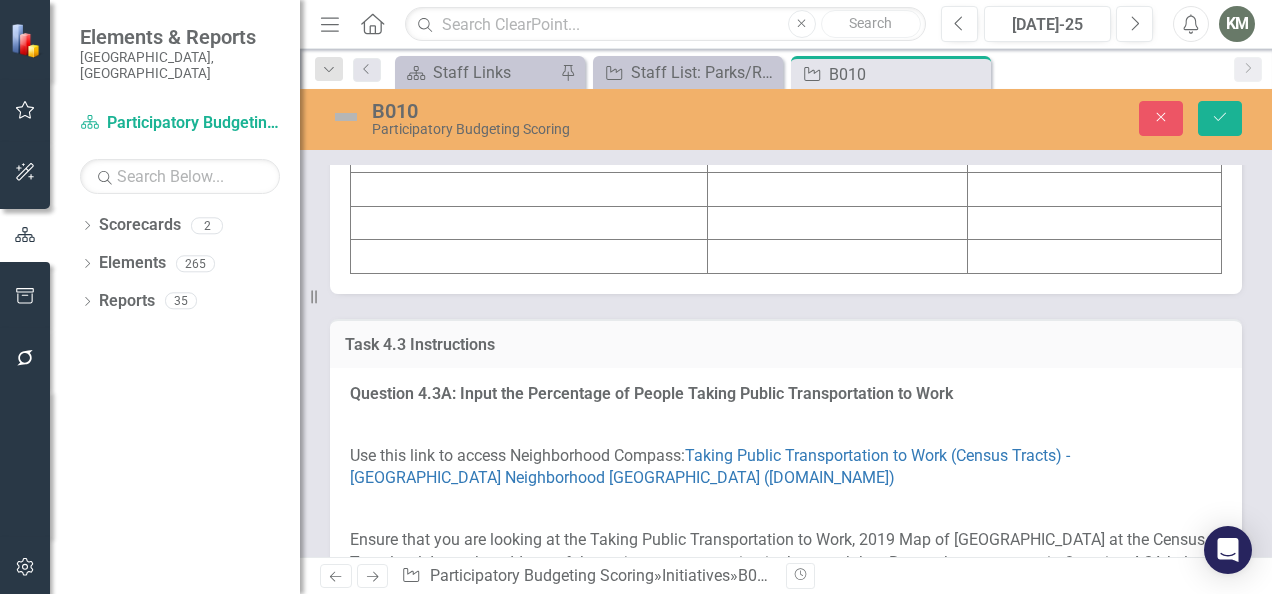click at bounding box center (529, -14) 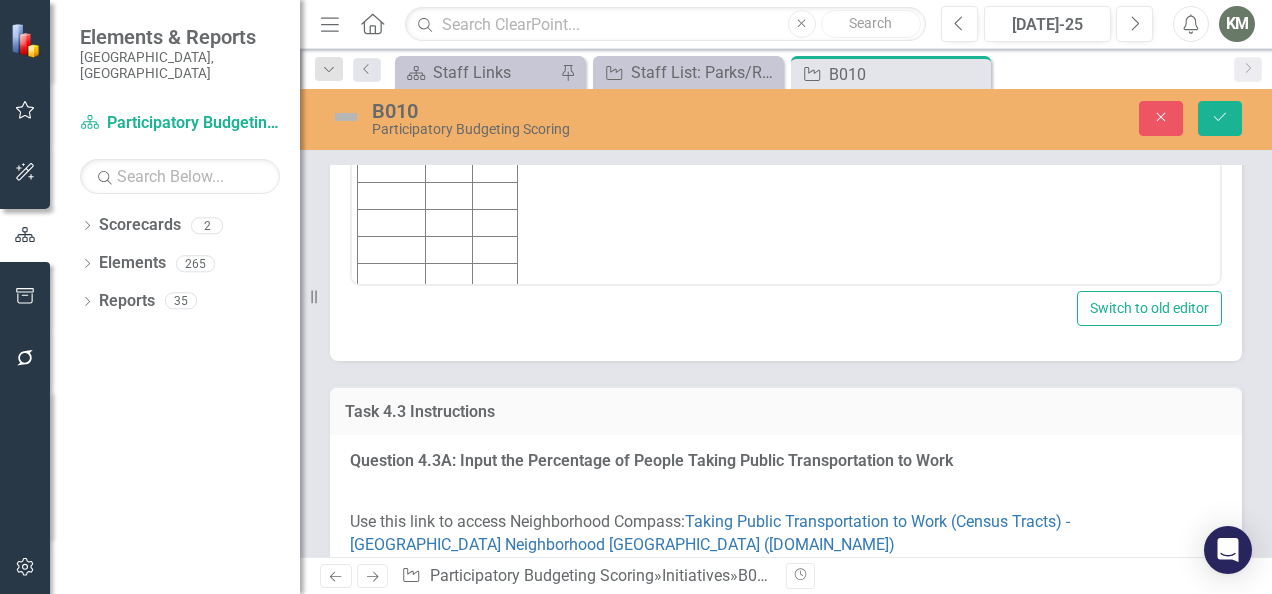 scroll, scrollTop: 0, scrollLeft: 0, axis: both 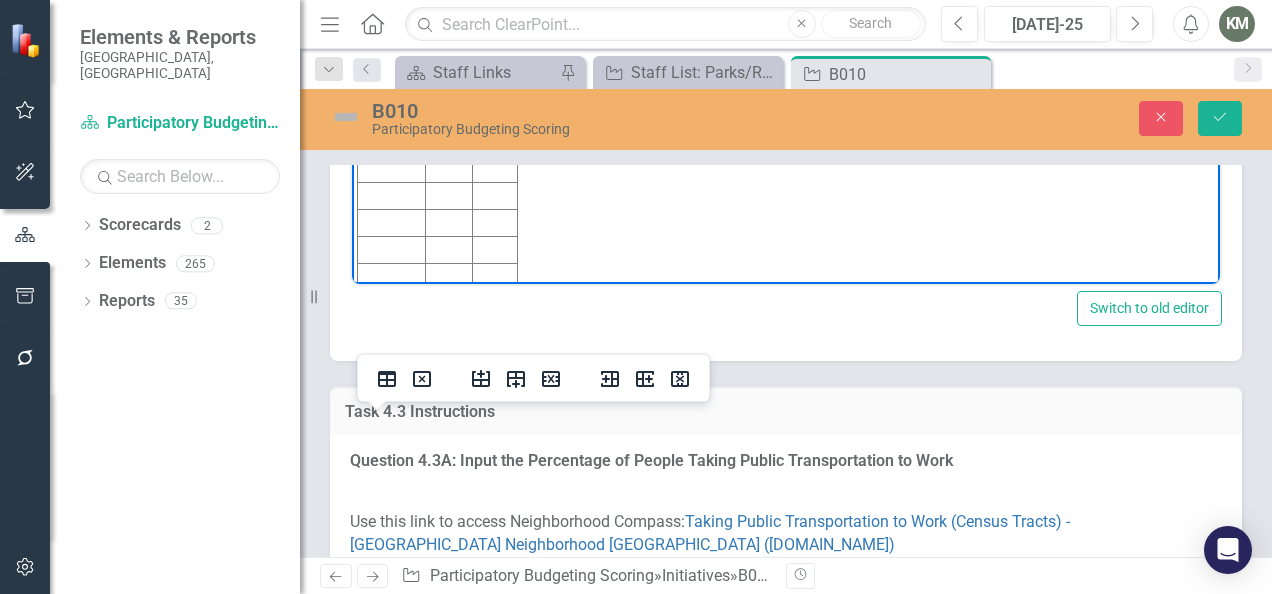 click at bounding box center (392, 62) 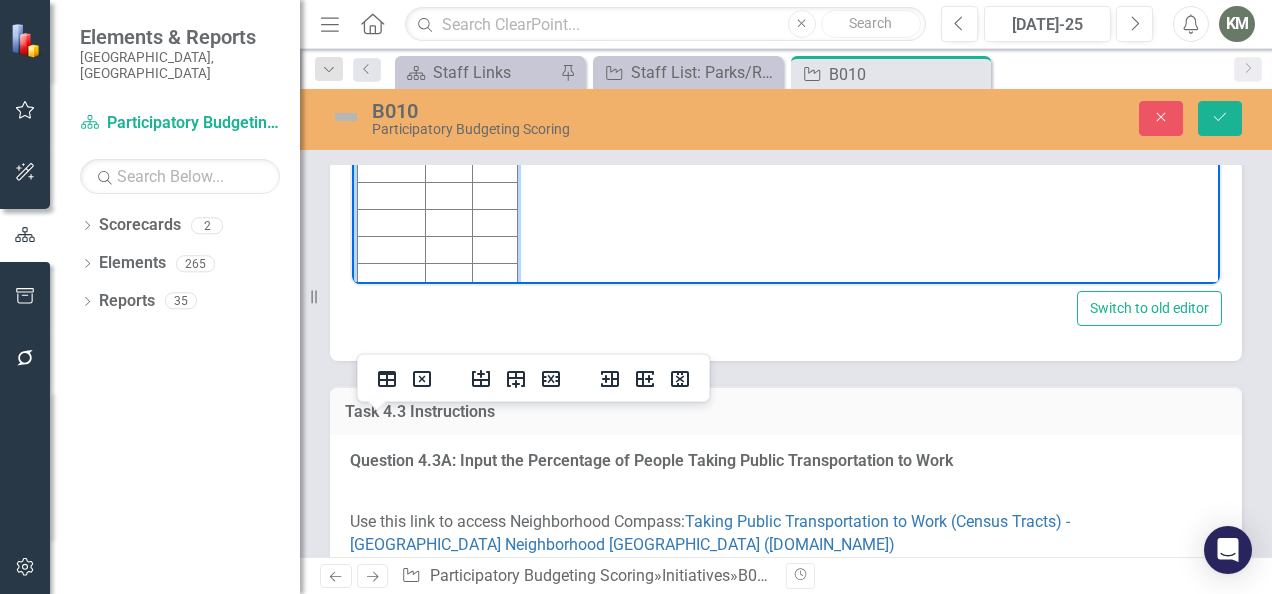type 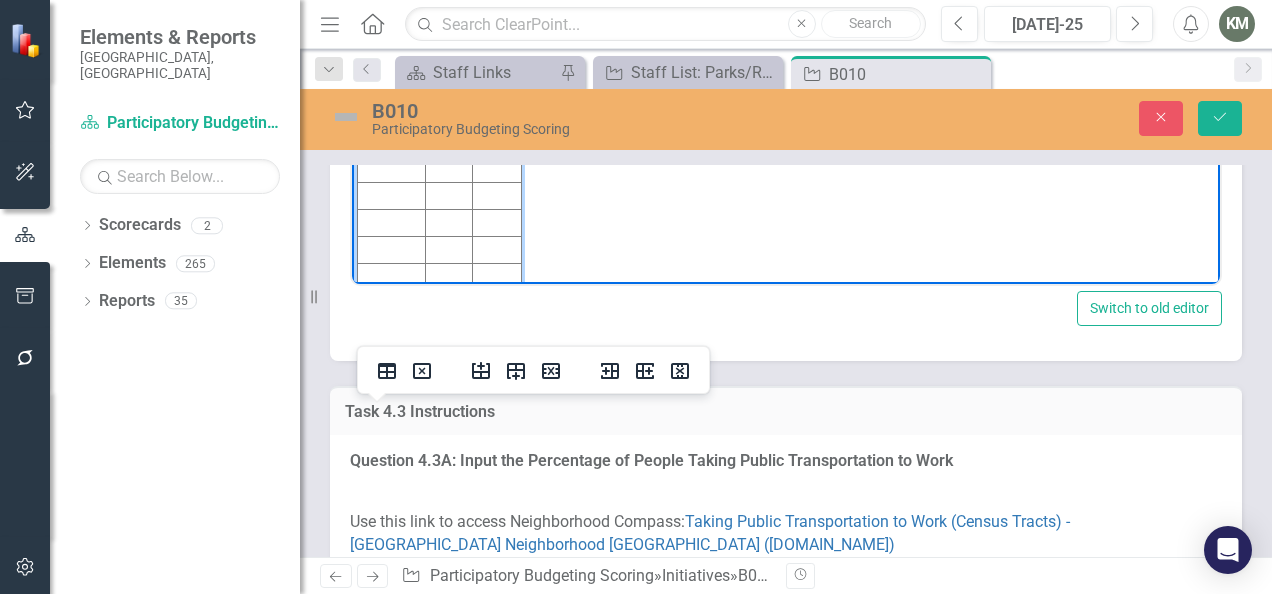 scroll, scrollTop: 8, scrollLeft: 0, axis: vertical 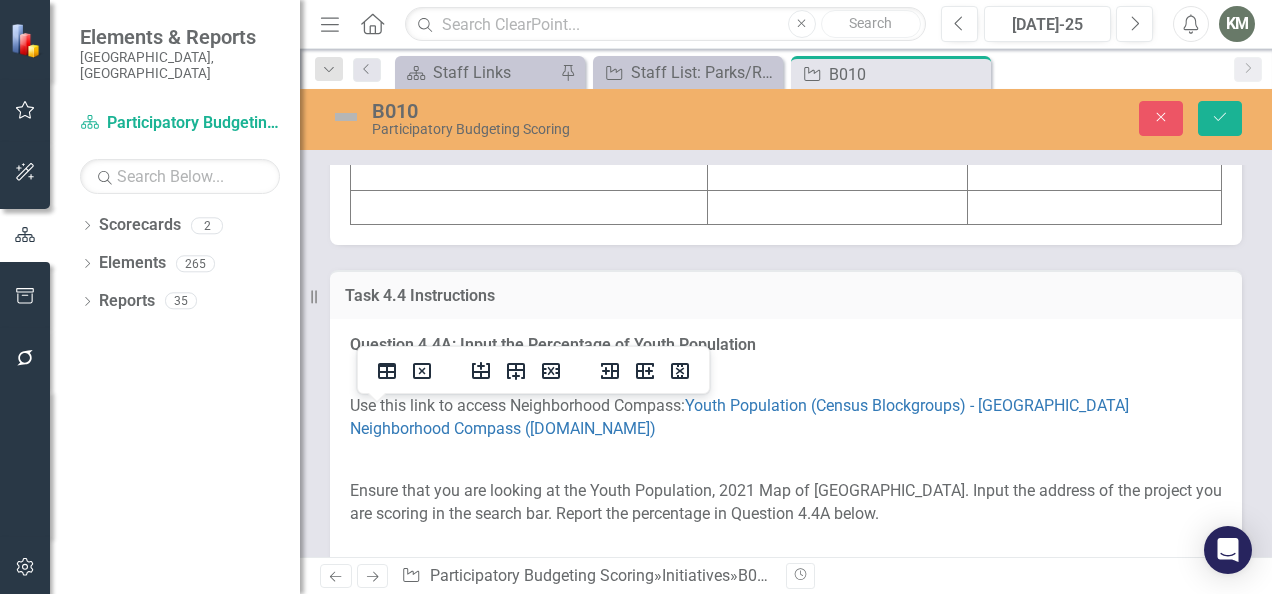 click at bounding box center [529, -63] 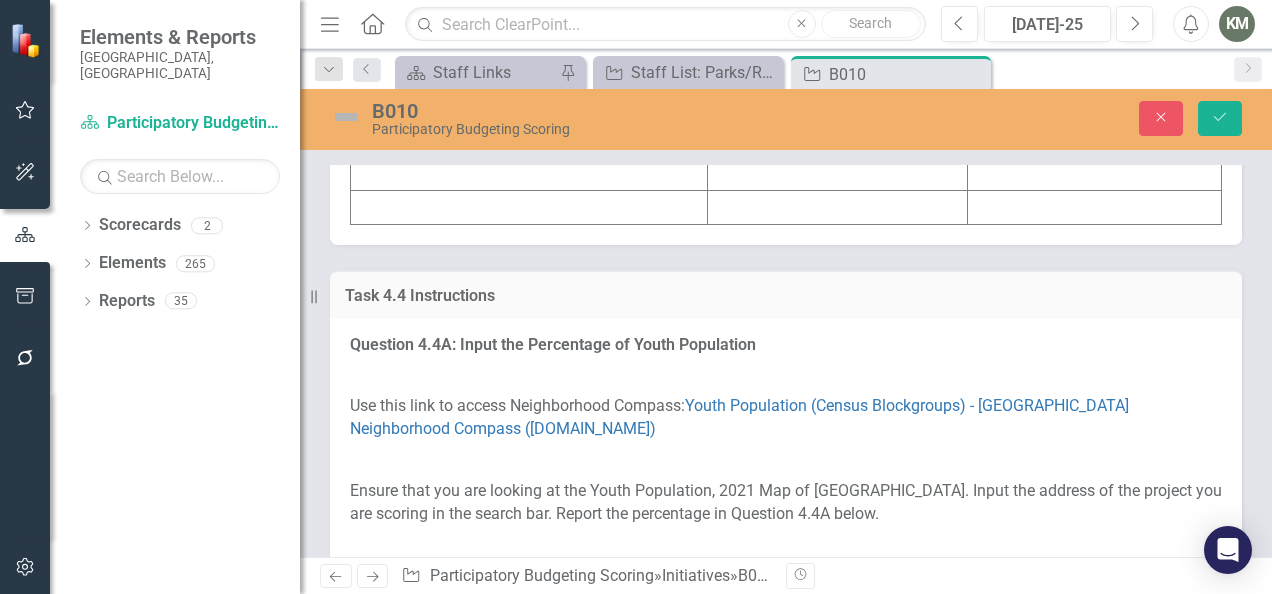 click at bounding box center [529, -63] 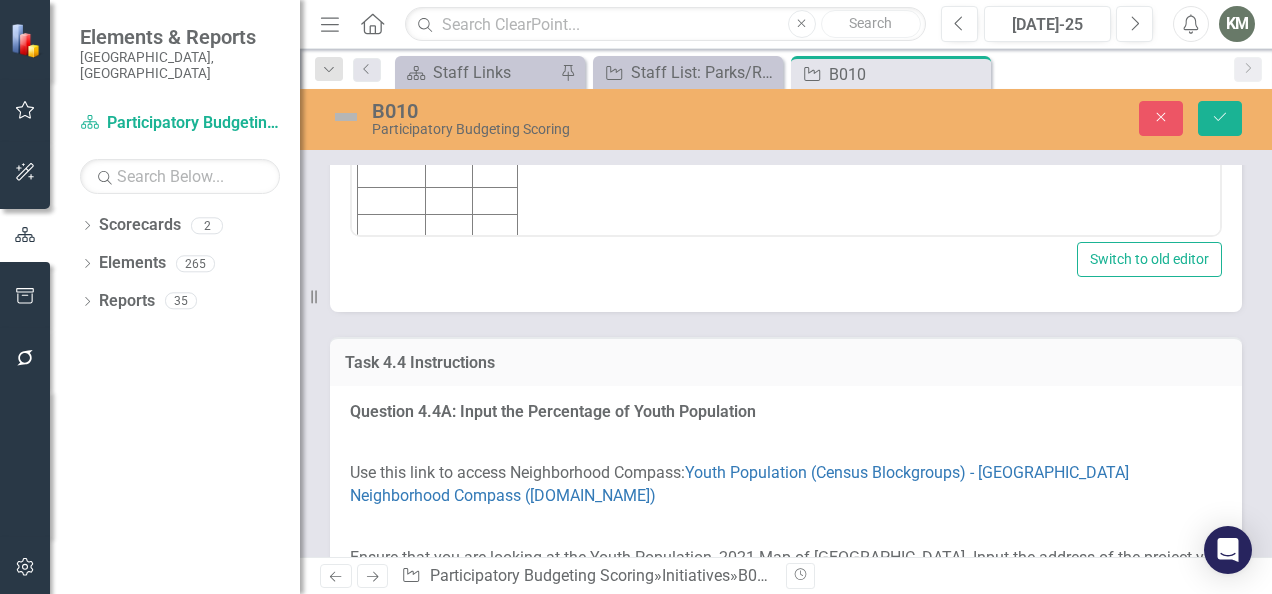 scroll, scrollTop: 0, scrollLeft: 0, axis: both 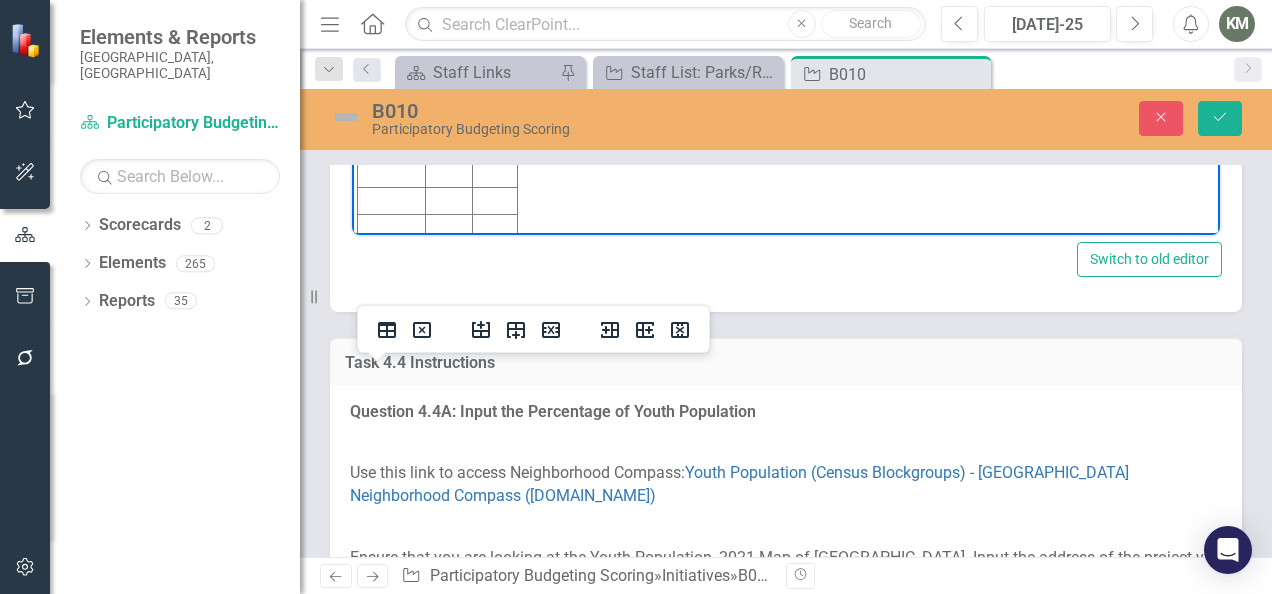 click at bounding box center [392, 13] 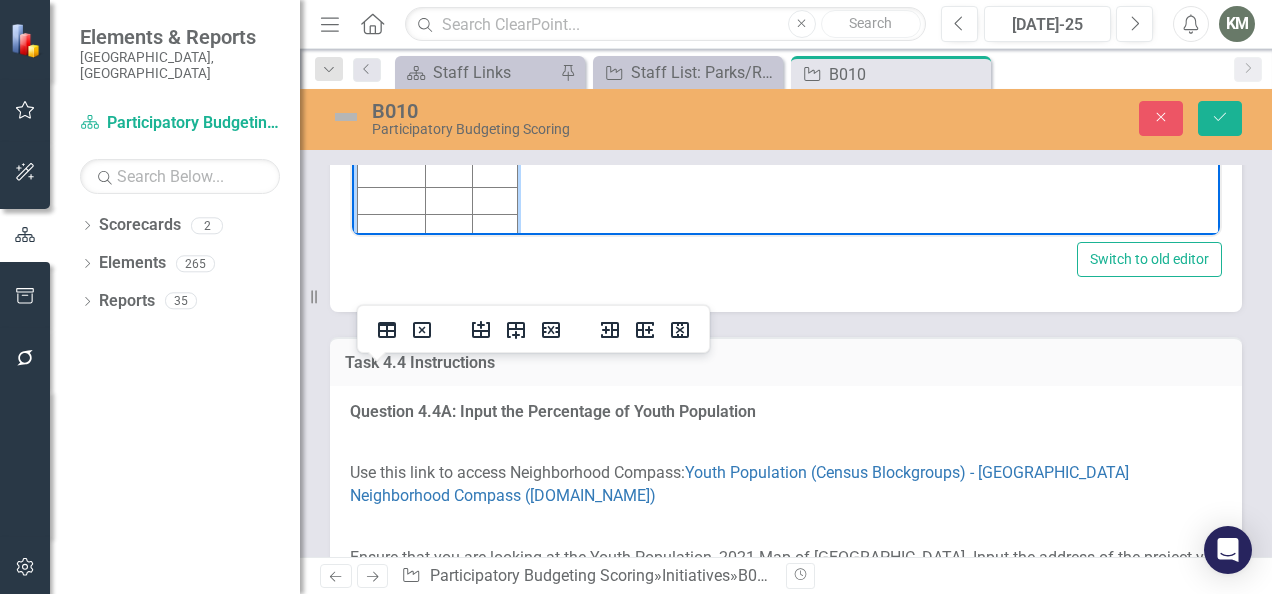 type 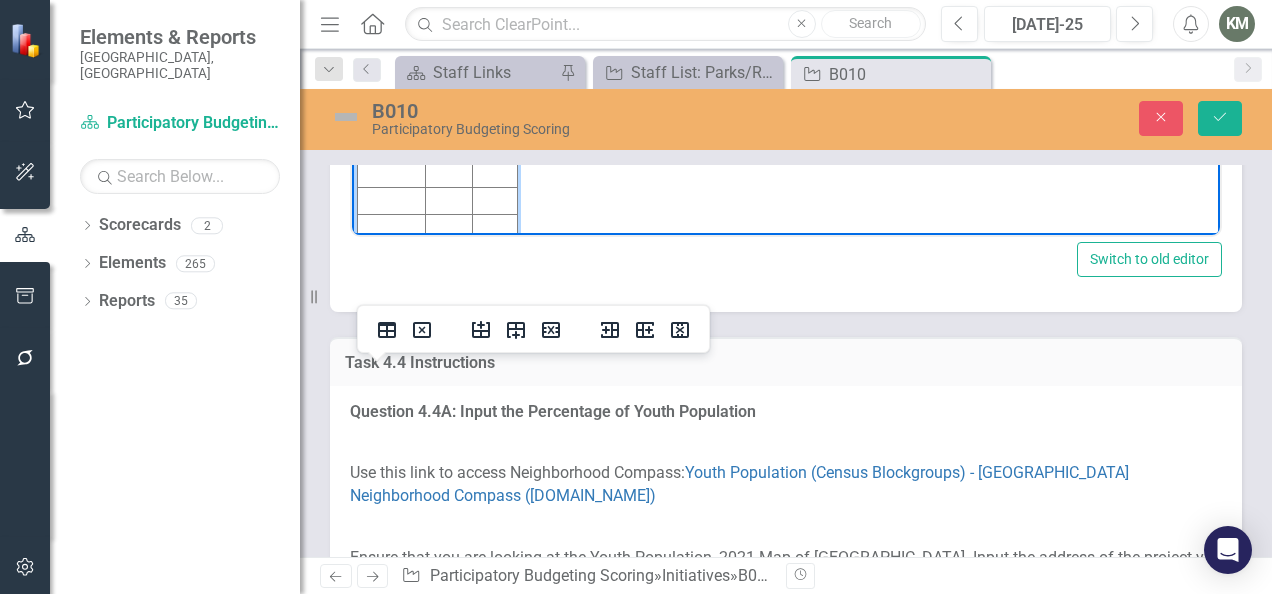 click at bounding box center (448, 13) 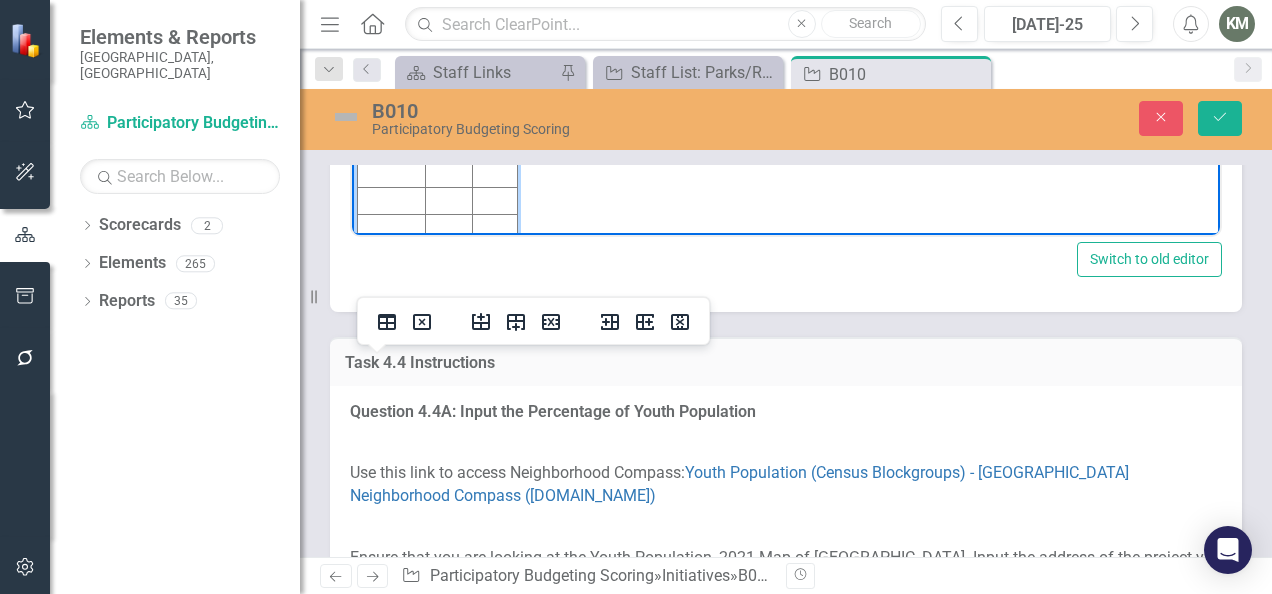scroll, scrollTop: 8, scrollLeft: 0, axis: vertical 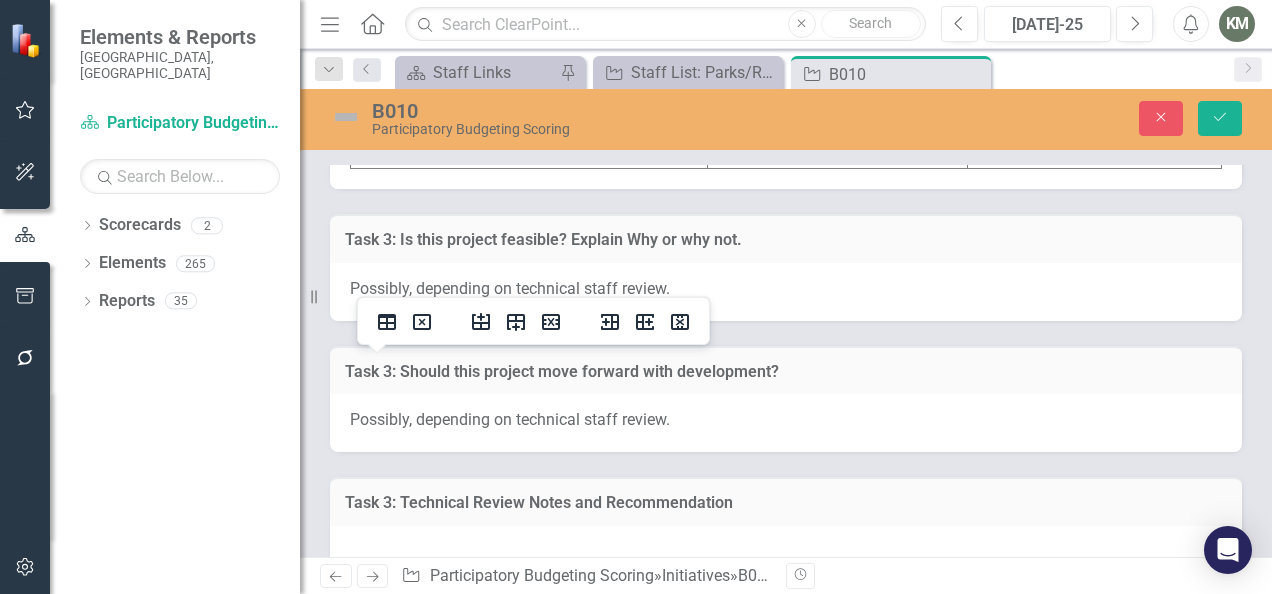 click at bounding box center (529, -119) 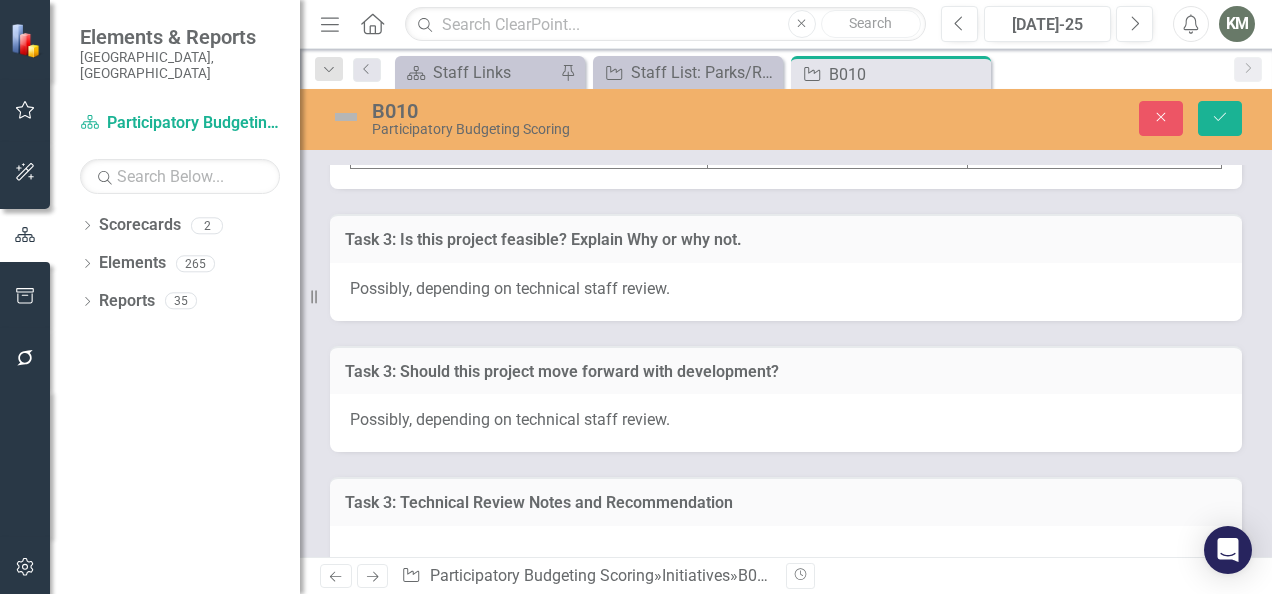 click at bounding box center [529, -119] 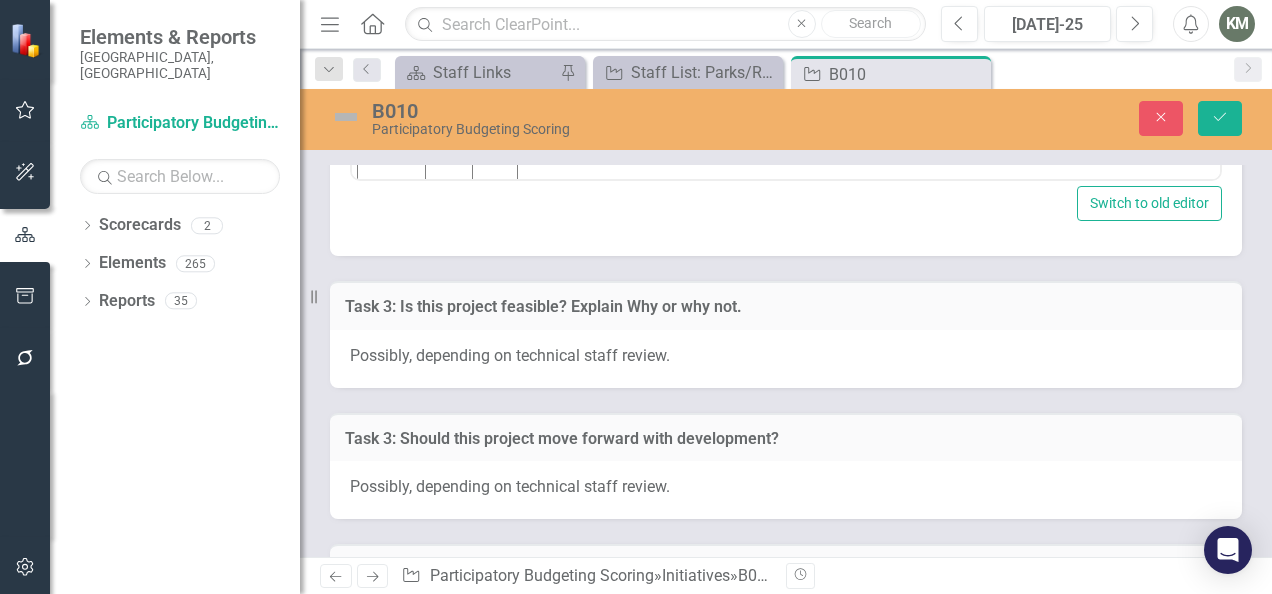 scroll, scrollTop: 0, scrollLeft: 0, axis: both 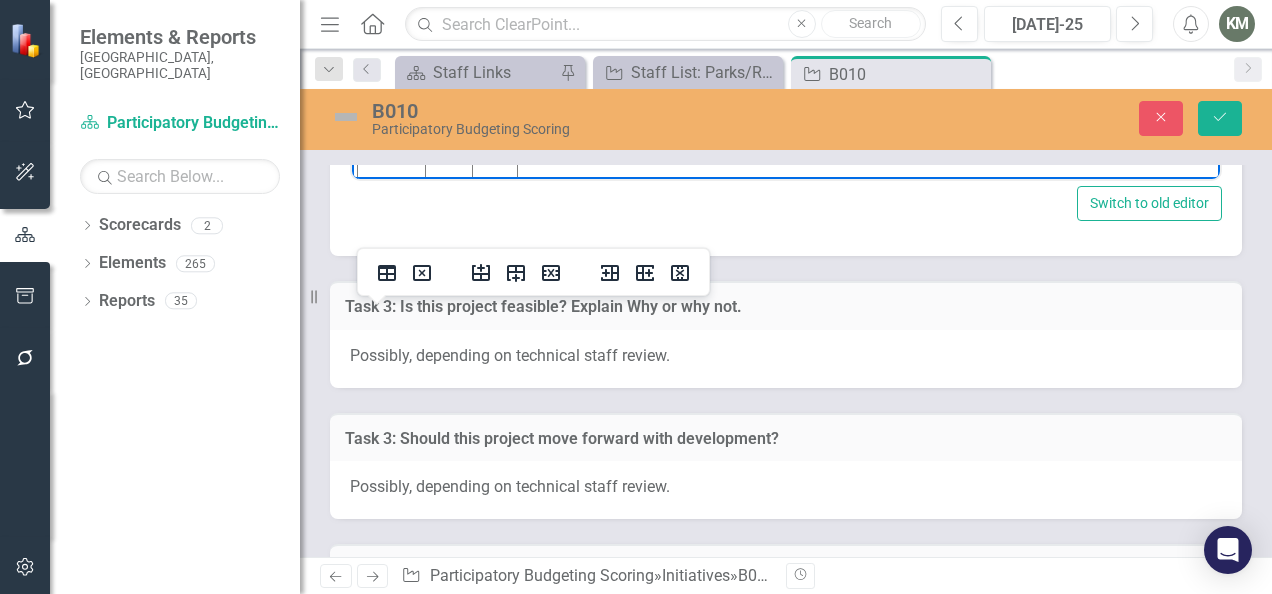 click at bounding box center (392, -44) 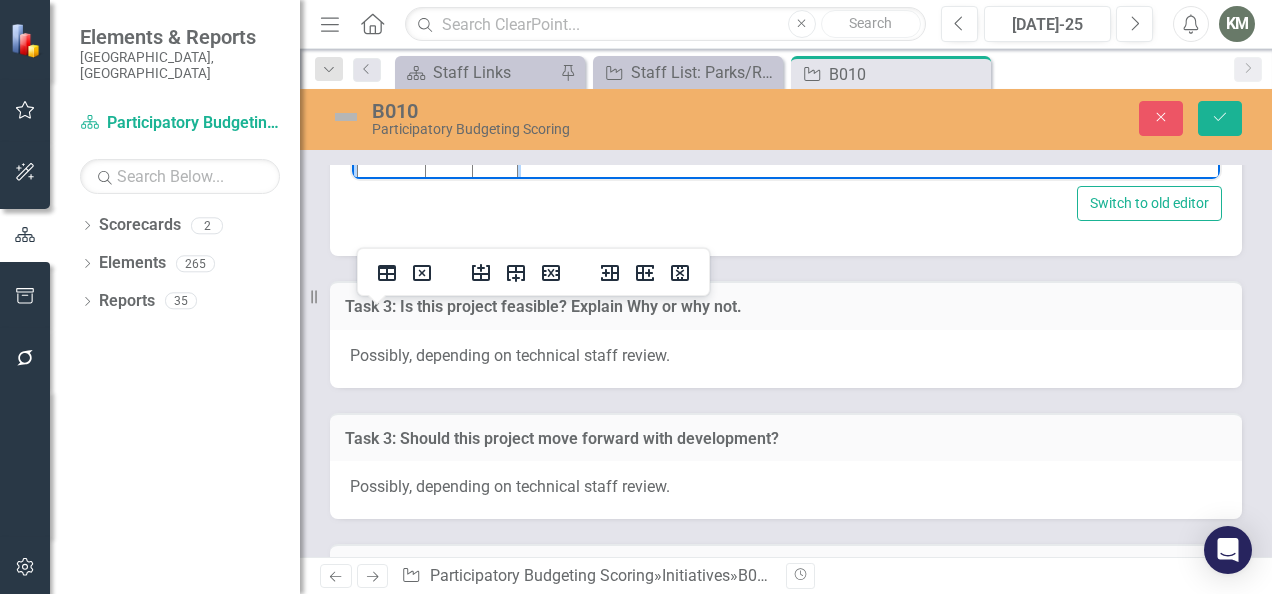 type 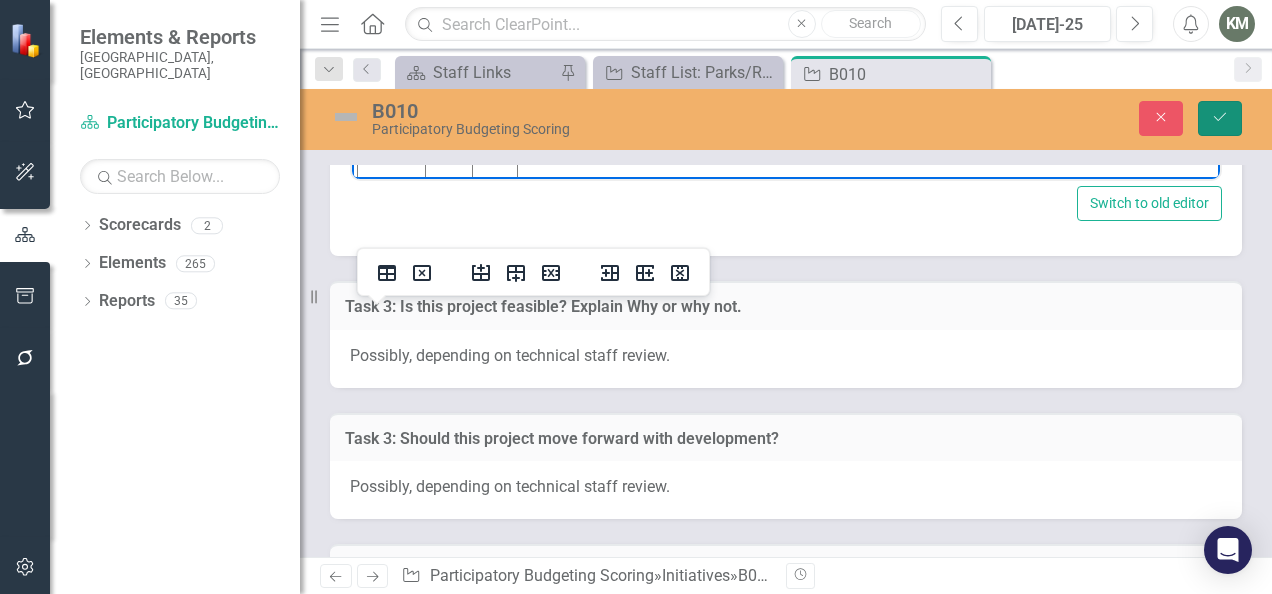 click on "Save" at bounding box center [1220, 118] 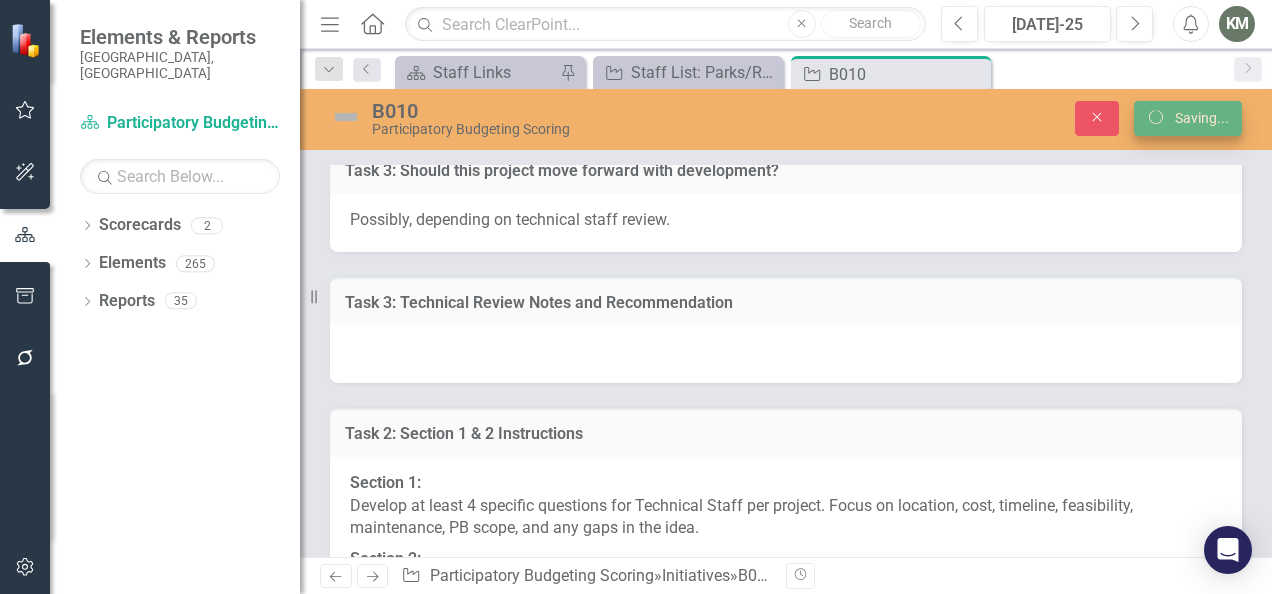 scroll, scrollTop: 6932, scrollLeft: 0, axis: vertical 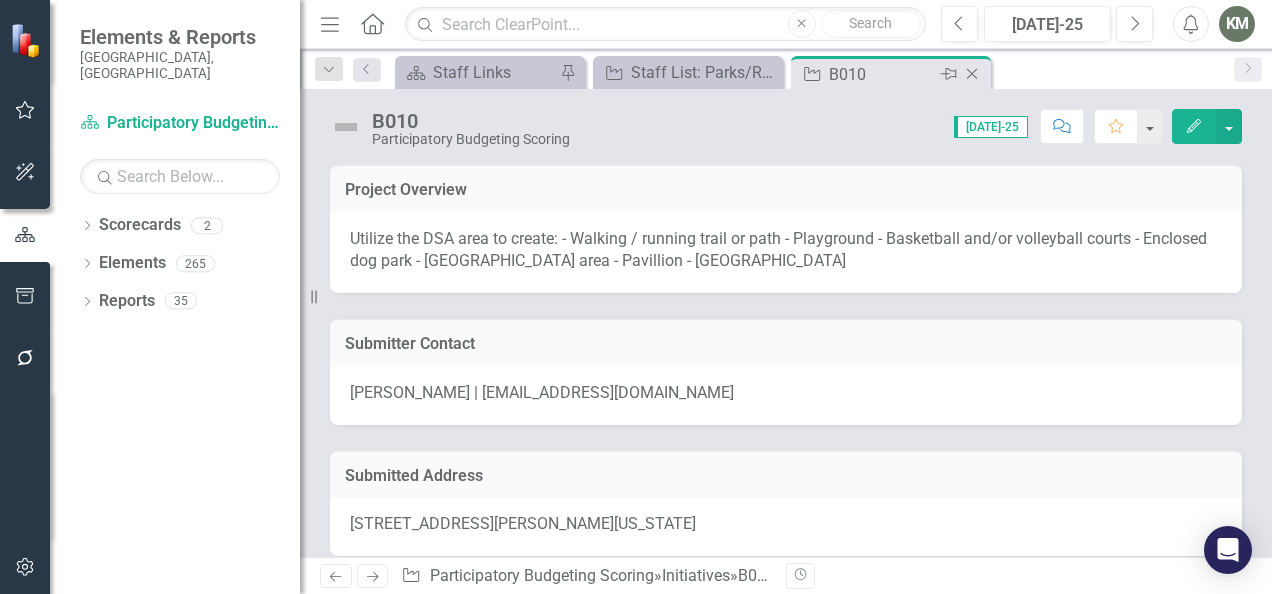 click 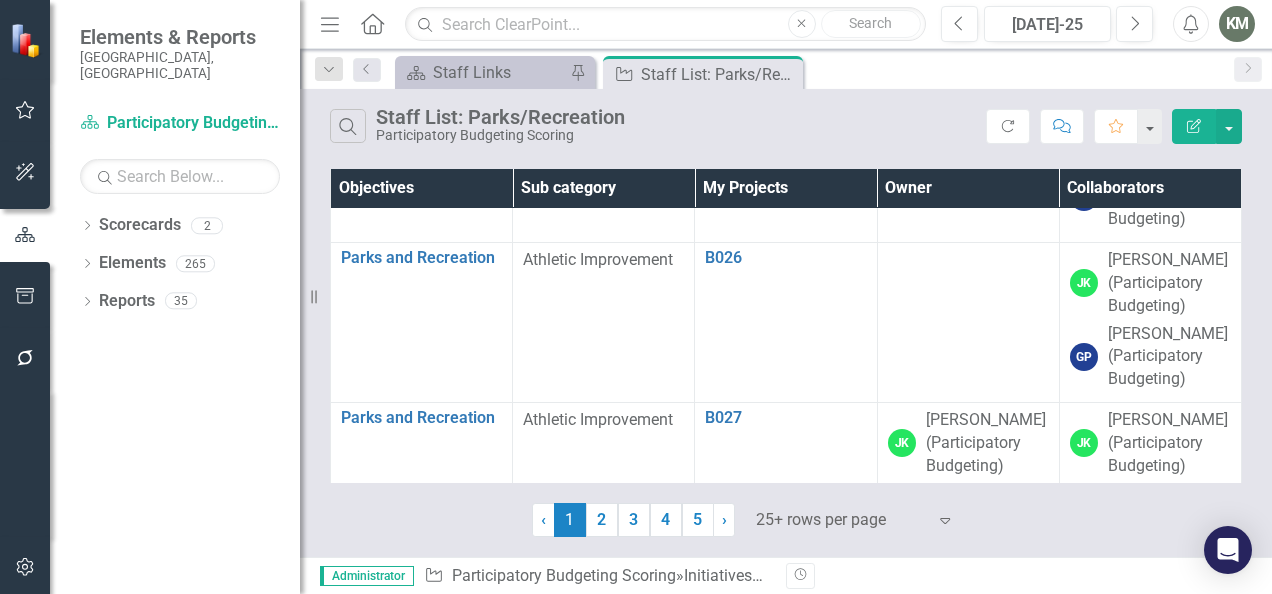 scroll, scrollTop: 3166, scrollLeft: 0, axis: vertical 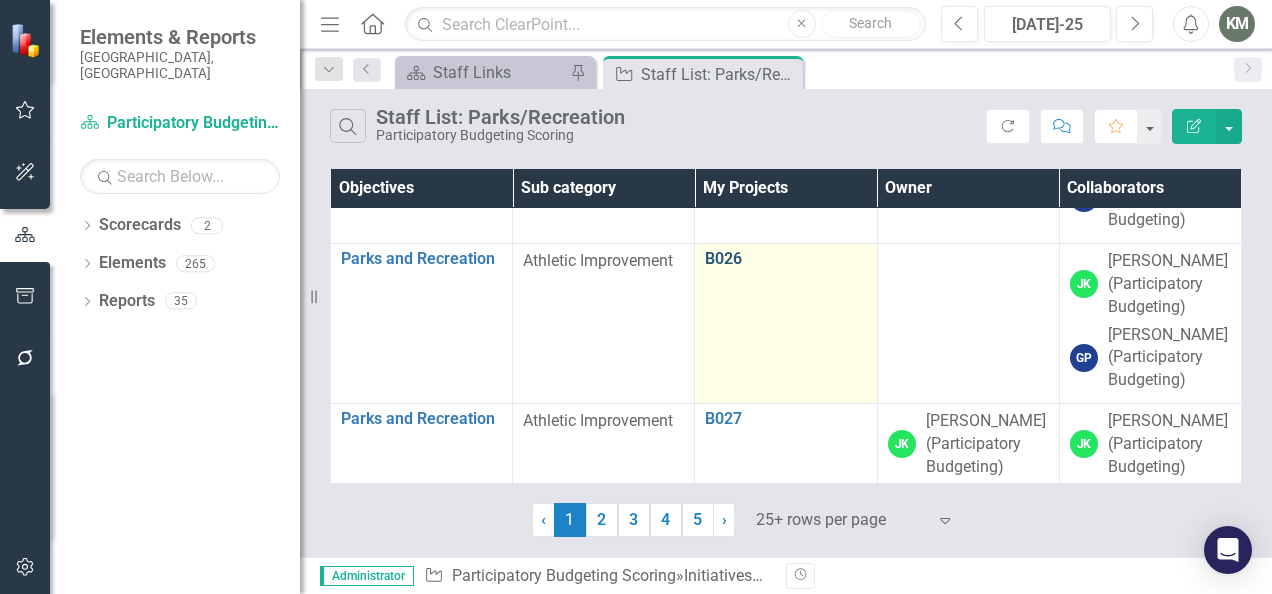 click on "B026" at bounding box center [785, 259] 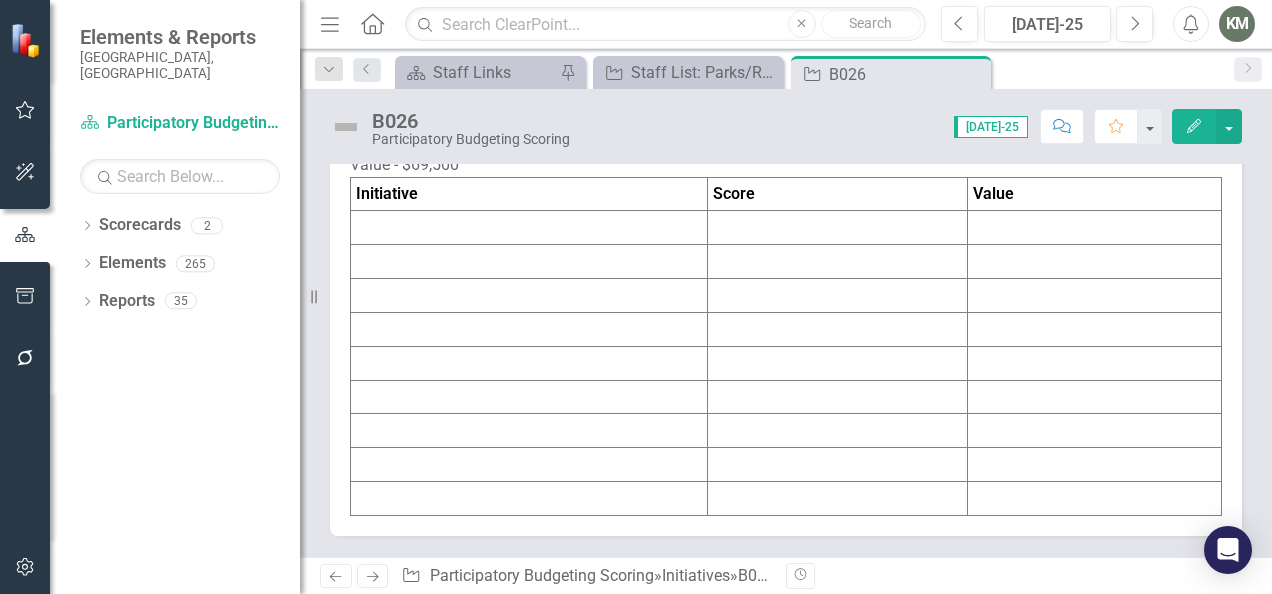 scroll, scrollTop: 3218, scrollLeft: 0, axis: vertical 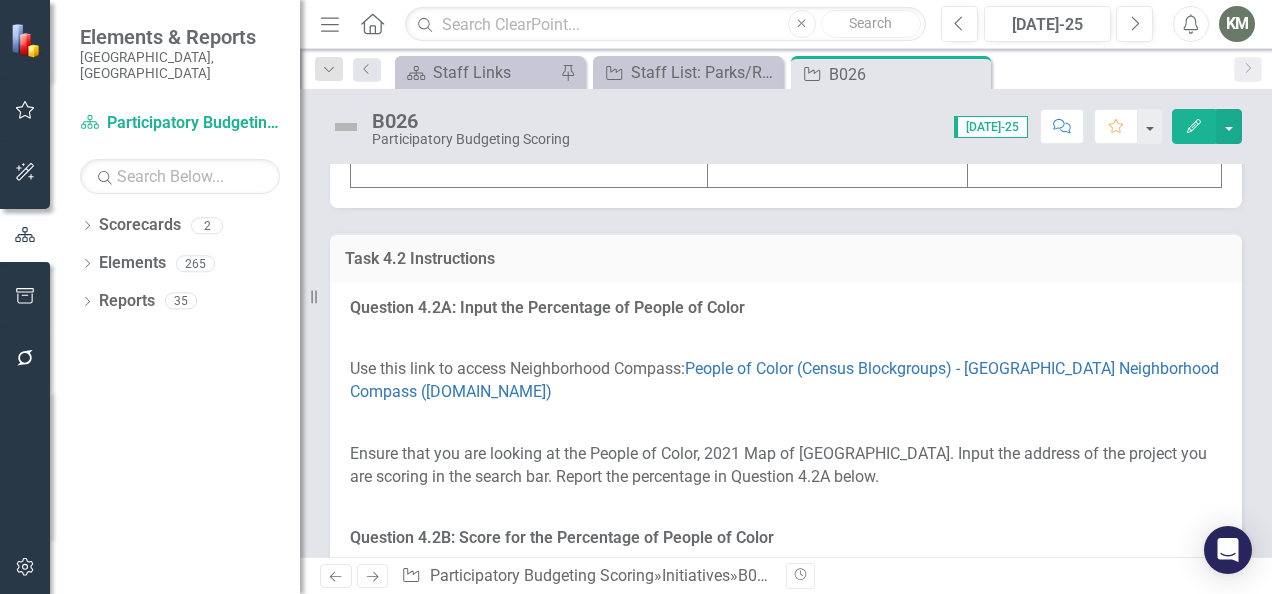 drag, startPoint x: 545, startPoint y: 452, endPoint x: 393, endPoint y: 282, distance: 228.04385 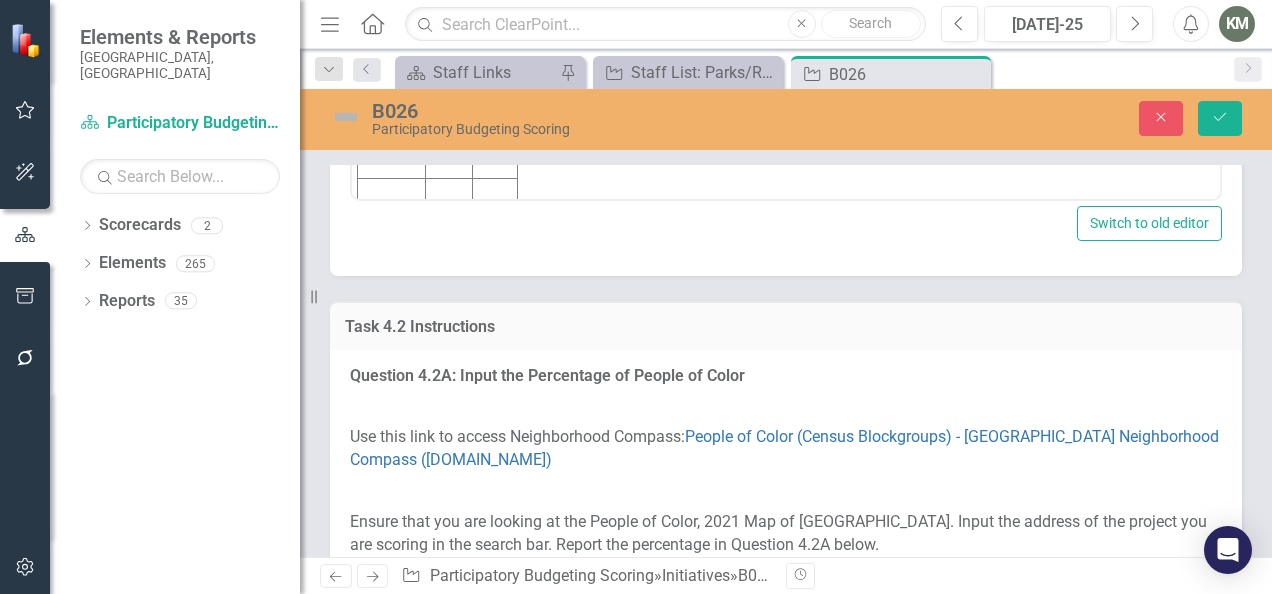 scroll, scrollTop: 0, scrollLeft: 0, axis: both 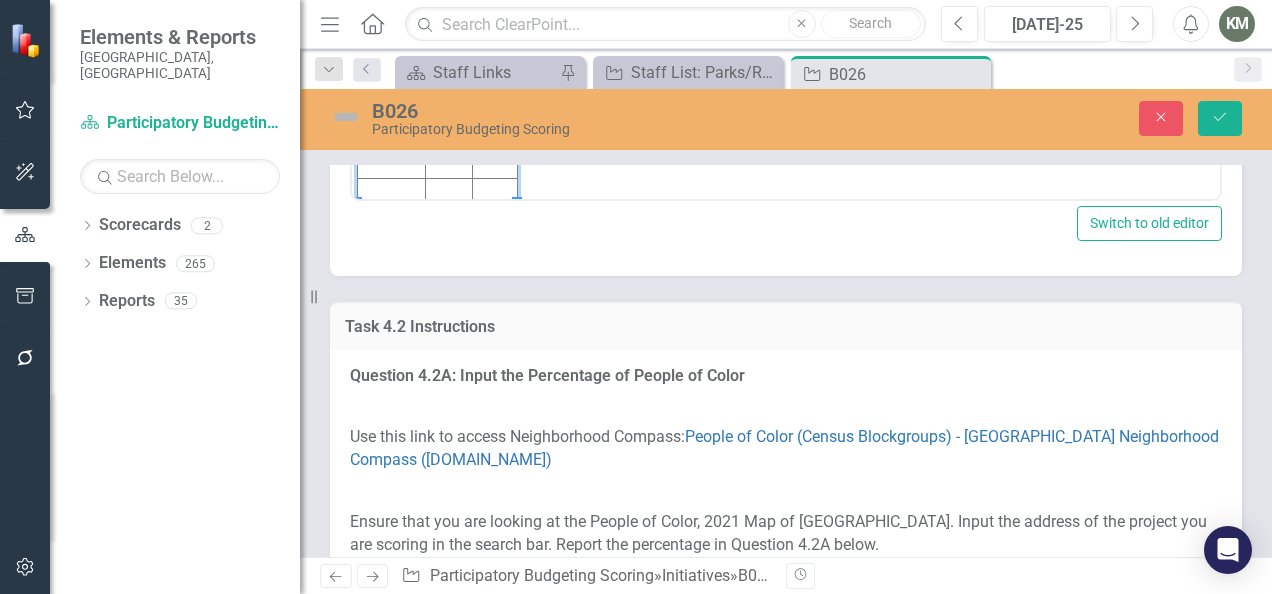 click at bounding box center [392, -23] 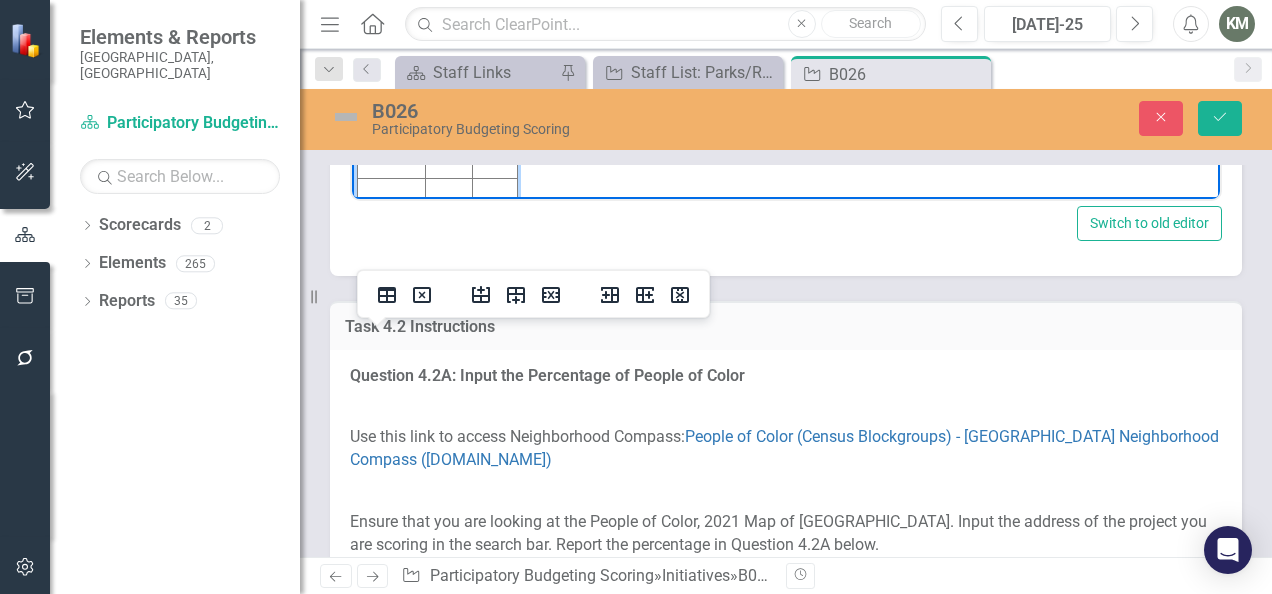 type 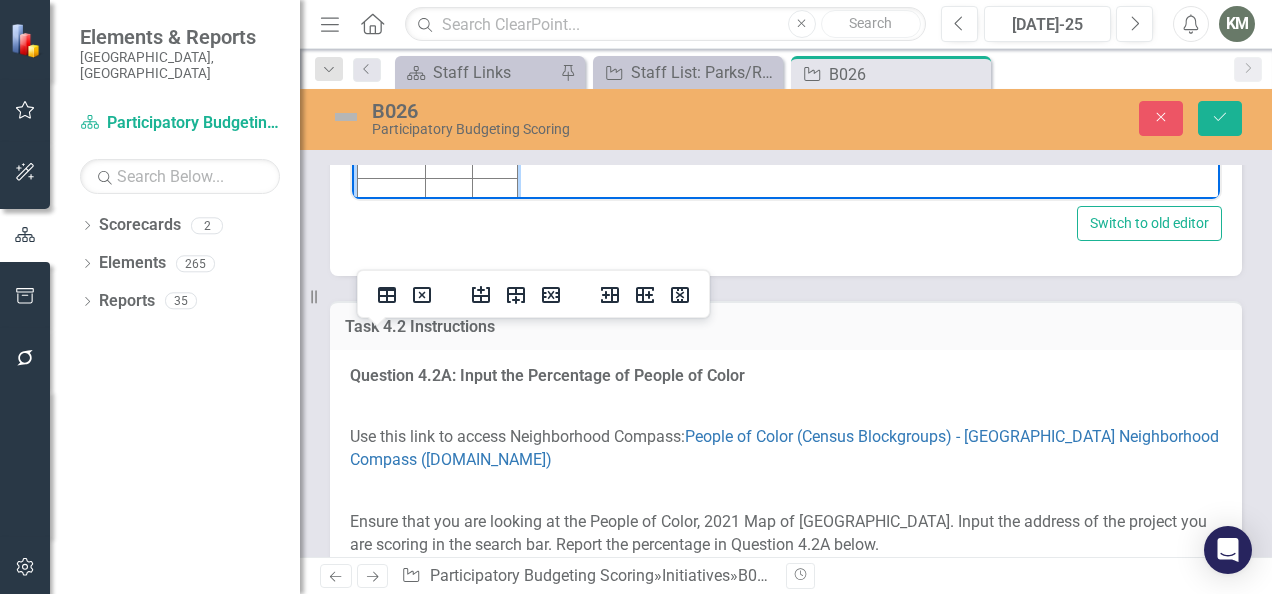 click at bounding box center (448, -23) 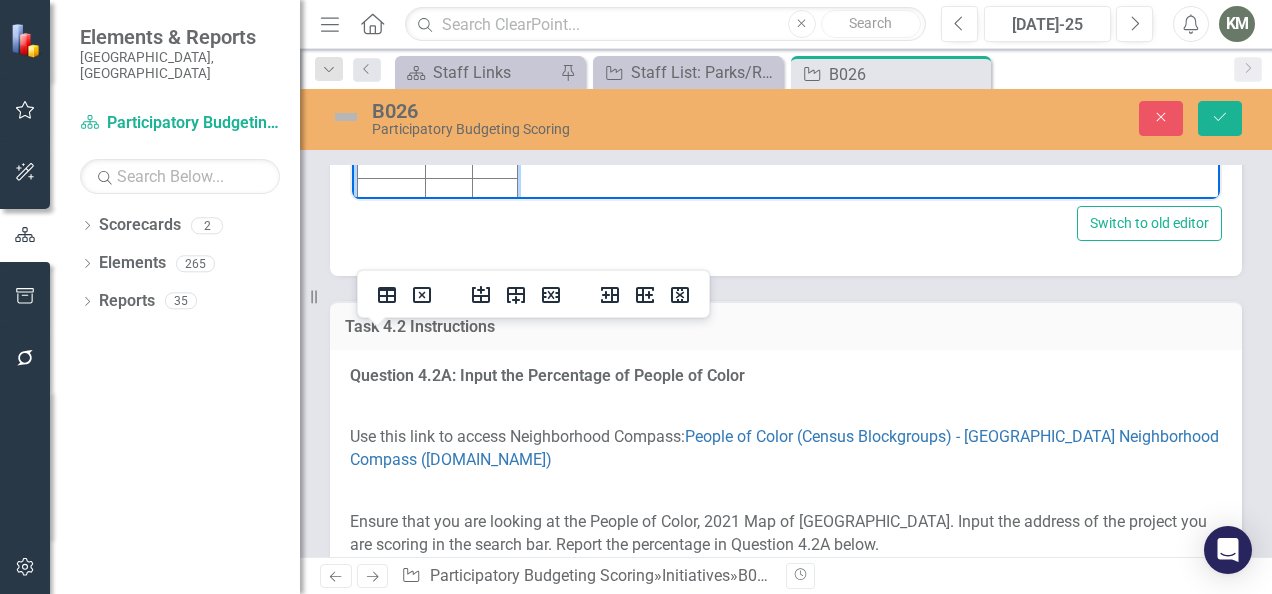 click at bounding box center (495, -23) 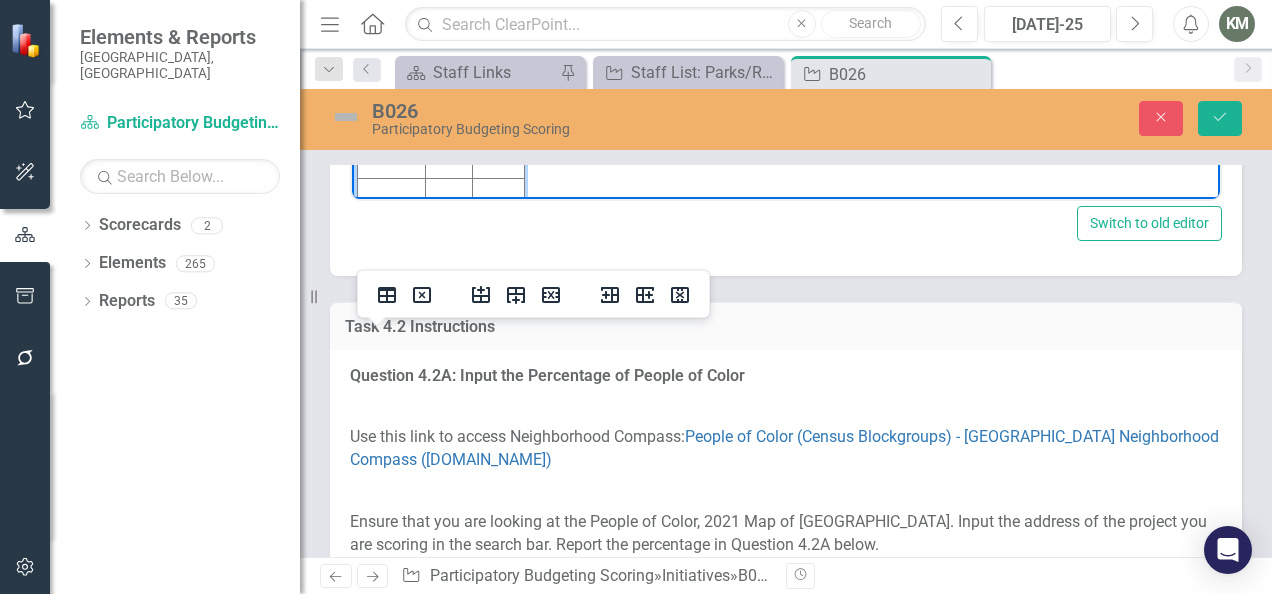 scroll, scrollTop: 8, scrollLeft: 0, axis: vertical 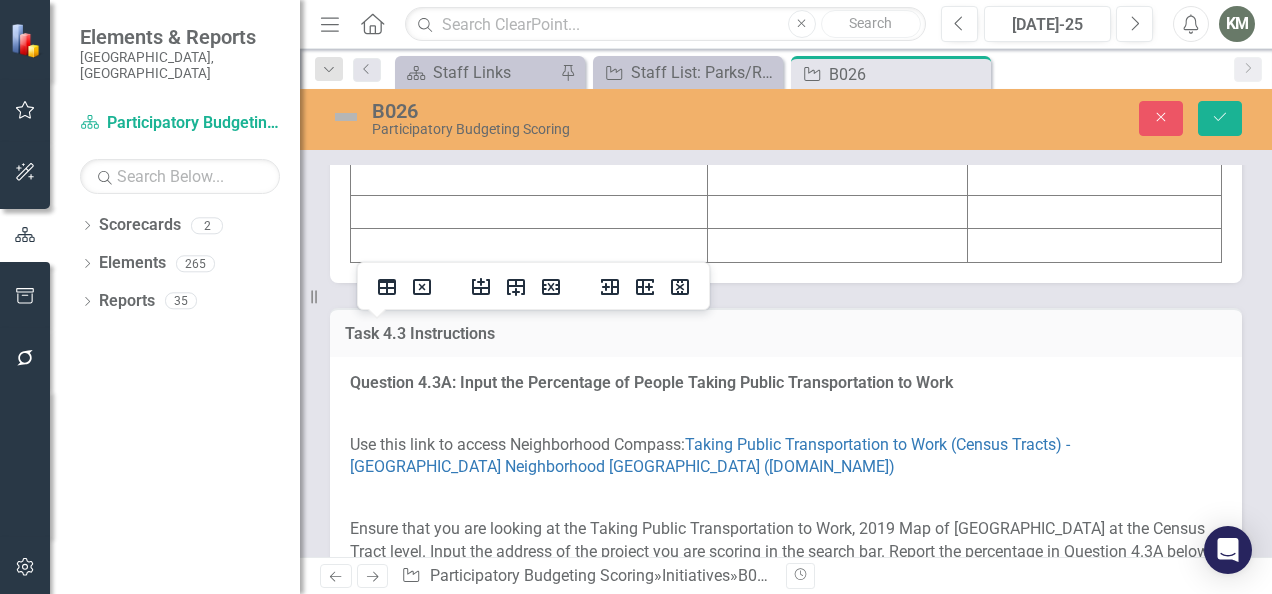 click at bounding box center [529, -25] 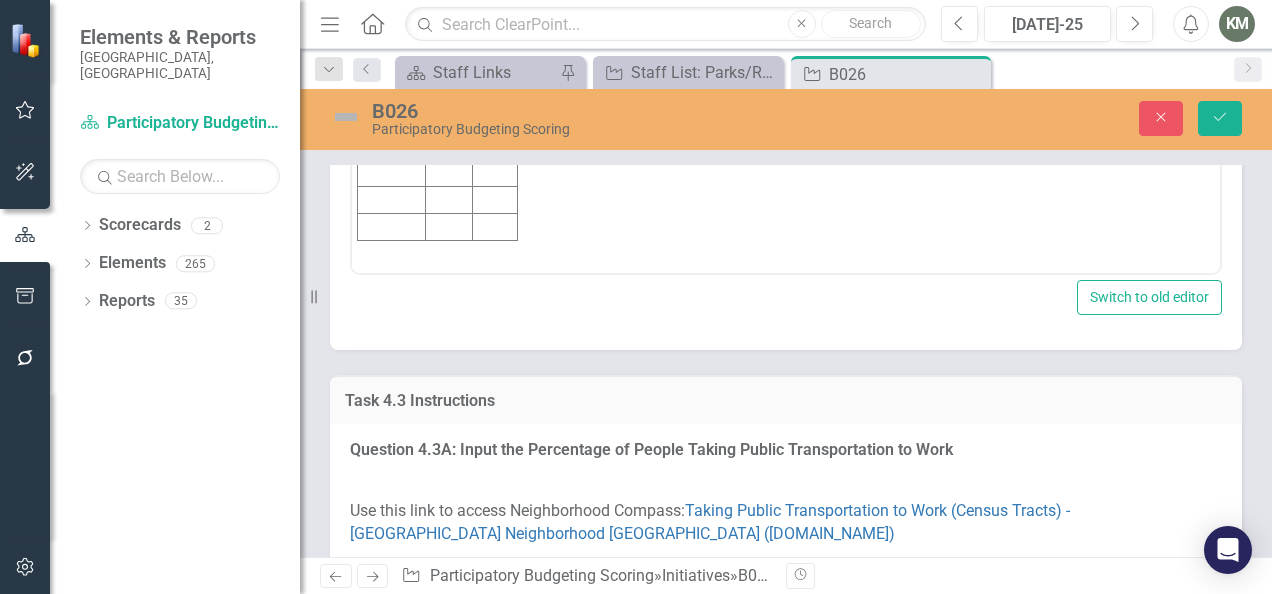 scroll, scrollTop: 0, scrollLeft: 0, axis: both 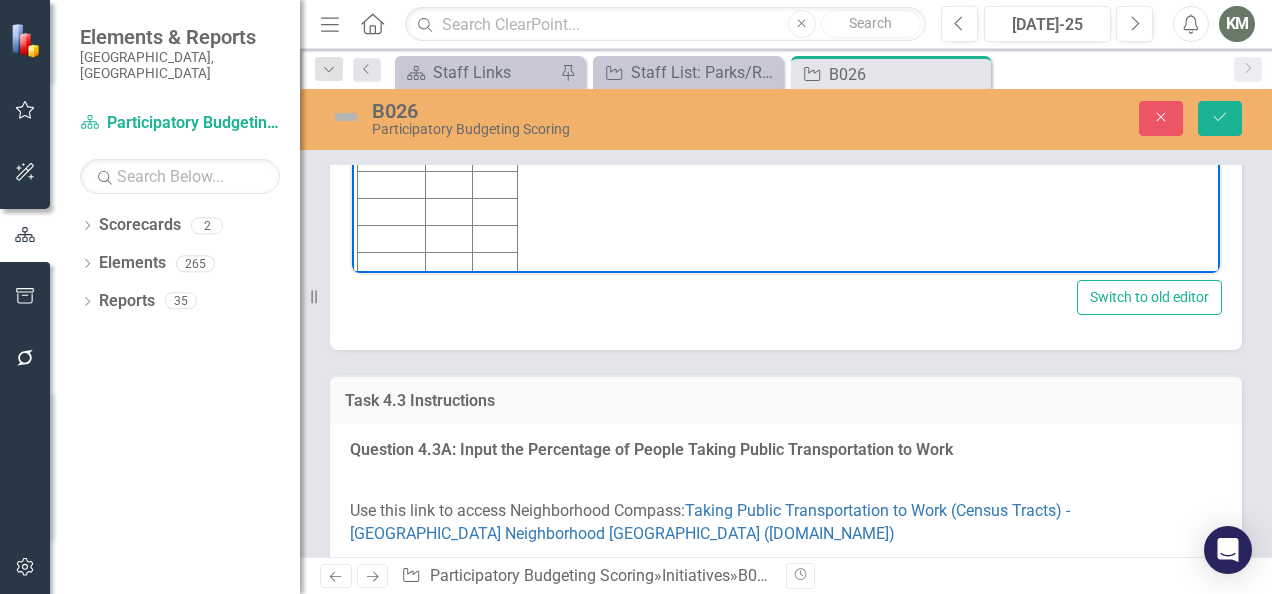 click at bounding box center (392, 51) 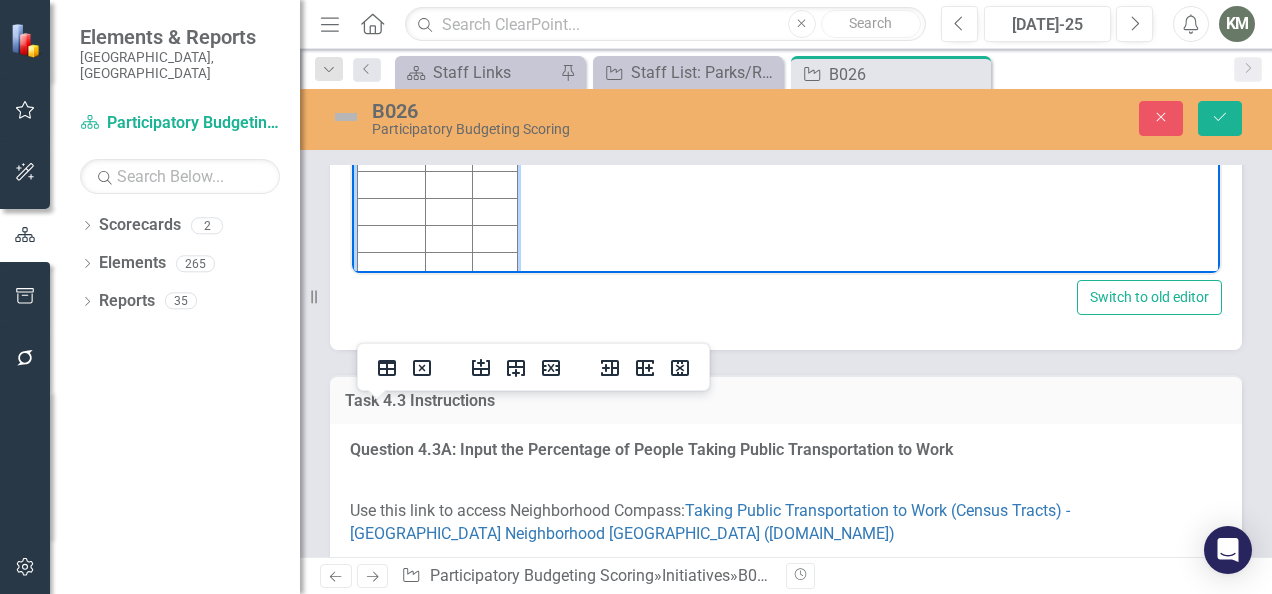 type 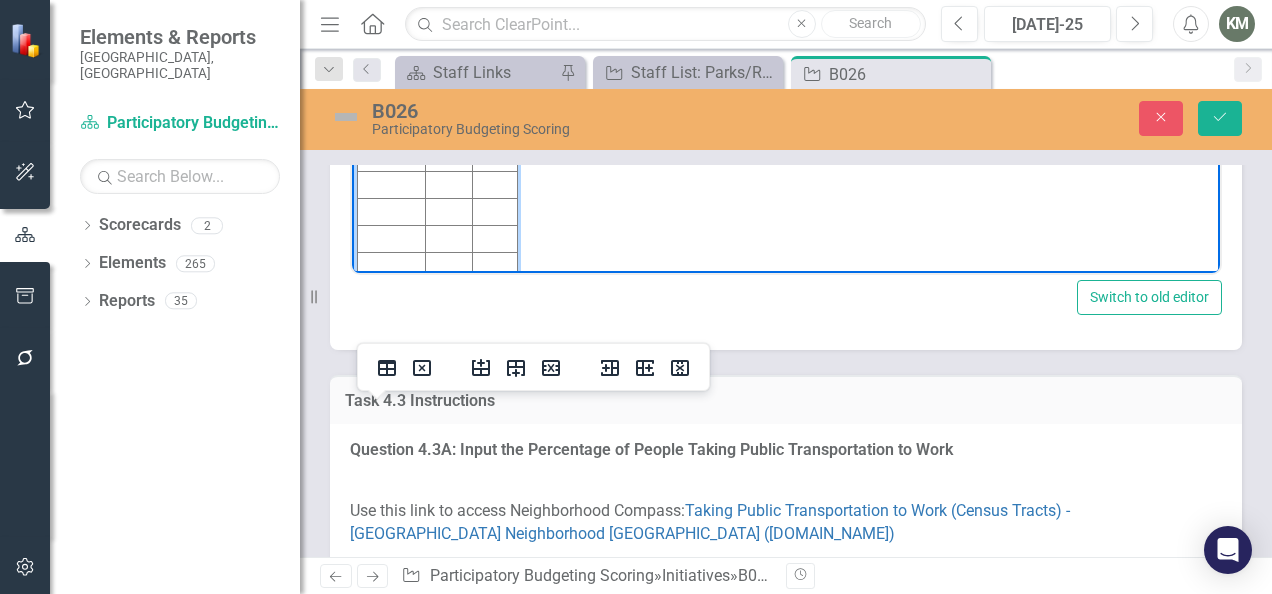 click at bounding box center (448, 51) 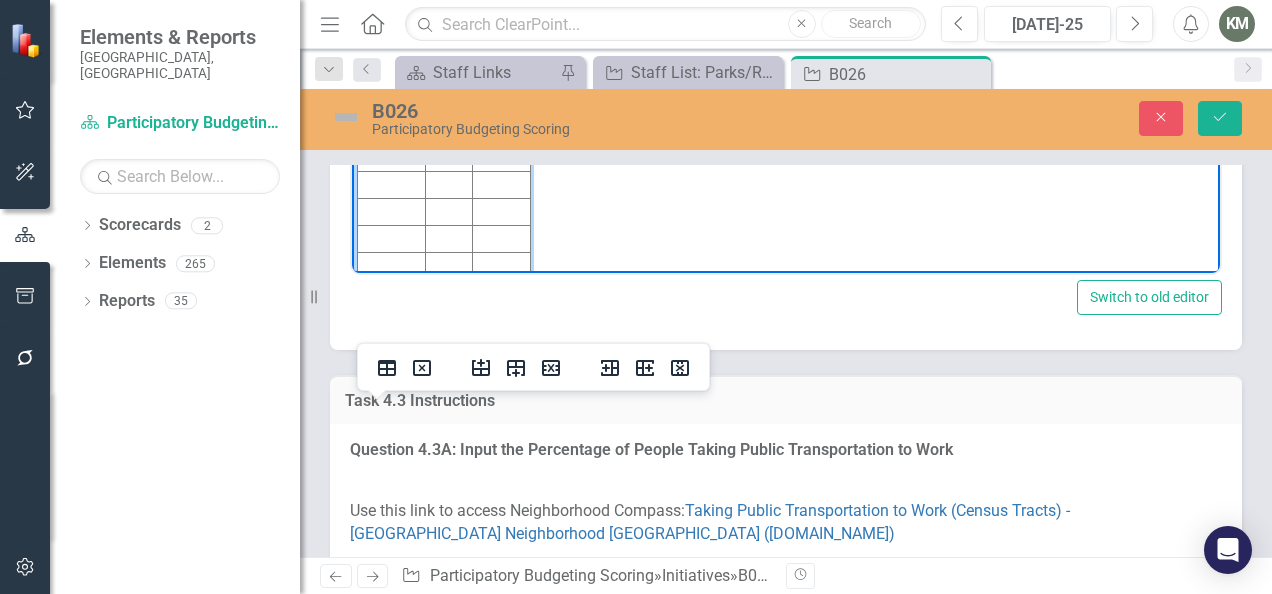 scroll, scrollTop: 8, scrollLeft: 0, axis: vertical 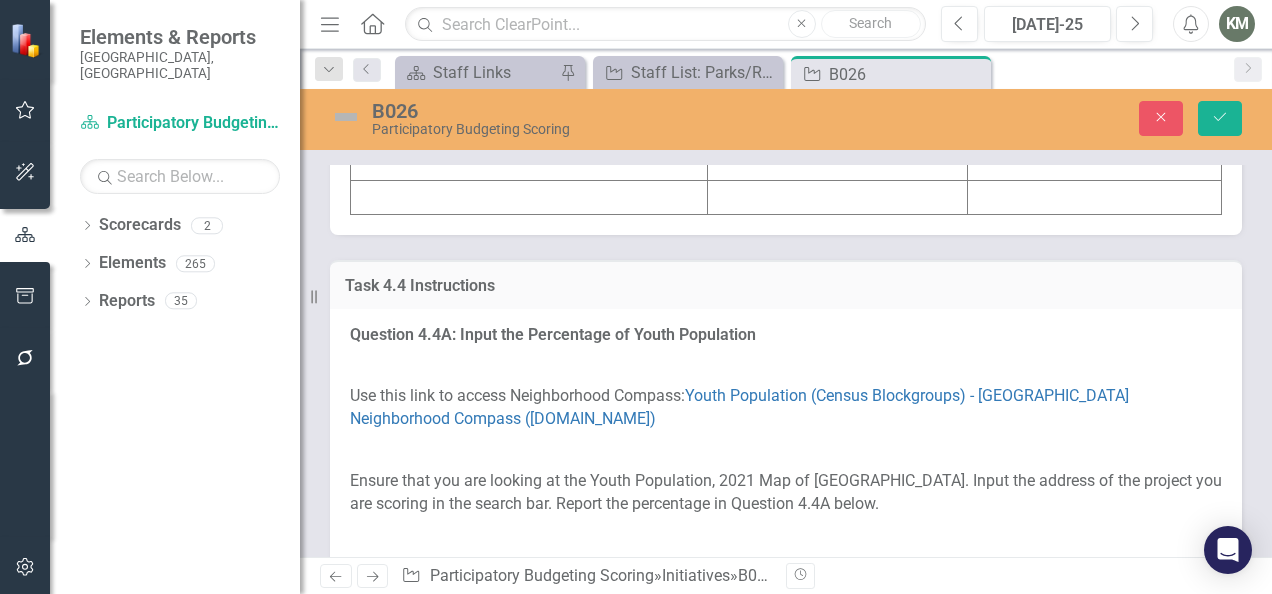 click at bounding box center (529, -73) 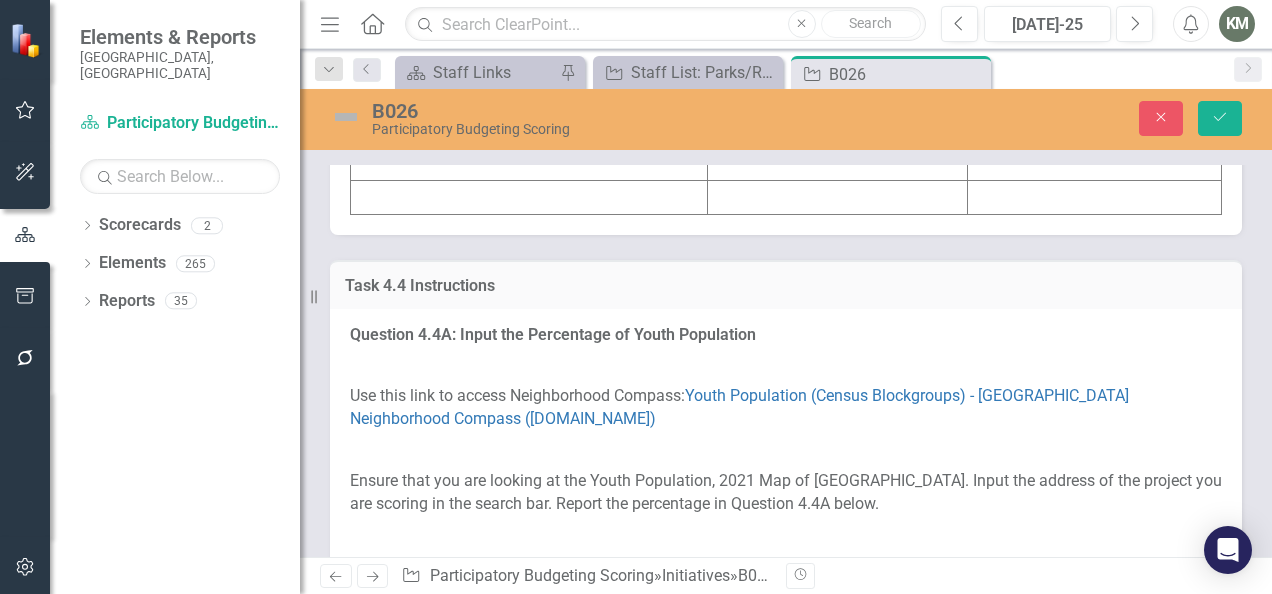 click at bounding box center (529, -73) 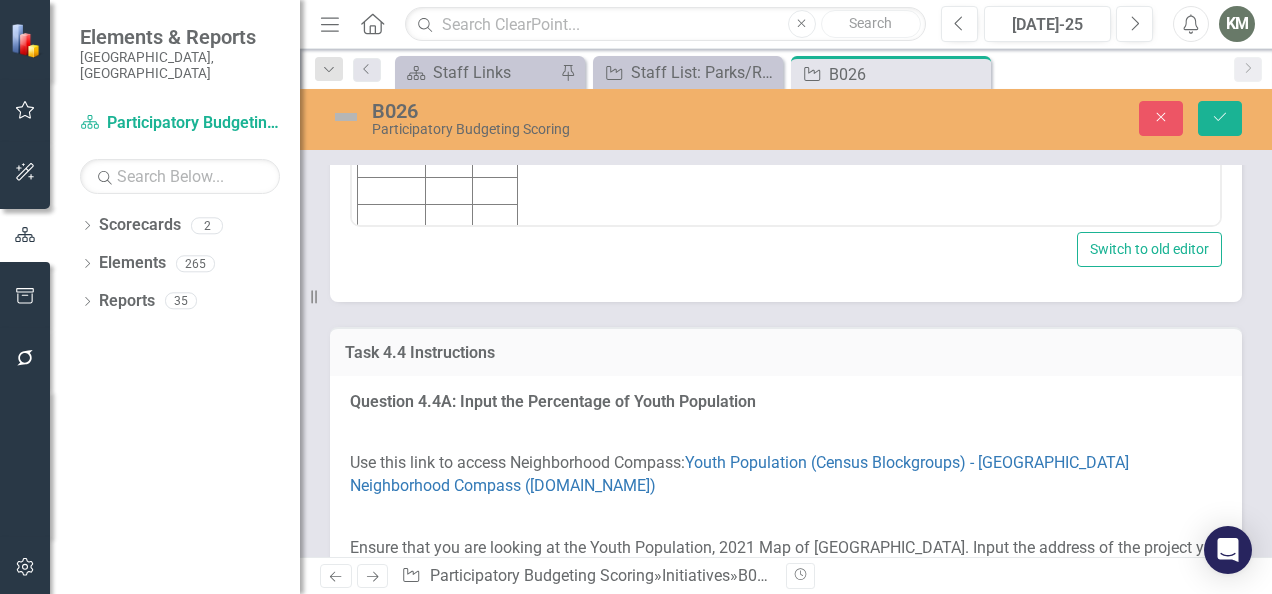 scroll, scrollTop: 0, scrollLeft: 0, axis: both 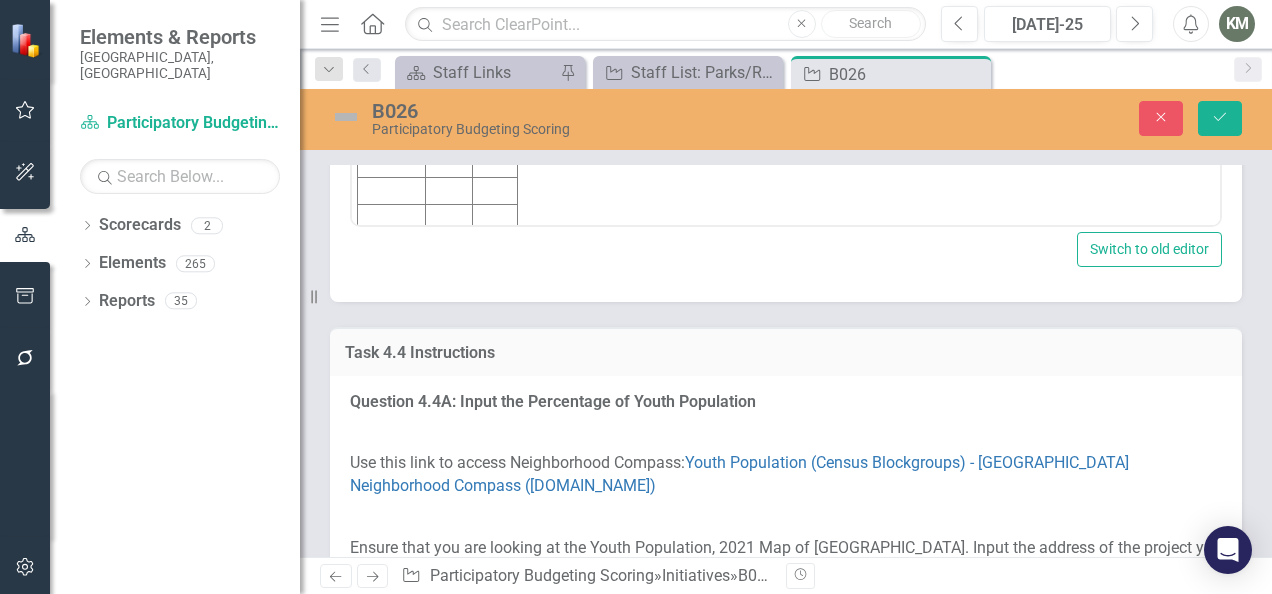 click at bounding box center [392, 3] 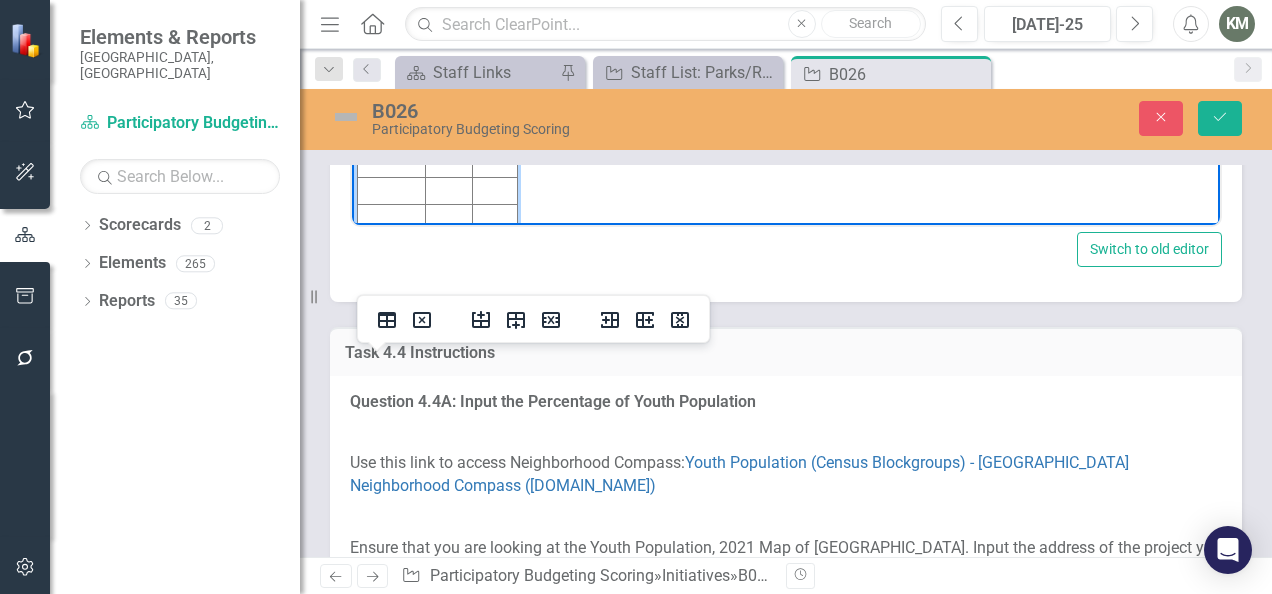 type 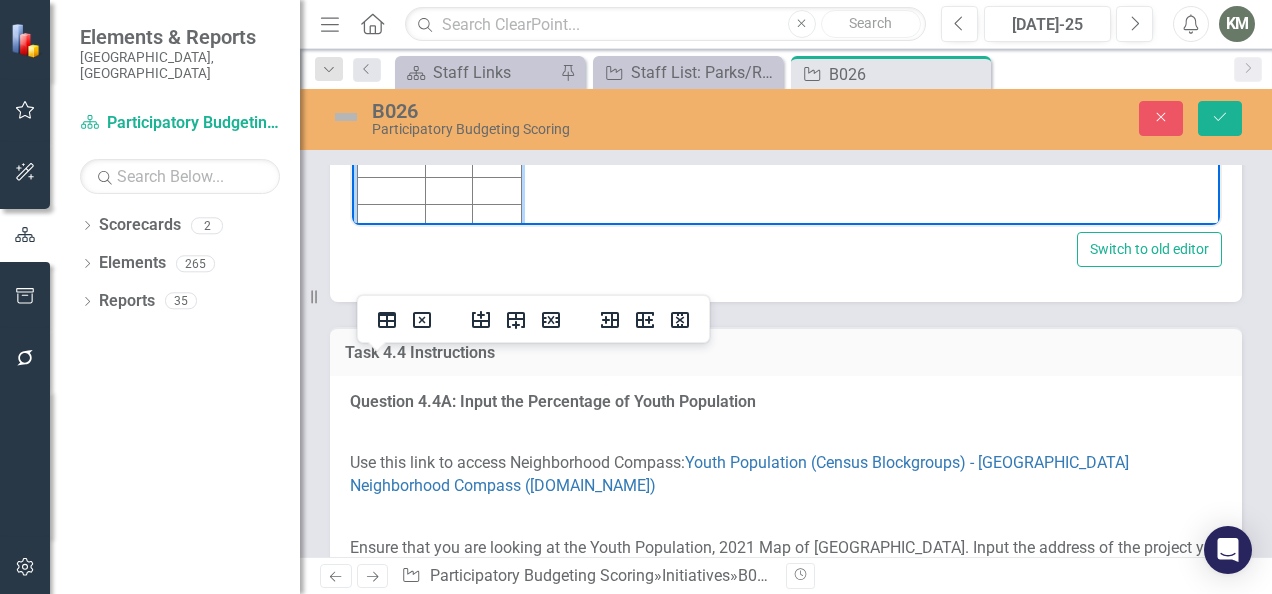 scroll, scrollTop: 8, scrollLeft: 0, axis: vertical 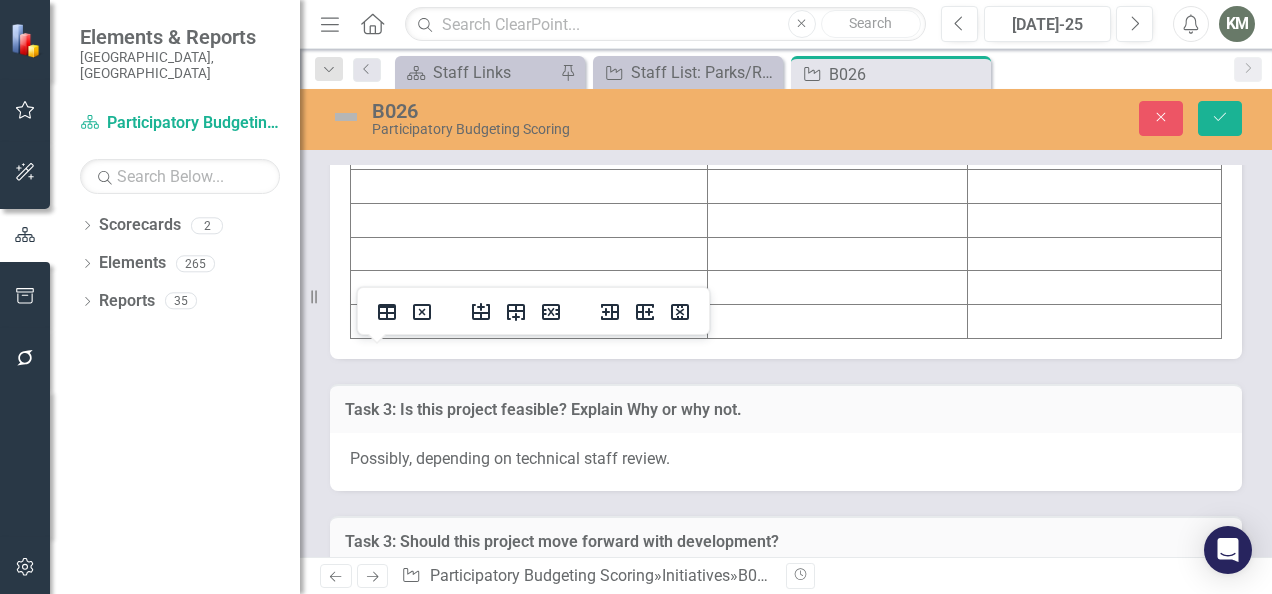 click at bounding box center [529, 51] 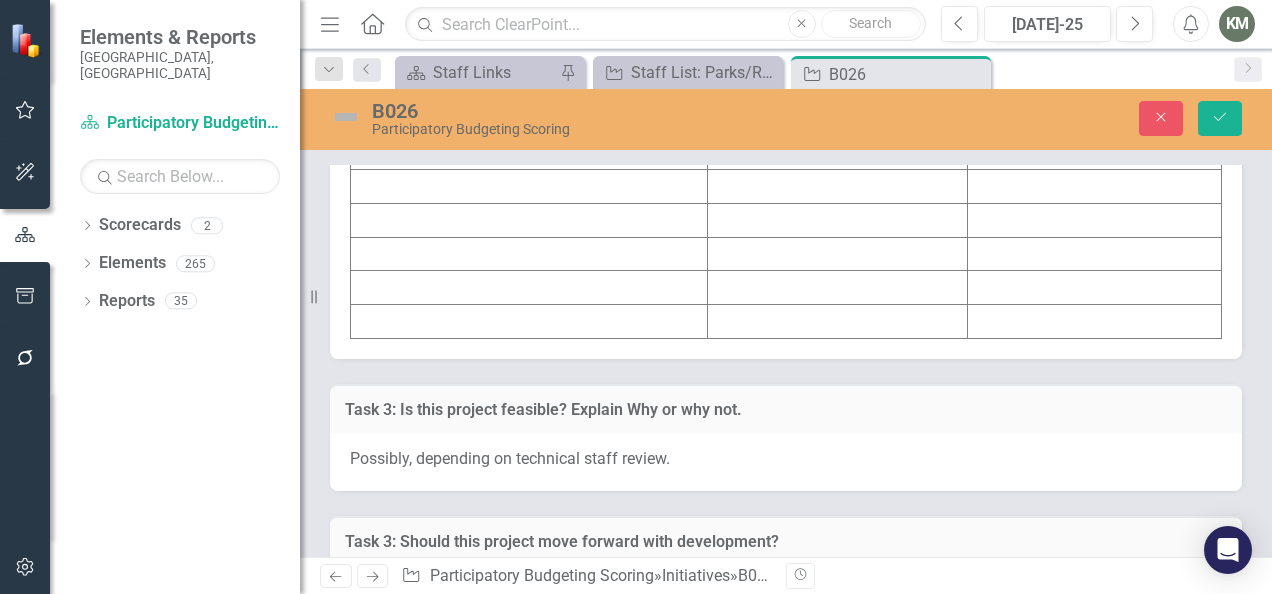 click at bounding box center (529, 51) 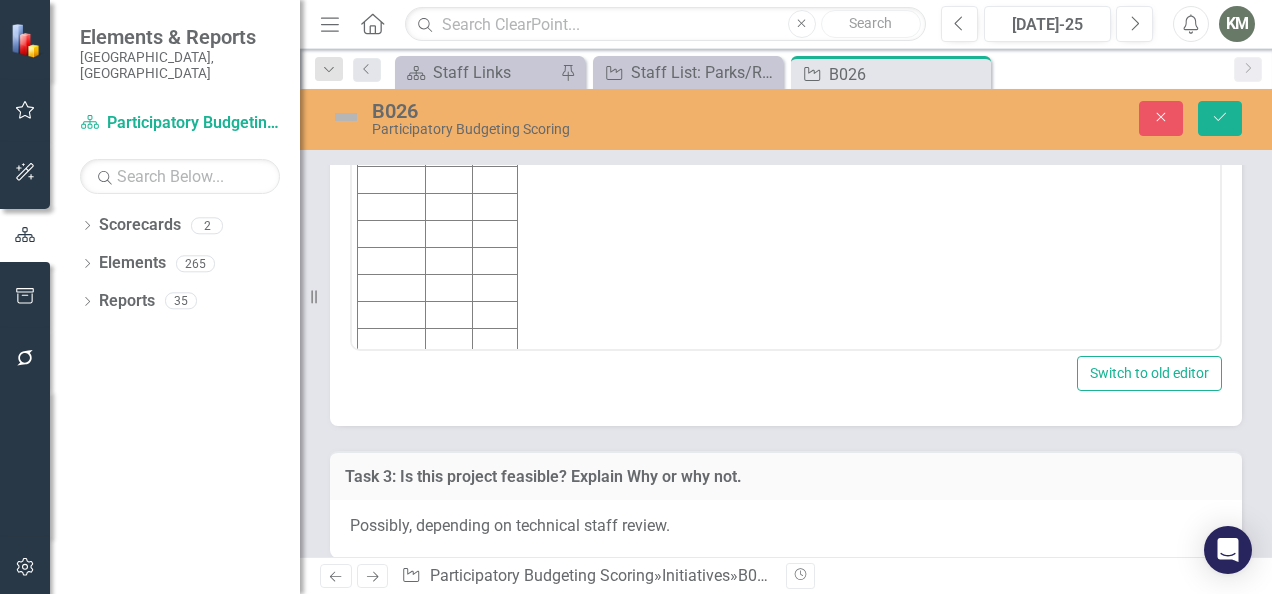 scroll, scrollTop: 0, scrollLeft: 0, axis: both 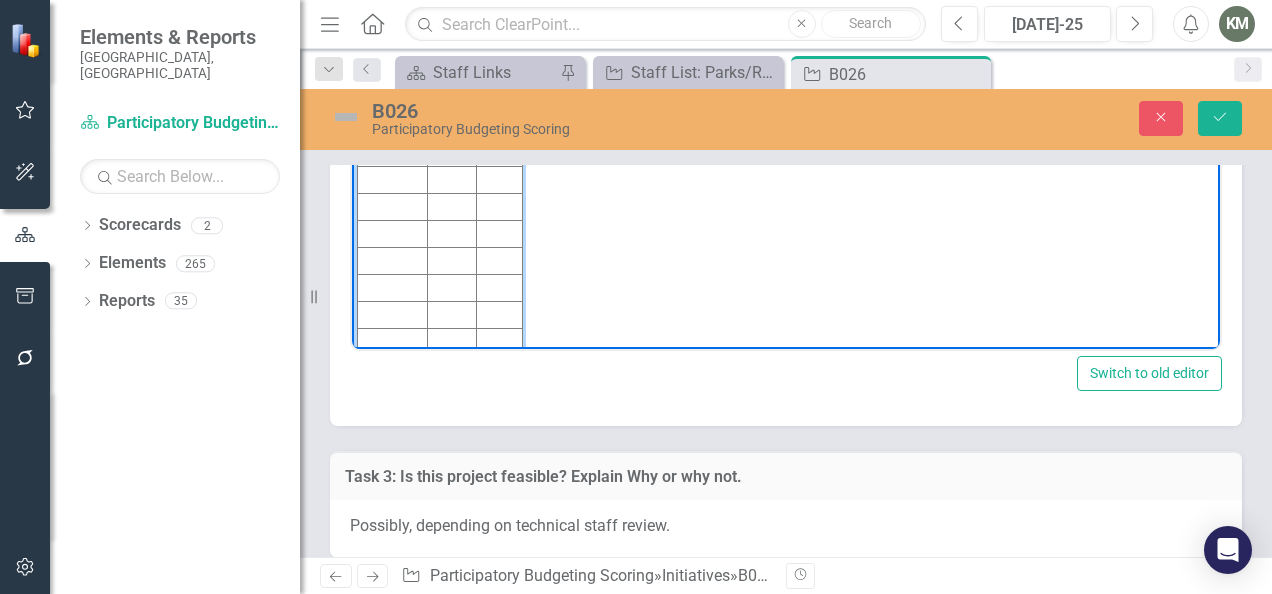 click at bounding box center [393, 126] 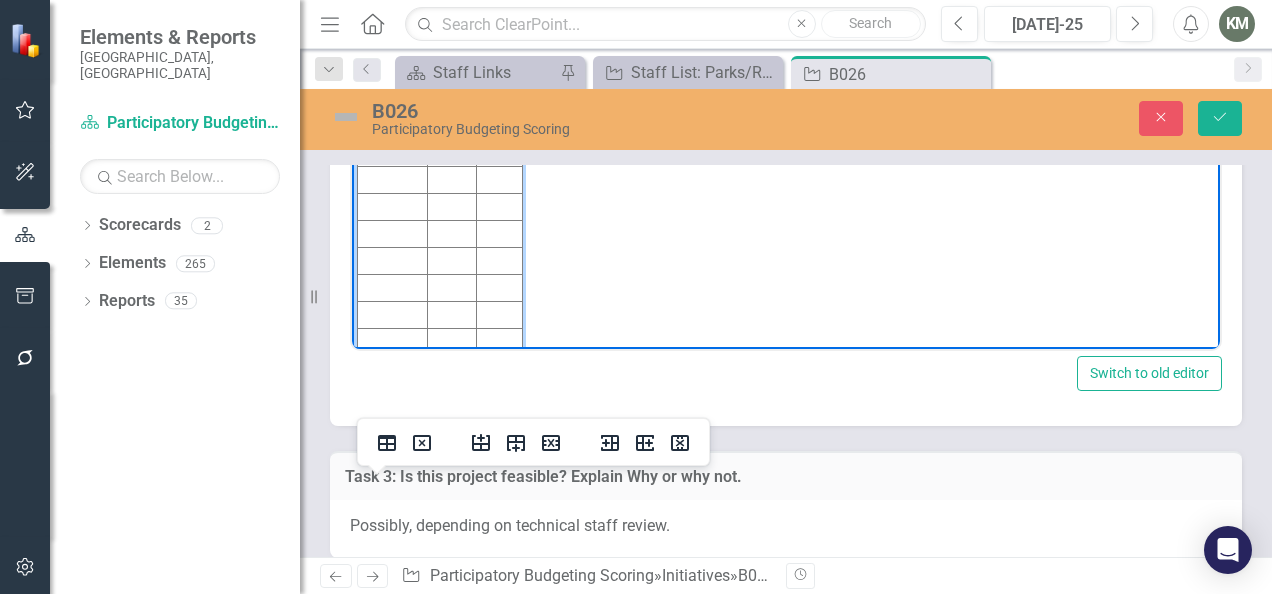 type 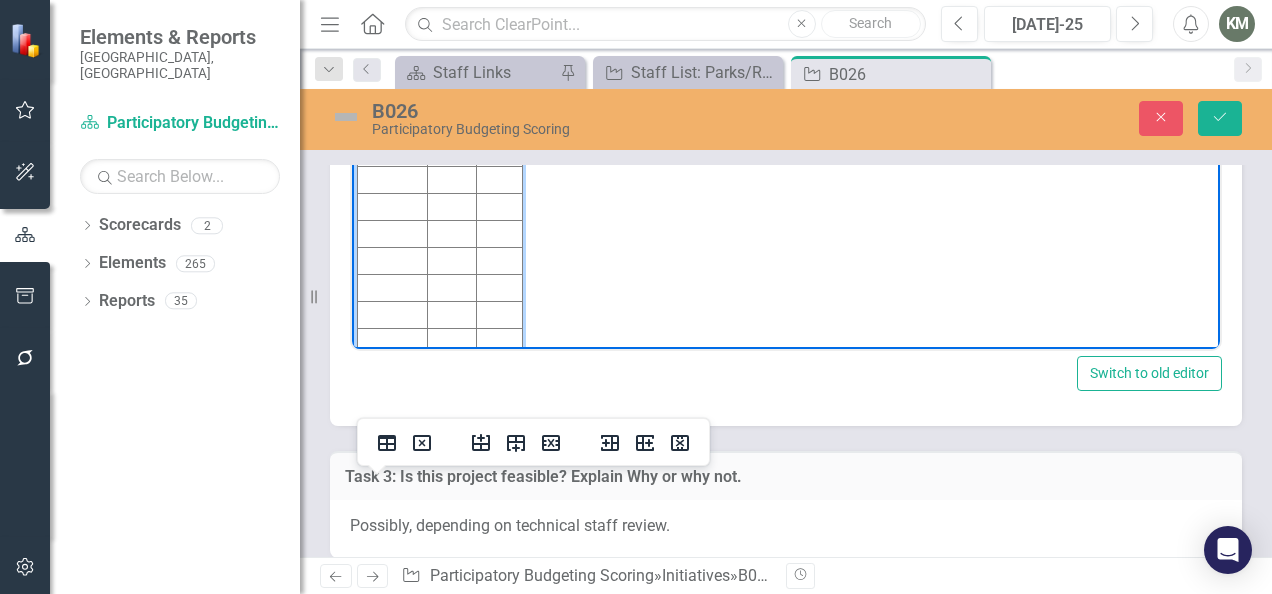 click at bounding box center (452, 126) 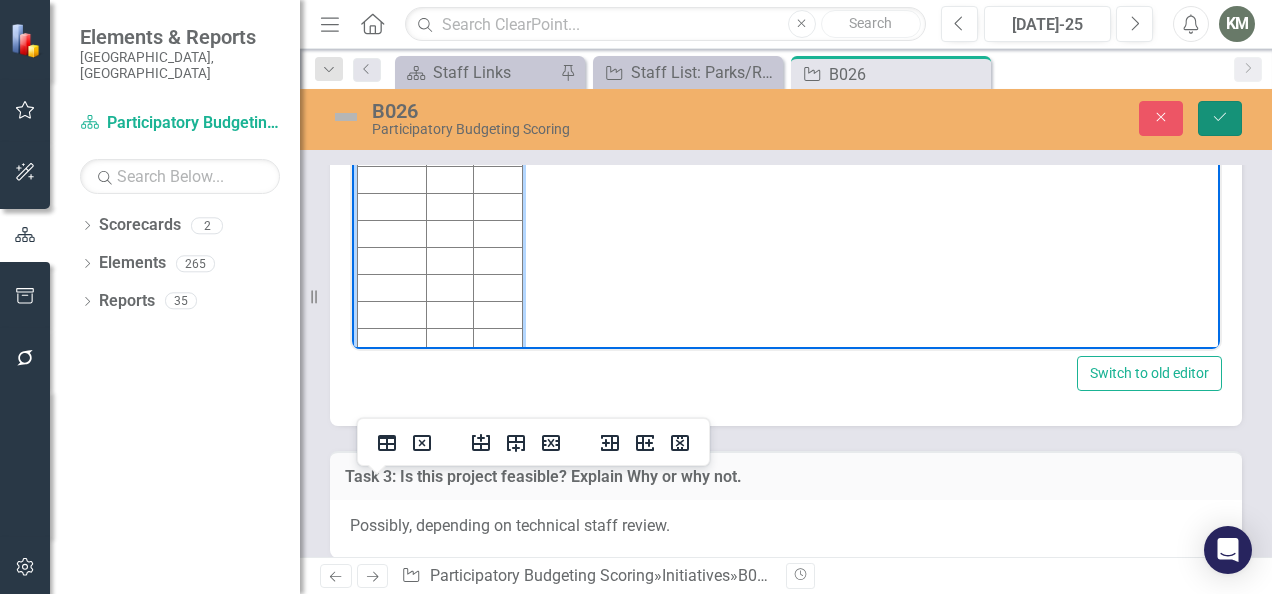 click on "Save" at bounding box center [1220, 118] 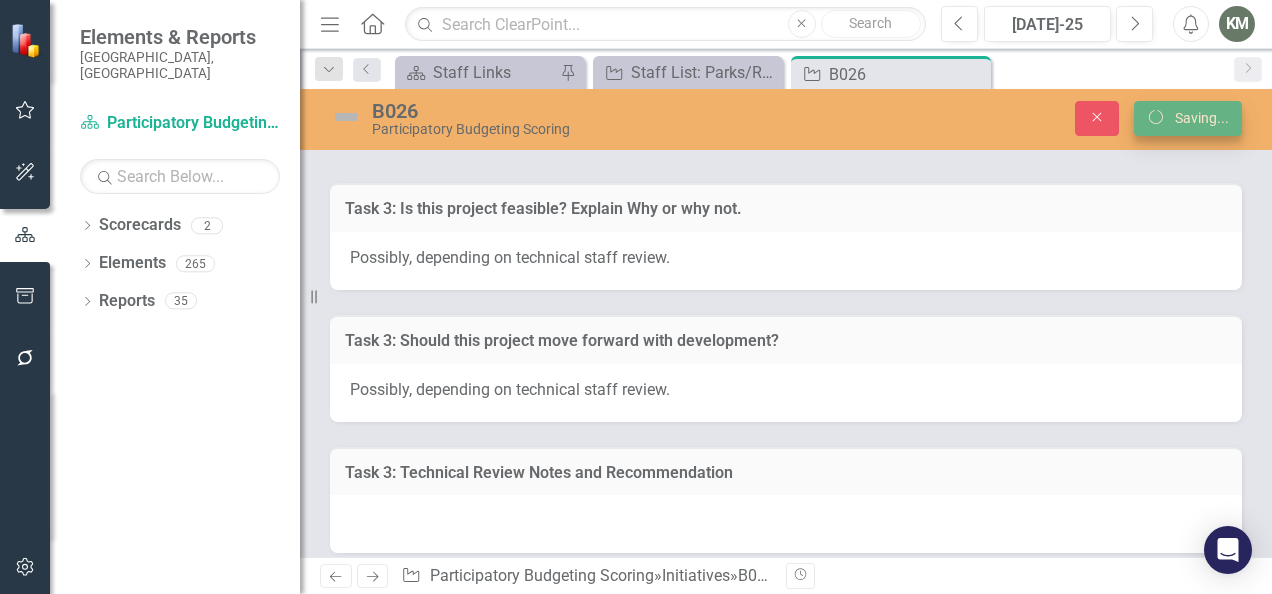 scroll, scrollTop: 6762, scrollLeft: 0, axis: vertical 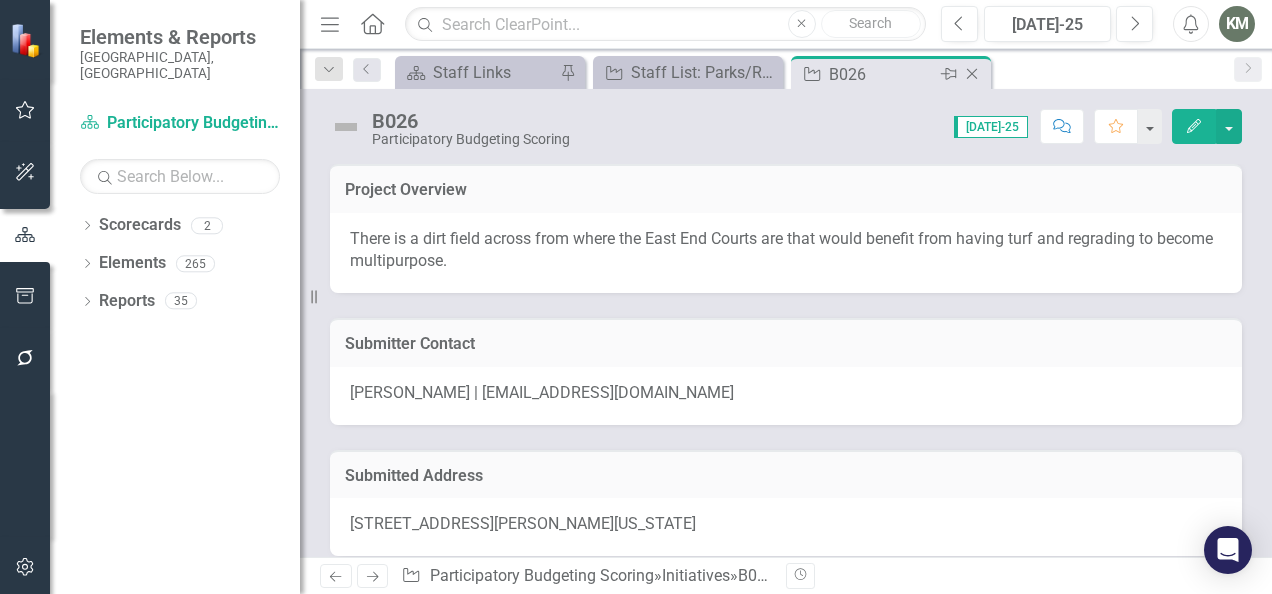 click on "Close" 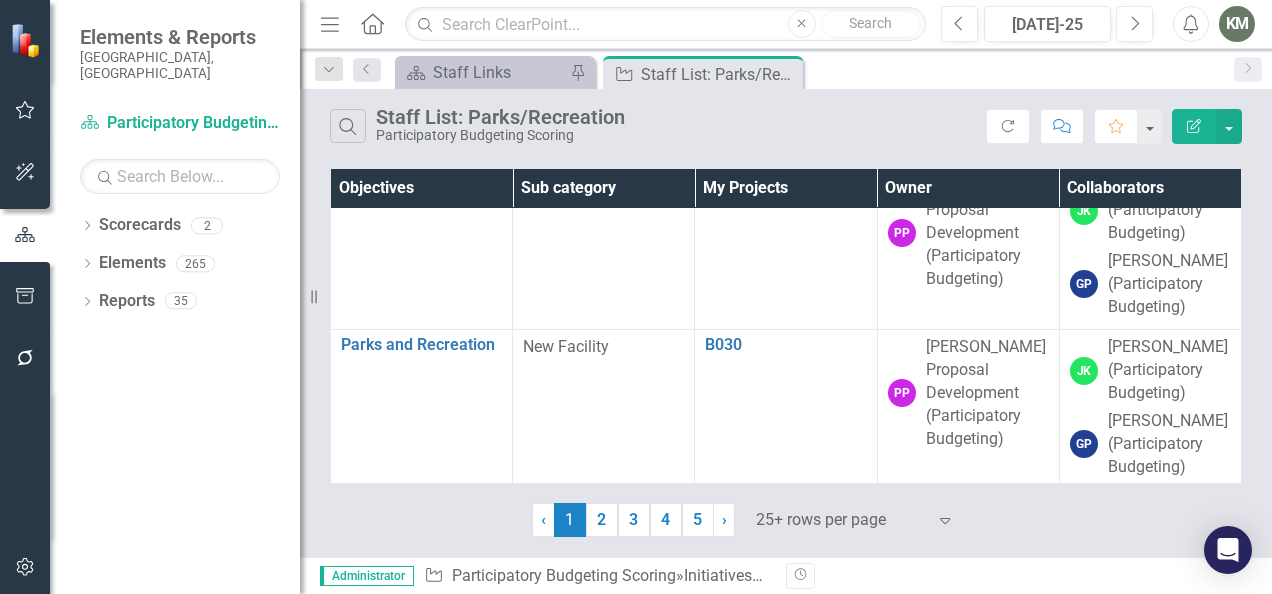 scroll, scrollTop: 3554, scrollLeft: 0, axis: vertical 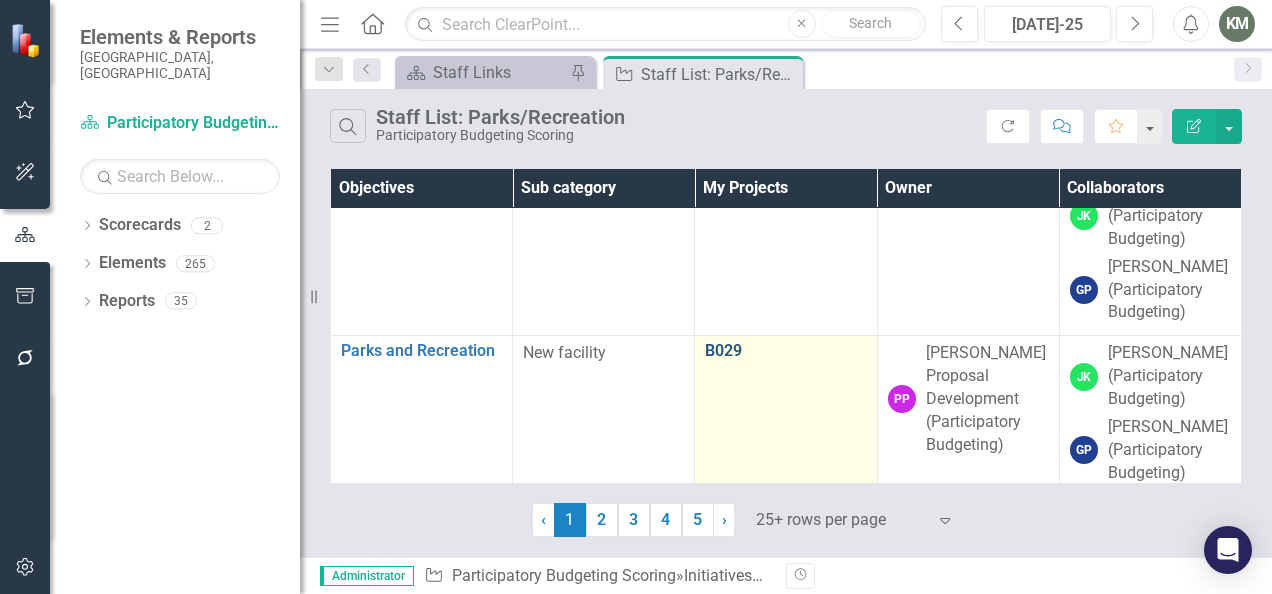 click on "B029" at bounding box center (785, 351) 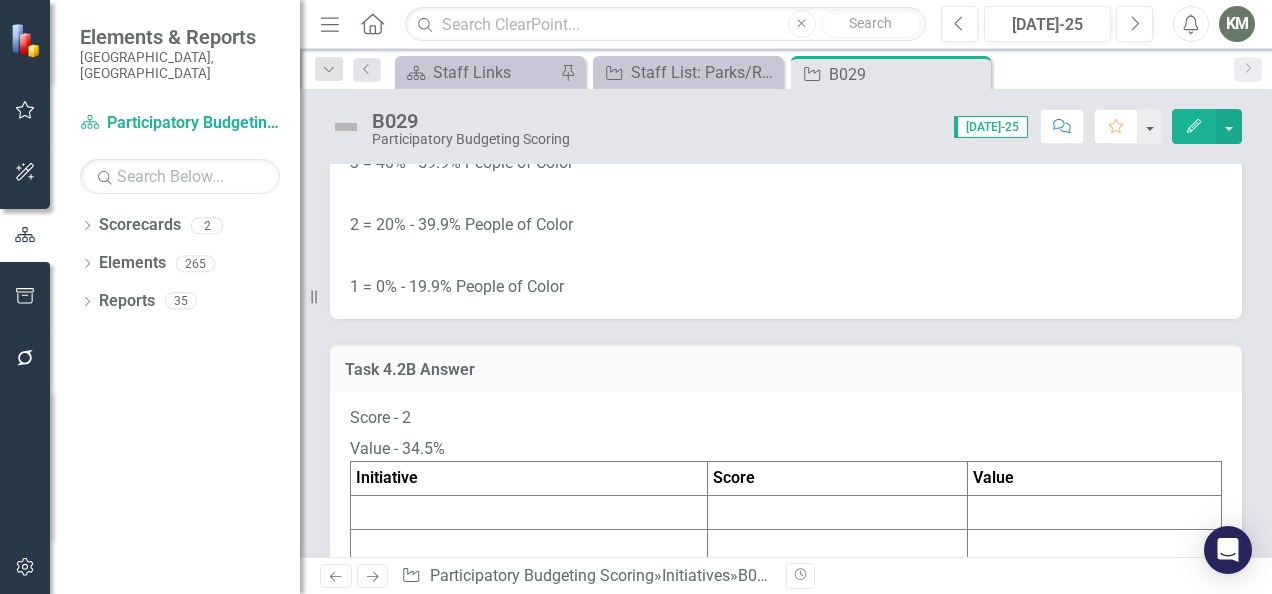 click on "Based on the data you found in 4.2A, score the project 1-5 and input the score into Question 4.2B below." at bounding box center (786, -22) 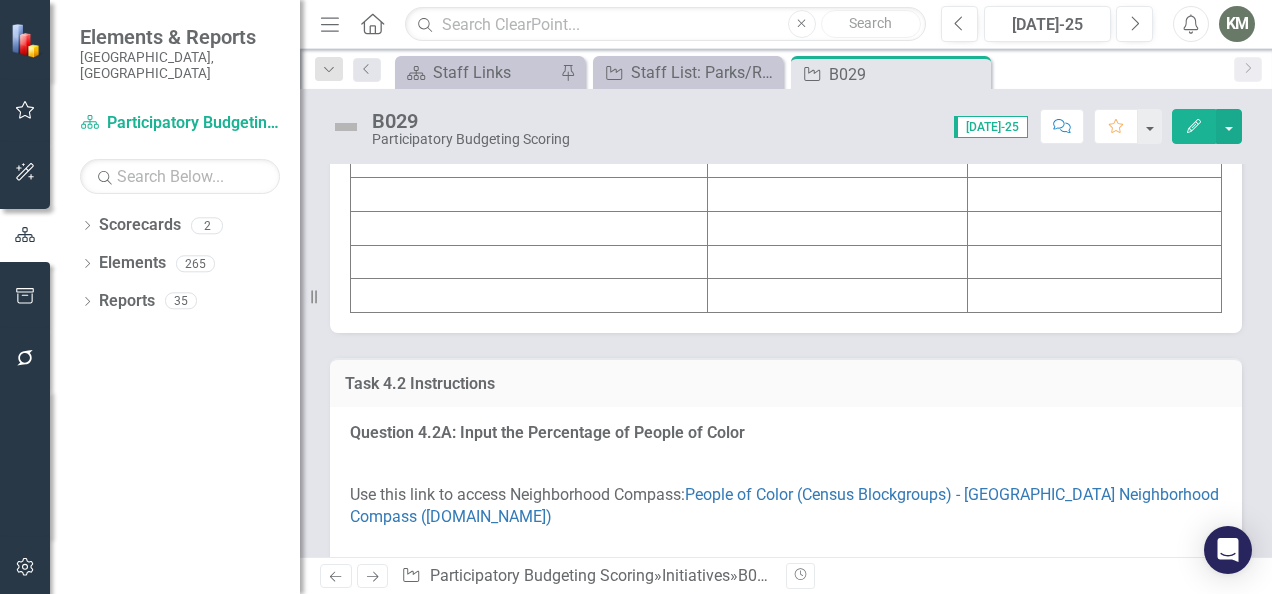 scroll, scrollTop: 3069, scrollLeft: 0, axis: vertical 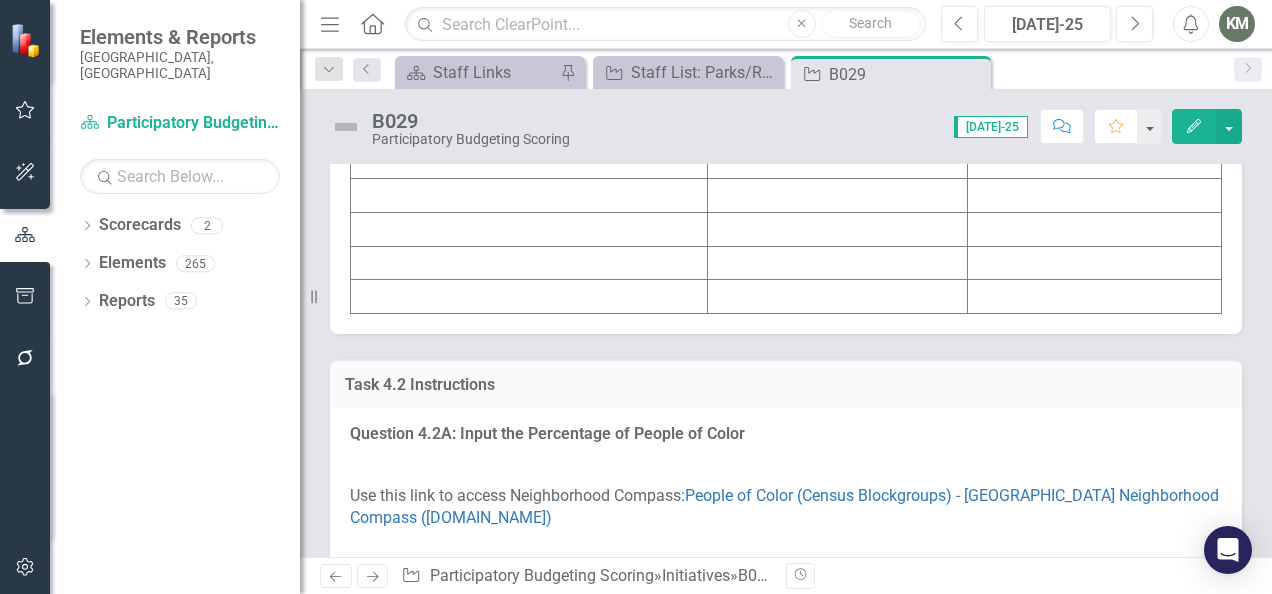 click at bounding box center [529, 26] 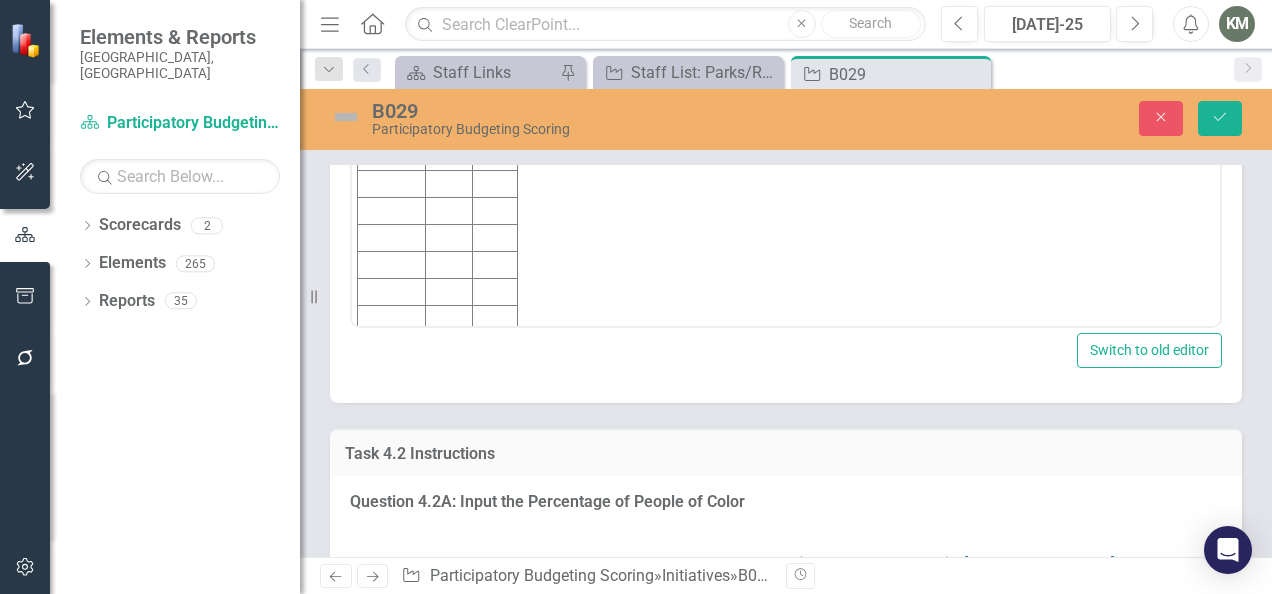 scroll, scrollTop: 0, scrollLeft: 0, axis: both 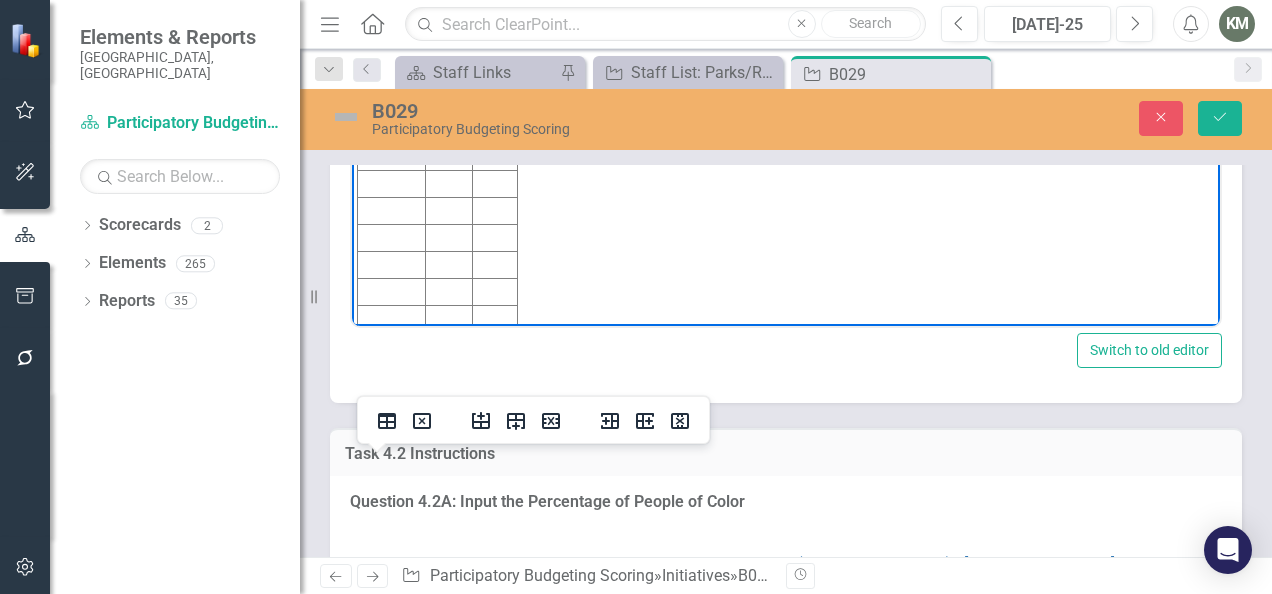 click at bounding box center [392, 103] 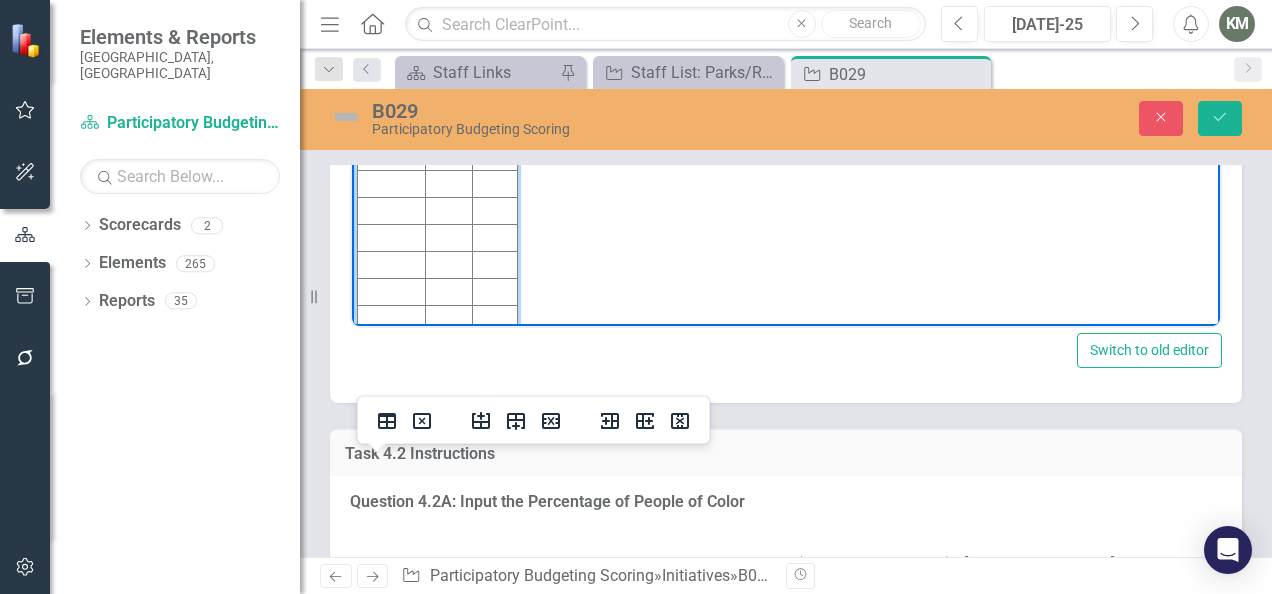 type 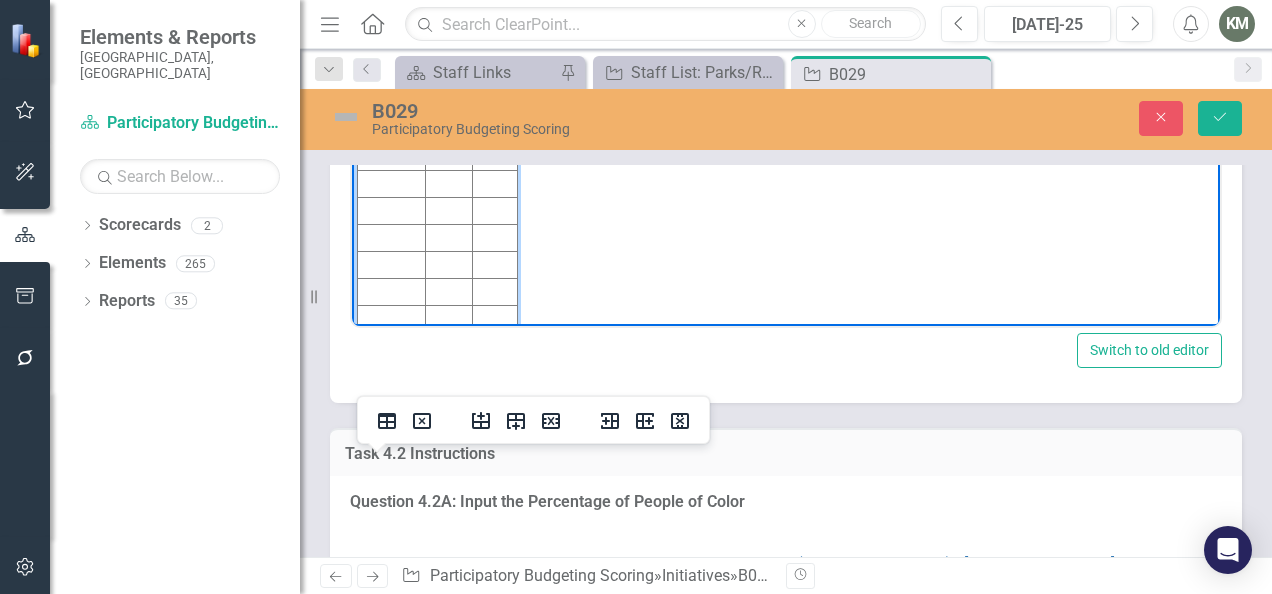 click at bounding box center (448, 103) 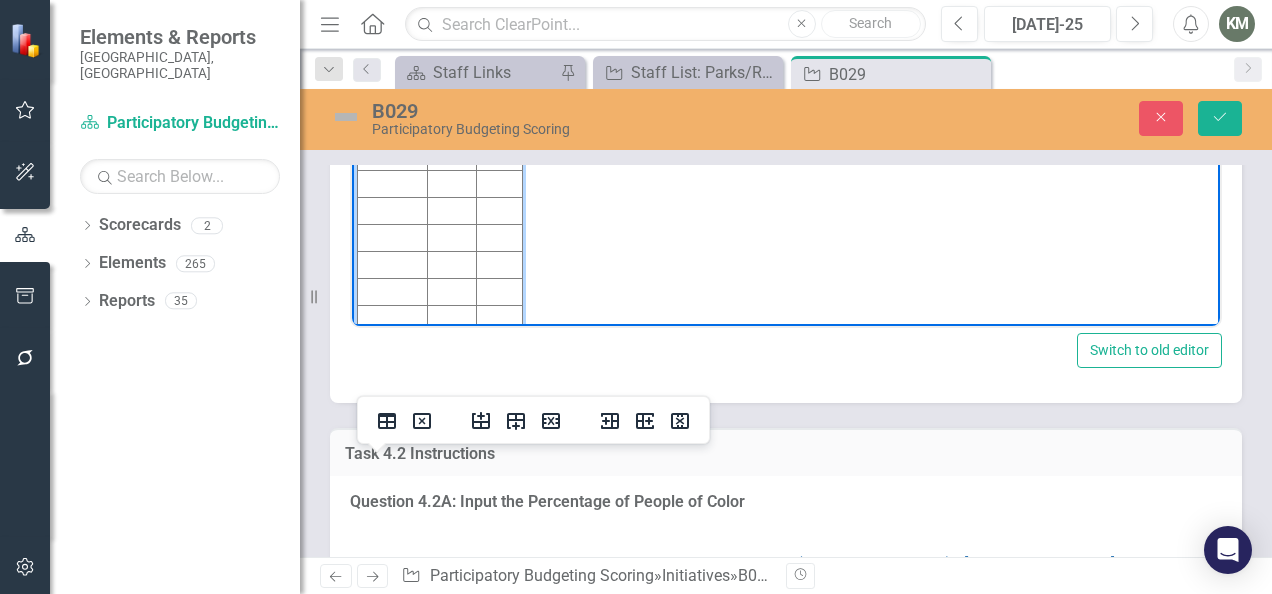 click at bounding box center [500, 103] 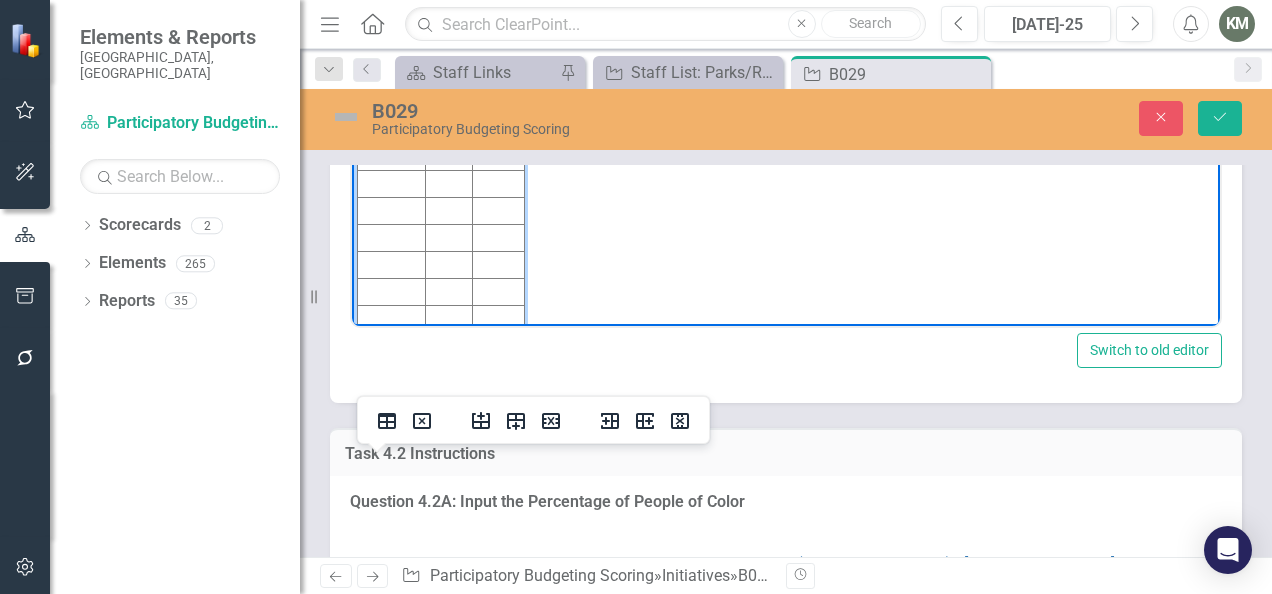 scroll, scrollTop: 8, scrollLeft: 0, axis: vertical 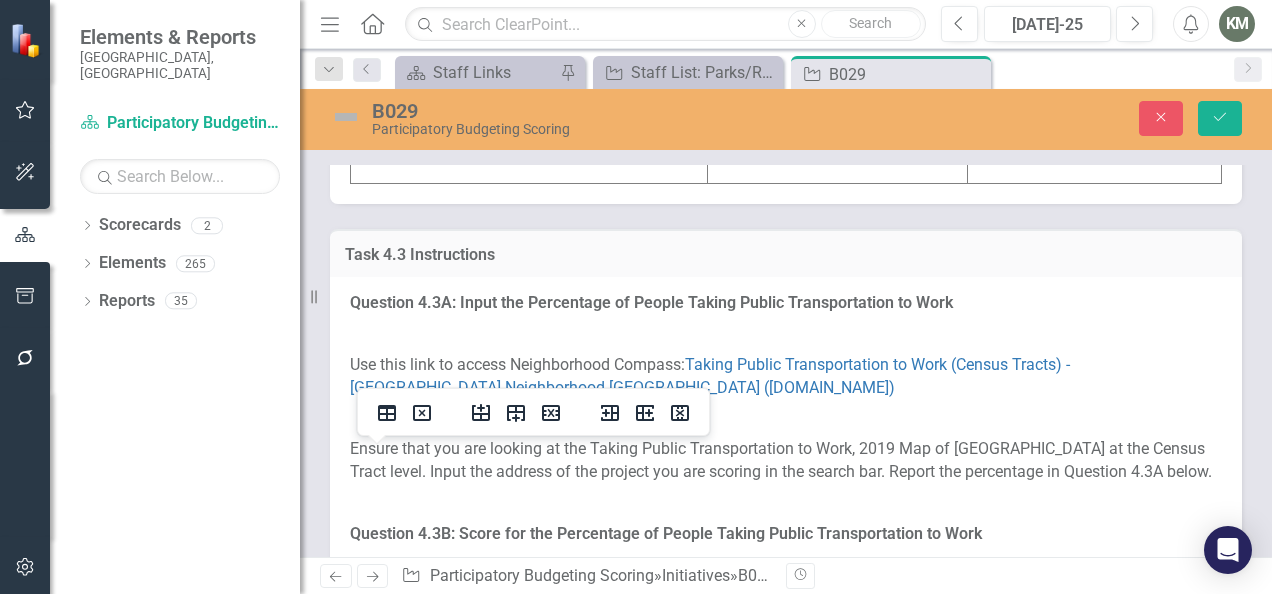click at bounding box center (529, -105) 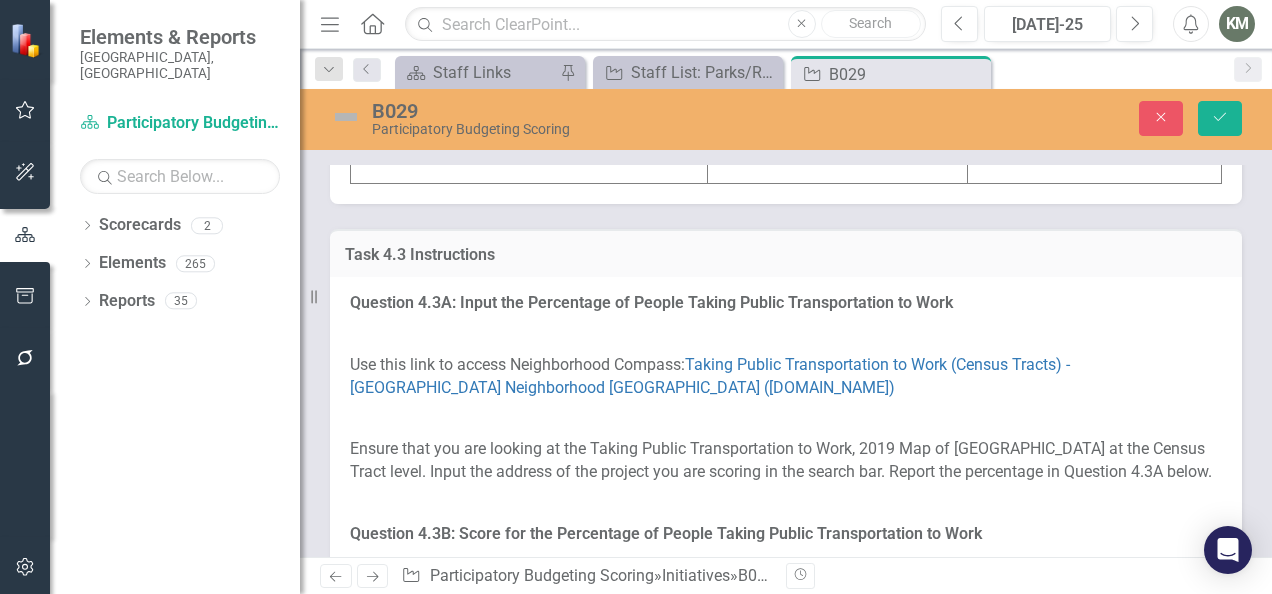 click at bounding box center [529, -105] 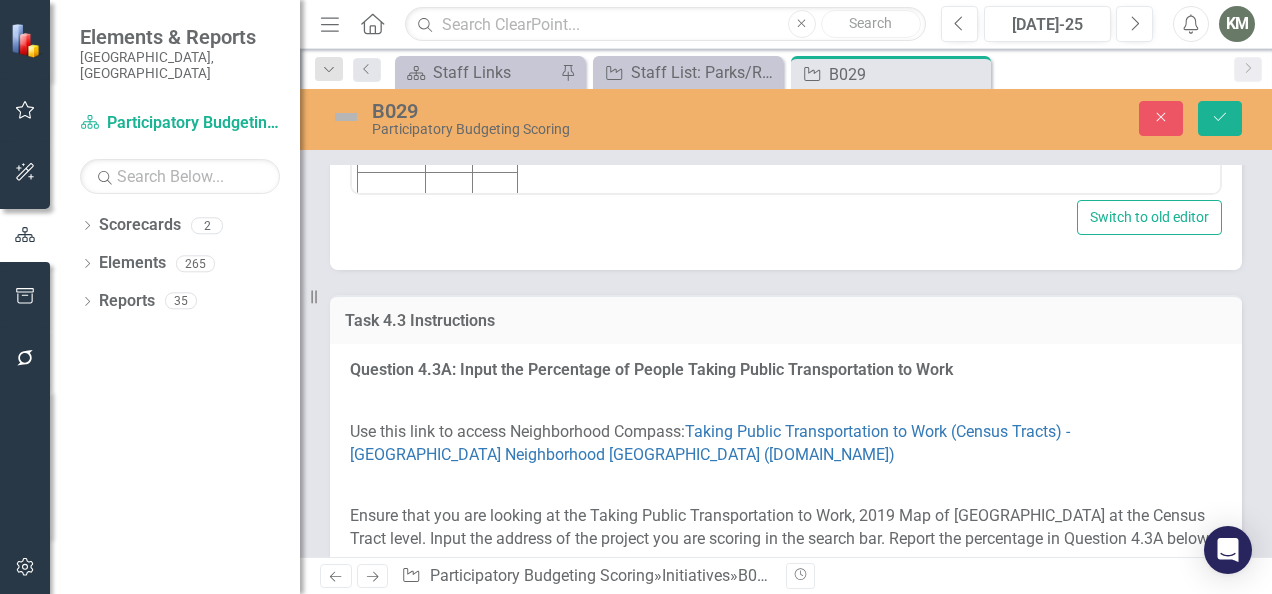 scroll, scrollTop: 0, scrollLeft: 0, axis: both 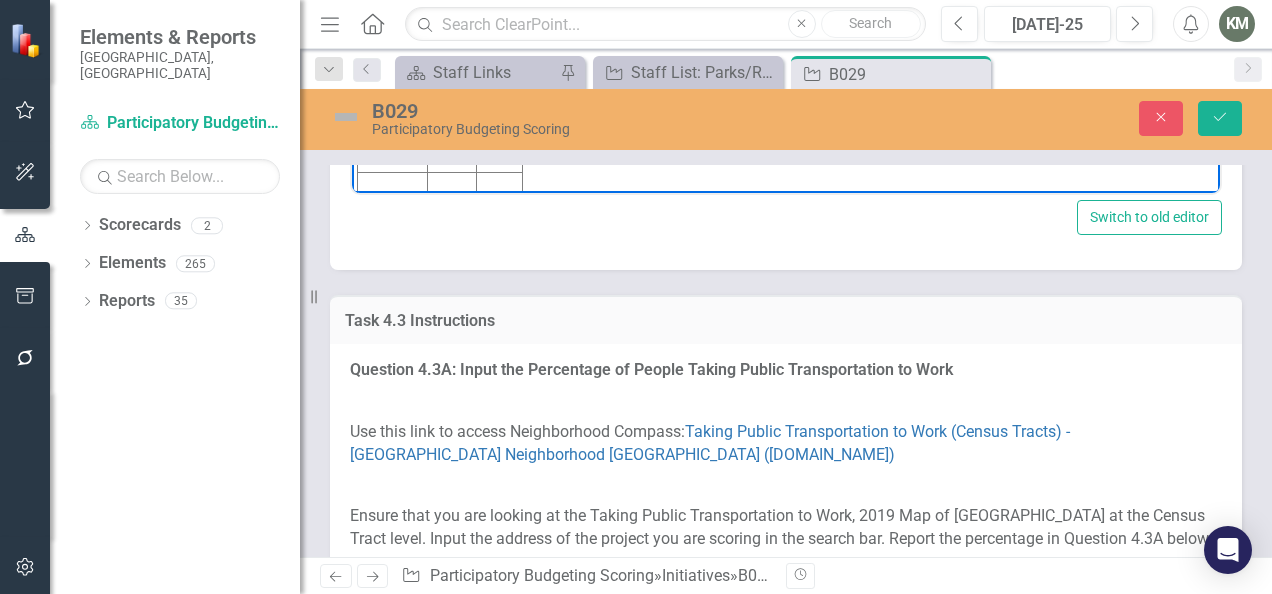 click at bounding box center [393, -29] 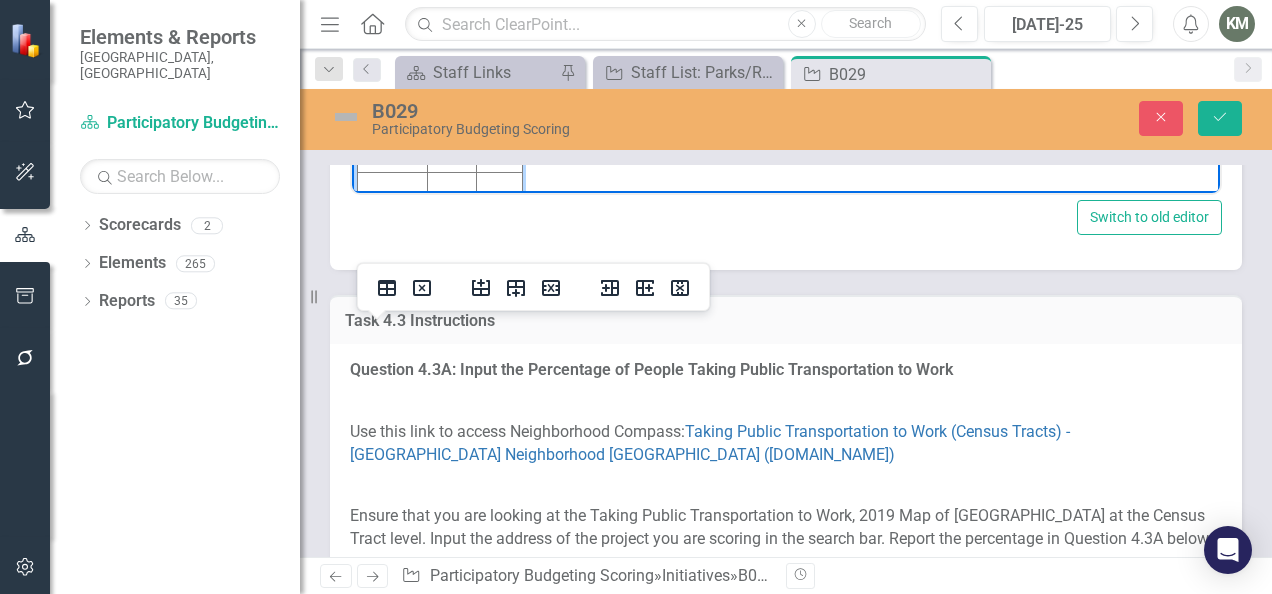 type 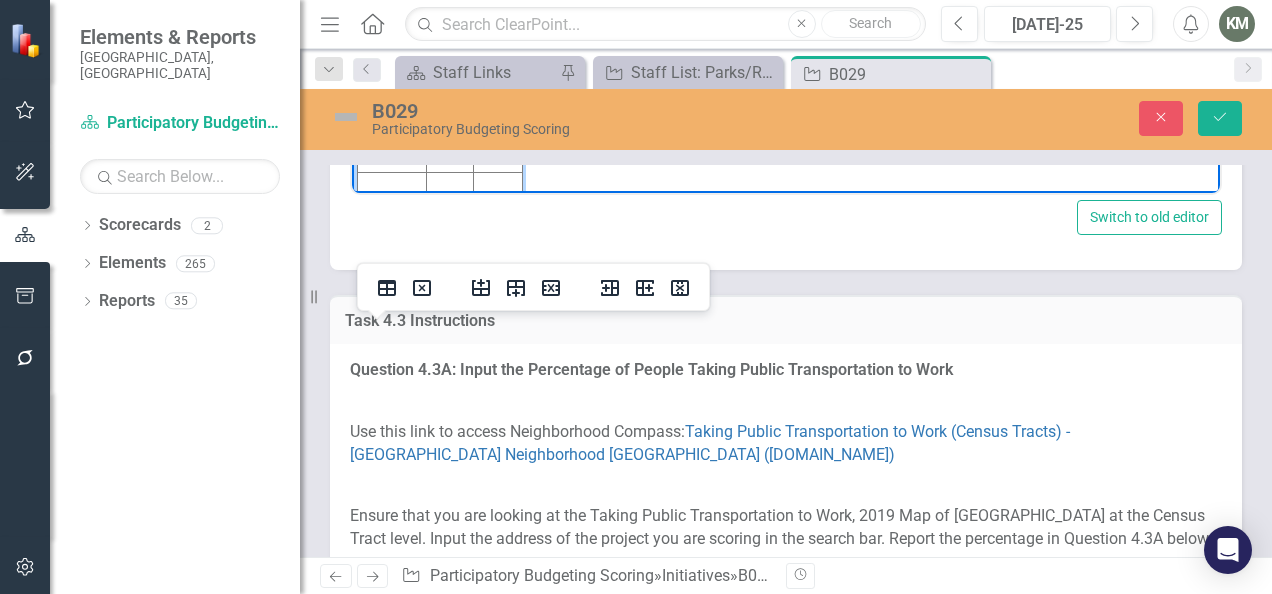 scroll, scrollTop: 8, scrollLeft: 0, axis: vertical 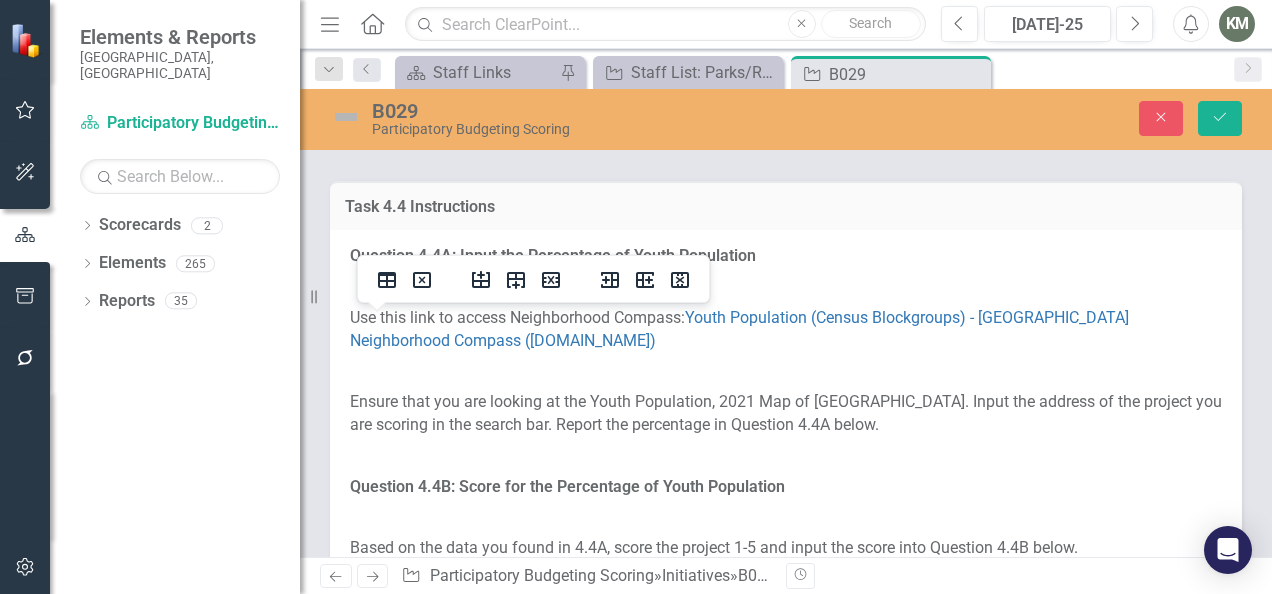 click at bounding box center (529, -152) 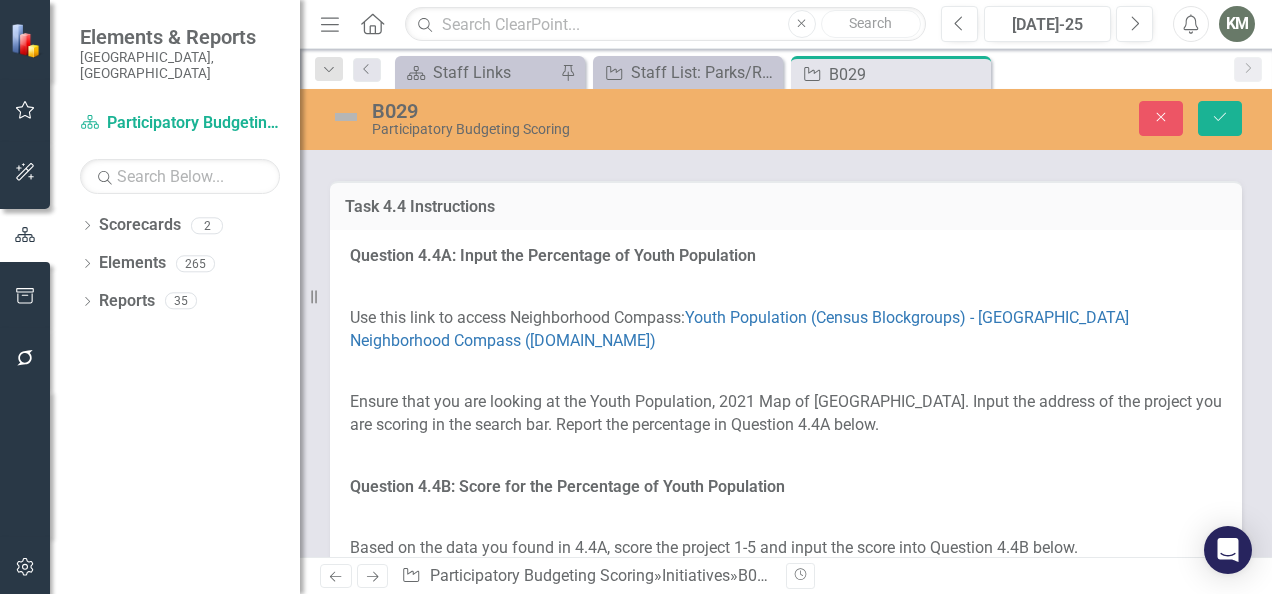 click at bounding box center [529, -152] 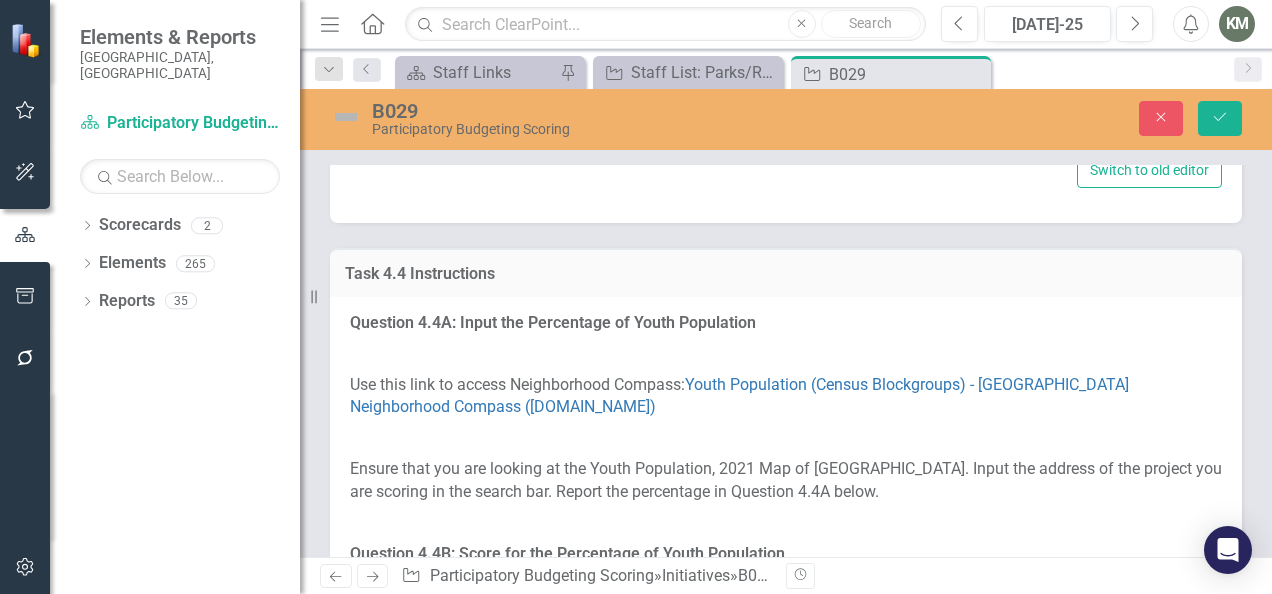 scroll, scrollTop: 0, scrollLeft: 0, axis: both 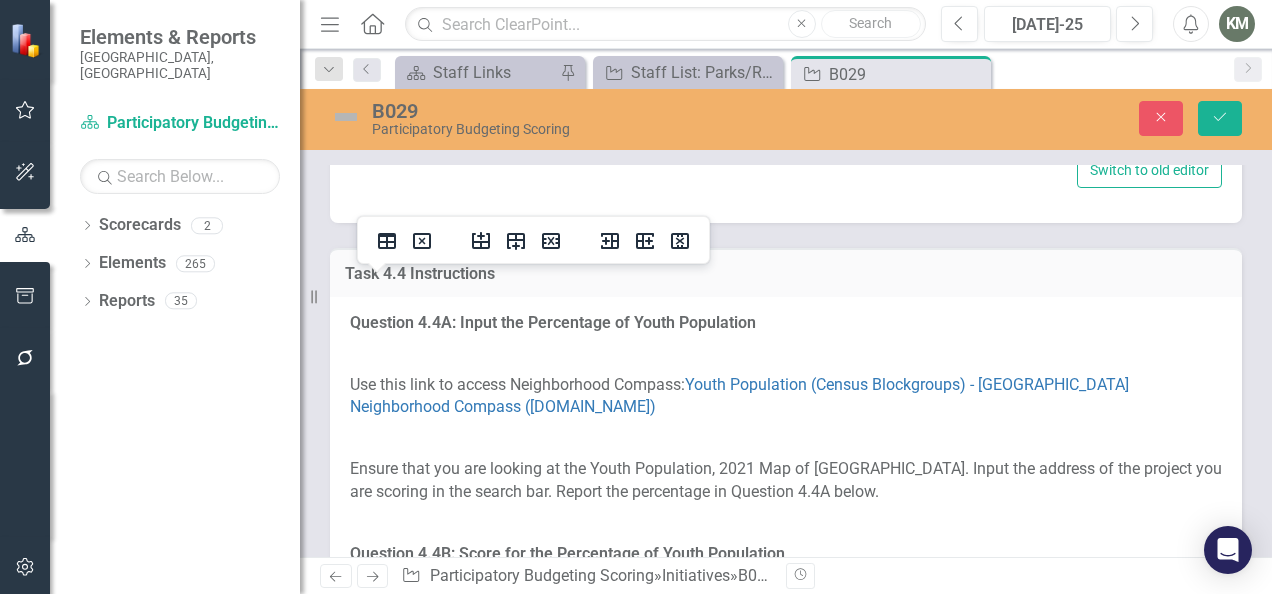 click at bounding box center (392, -76) 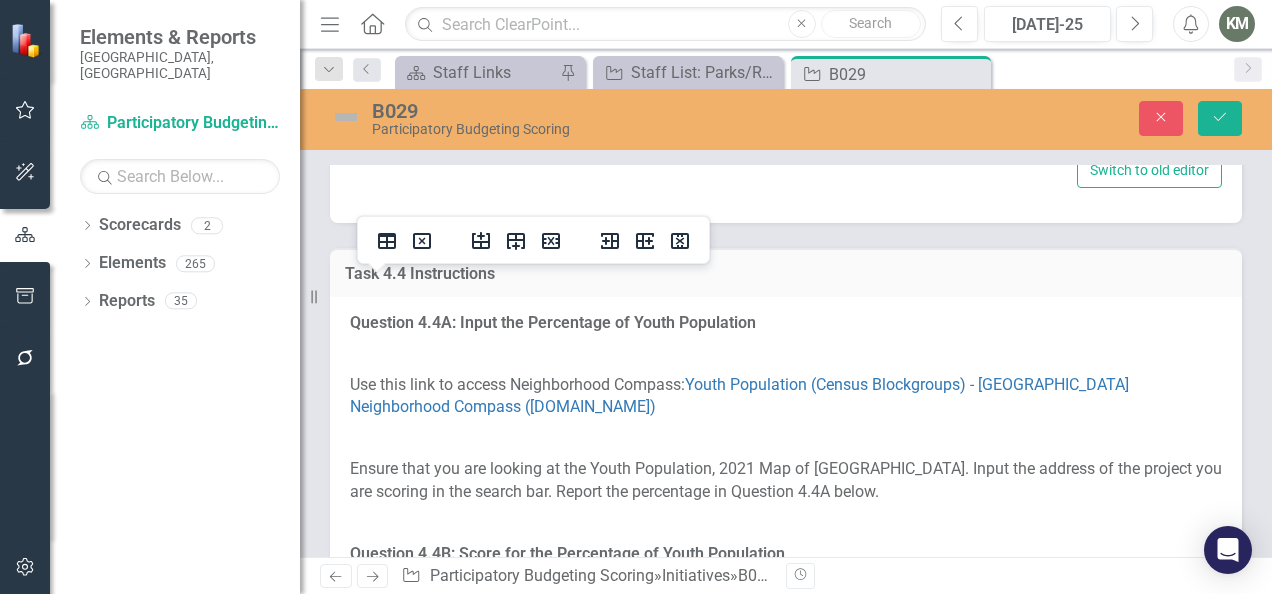 type 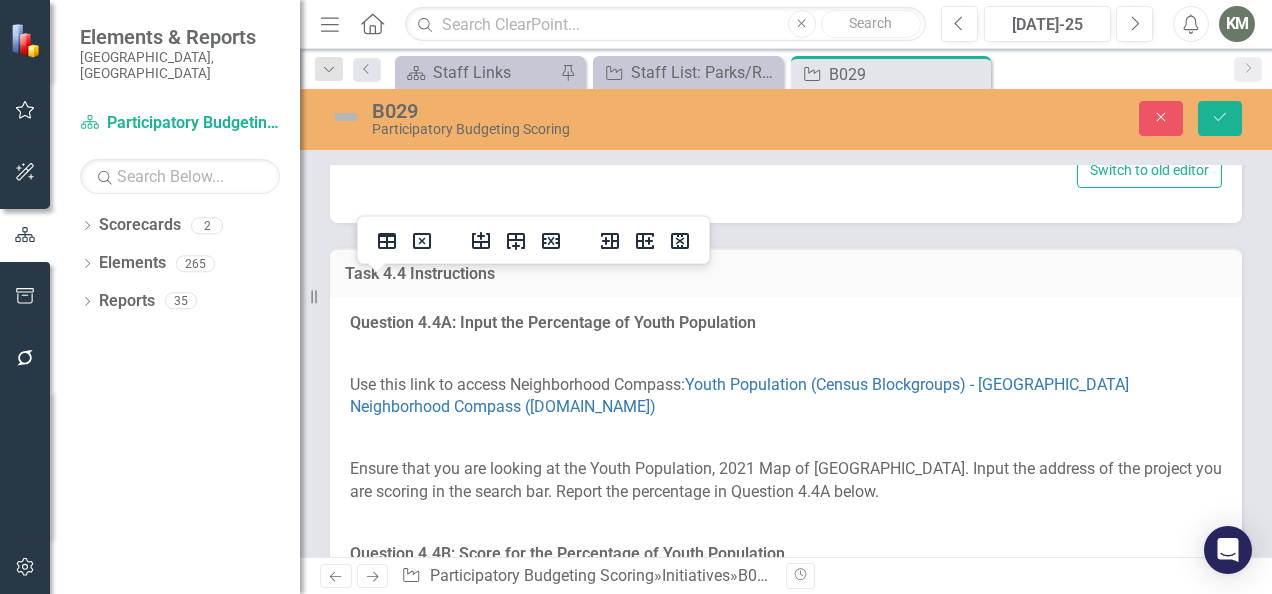 click at bounding box center (448, -76) 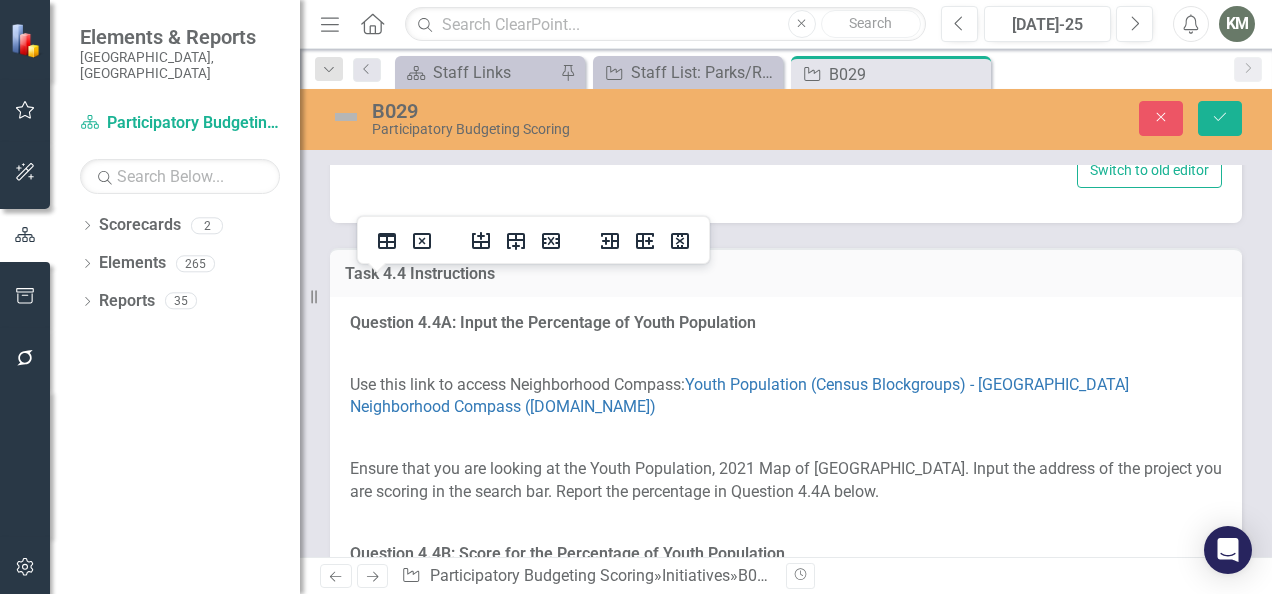 click on "3" at bounding box center (392, -76) 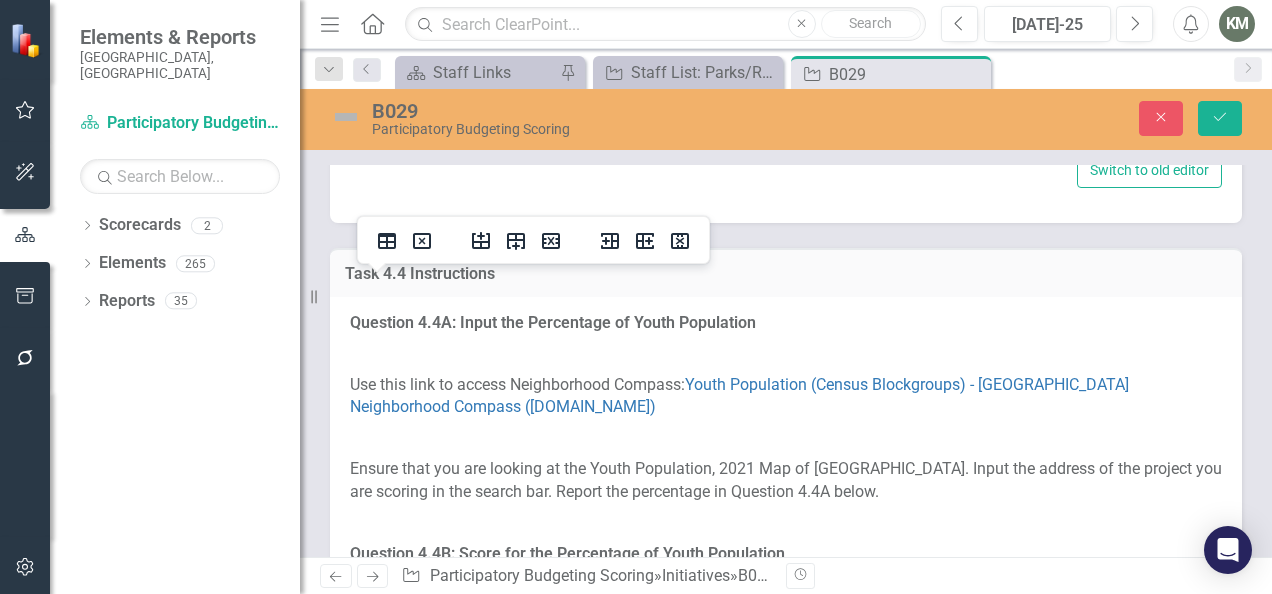 click at bounding box center (448, -76) 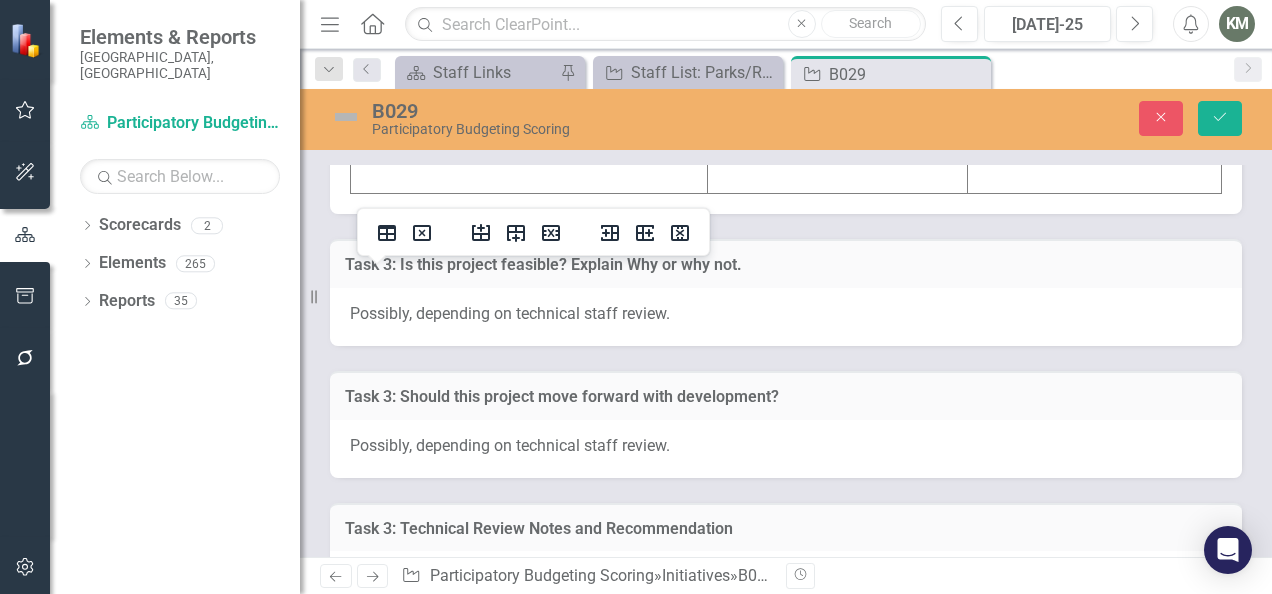 scroll, scrollTop: 7094, scrollLeft: 0, axis: vertical 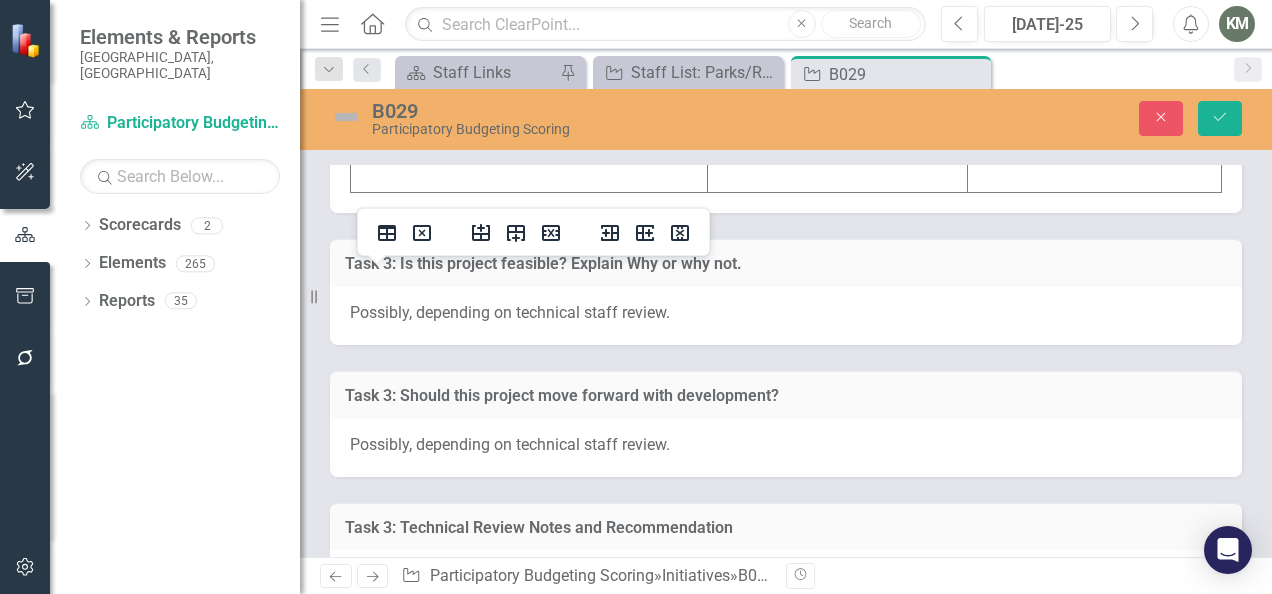 click at bounding box center (529, -95) 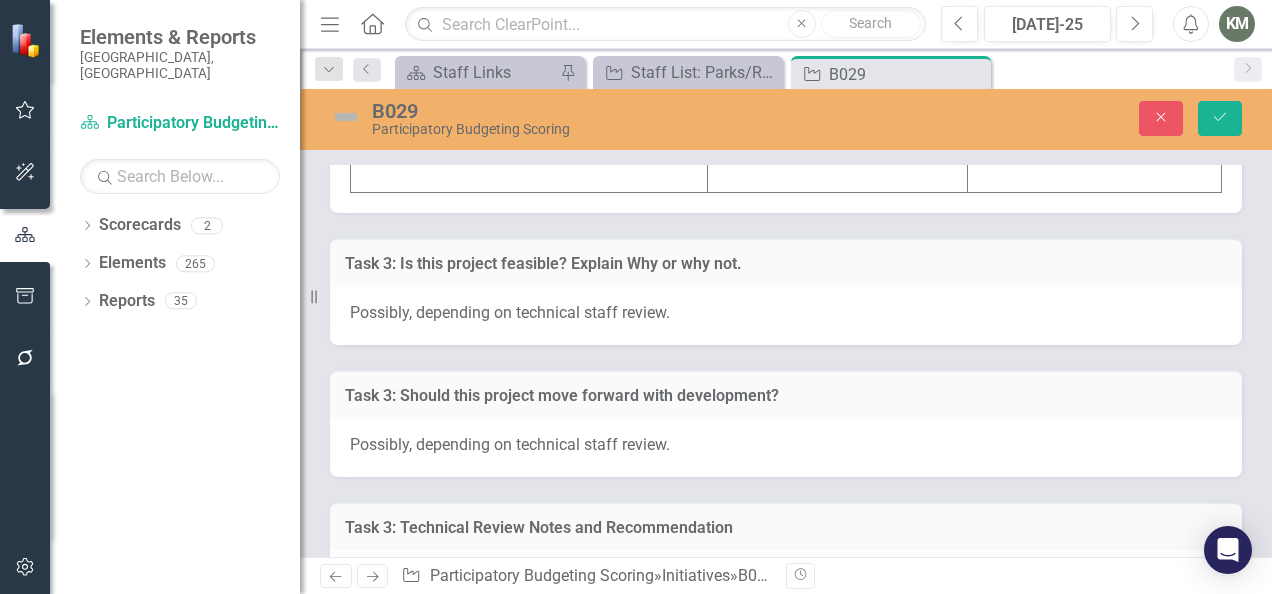 click at bounding box center [529, -95] 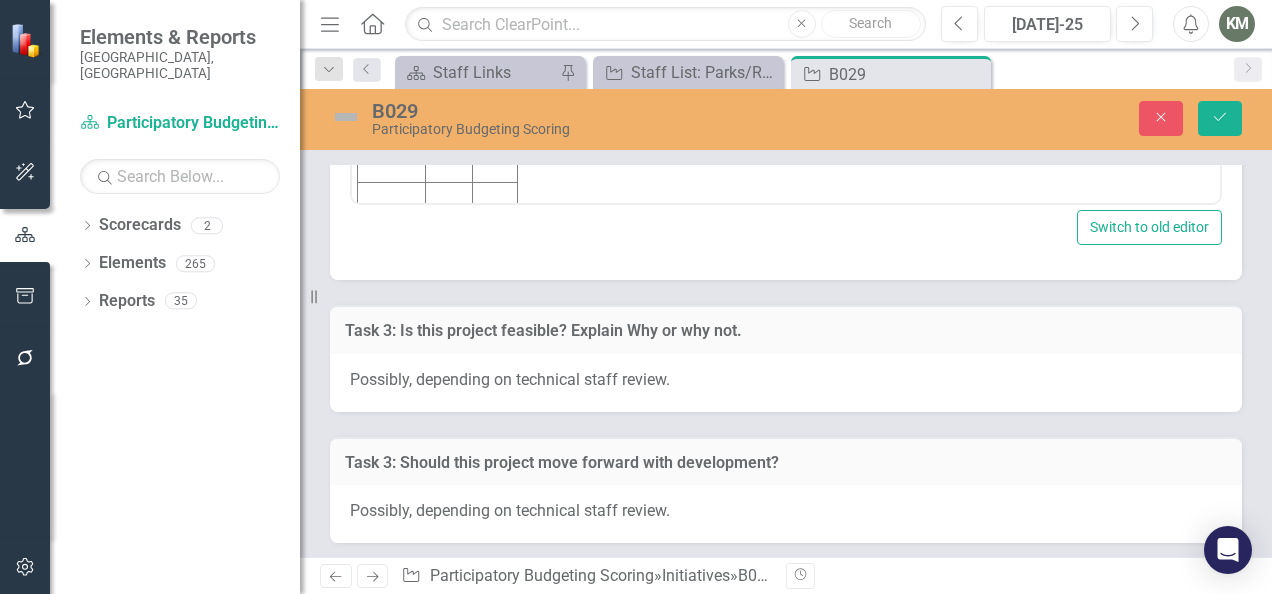 scroll, scrollTop: 0, scrollLeft: 0, axis: both 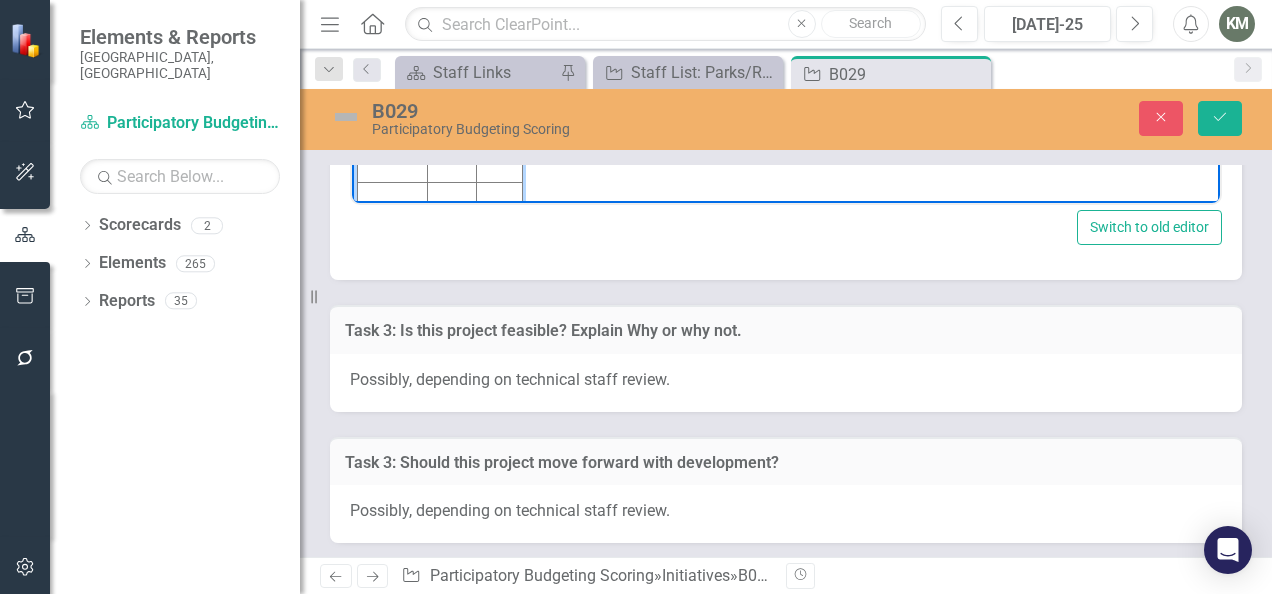 click at bounding box center (393, -19) 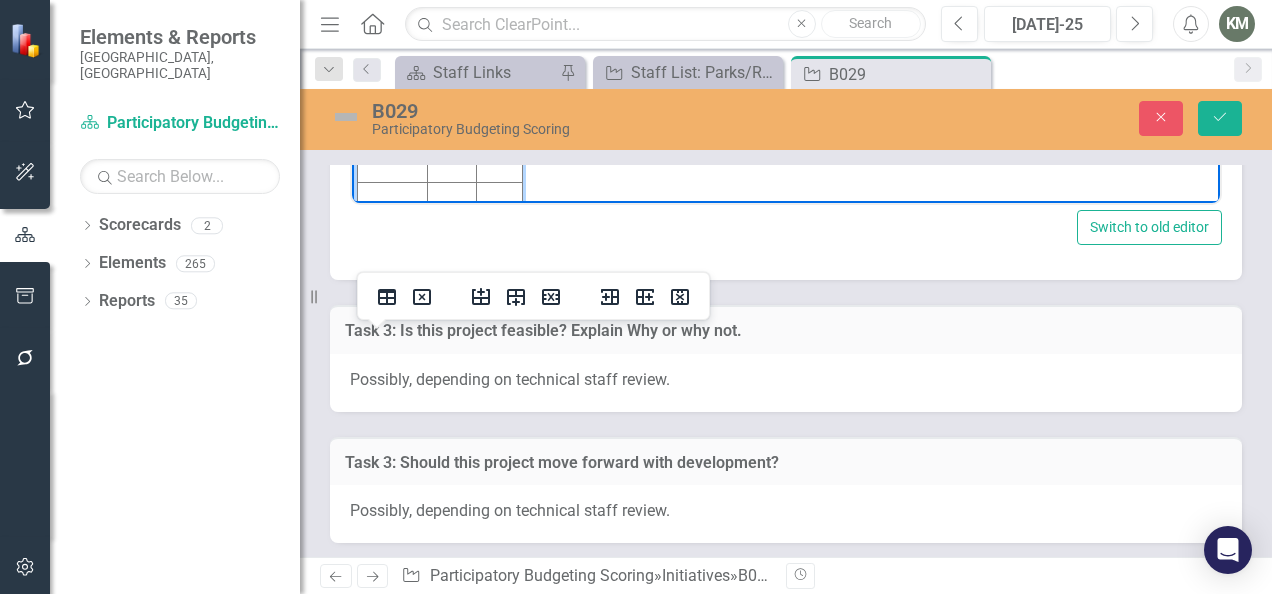 type 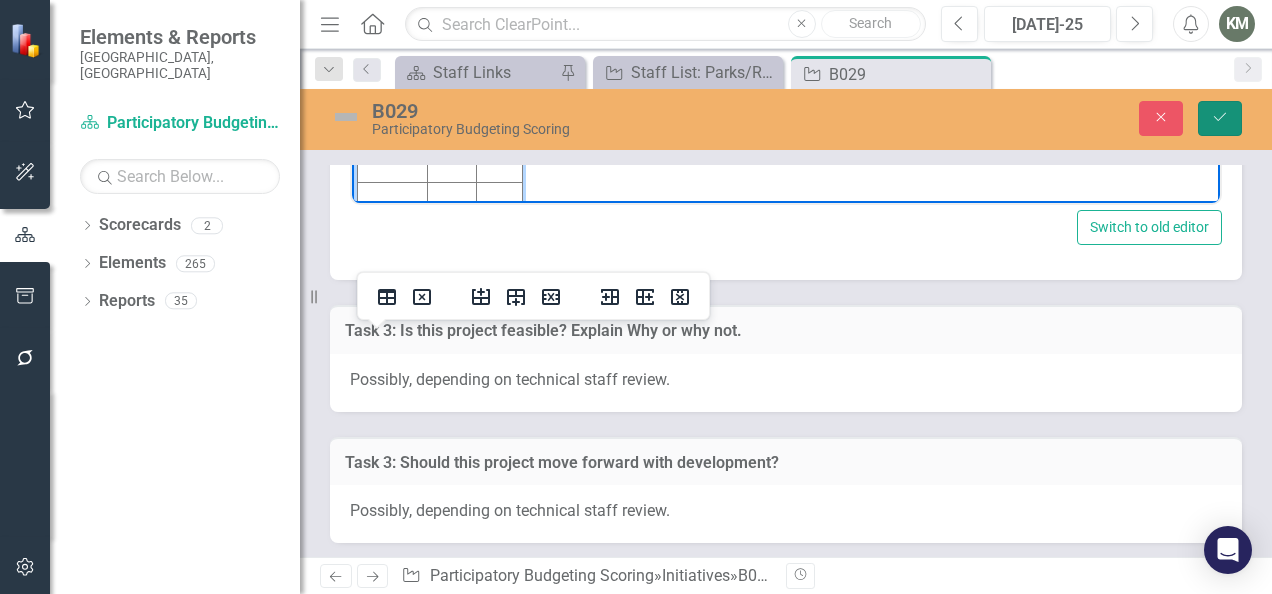 click on "Save" 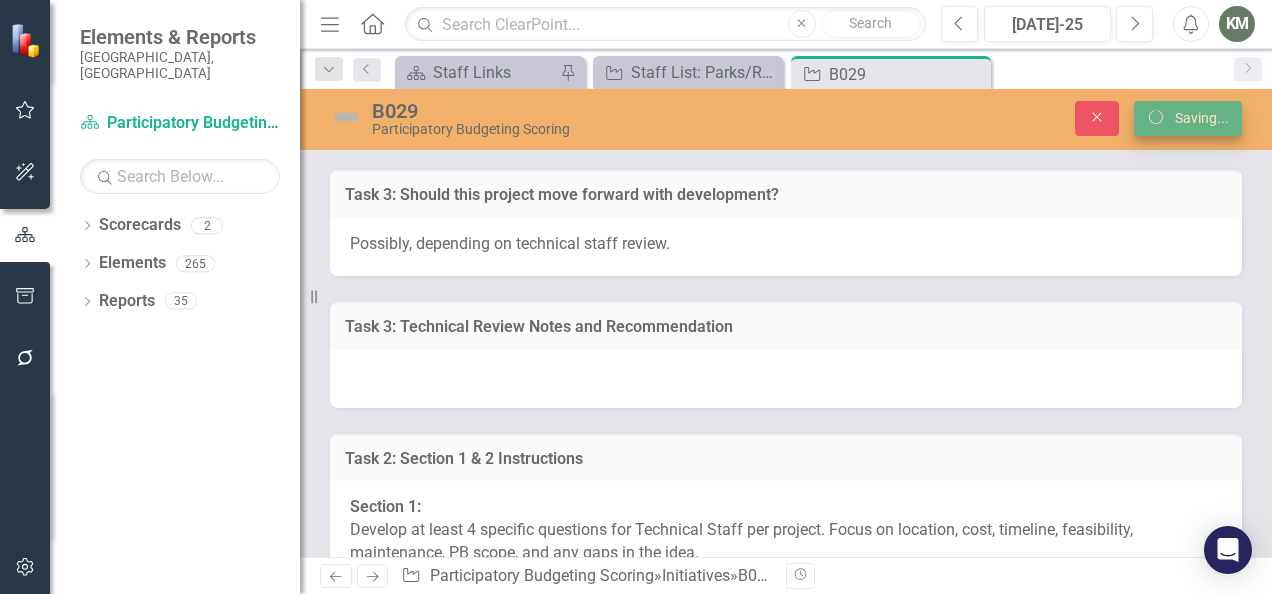 scroll, scrollTop: 6884, scrollLeft: 0, axis: vertical 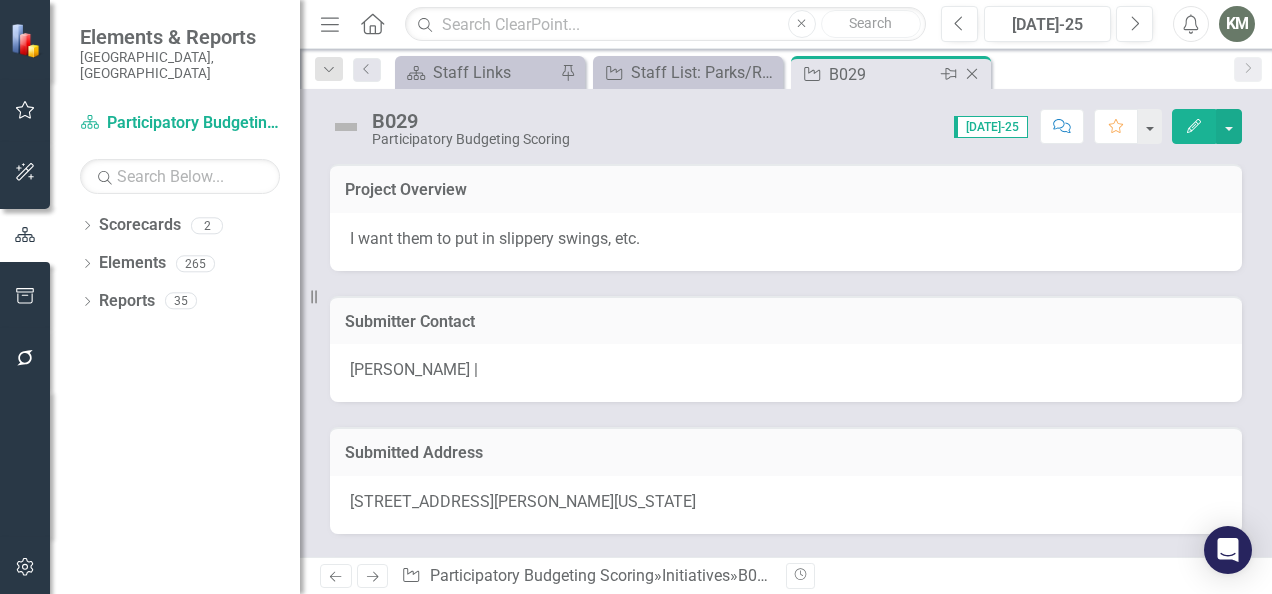 click on "Close" 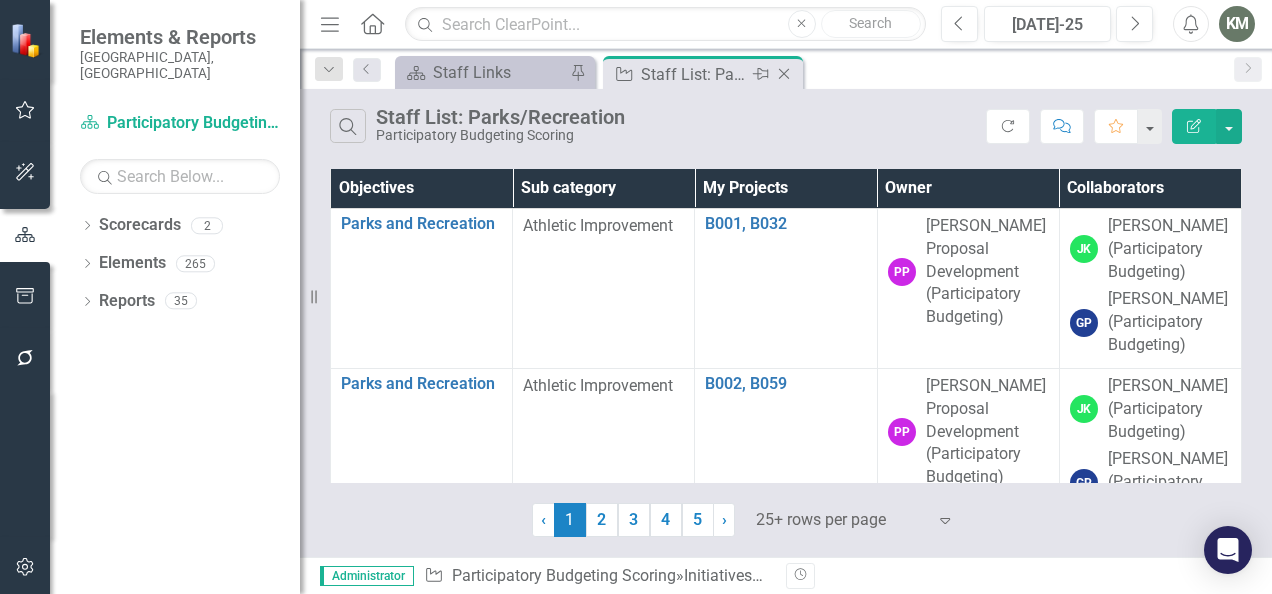 click on "Close" 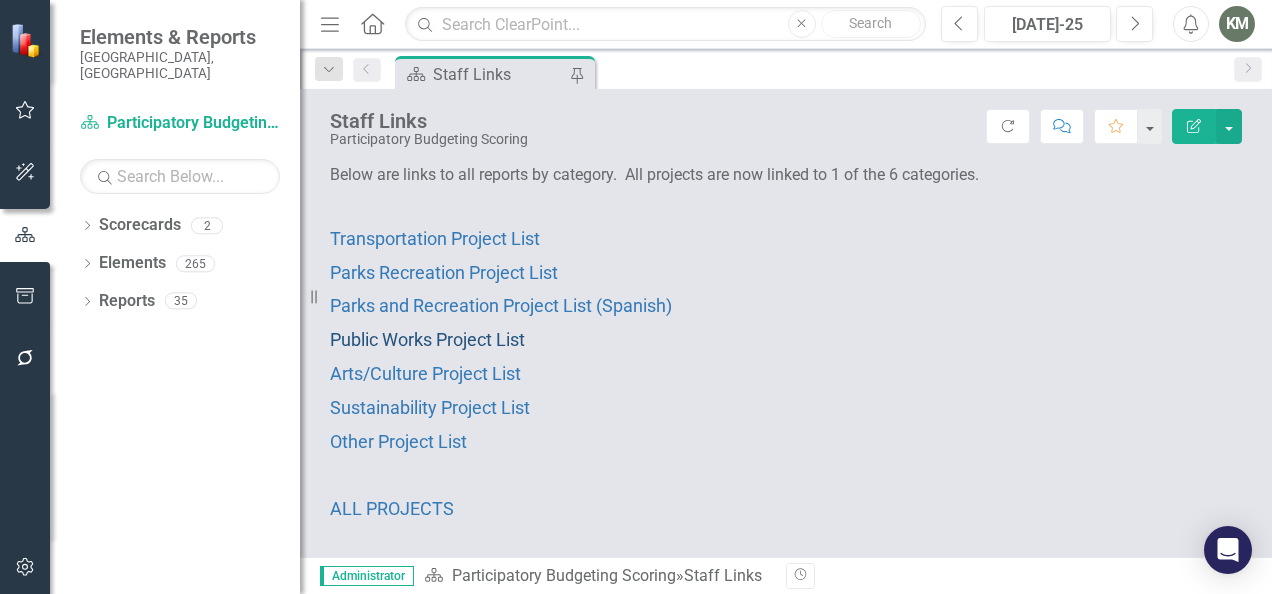 click on "Public Works Project List" at bounding box center (427, 339) 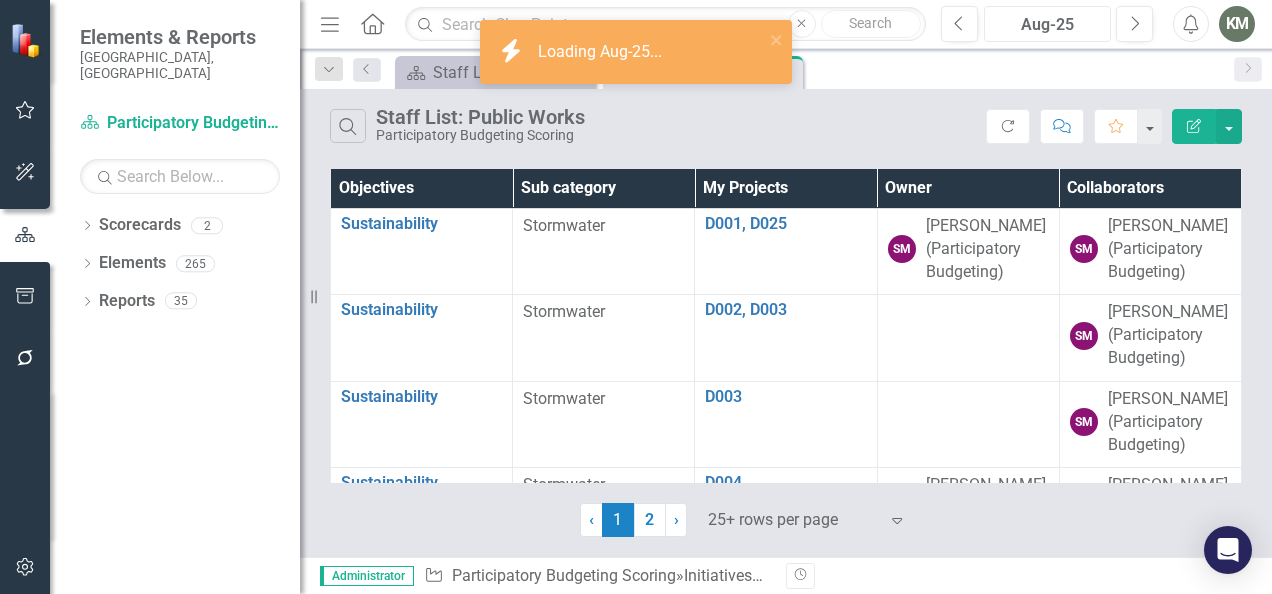 click on "Aug-25" at bounding box center (1047, 24) 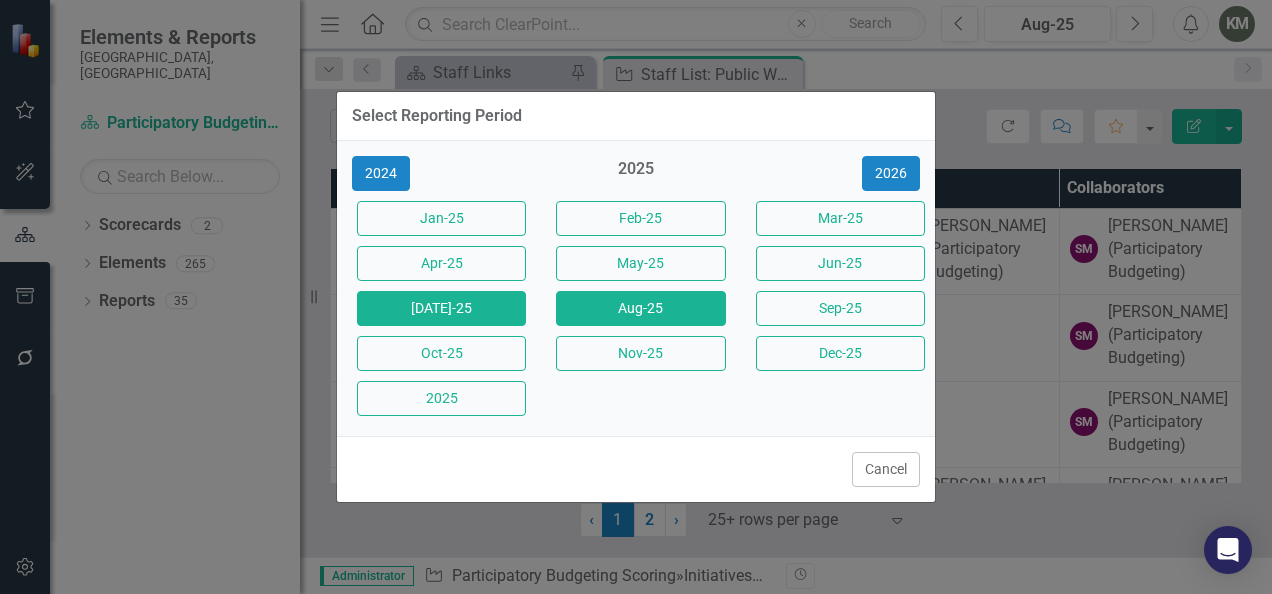 click on "[DATE]-25" at bounding box center [441, 308] 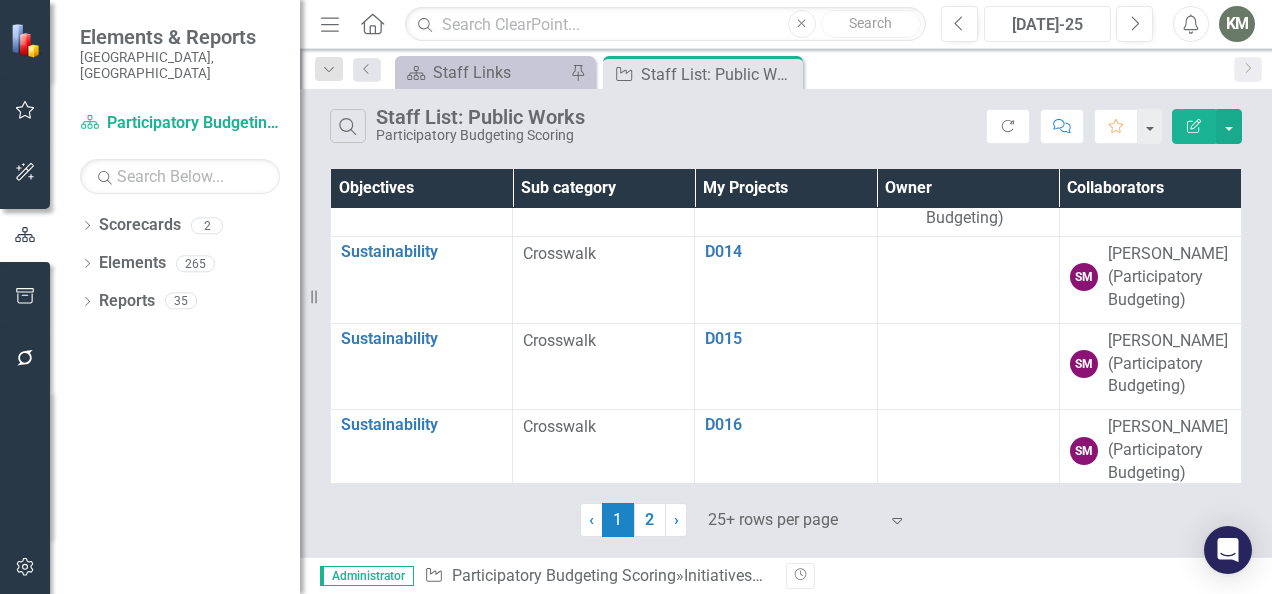 scroll, scrollTop: 1299, scrollLeft: 0, axis: vertical 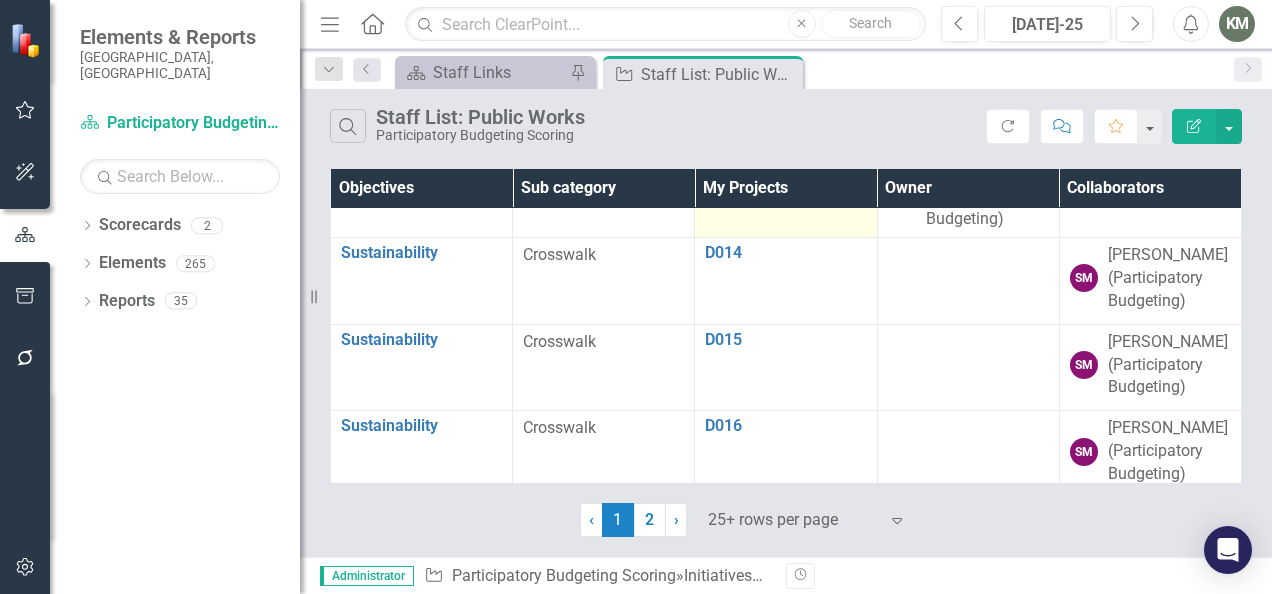 click on "D013" at bounding box center (785, 126) 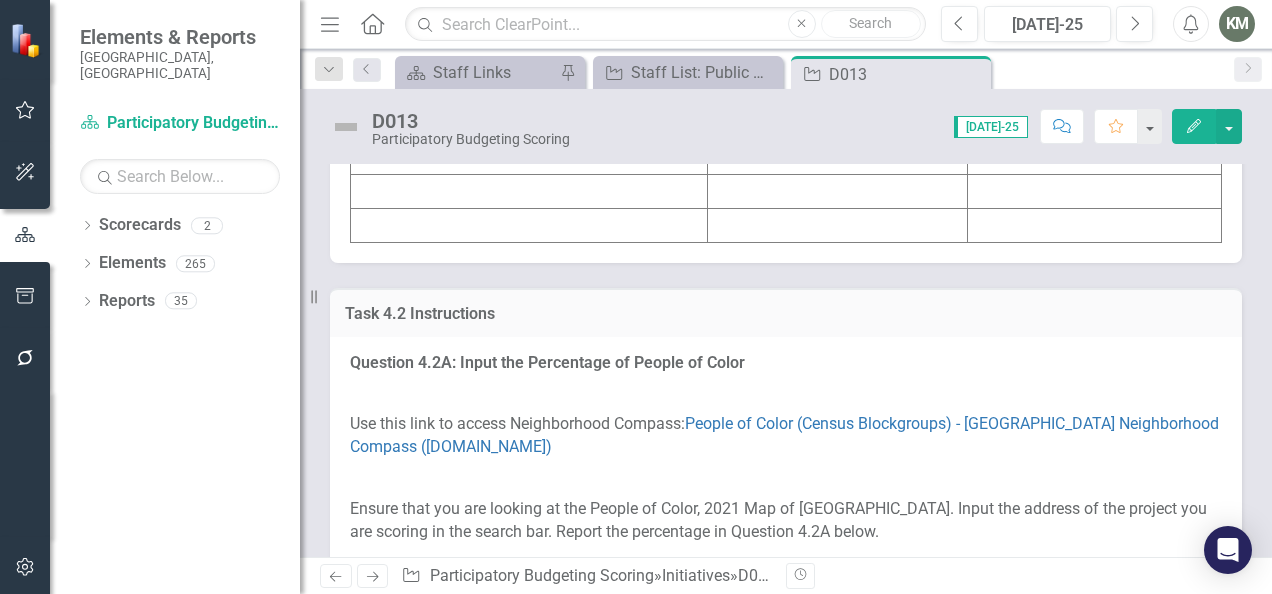 scroll, scrollTop: 3123, scrollLeft: 0, axis: vertical 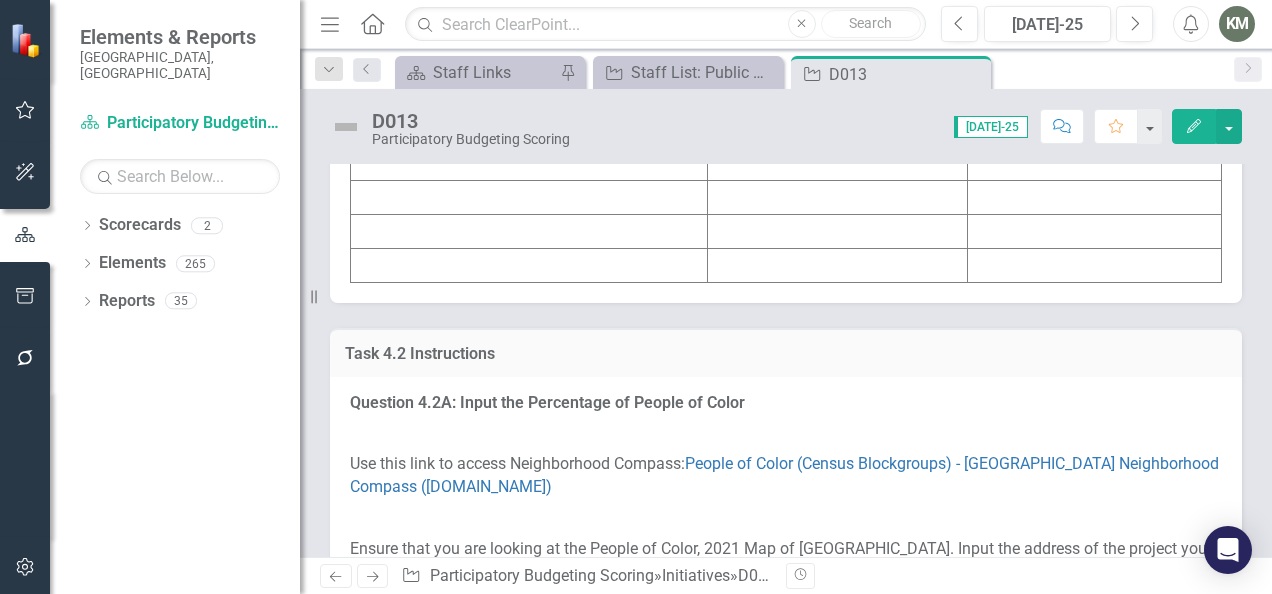 click at bounding box center (529, -5) 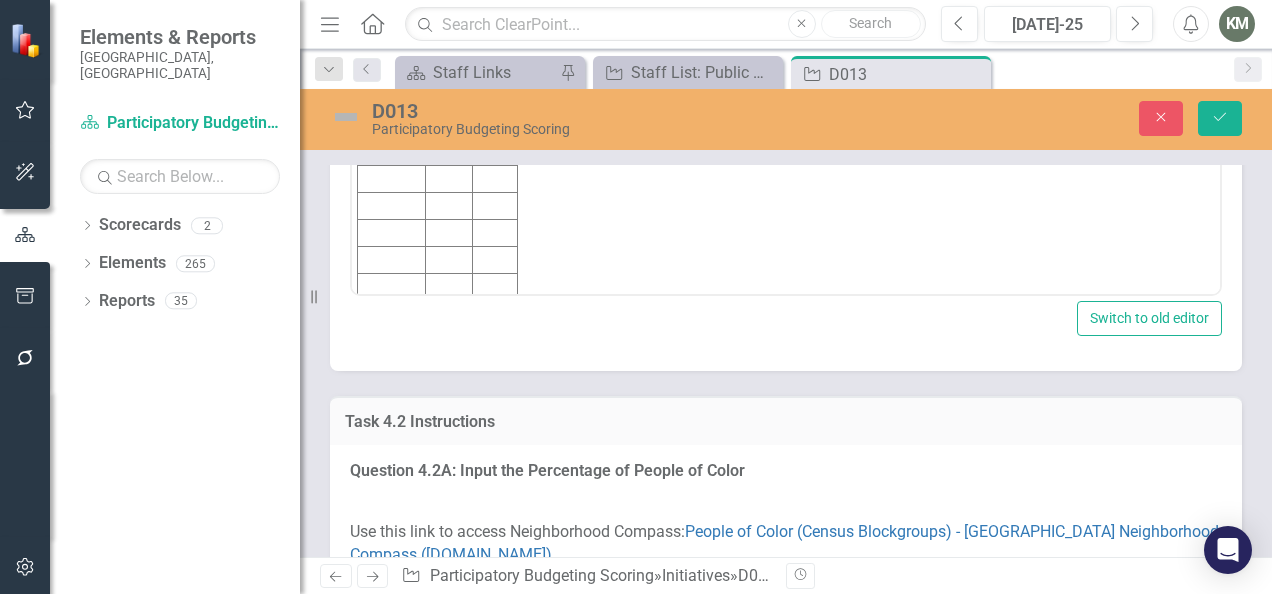scroll, scrollTop: 0, scrollLeft: 0, axis: both 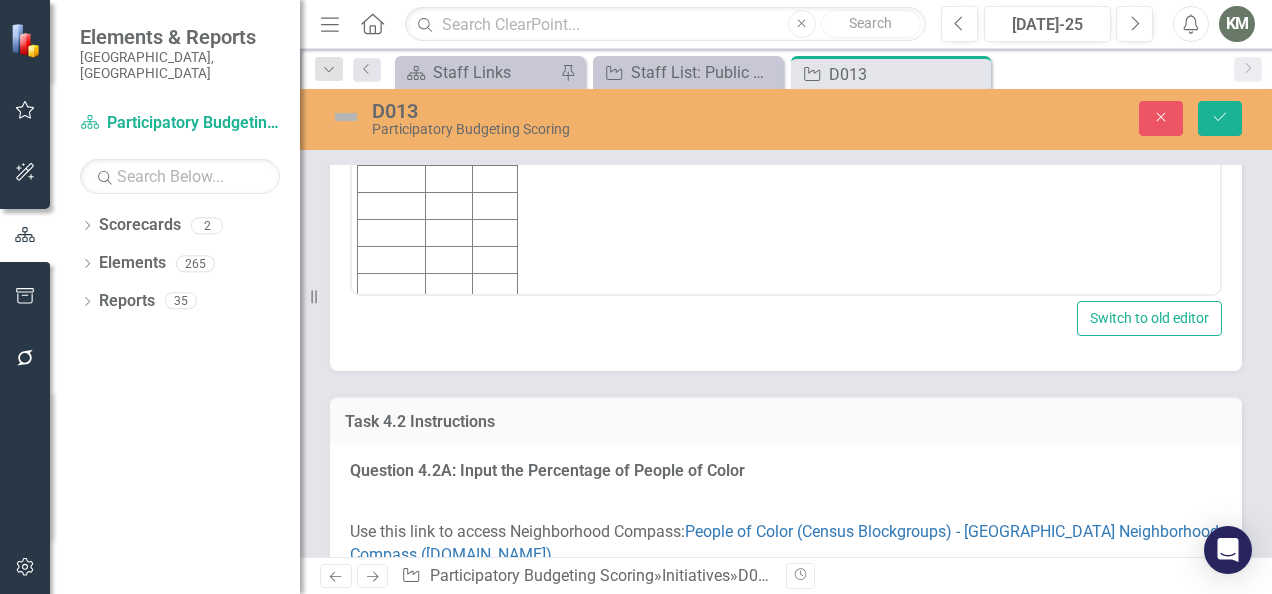 click at bounding box center [392, 72] 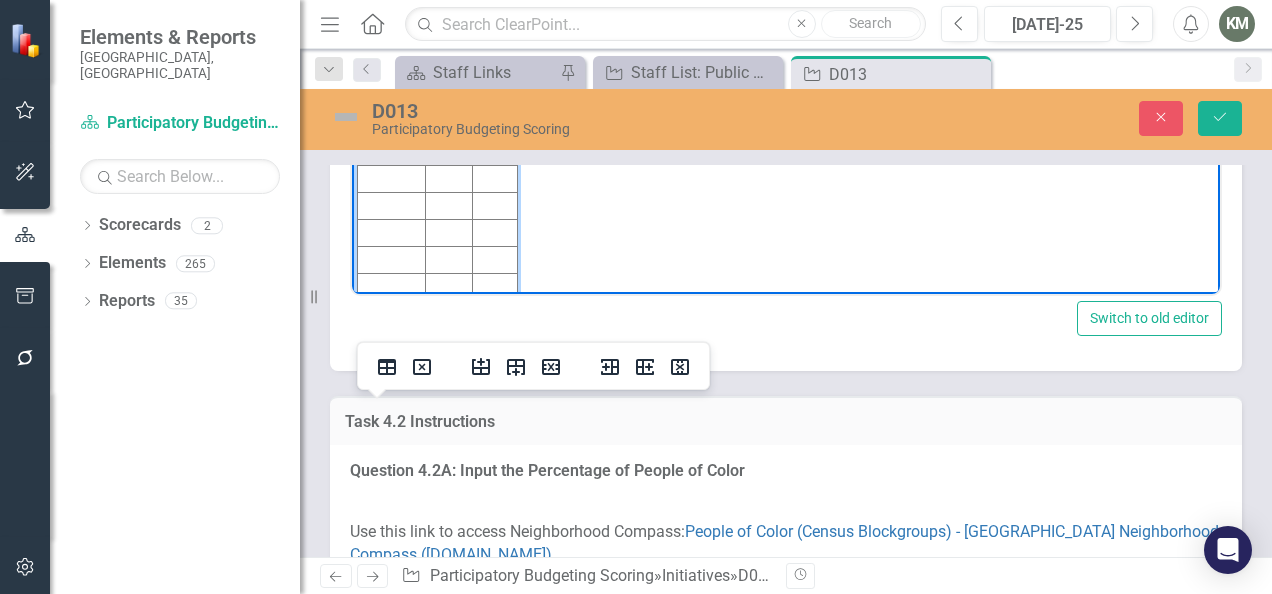 type 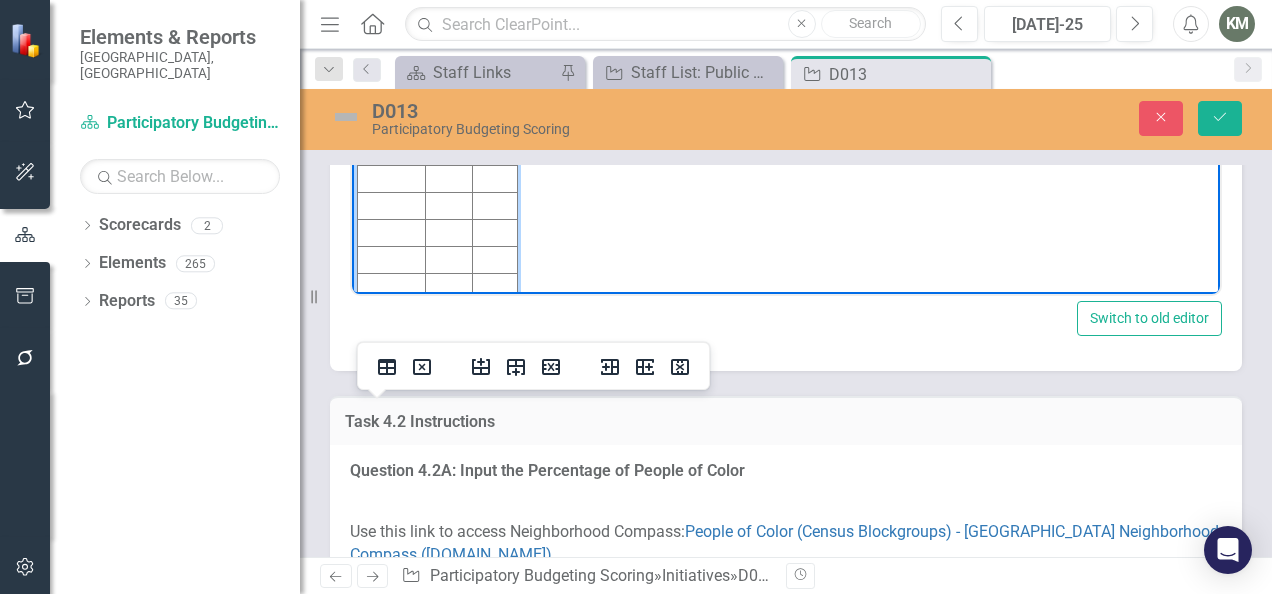 click at bounding box center [448, 72] 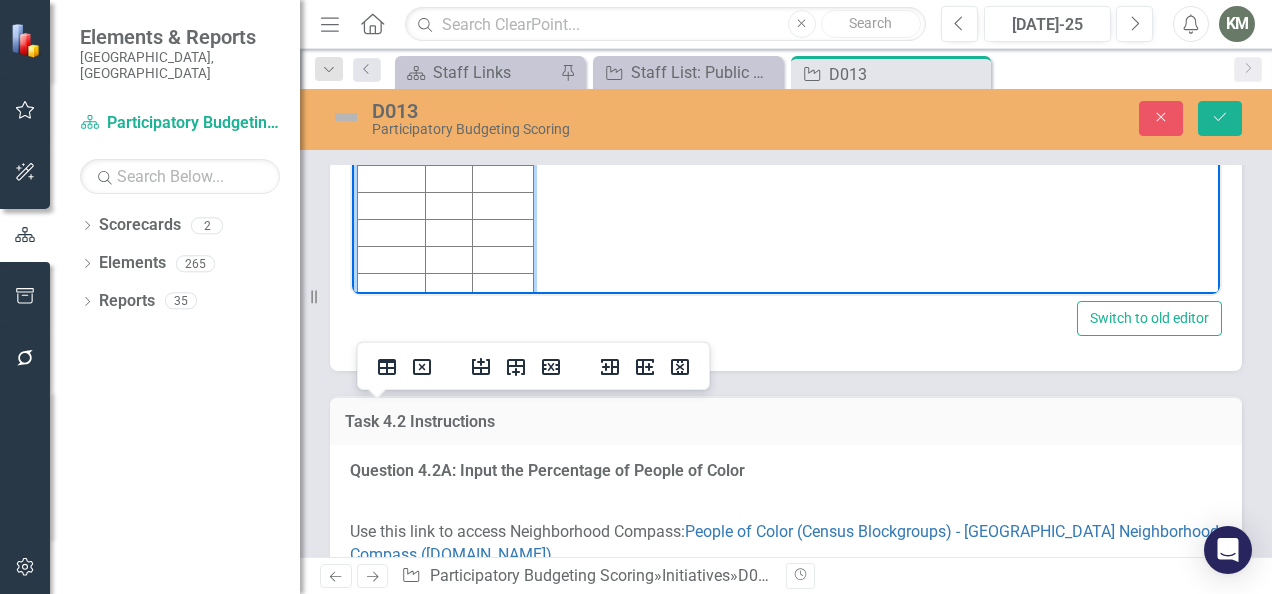 scroll, scrollTop: 8, scrollLeft: 0, axis: vertical 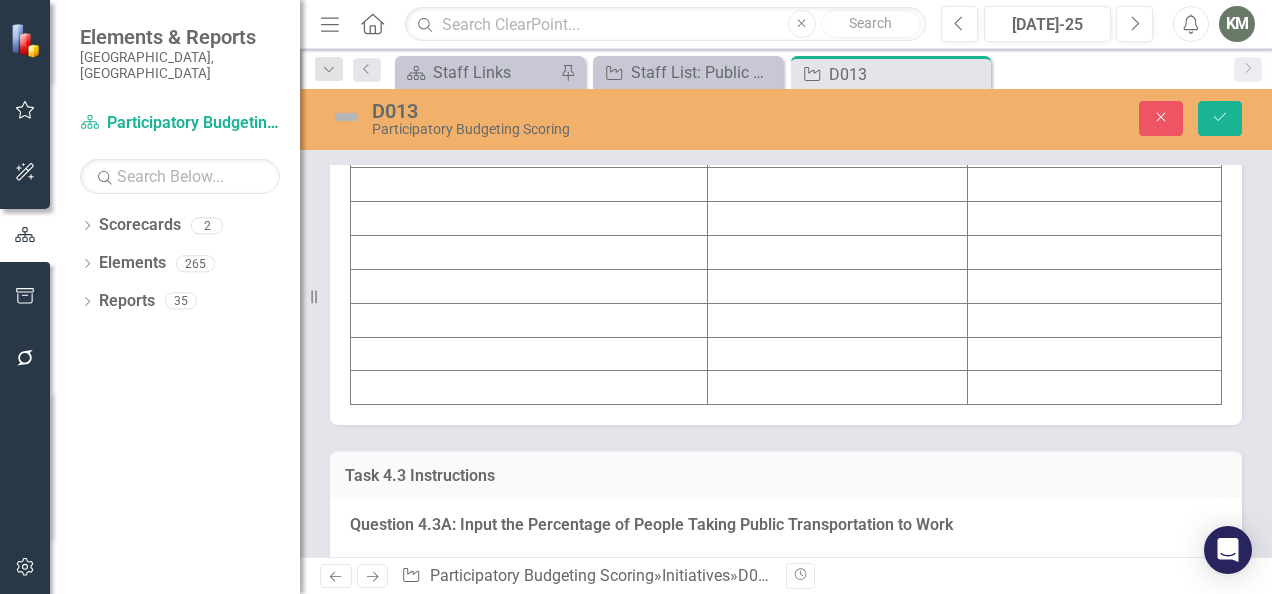 click at bounding box center [529, 117] 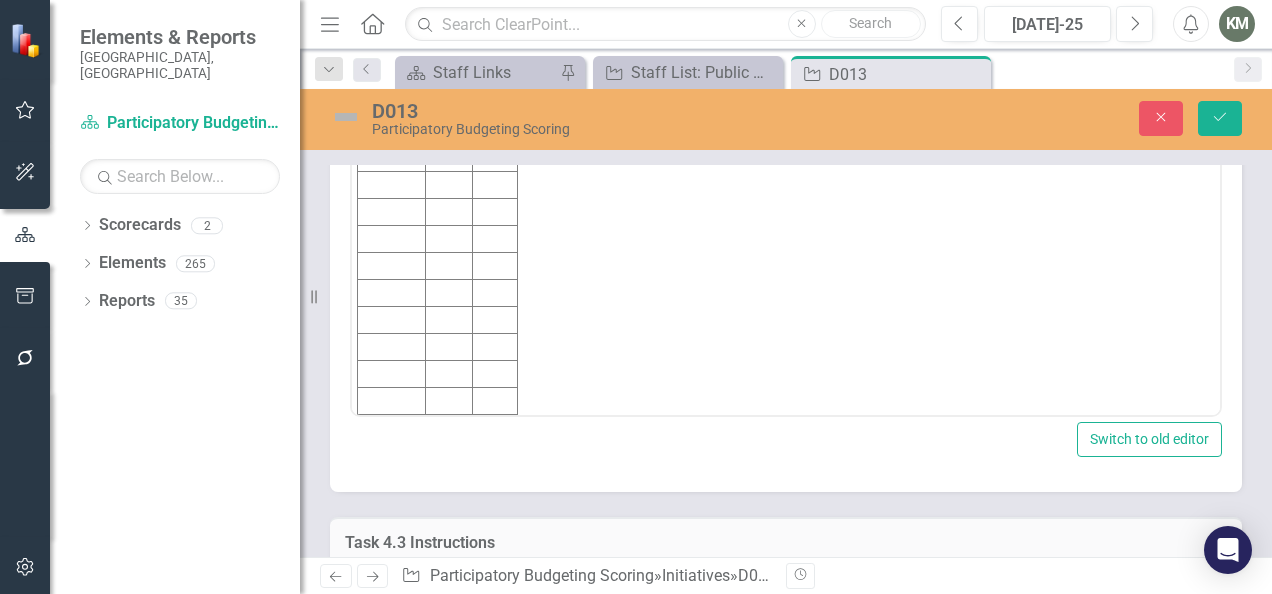 scroll, scrollTop: 8, scrollLeft: 0, axis: vertical 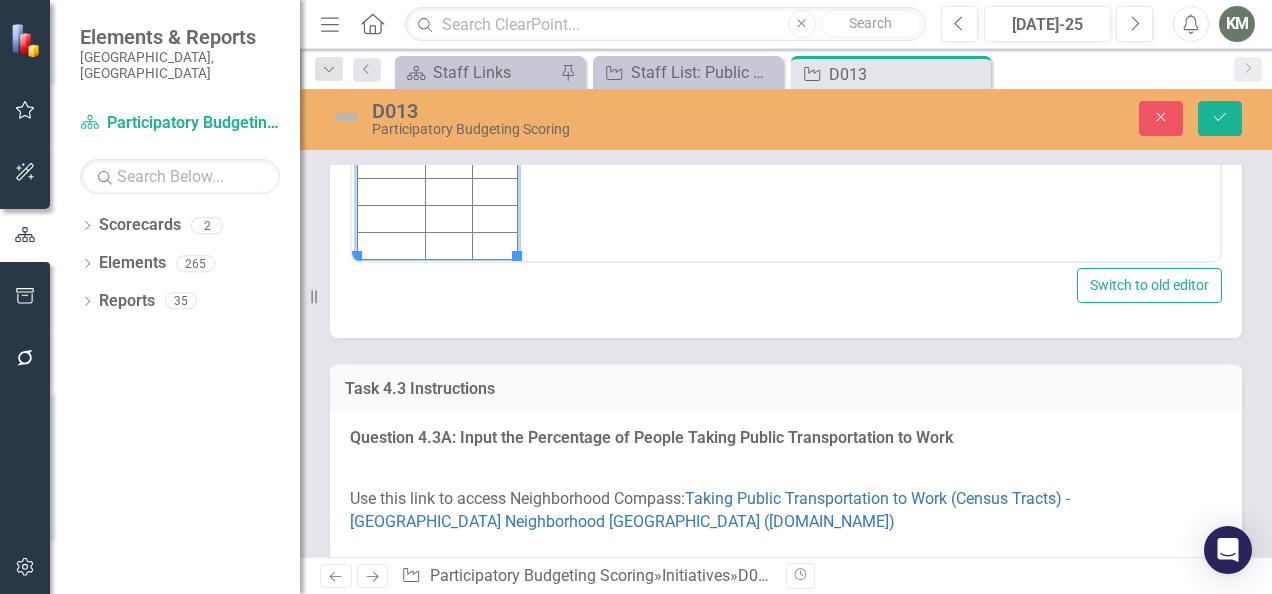 click at bounding box center (392, 31) 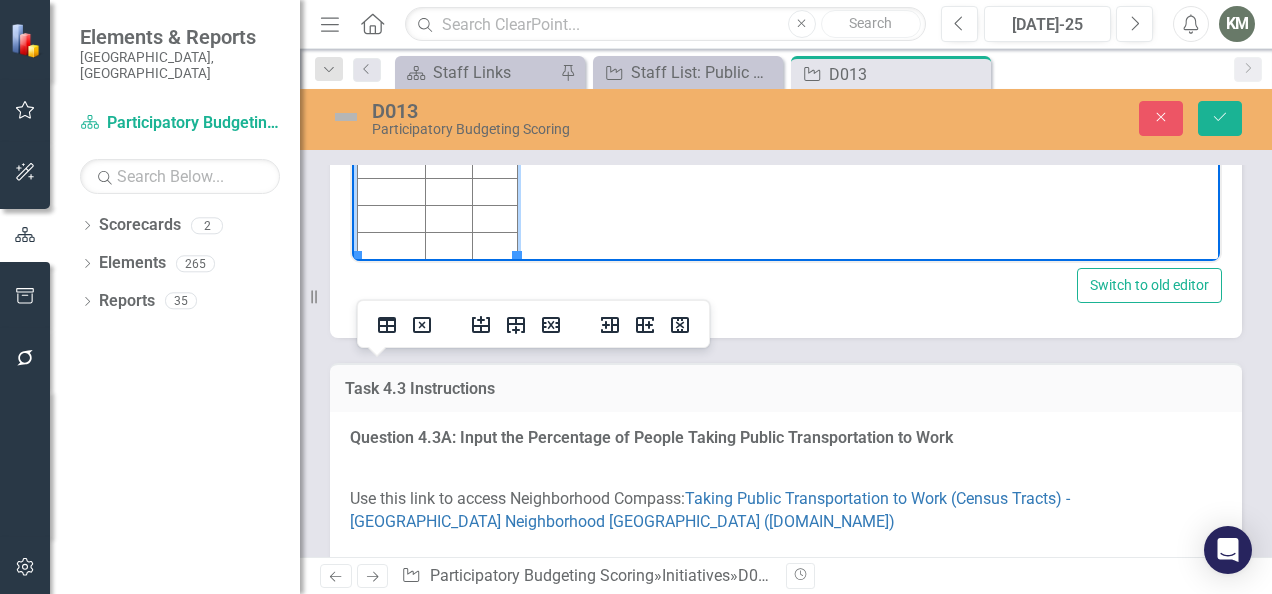 click at bounding box center [392, 31] 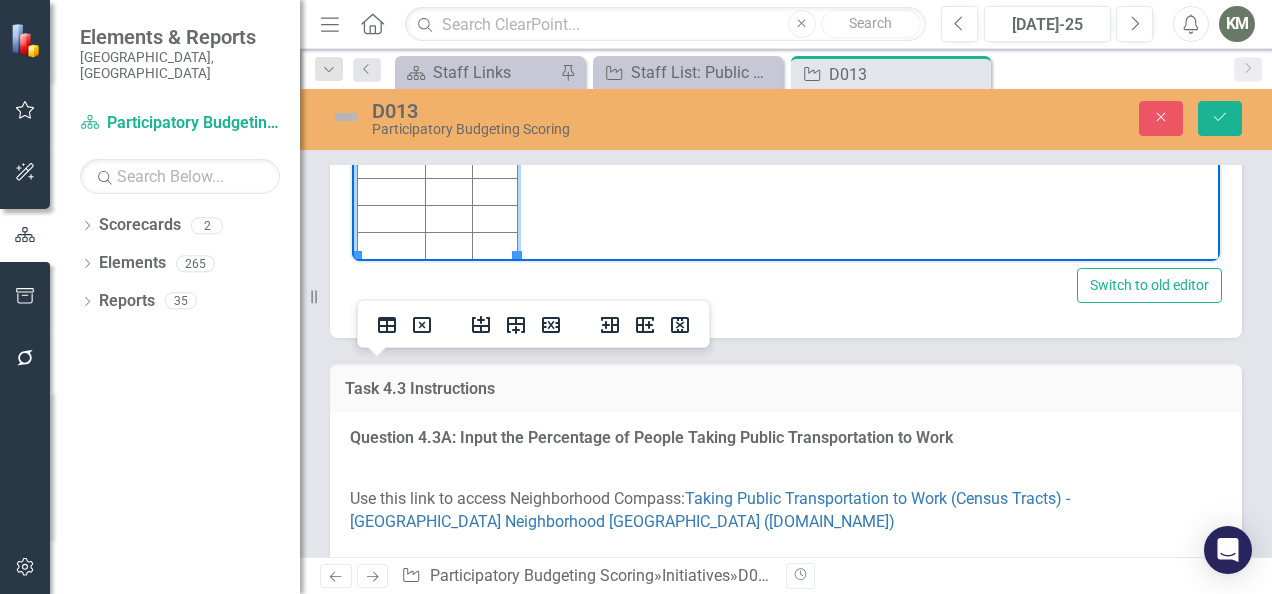 click at bounding box center [448, 31] 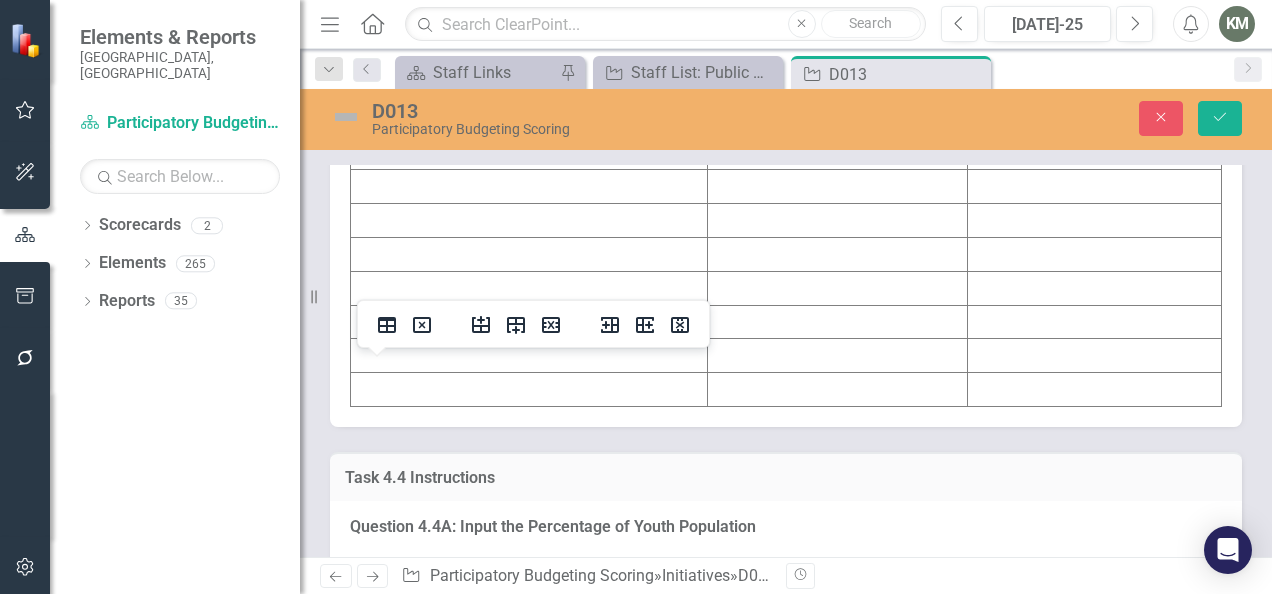 scroll, scrollTop: 5605, scrollLeft: 0, axis: vertical 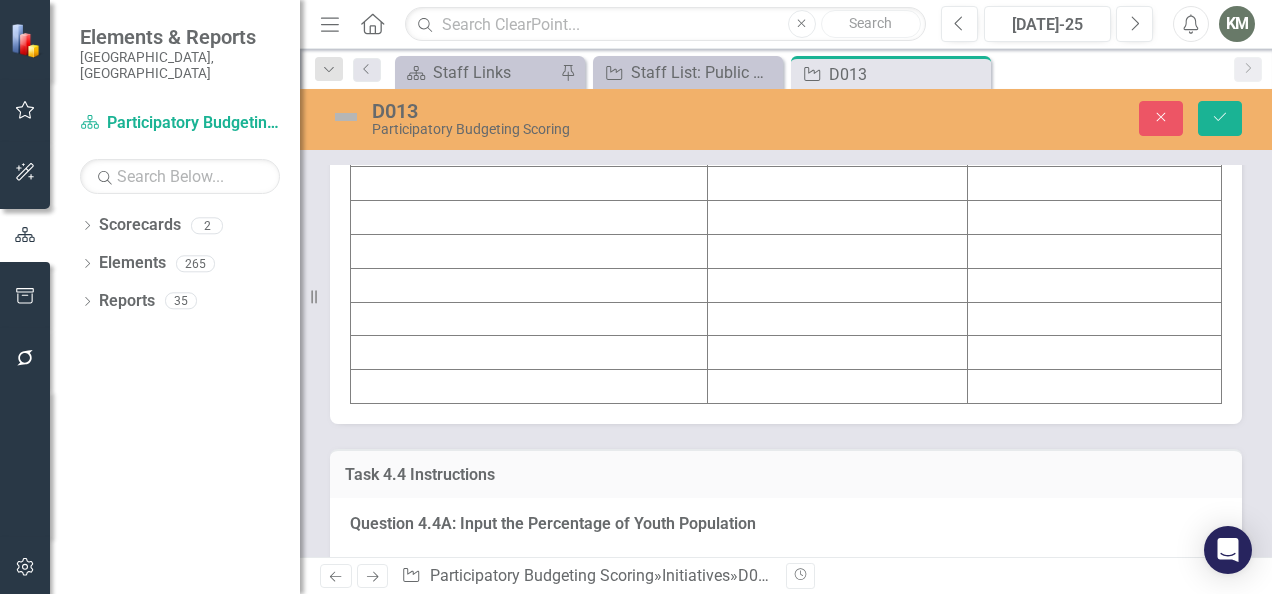 click at bounding box center (529, 116) 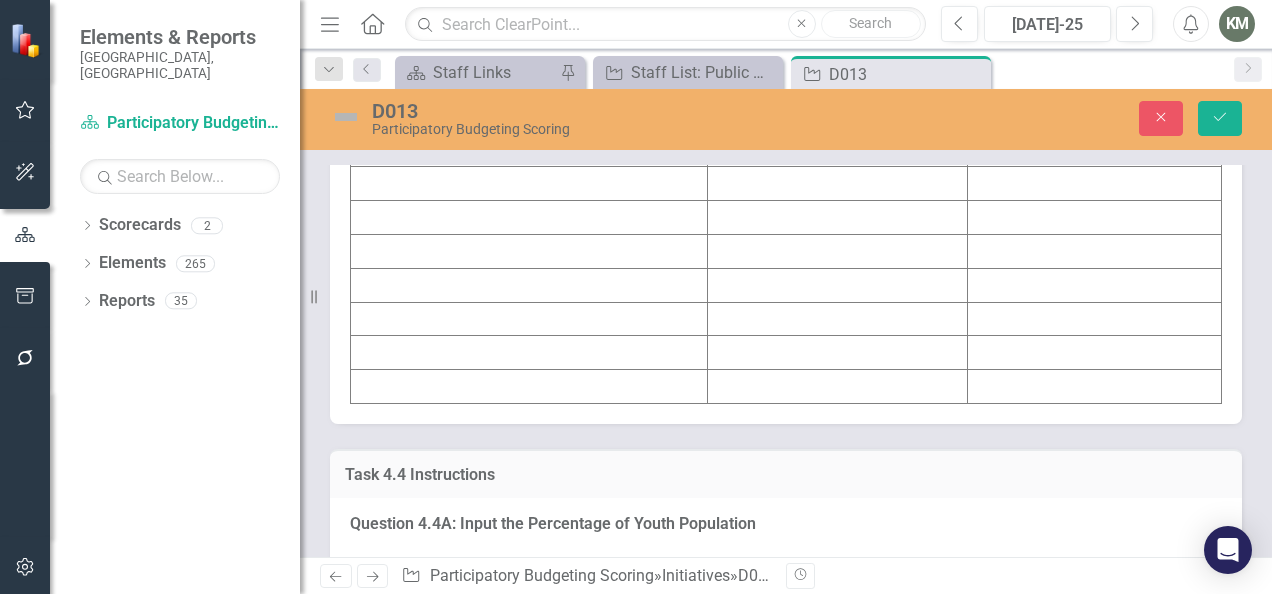 click at bounding box center [529, 116] 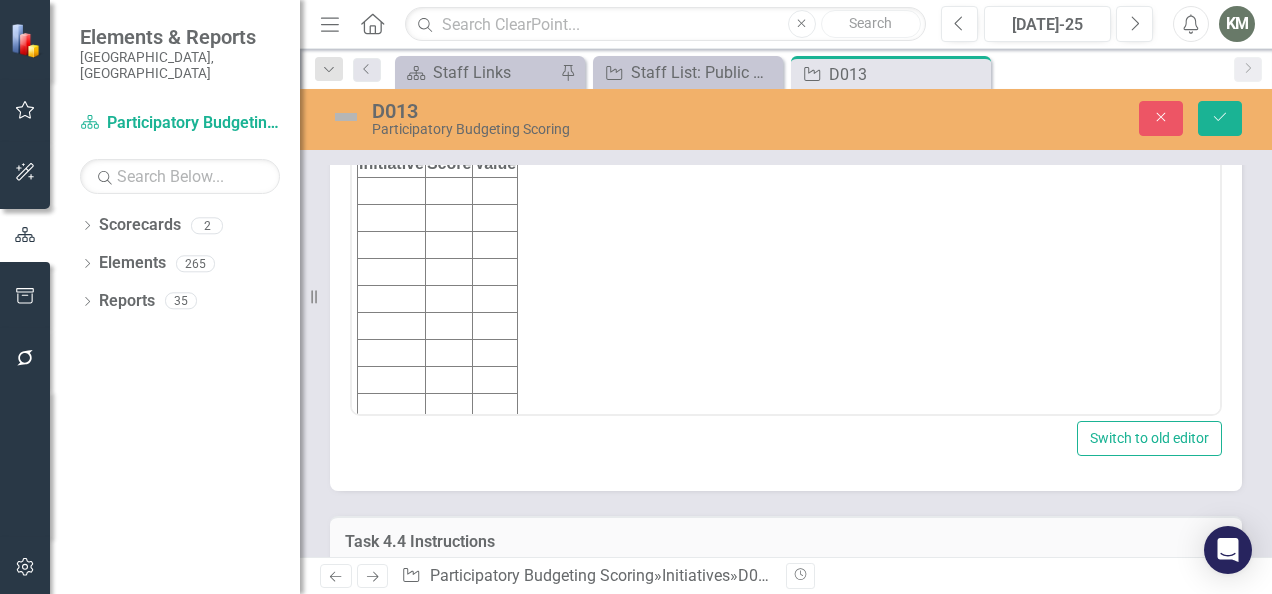 scroll, scrollTop: 8, scrollLeft: 0, axis: vertical 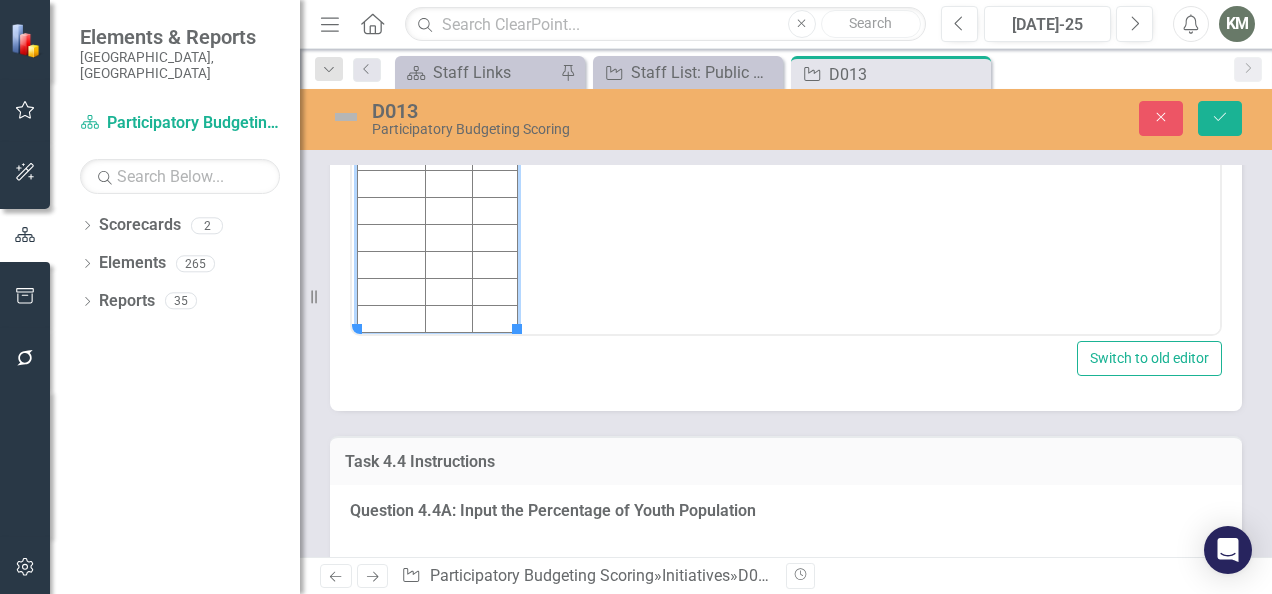click at bounding box center [392, 104] 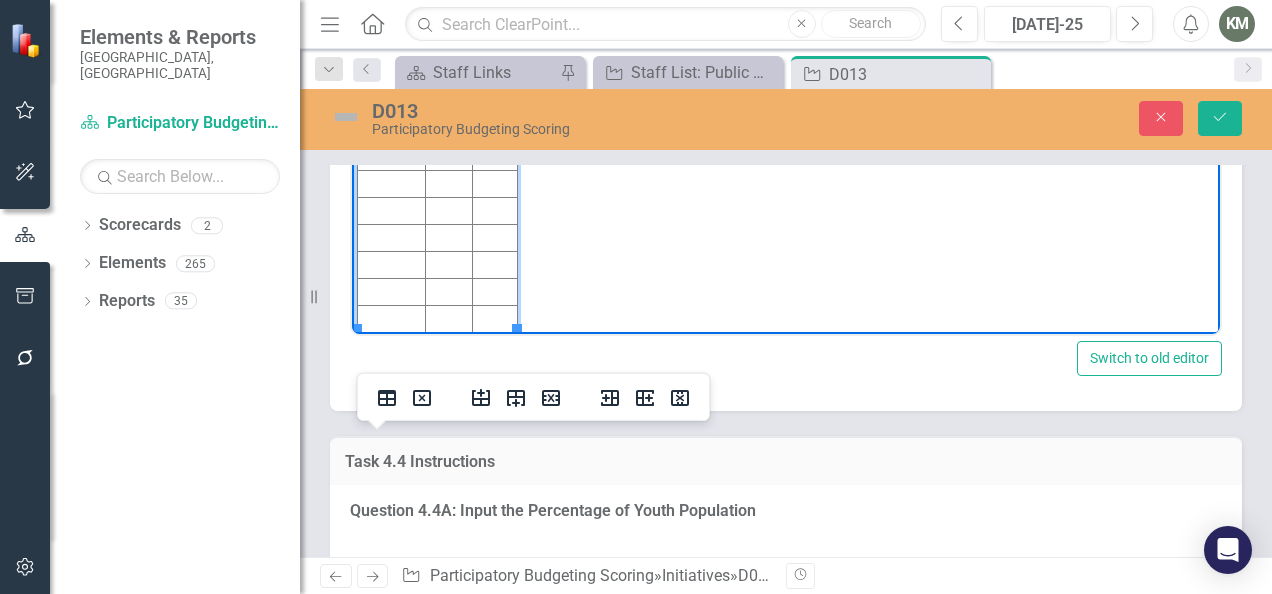 type 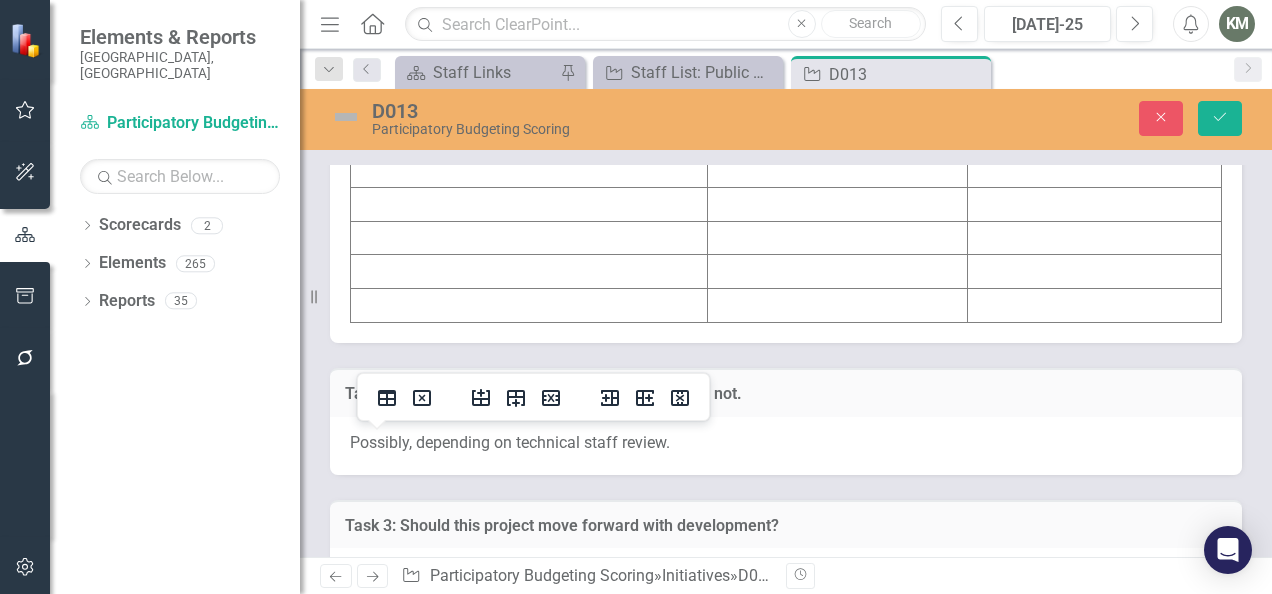 scroll, scrollTop: 7176, scrollLeft: 0, axis: vertical 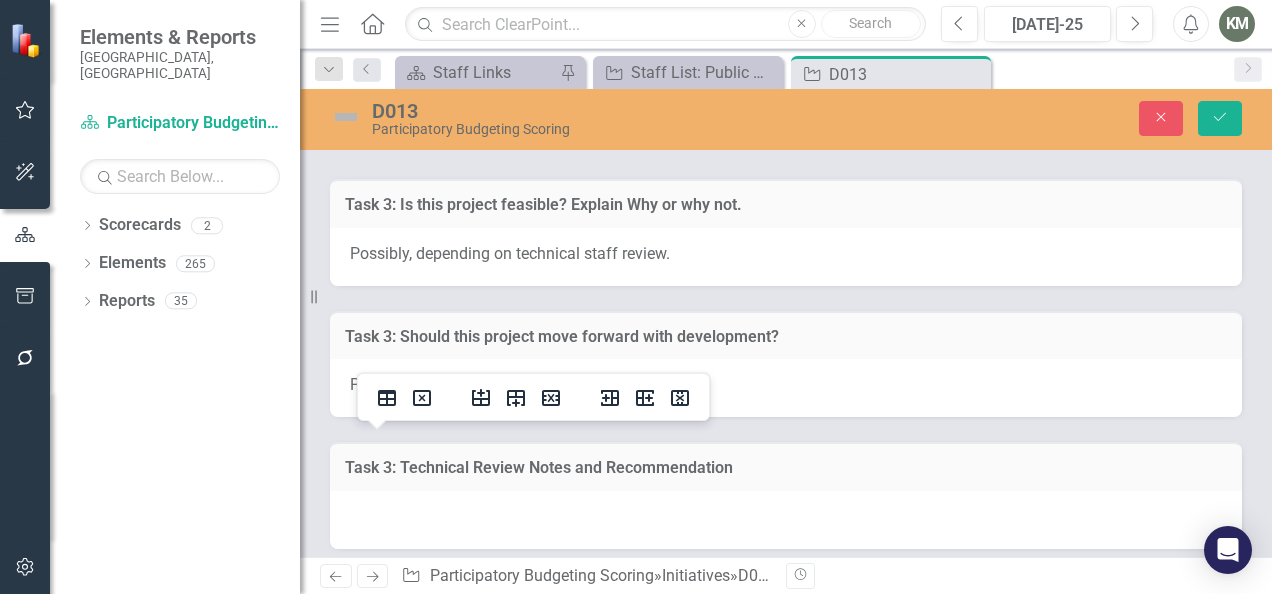 click at bounding box center [529, -154] 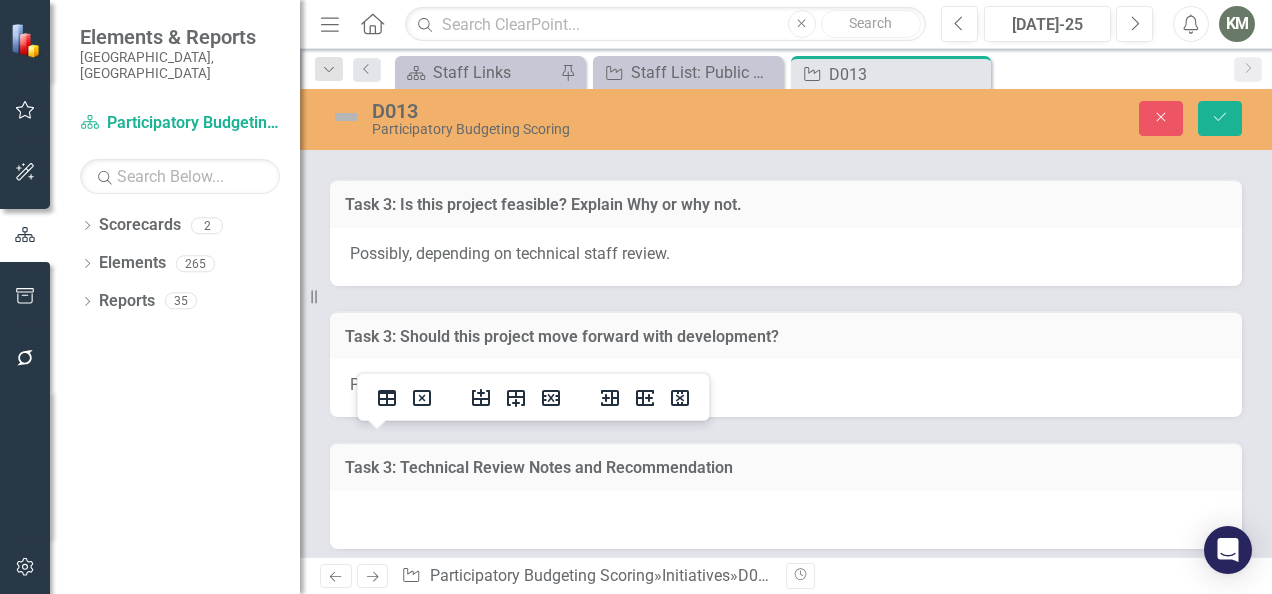 click at bounding box center [529, -154] 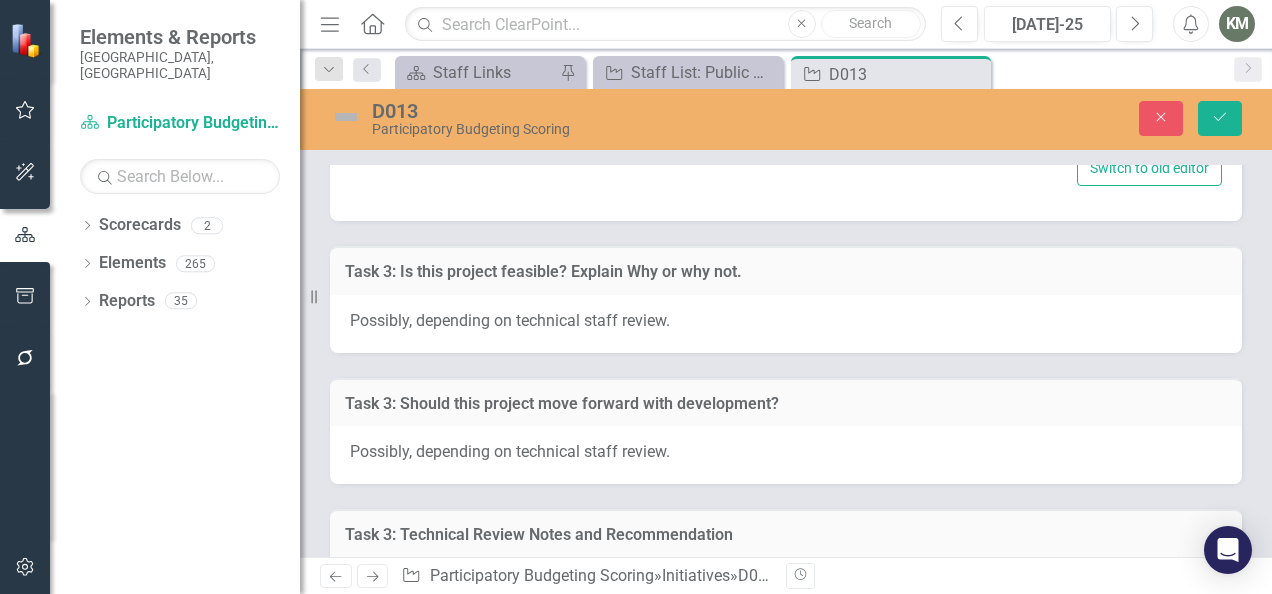 scroll, scrollTop: 0, scrollLeft: 0, axis: both 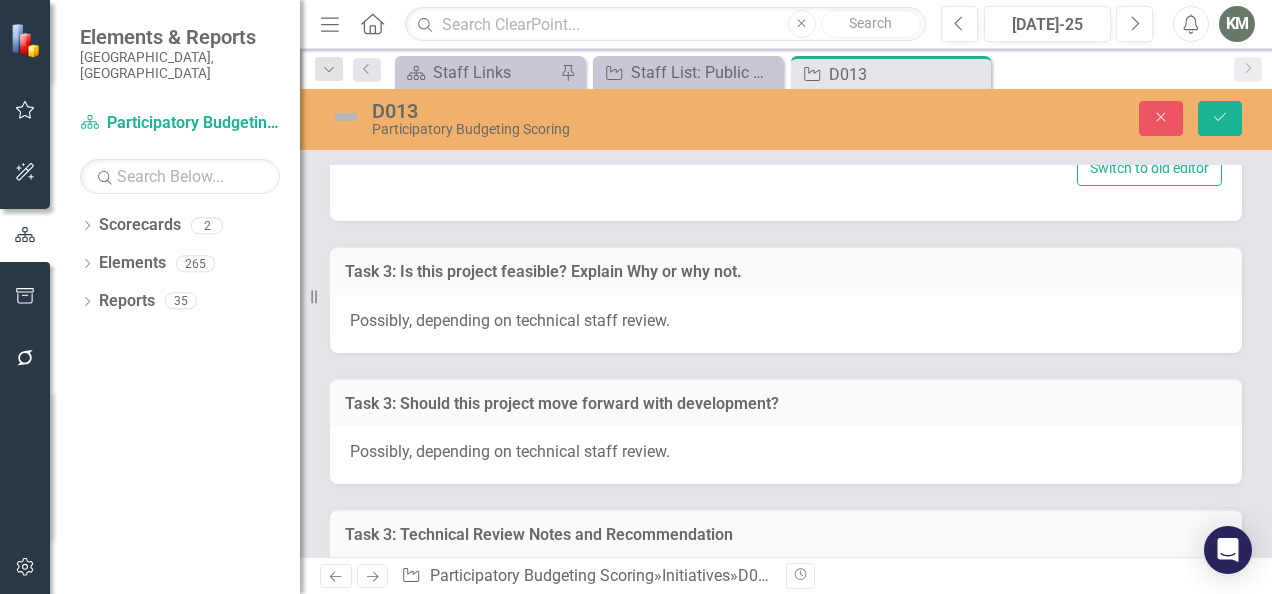 click at bounding box center (392, -79) 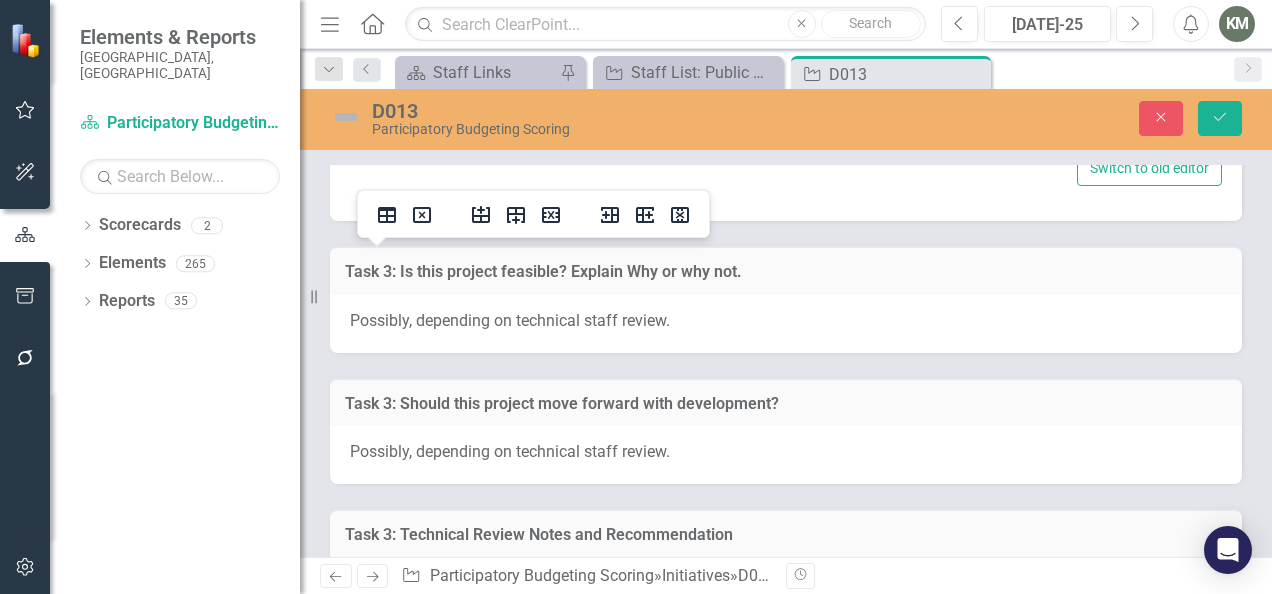 type 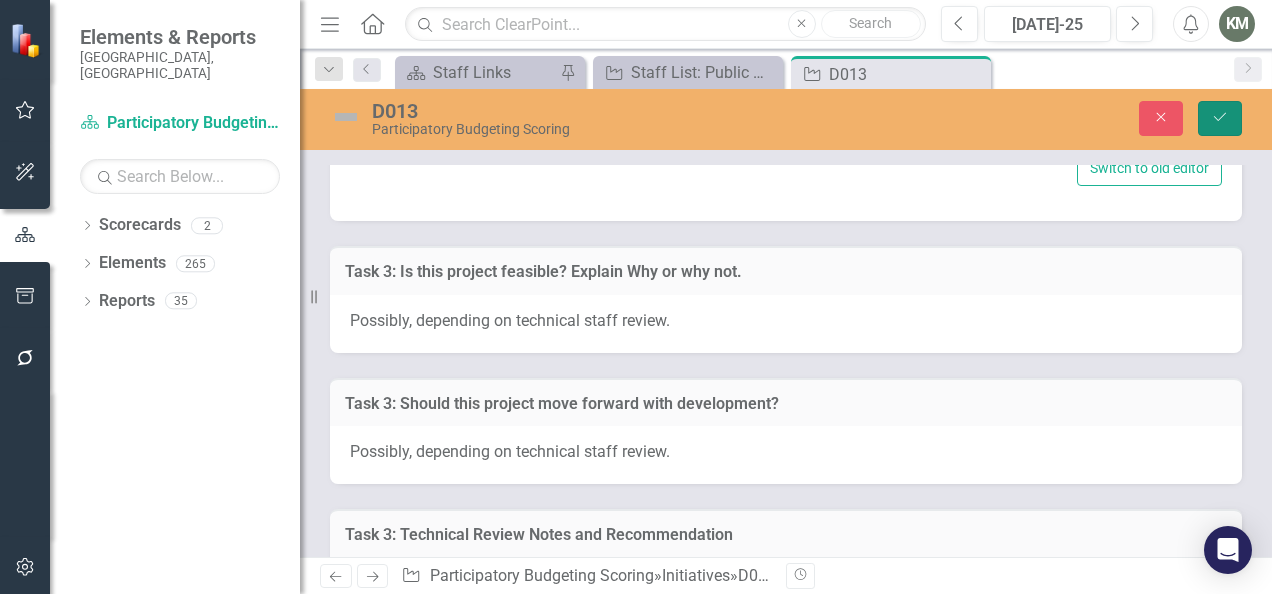 click on "Save" 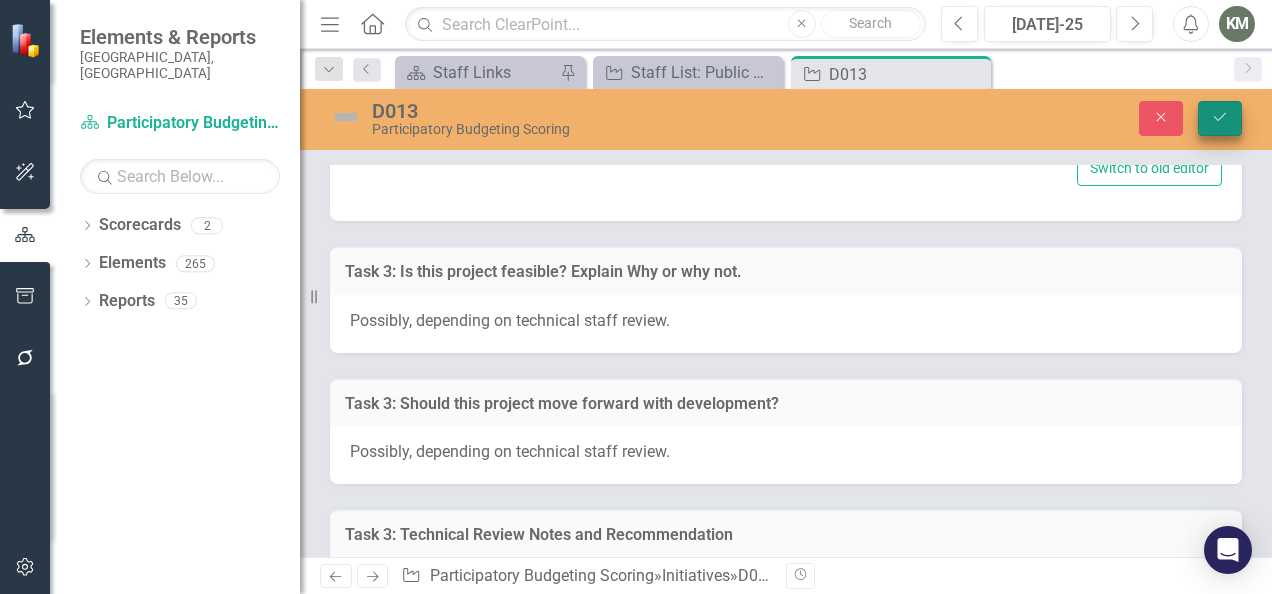 scroll, scrollTop: 6966, scrollLeft: 0, axis: vertical 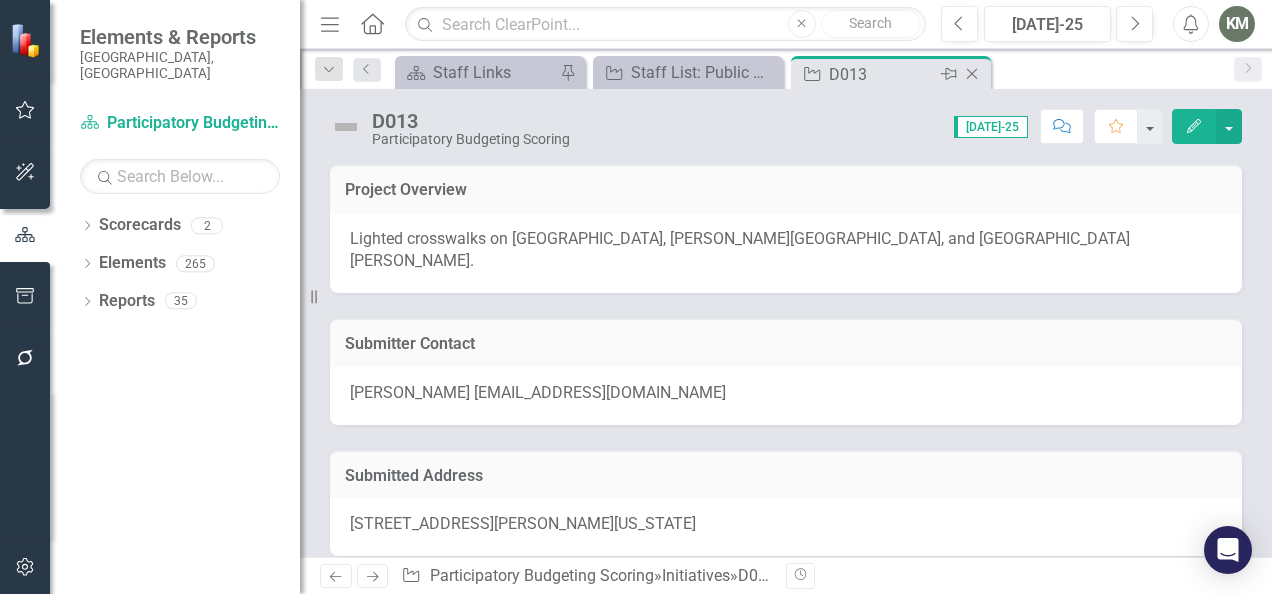 click on "Close" 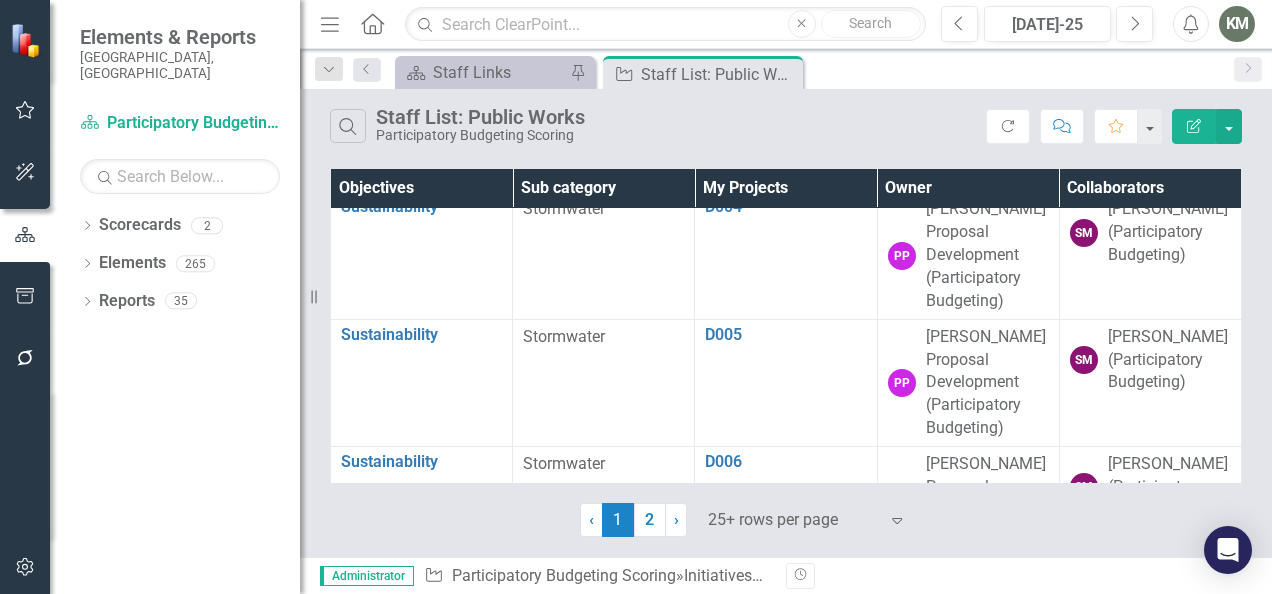 scroll, scrollTop: 272, scrollLeft: 0, axis: vertical 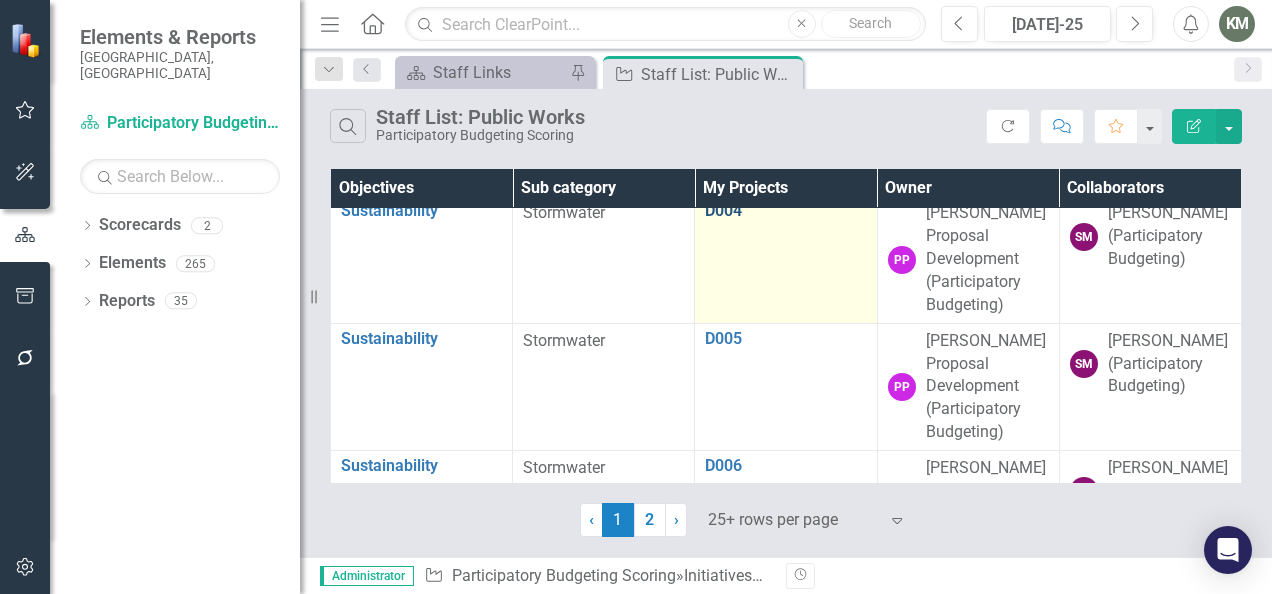 click on "D004" at bounding box center [785, 211] 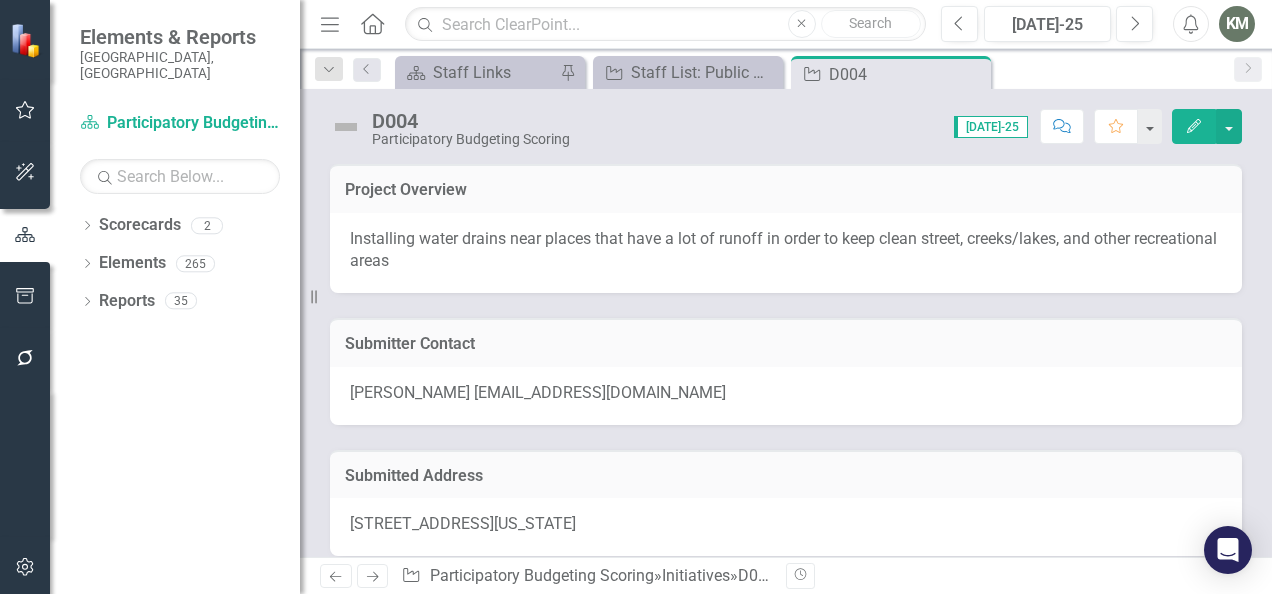 click on "Installing water drains near places that have a lot of runoff in order to keep clean street, creeks/lakes, and other recreational areas" at bounding box center (786, 253) 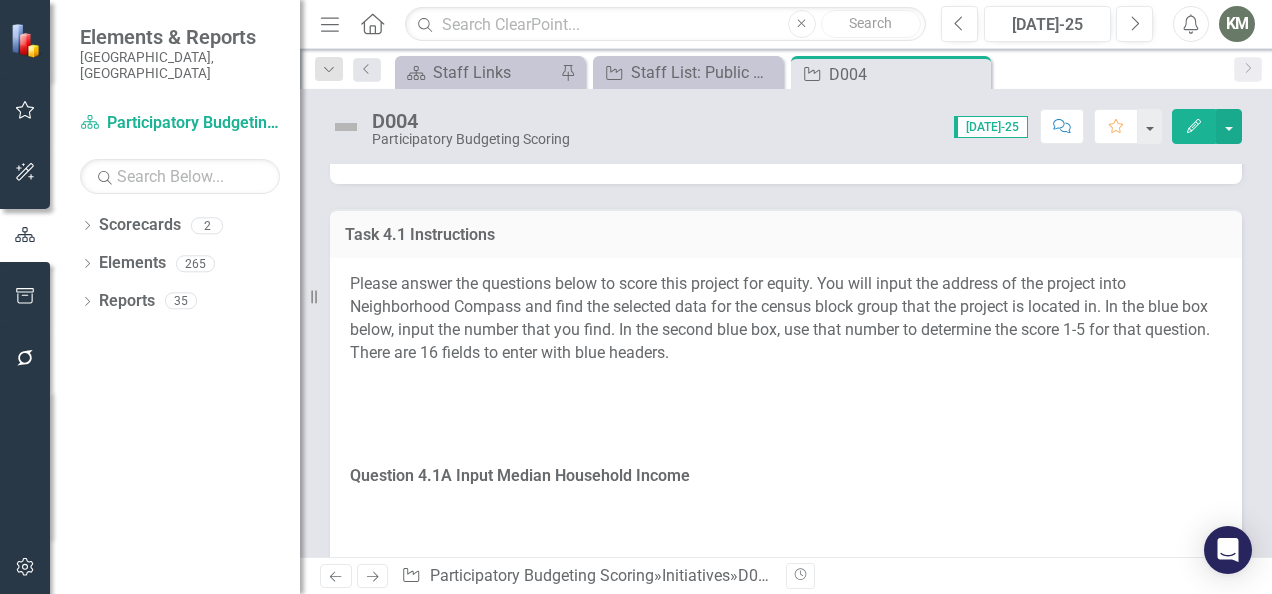 scroll, scrollTop: 376, scrollLeft: 0, axis: vertical 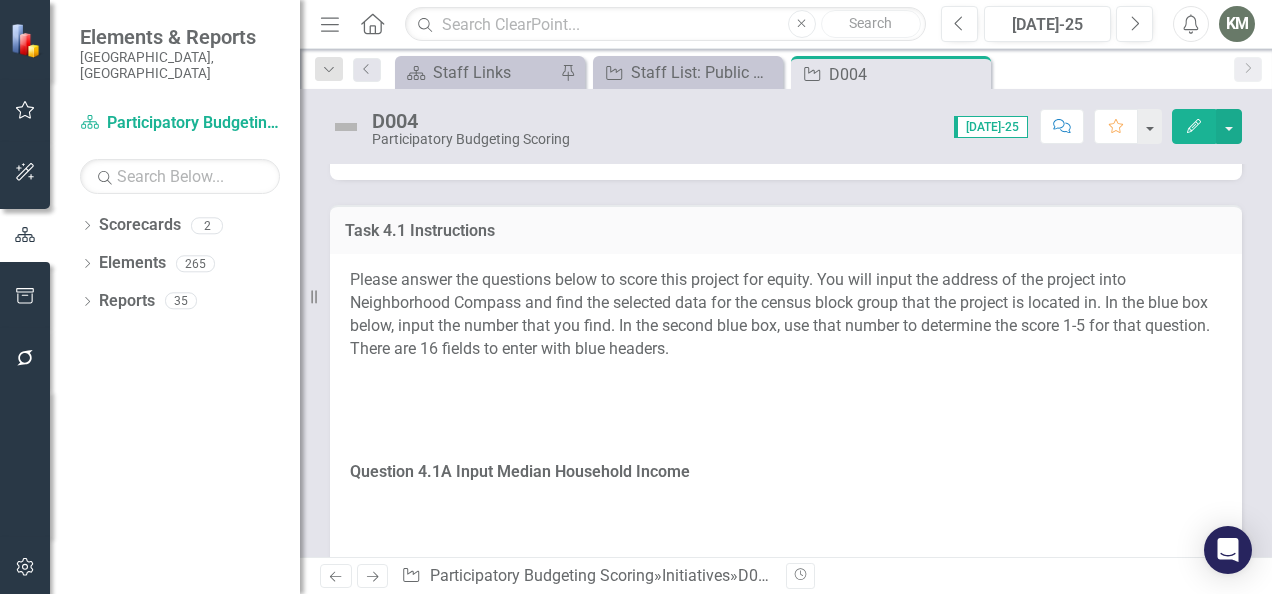 drag, startPoint x: 712, startPoint y: 269, endPoint x: 536, endPoint y: 392, distance: 214.72075 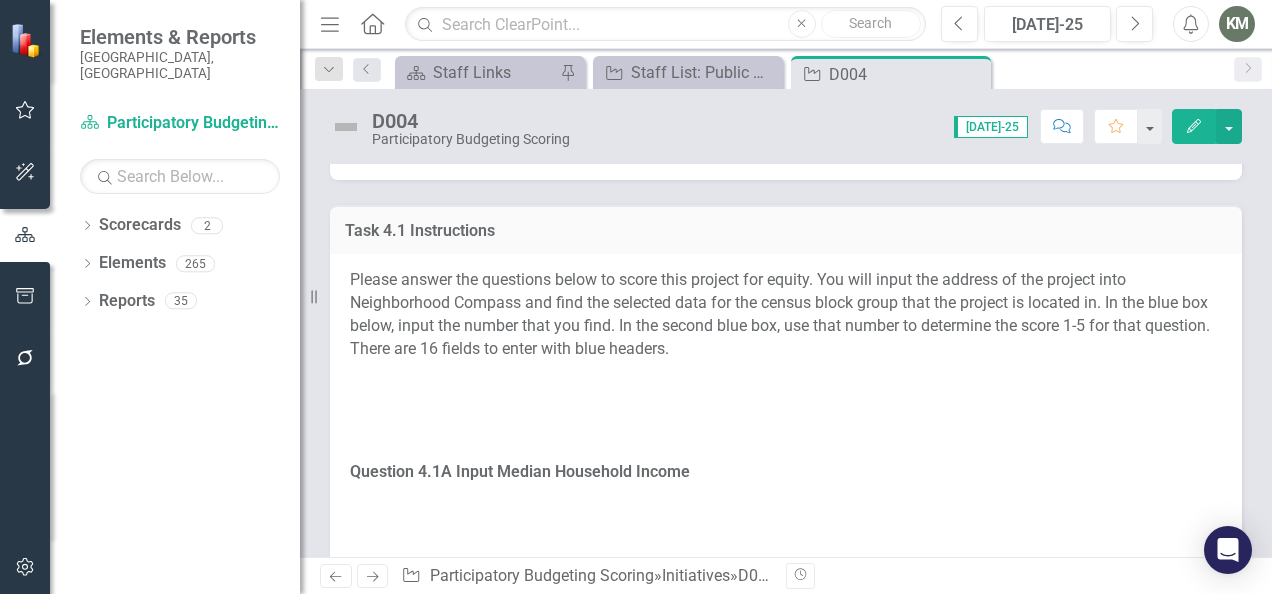 click at bounding box center [786, 379] 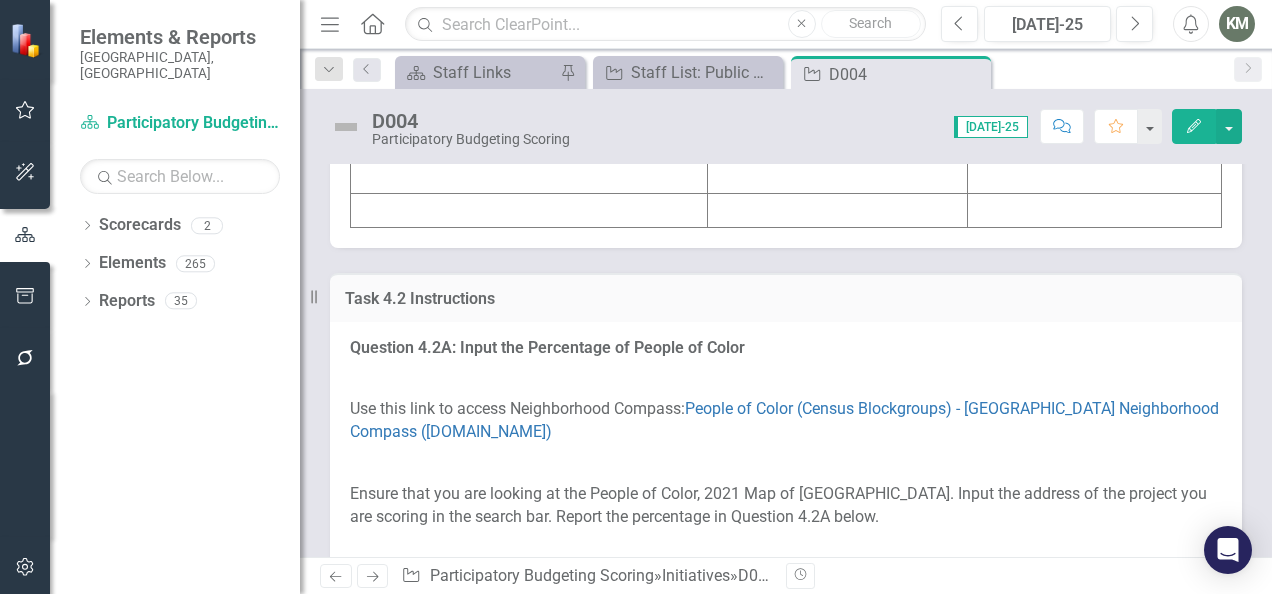 scroll, scrollTop: 3176, scrollLeft: 0, axis: vertical 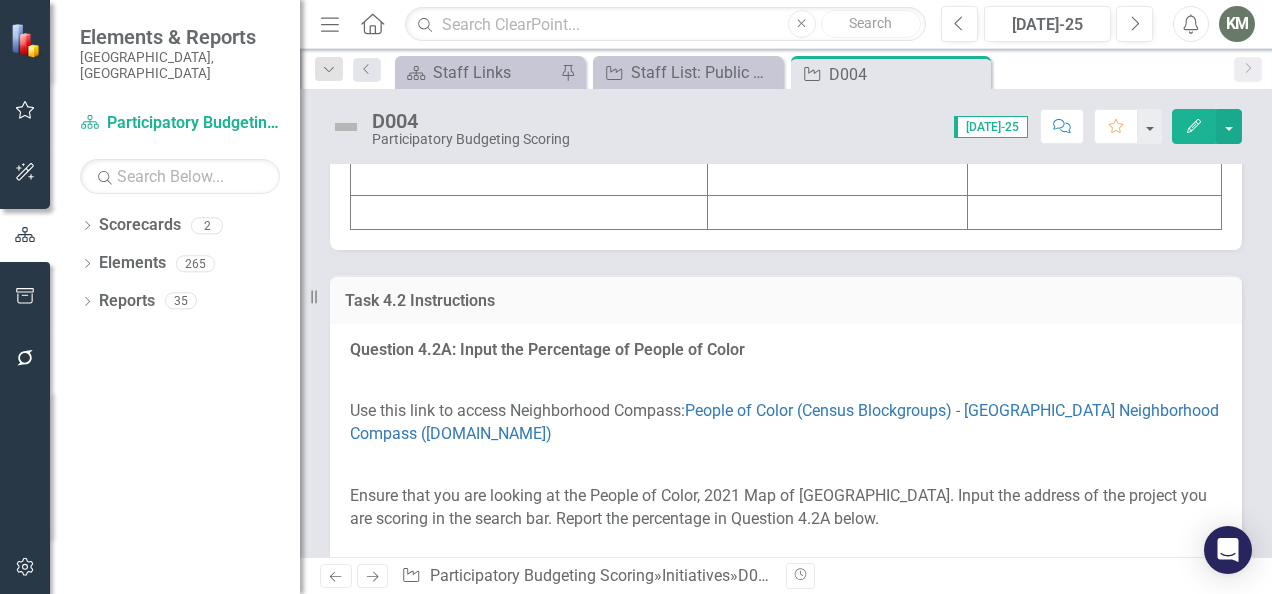 click at bounding box center [529, -58] 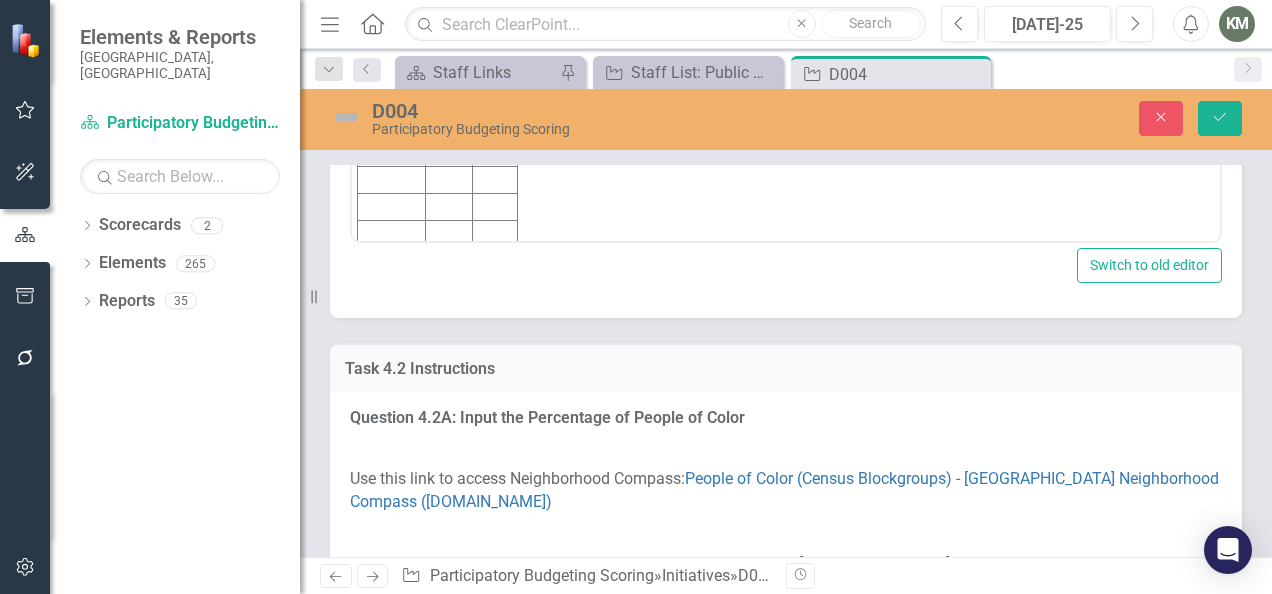 scroll, scrollTop: 0, scrollLeft: 0, axis: both 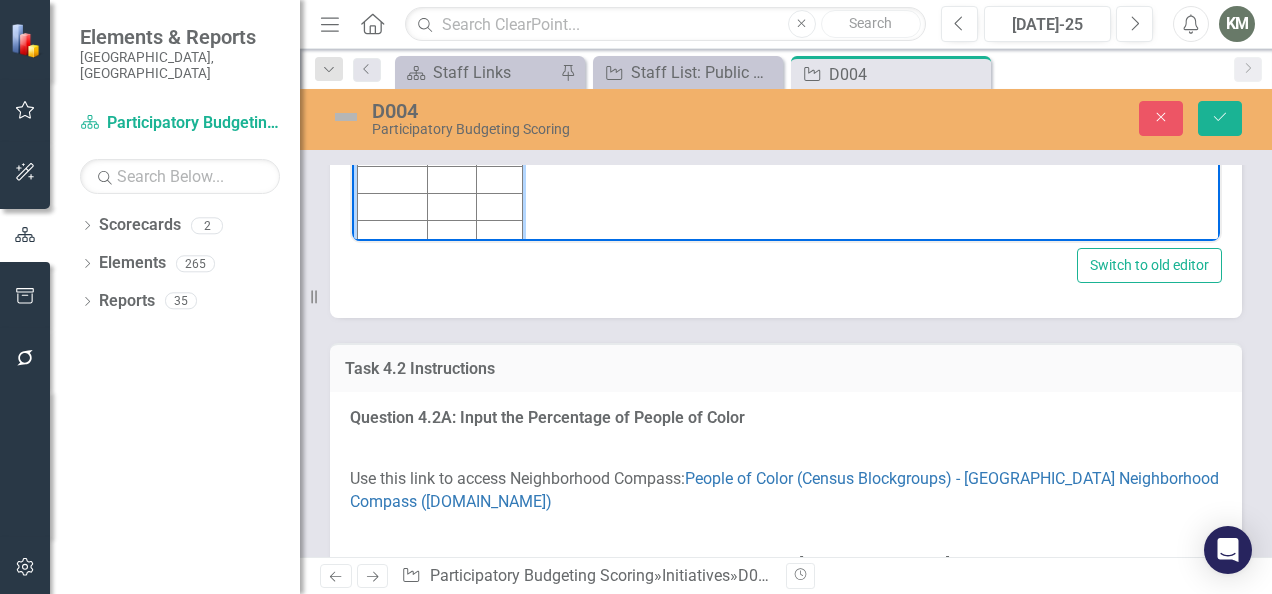 click at bounding box center [393, 19] 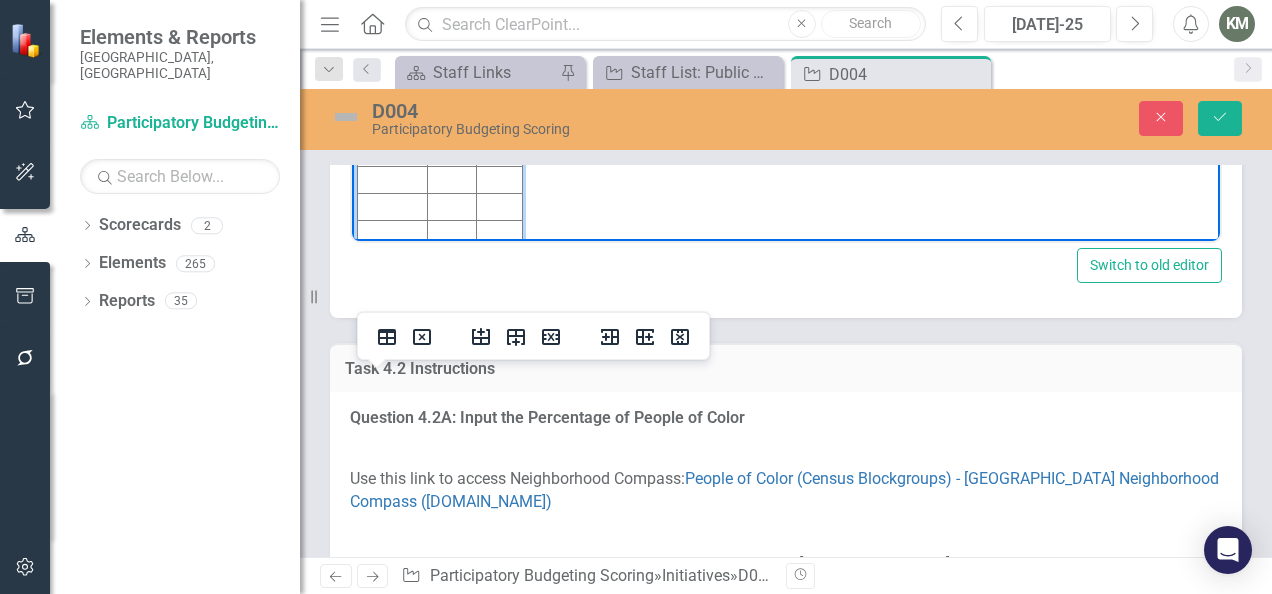 type 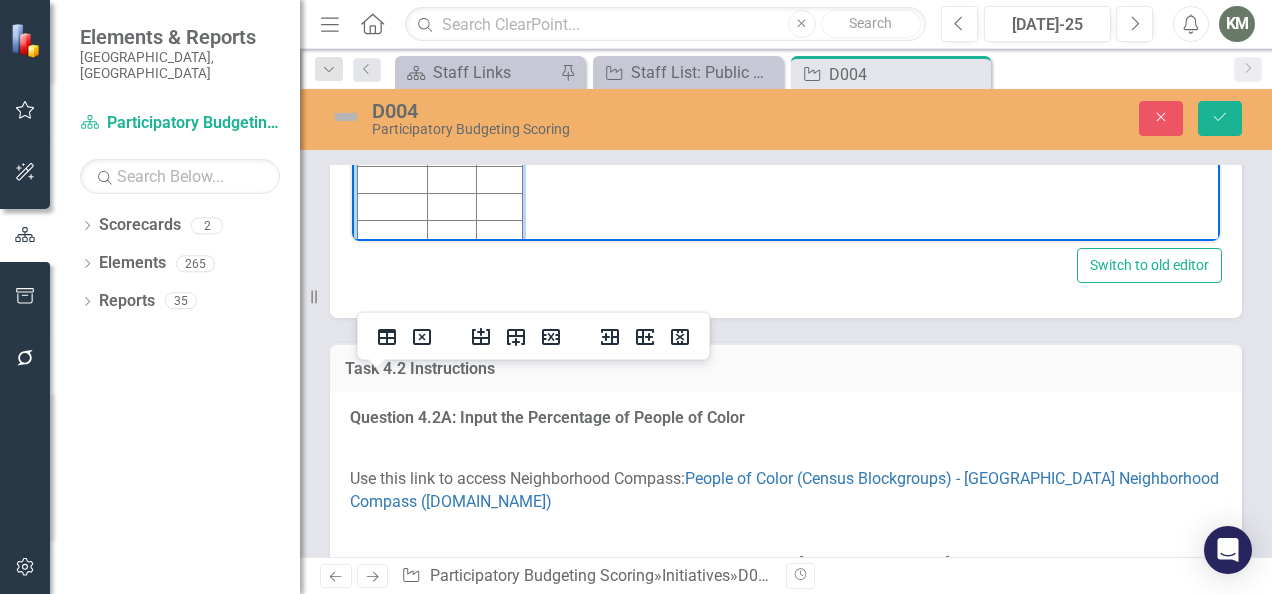 click at bounding box center [452, 19] 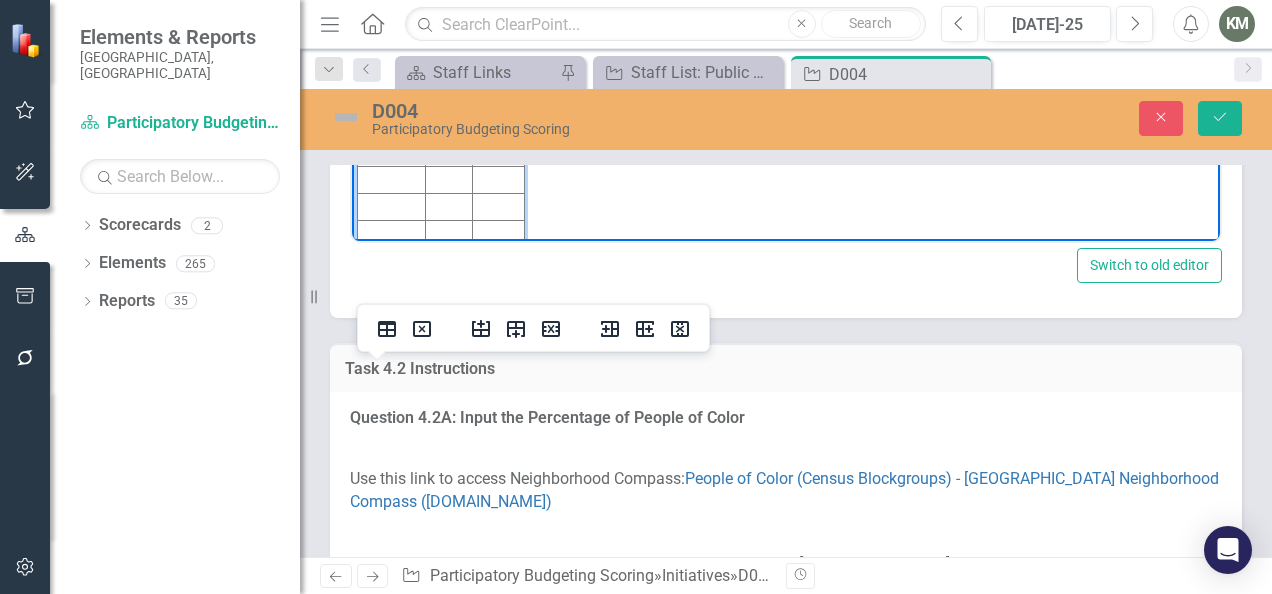 scroll, scrollTop: 8, scrollLeft: 0, axis: vertical 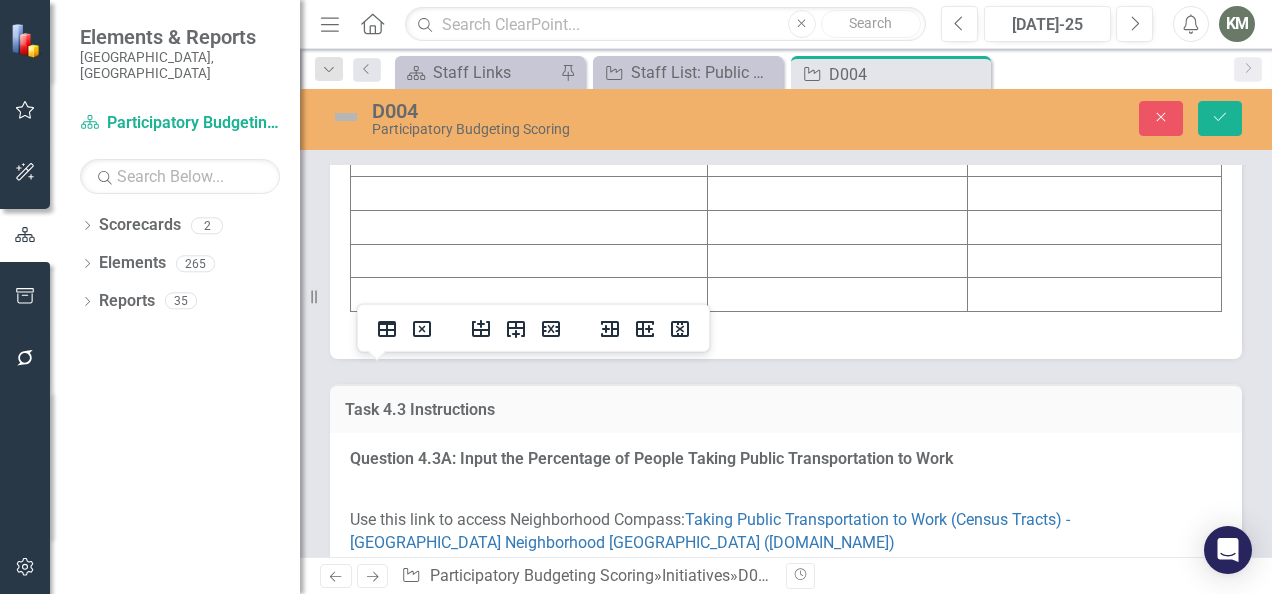 click at bounding box center [529, 24] 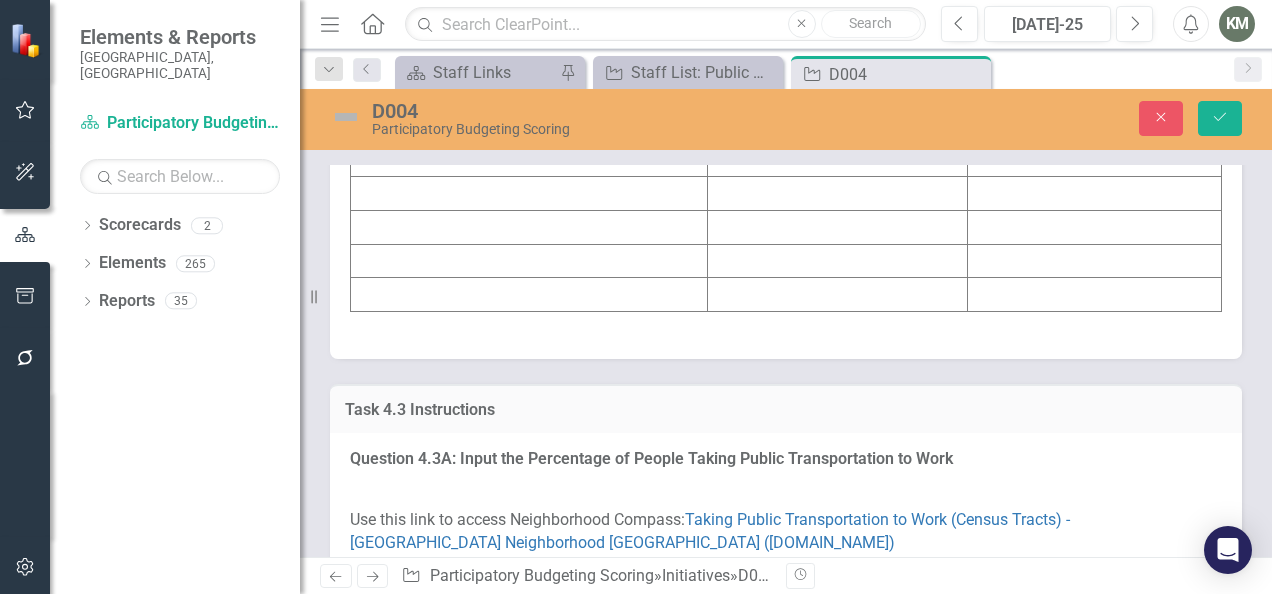 click at bounding box center [529, 24] 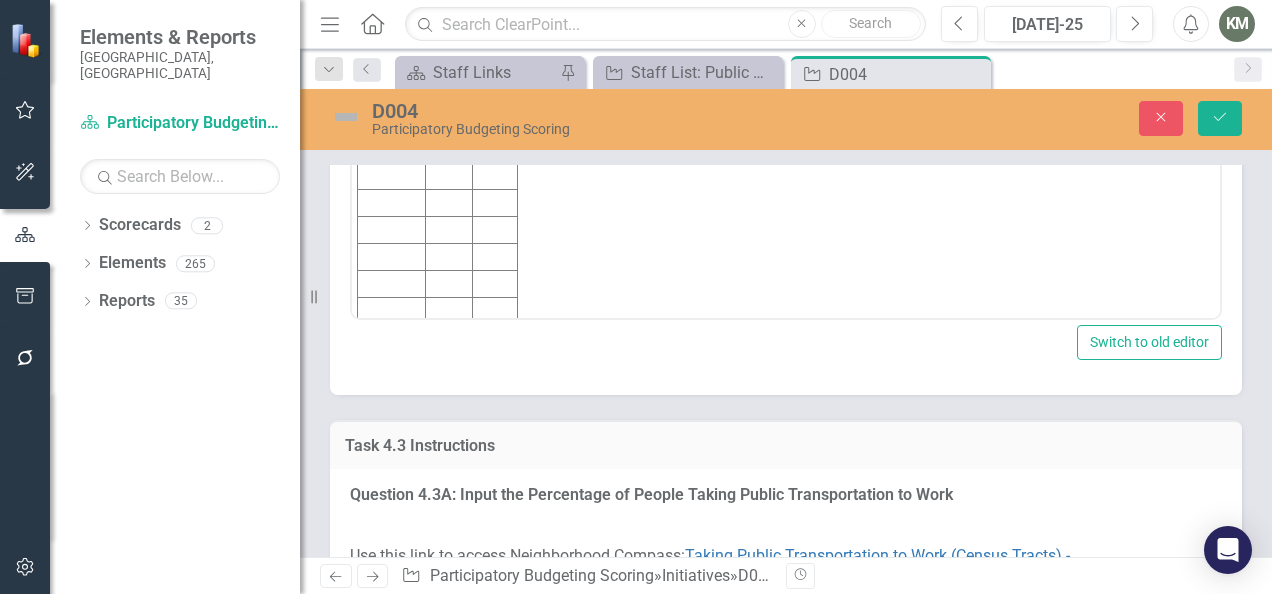 scroll, scrollTop: 0, scrollLeft: 0, axis: both 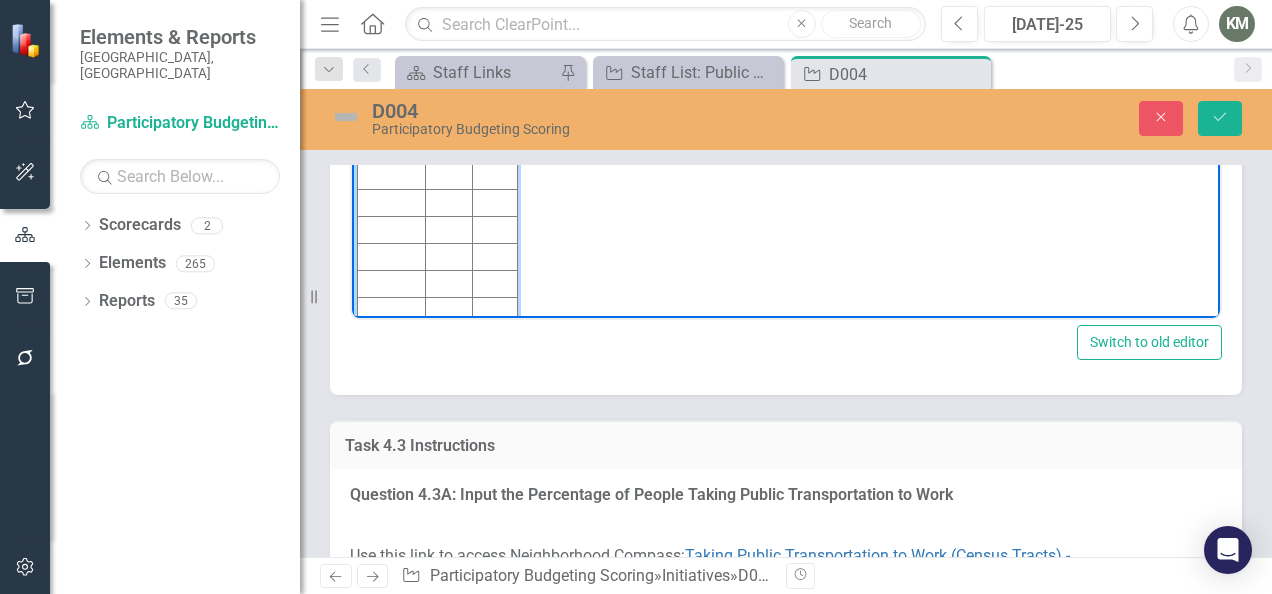 click at bounding box center (392, 96) 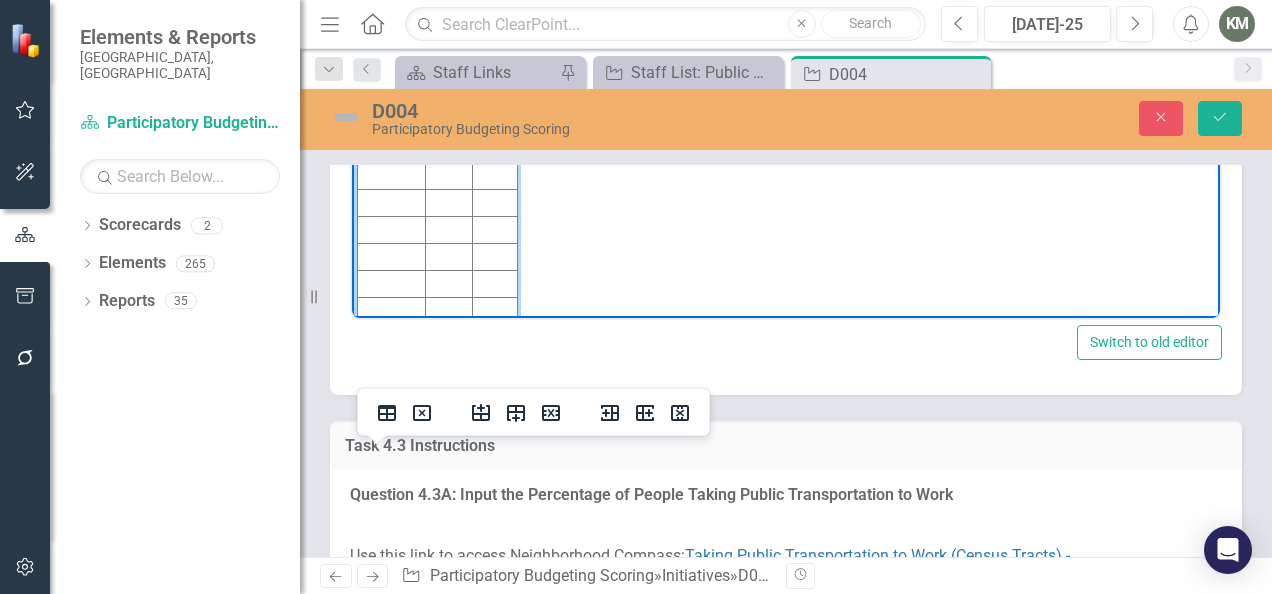 type 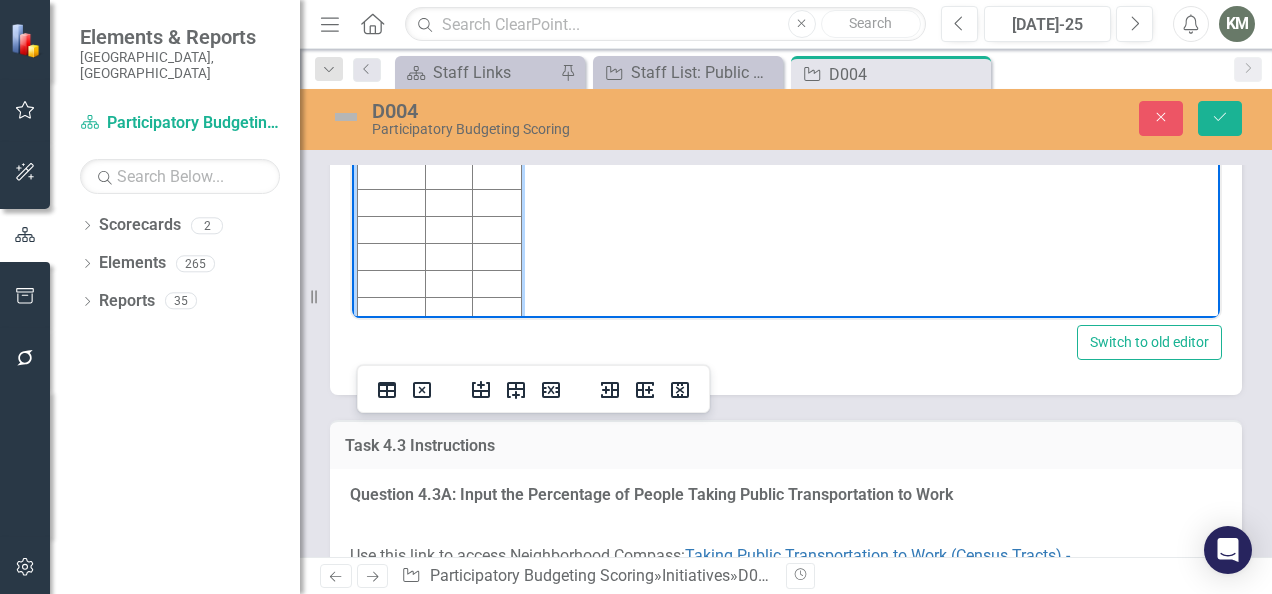 scroll, scrollTop: 48, scrollLeft: 0, axis: vertical 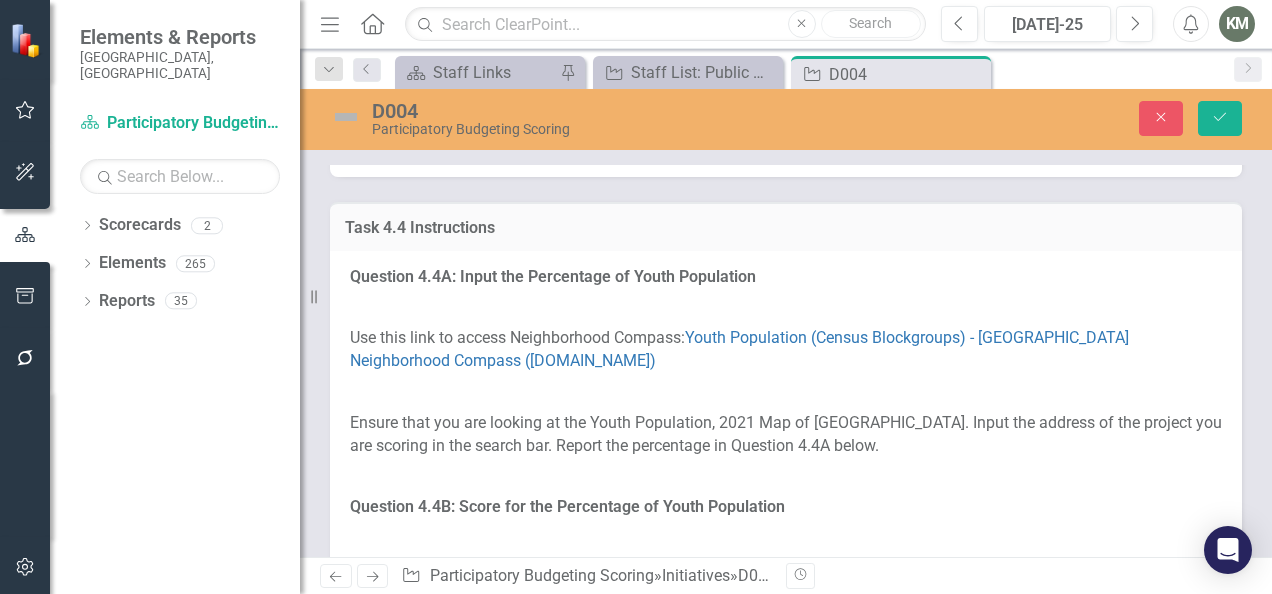 click at bounding box center (529, -131) 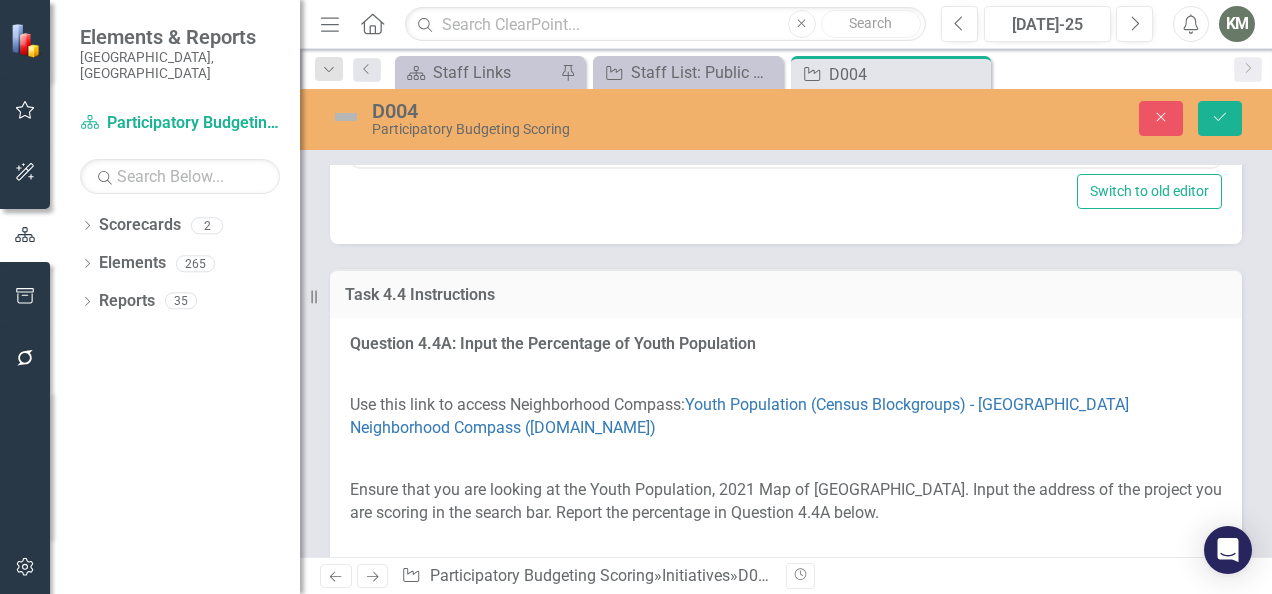 scroll, scrollTop: 0, scrollLeft: 0, axis: both 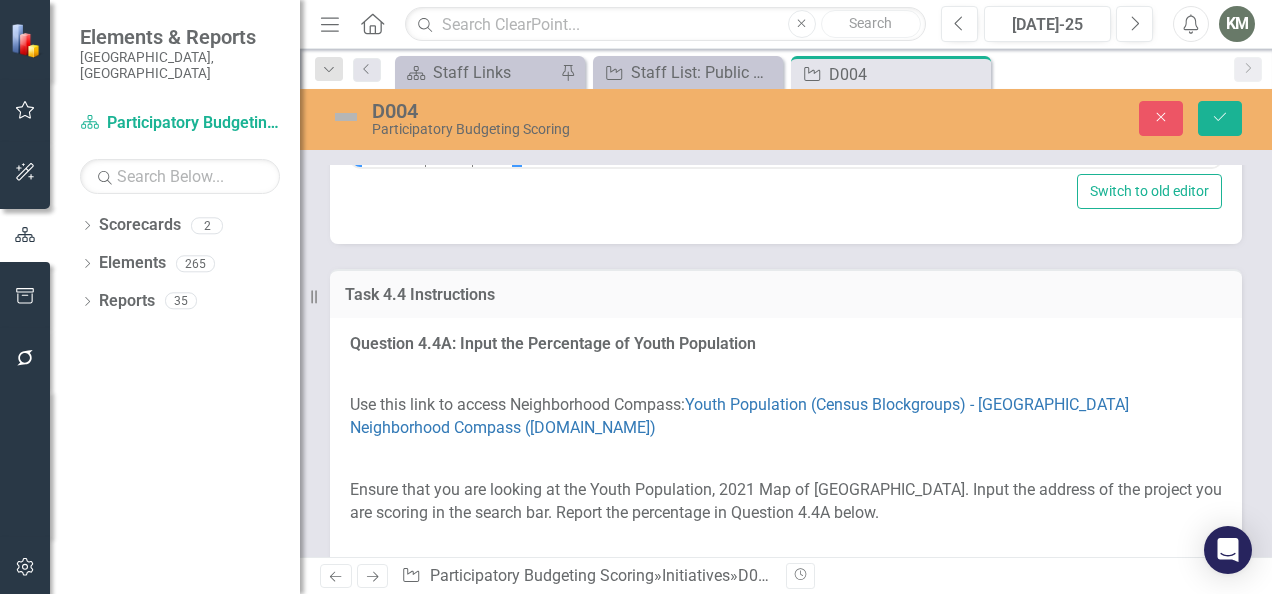 click at bounding box center (392, -55) 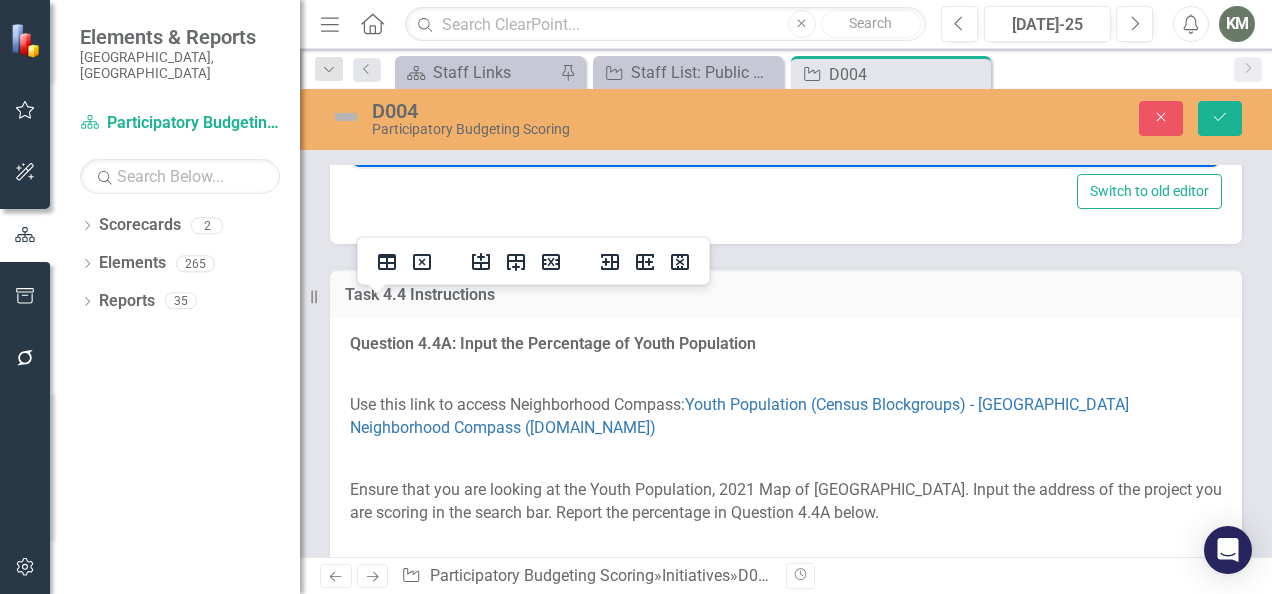 type 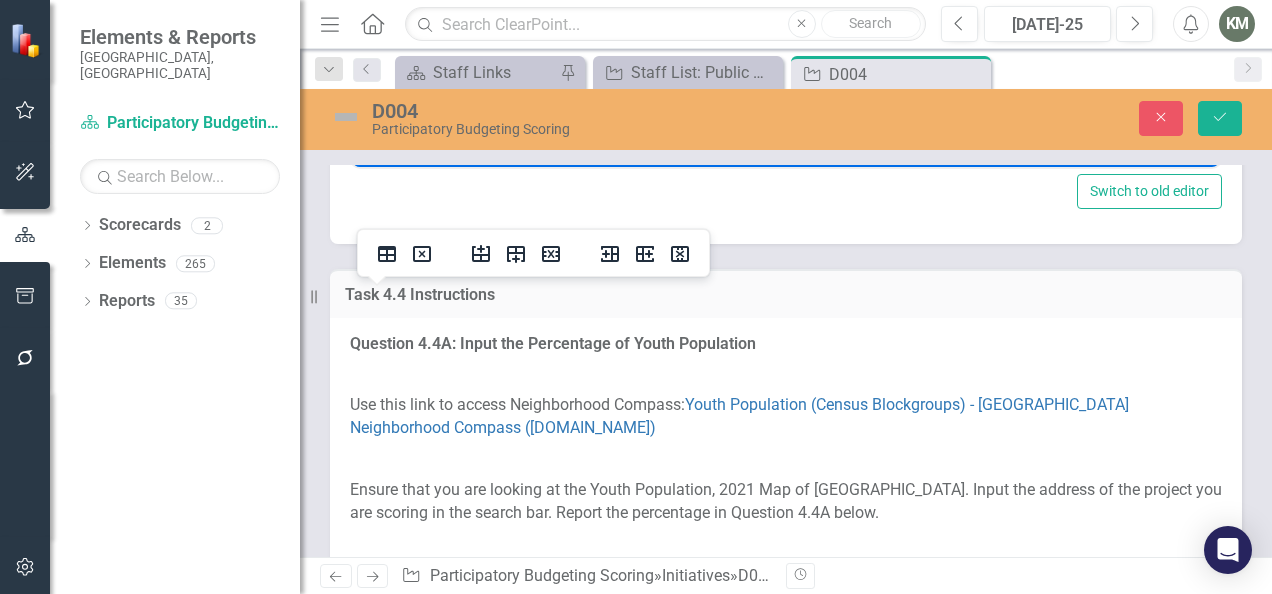 scroll, scrollTop: 8, scrollLeft: 0, axis: vertical 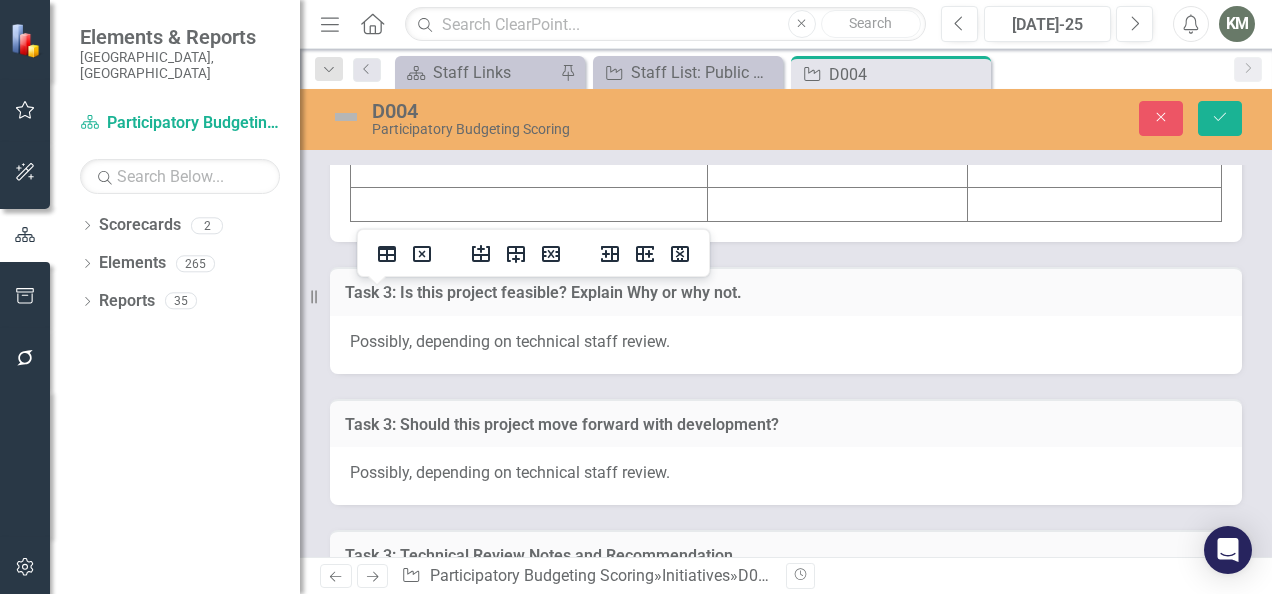 click at bounding box center (529, -66) 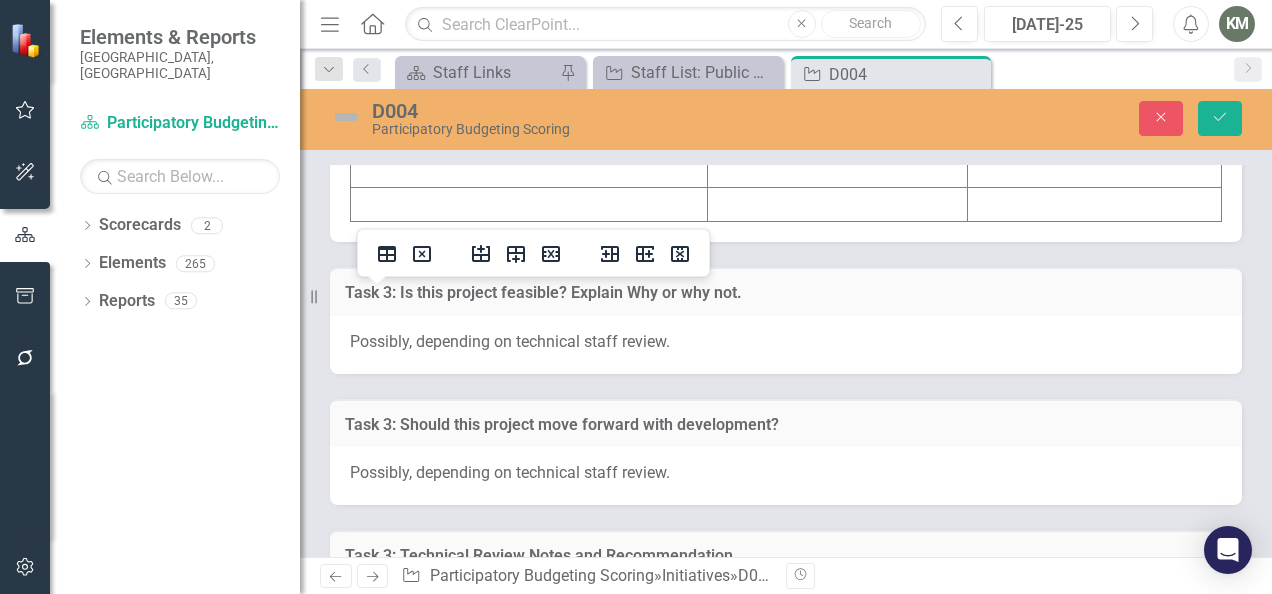 click at bounding box center (529, -66) 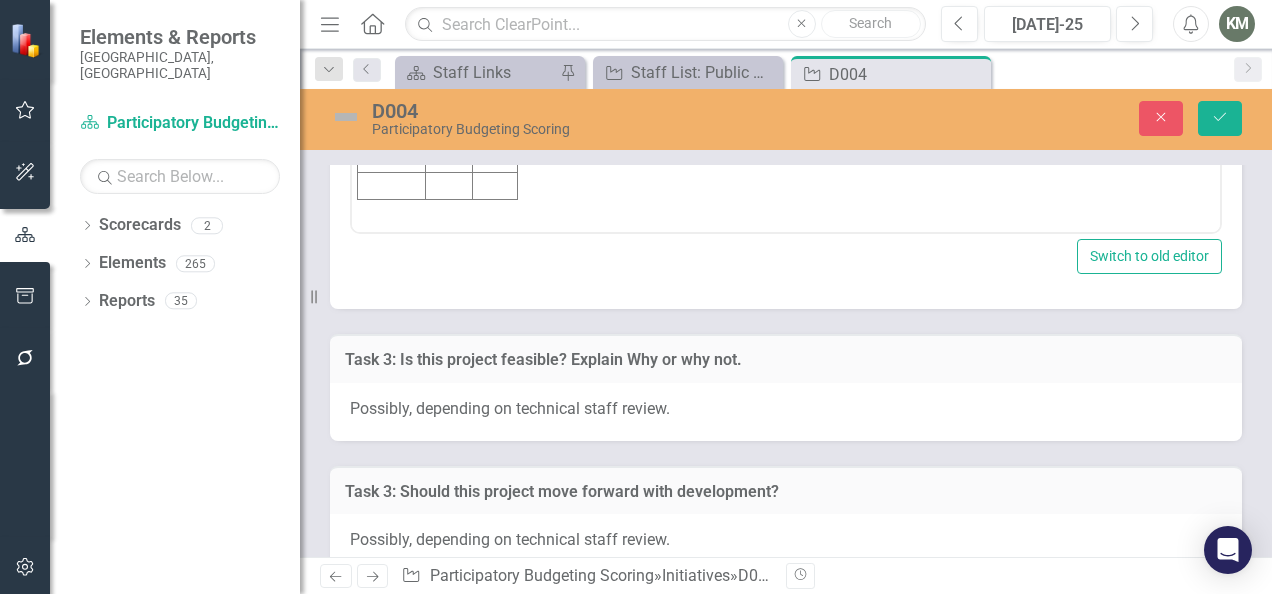 scroll, scrollTop: 0, scrollLeft: 0, axis: both 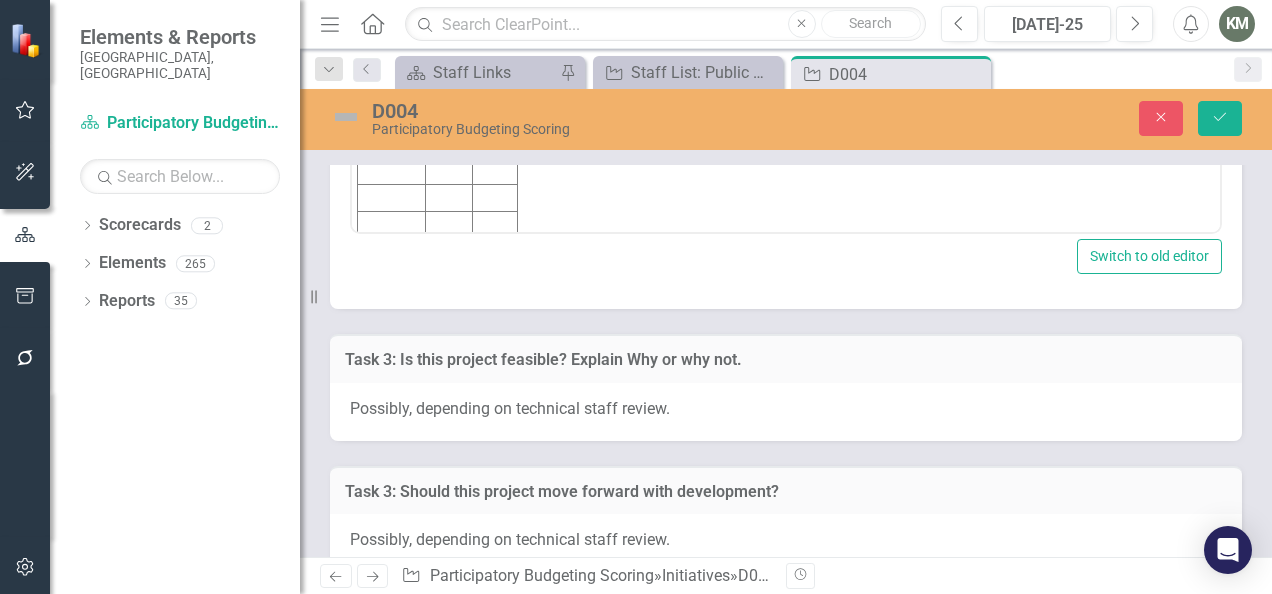 click at bounding box center [392, 9] 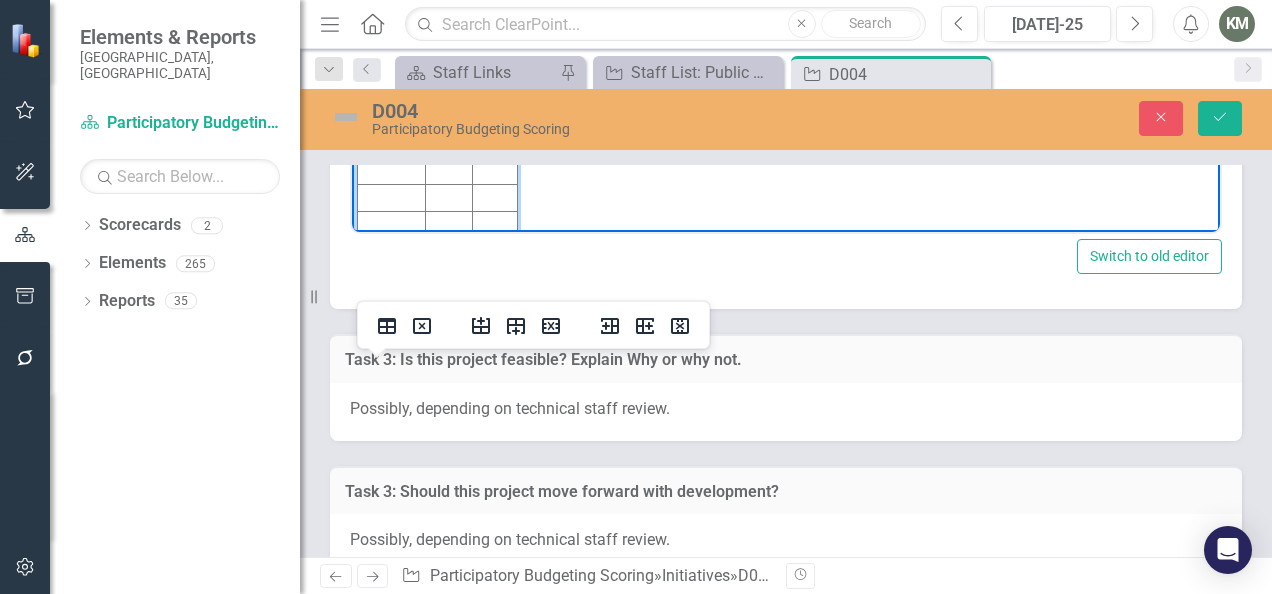 type 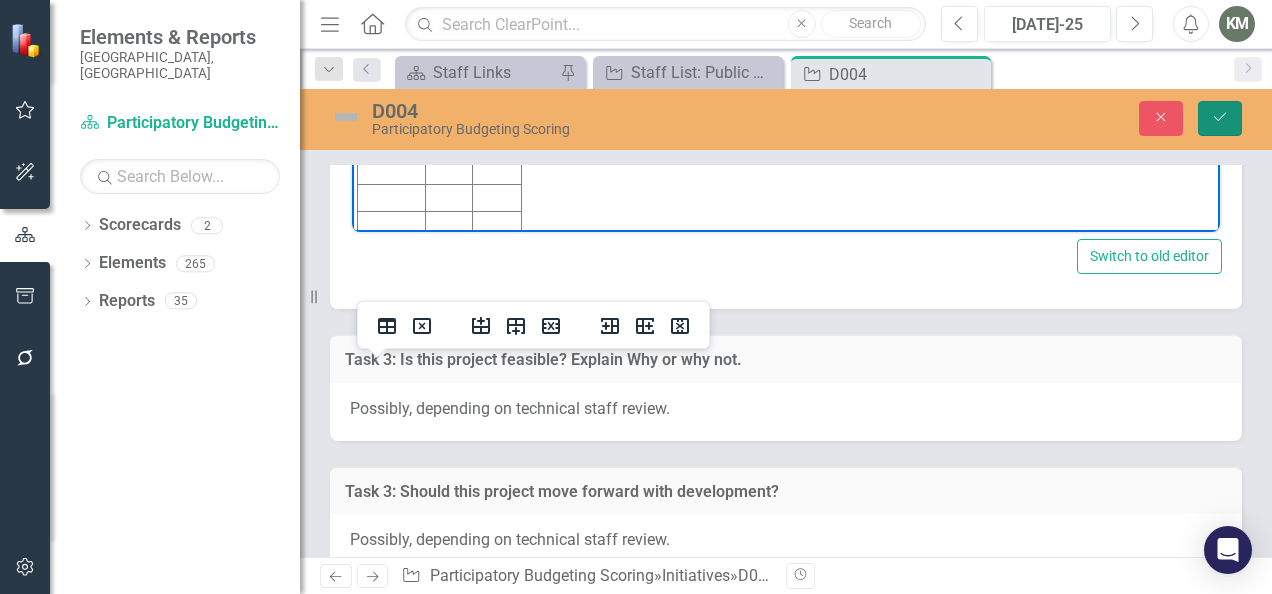 click on "Save" at bounding box center [1220, 118] 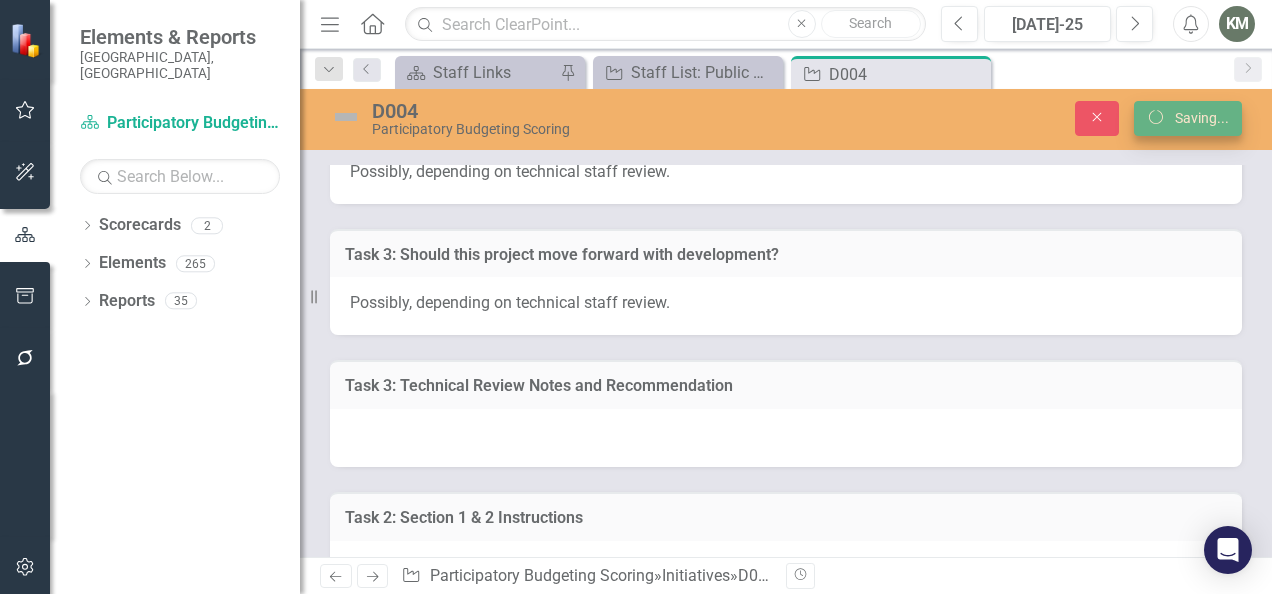scroll, scrollTop: 6909, scrollLeft: 0, axis: vertical 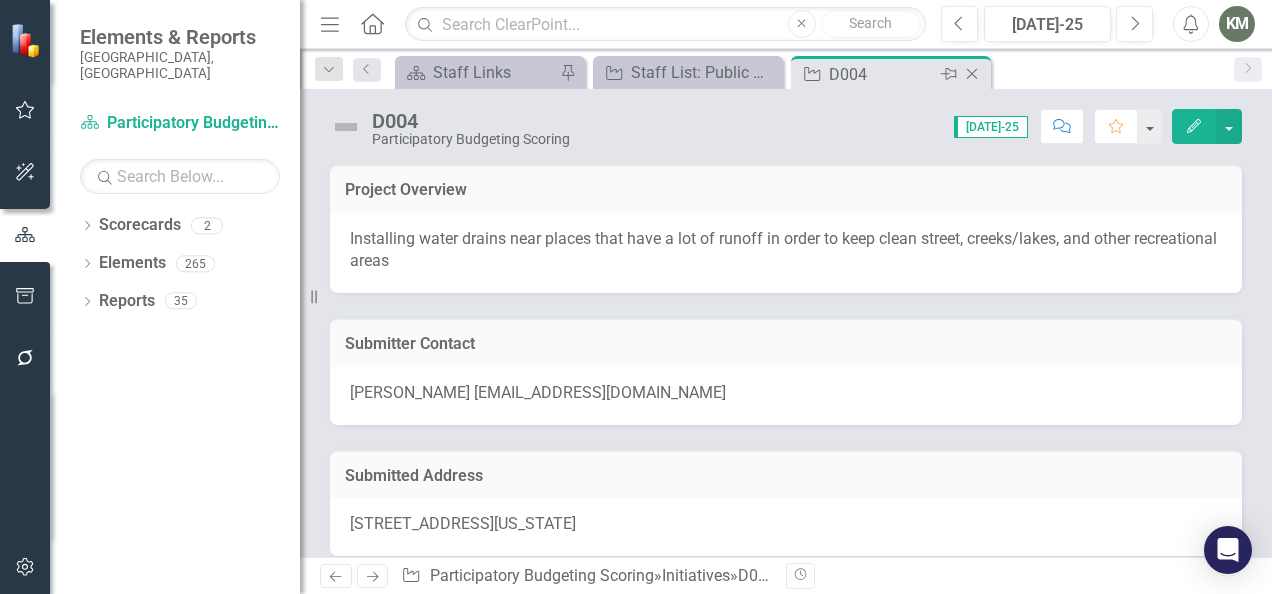 click on "Close" 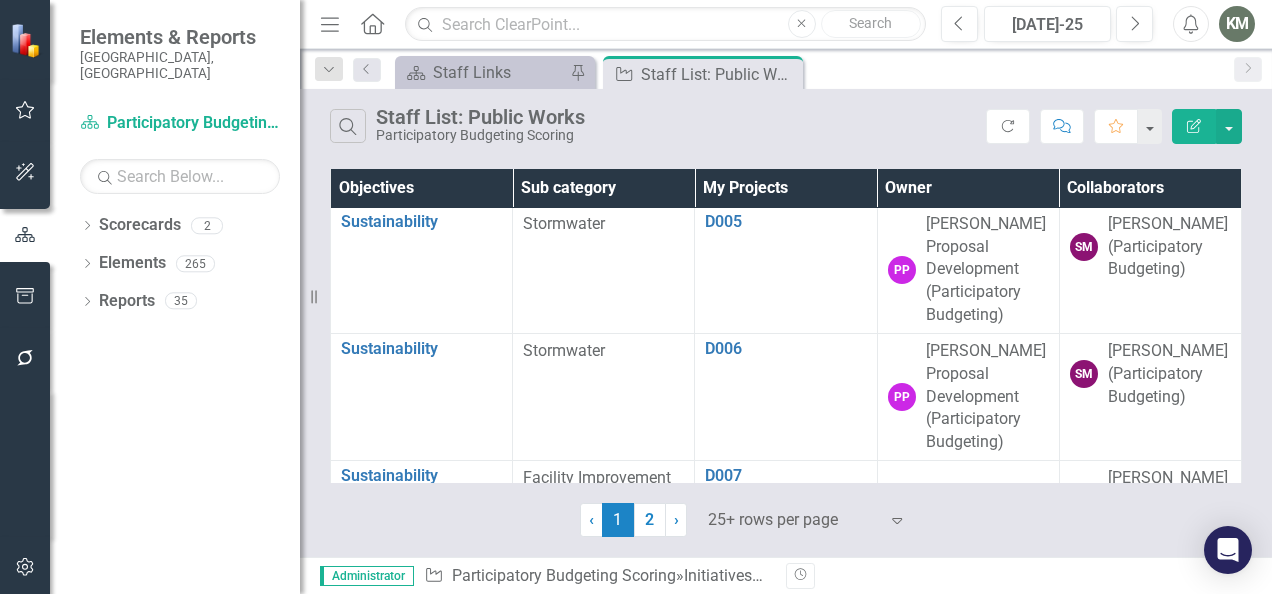 scroll, scrollTop: 388, scrollLeft: 0, axis: vertical 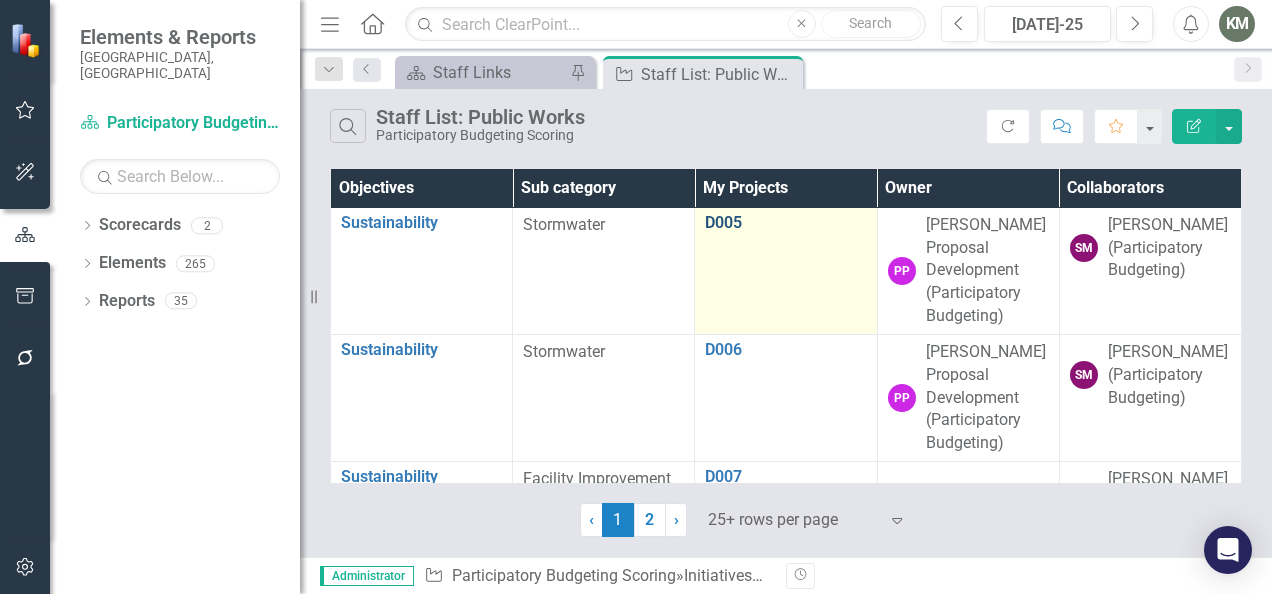 click on "D005" at bounding box center [785, 223] 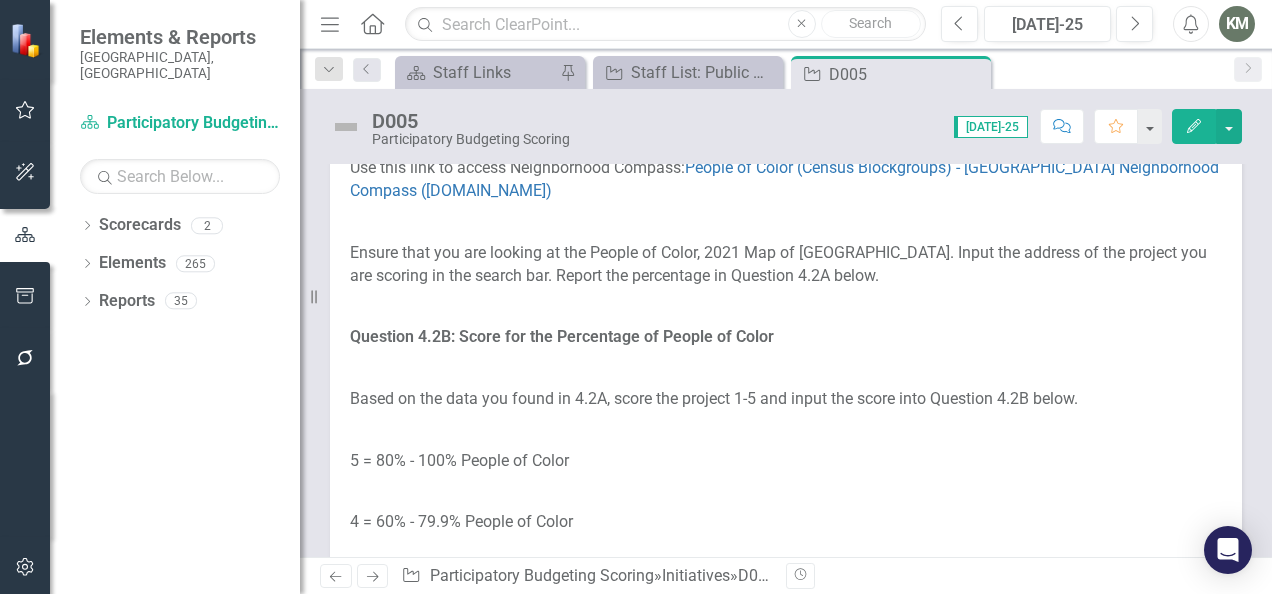 scroll, scrollTop: 3120, scrollLeft: 0, axis: vertical 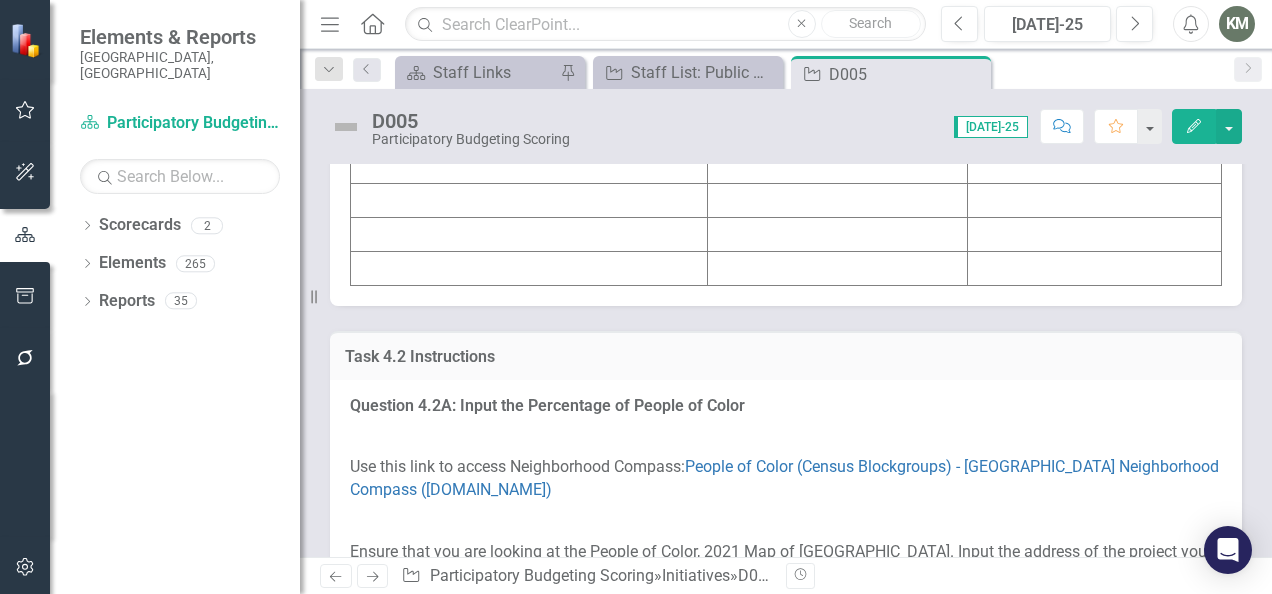 click at bounding box center (529, -2) 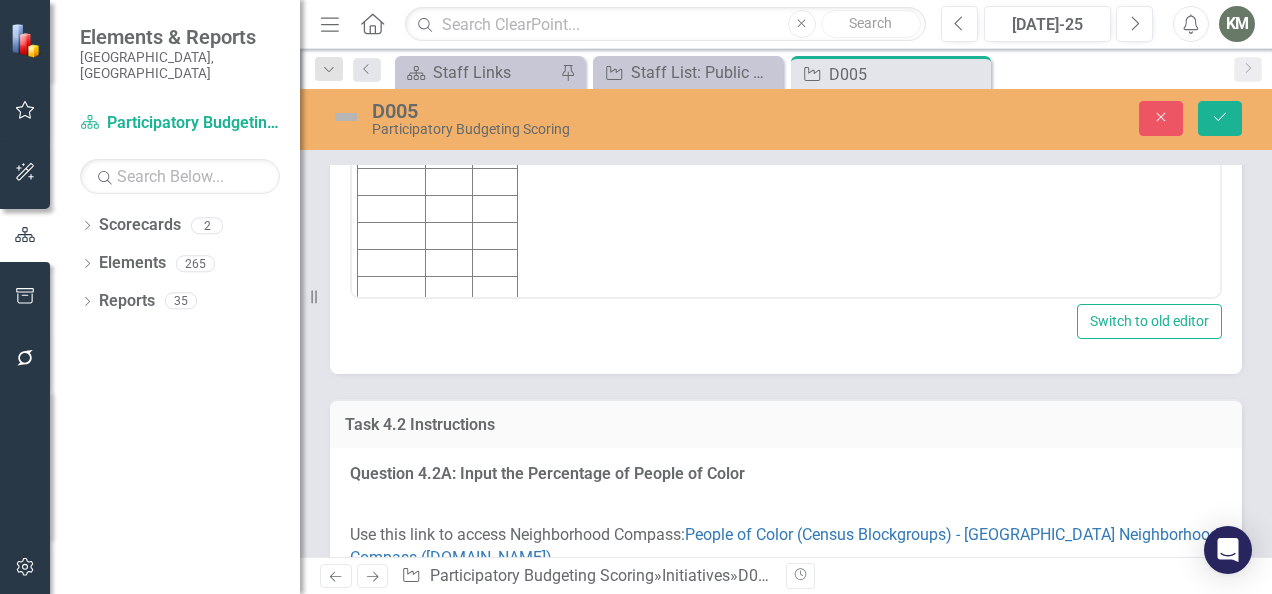 scroll, scrollTop: 8, scrollLeft: 0, axis: vertical 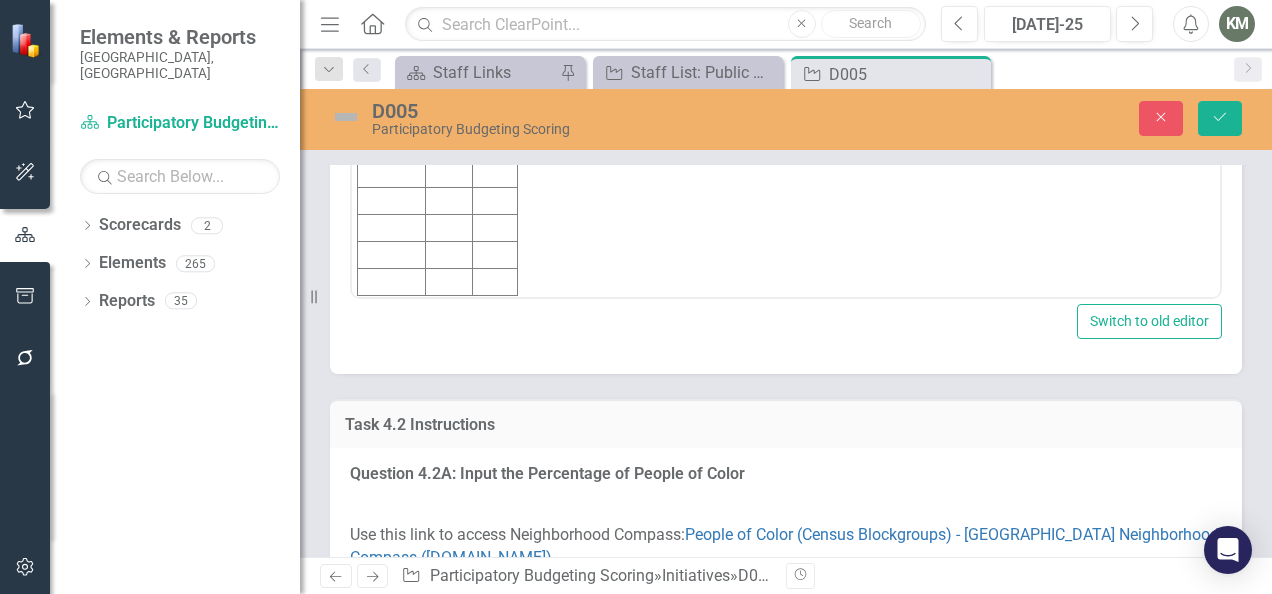 click at bounding box center [392, 67] 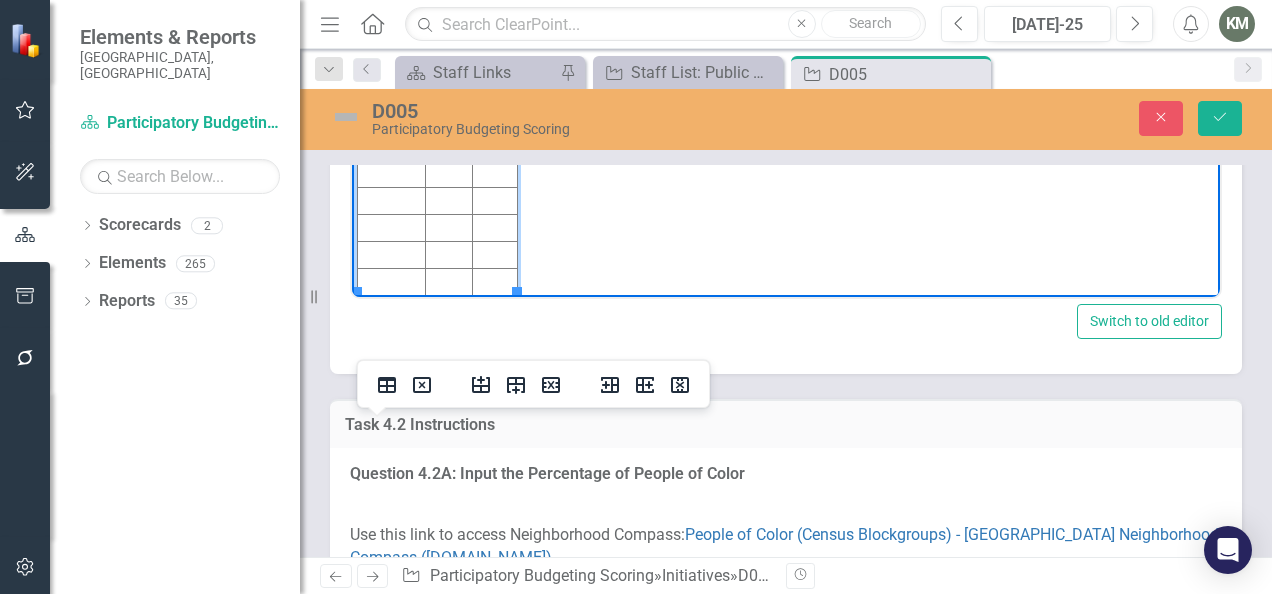 type 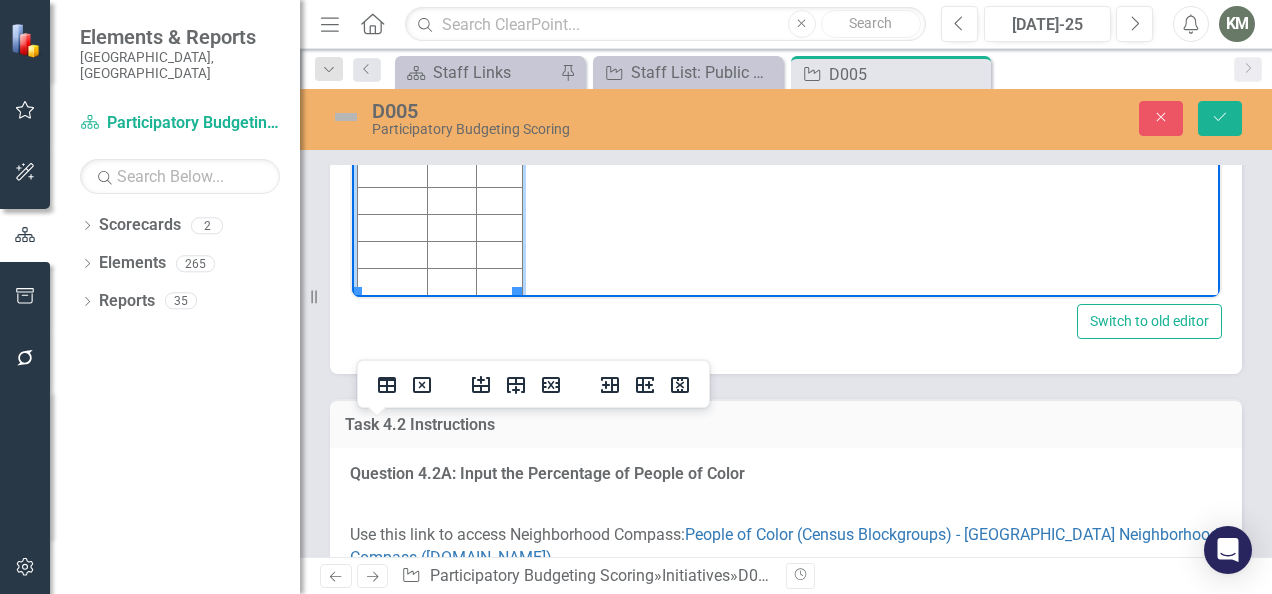 click at bounding box center [451, 67] 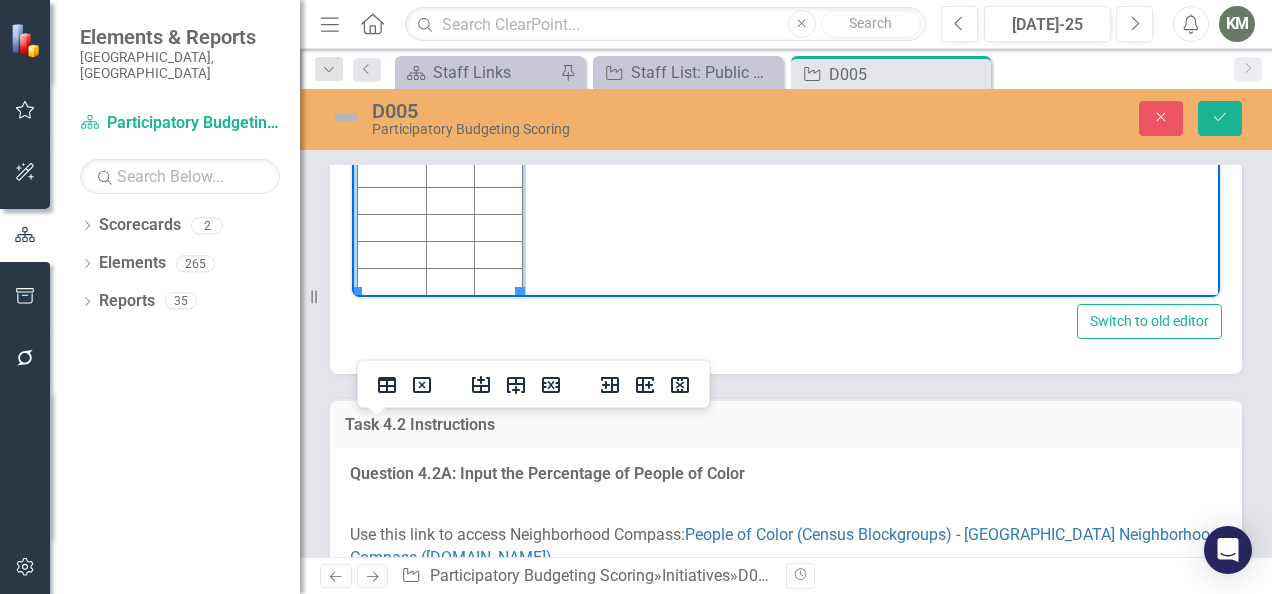 click on "58090" at bounding box center [499, 67] 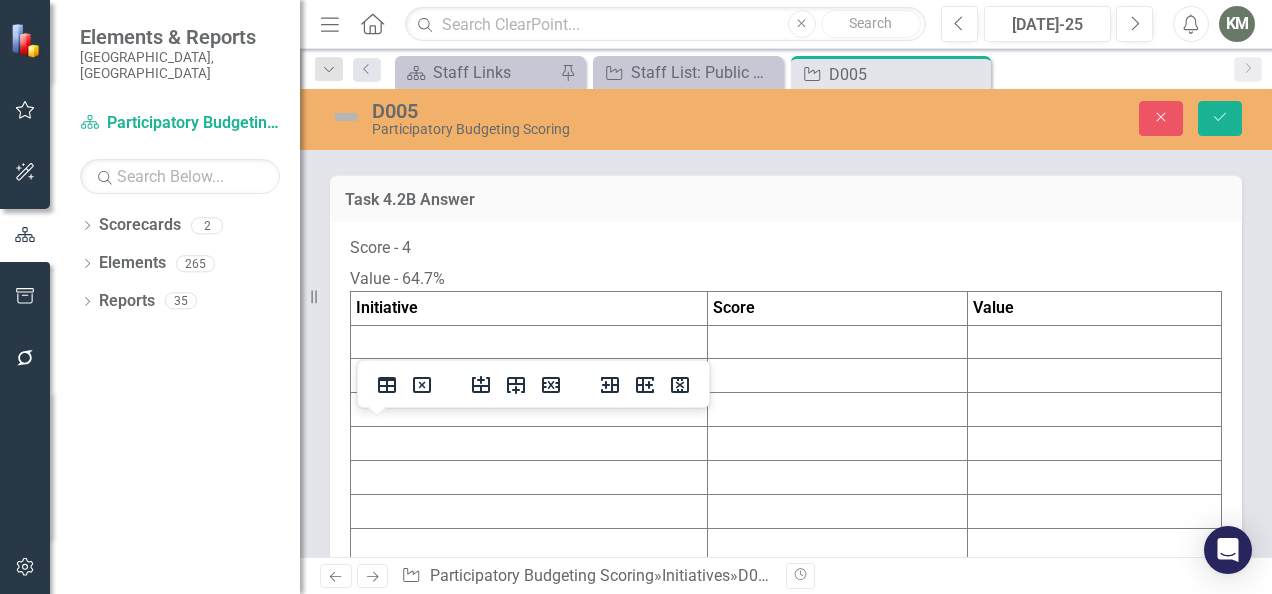 scroll, scrollTop: 4441, scrollLeft: 0, axis: vertical 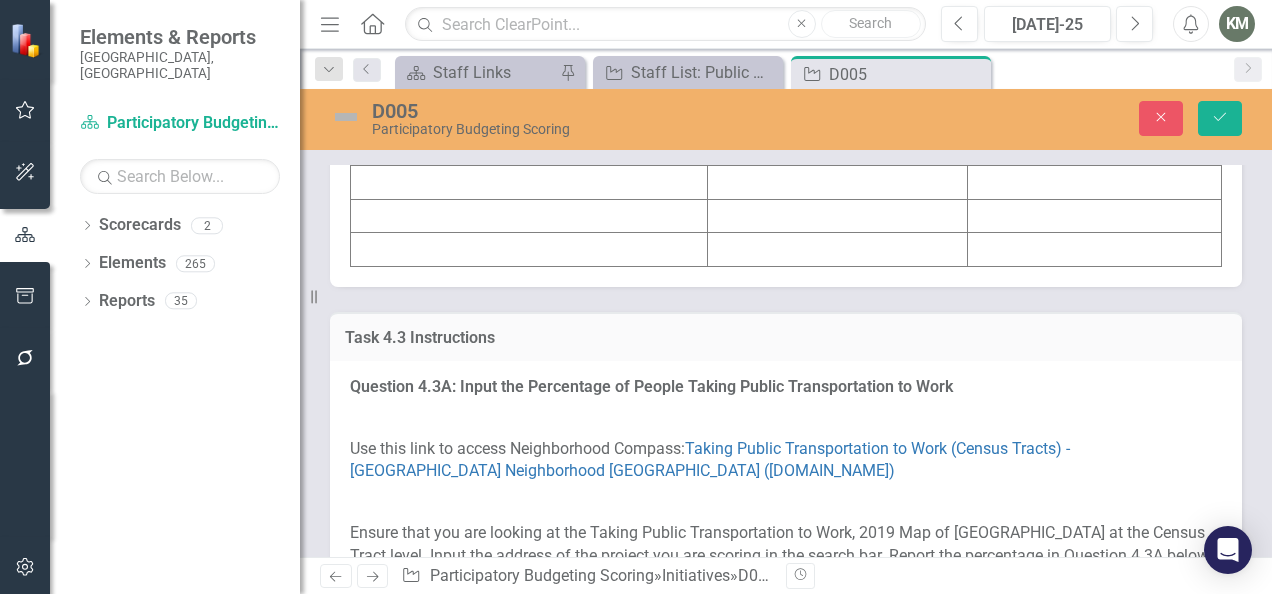 click at bounding box center [529, 47] 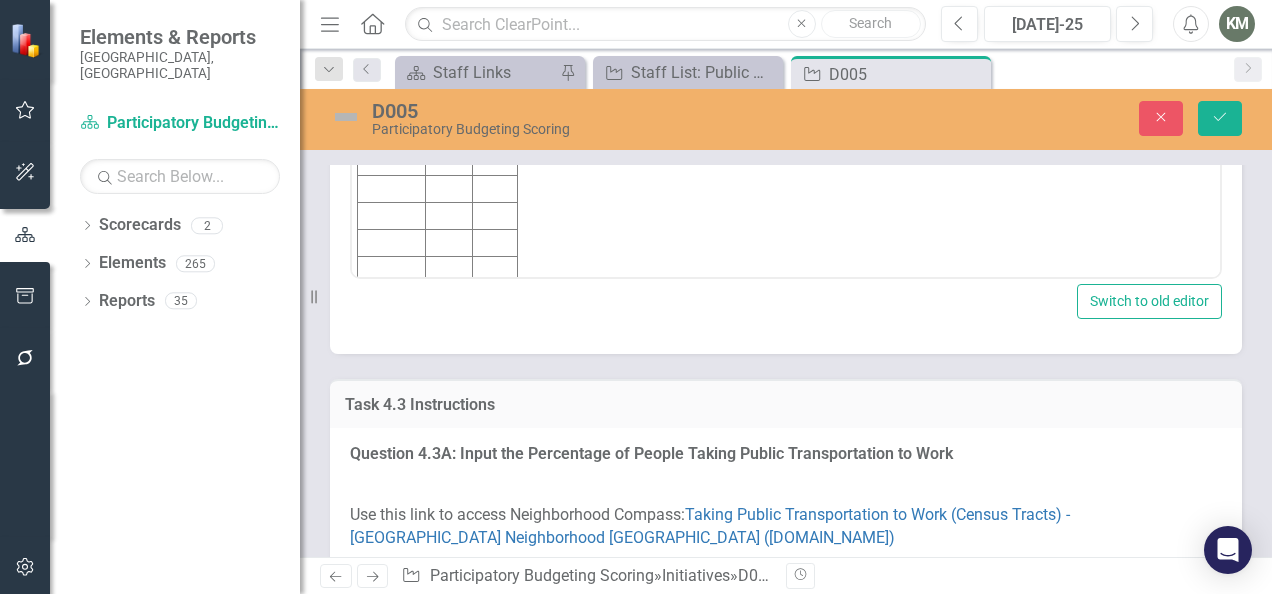 scroll, scrollTop: 0, scrollLeft: 0, axis: both 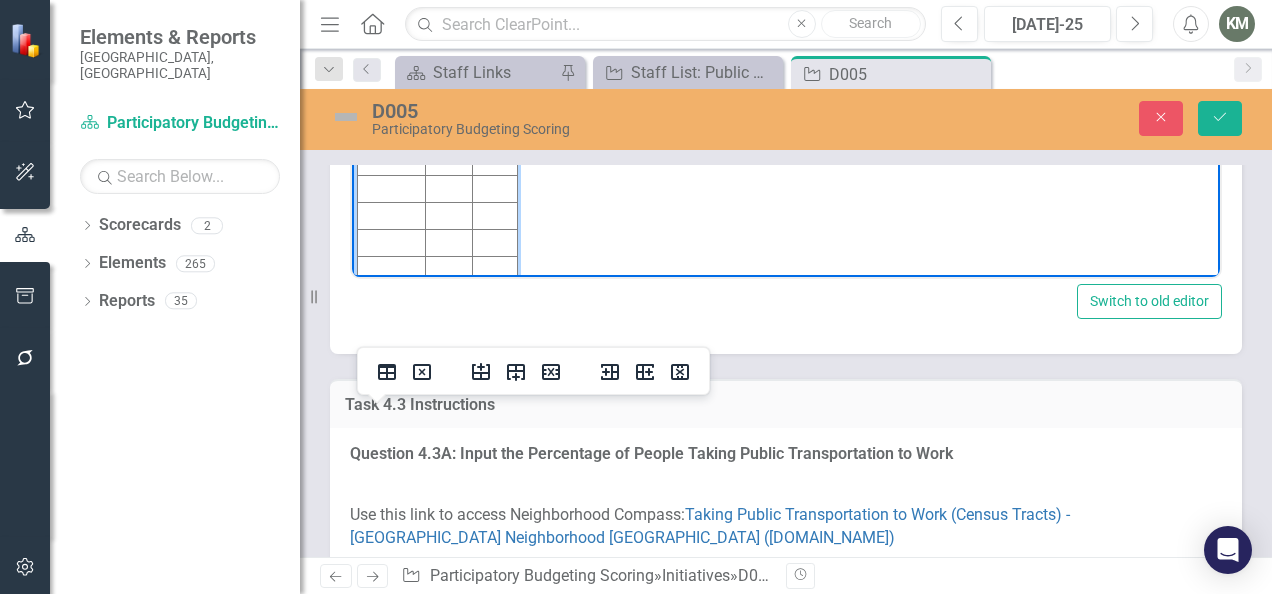 click at bounding box center (392, 55) 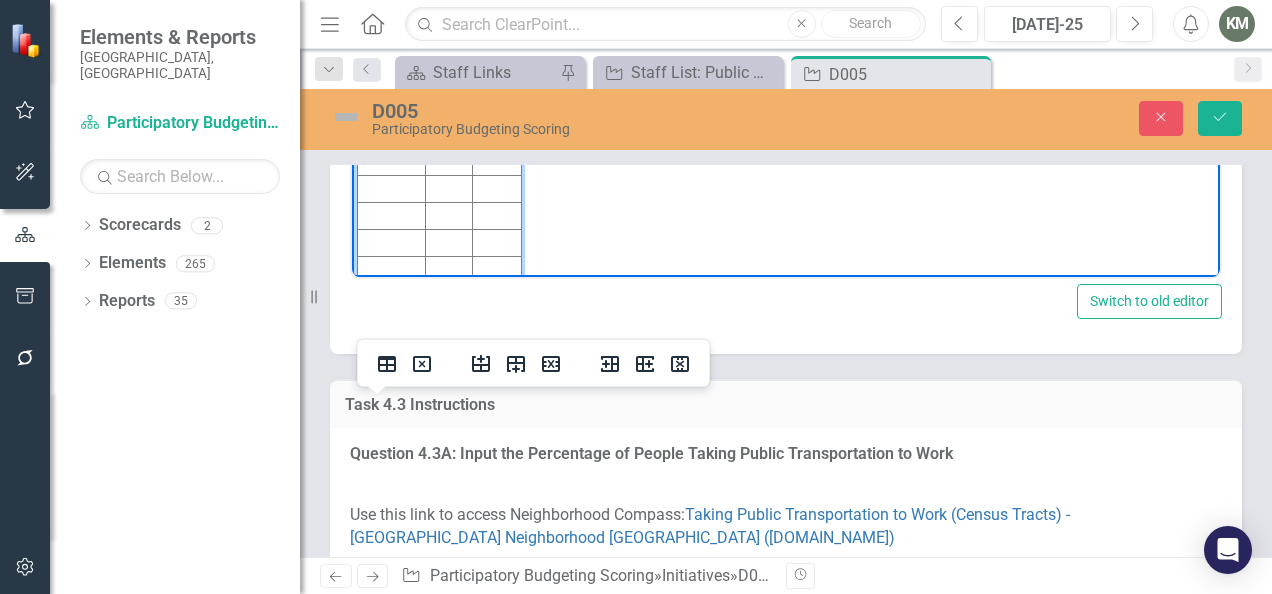 scroll, scrollTop: 8, scrollLeft: 0, axis: vertical 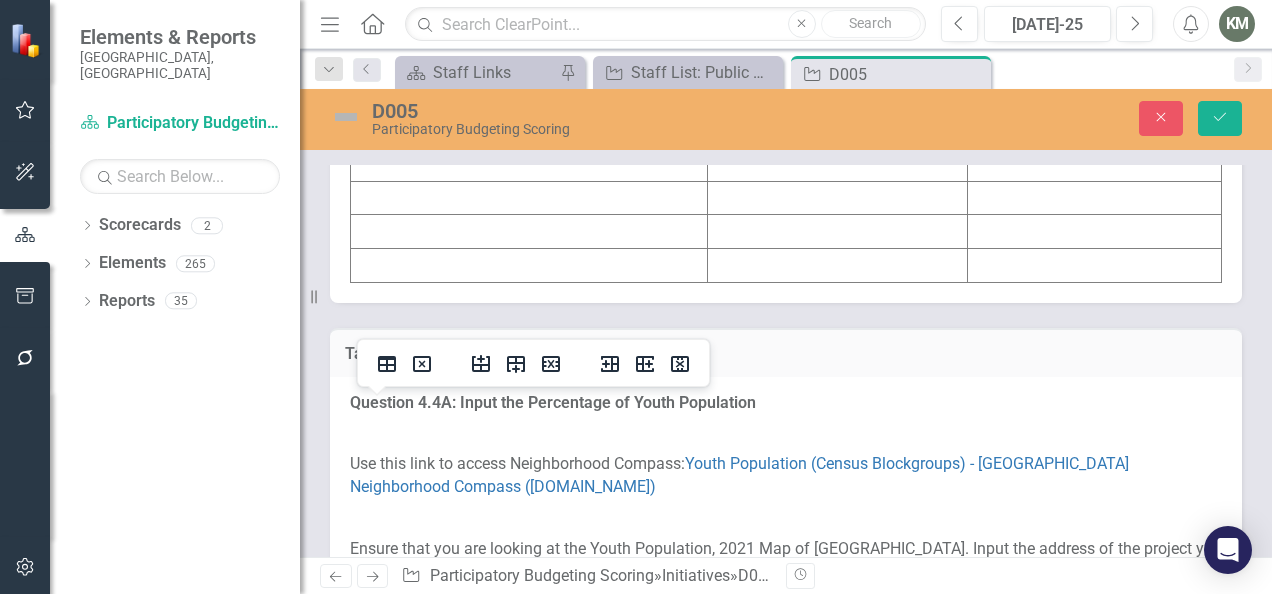 click at bounding box center [529, 63] 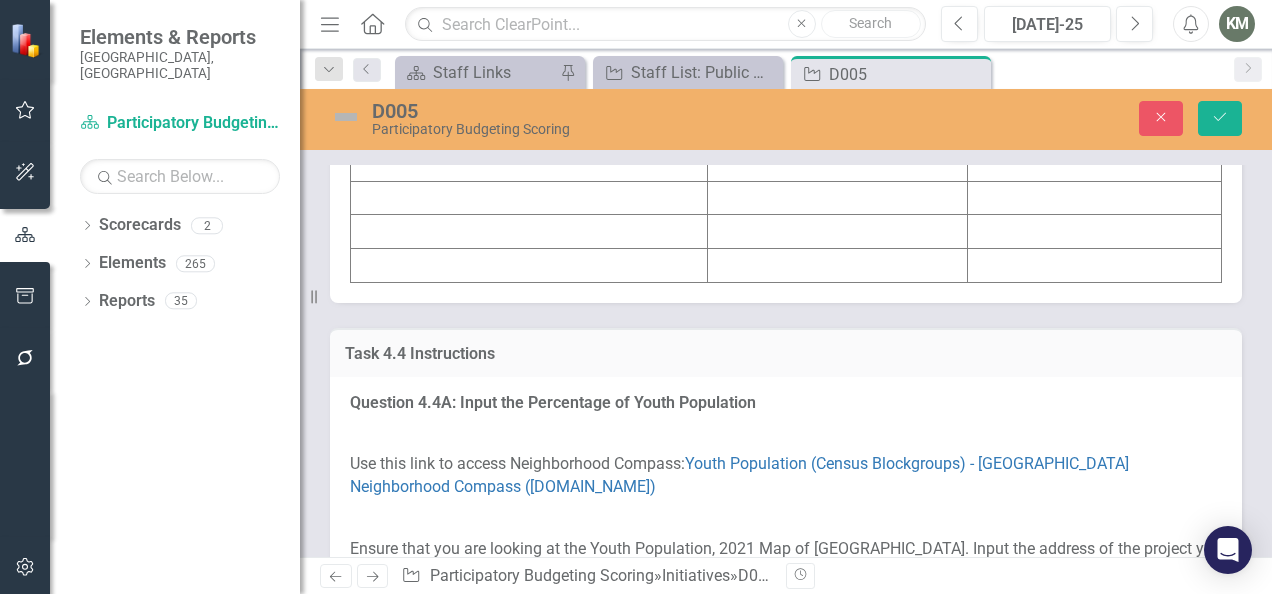 click at bounding box center [529, -5] 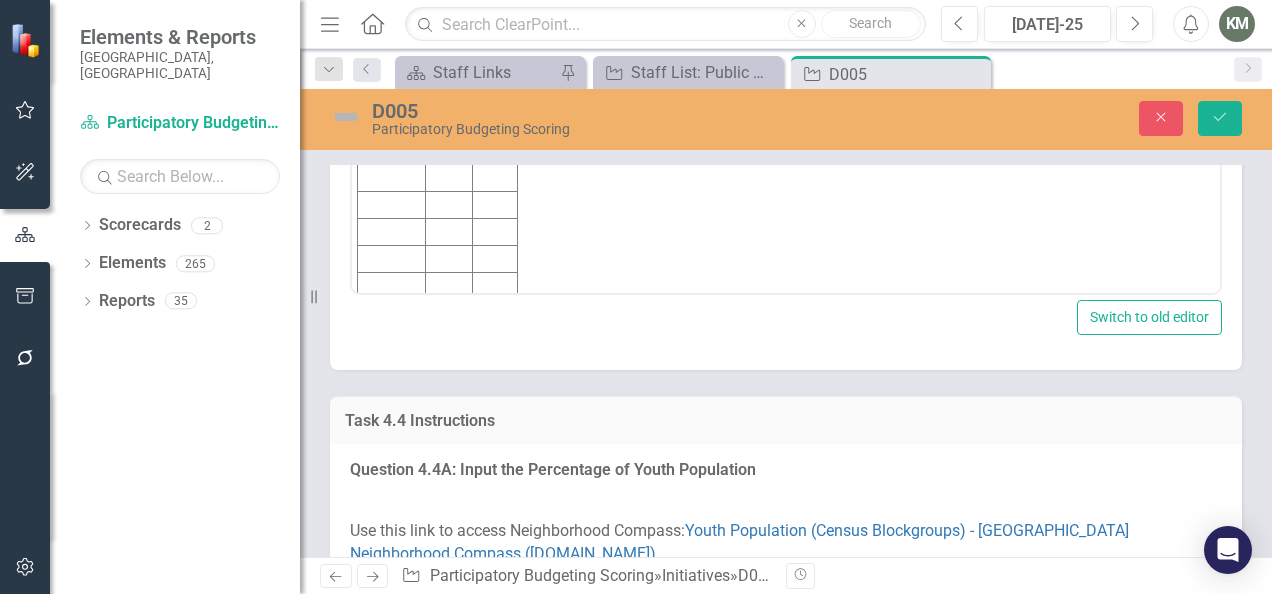scroll, scrollTop: 0, scrollLeft: 0, axis: both 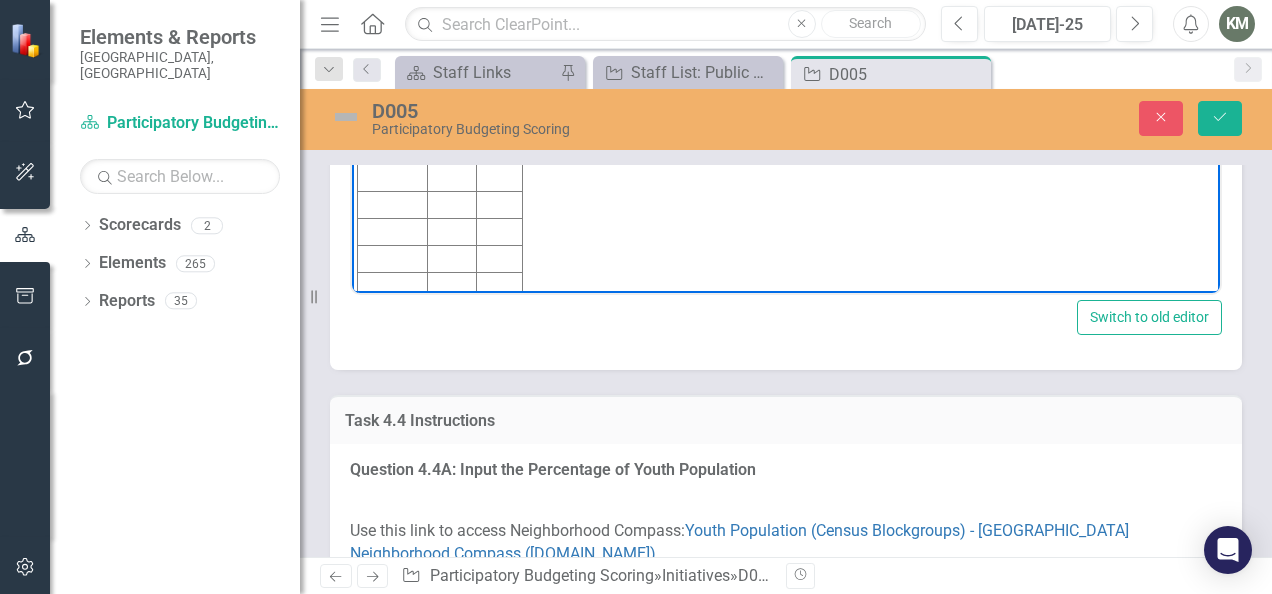 type 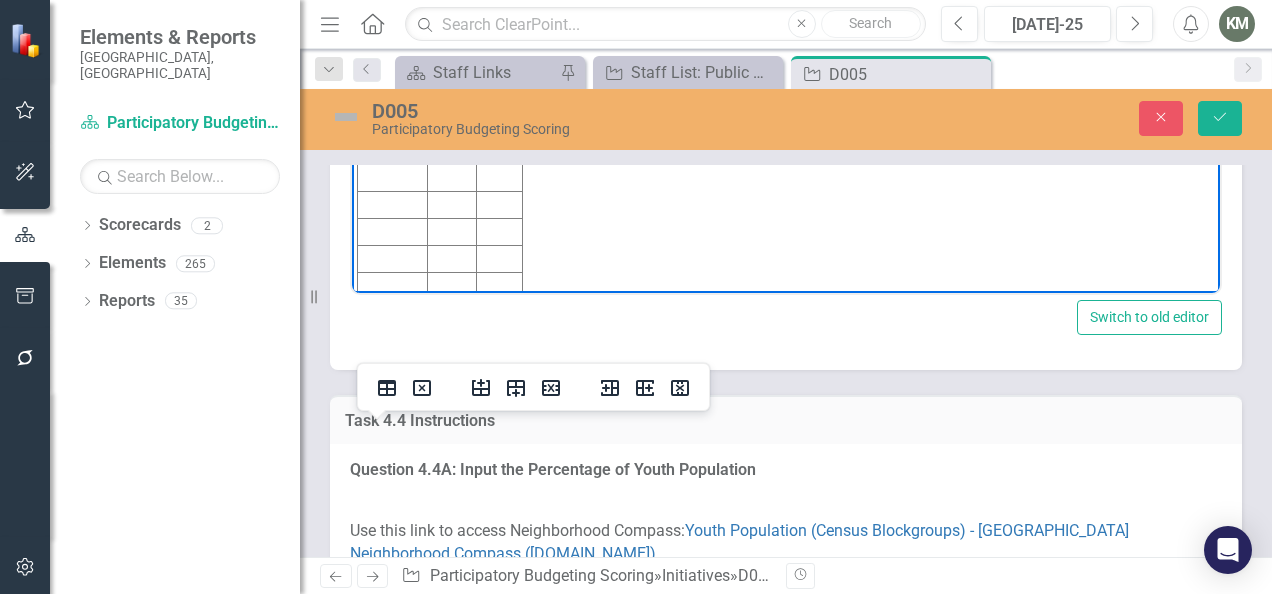 click at bounding box center (393, 71) 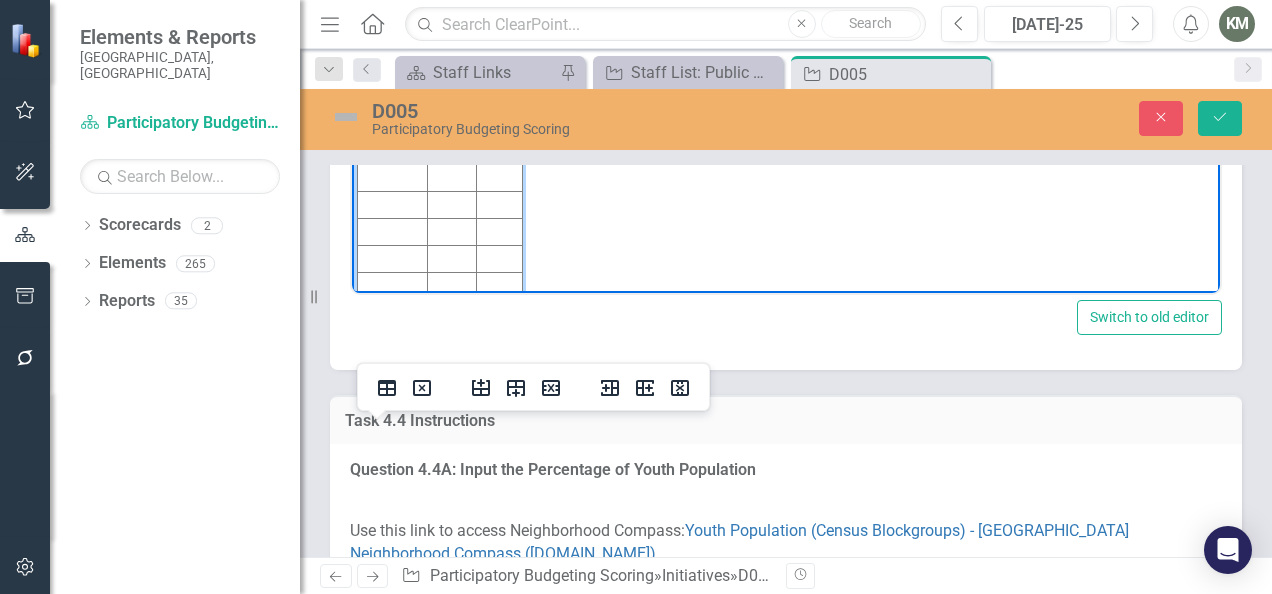 click at bounding box center (451, 71) 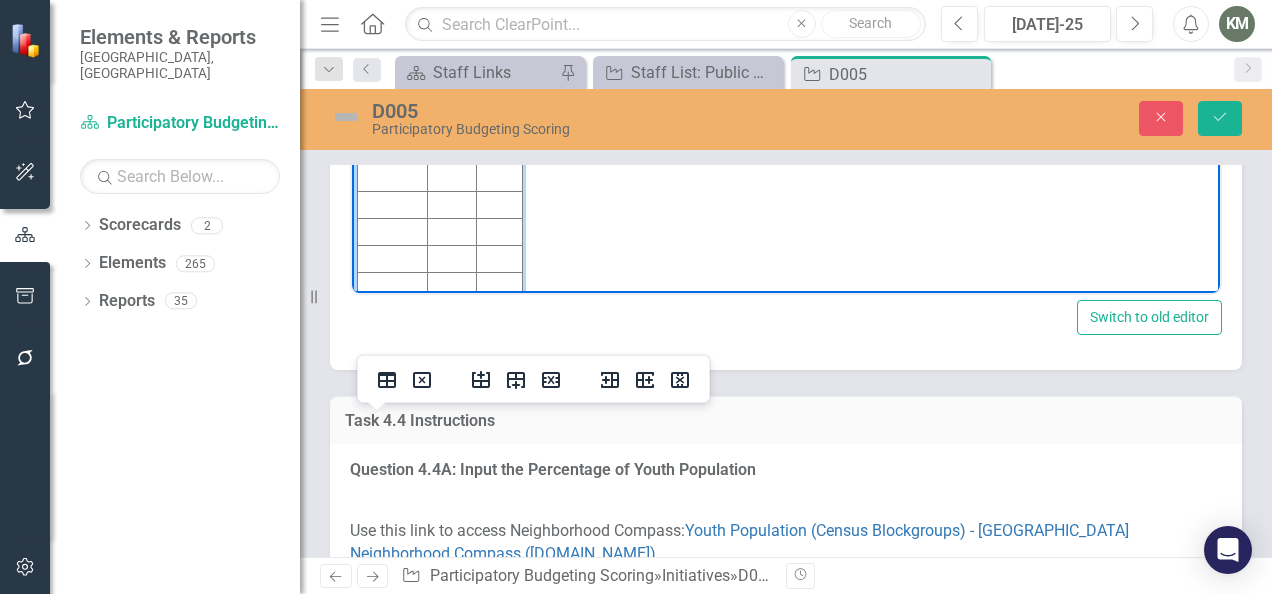scroll, scrollTop: 8, scrollLeft: 0, axis: vertical 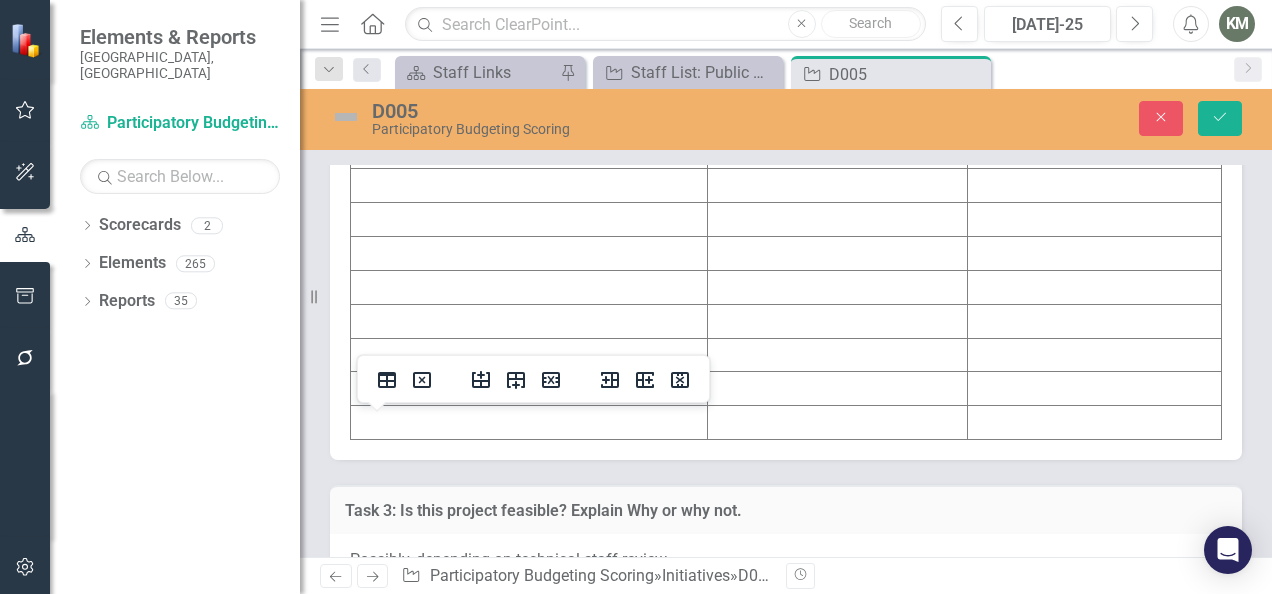 click at bounding box center (529, 152) 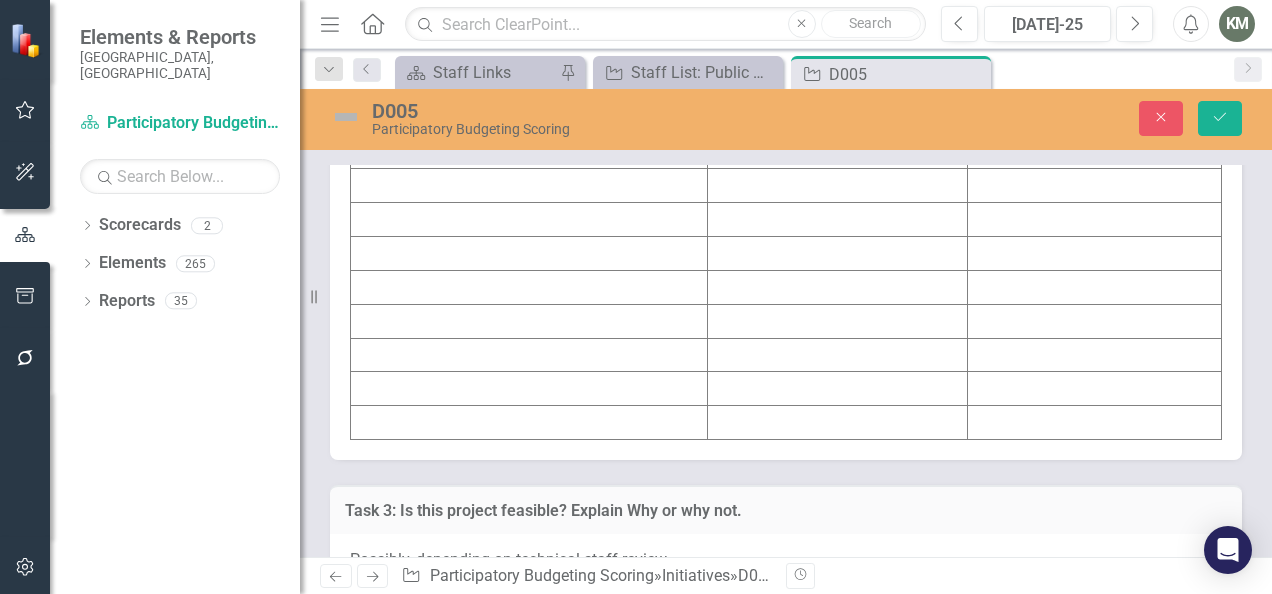 click at bounding box center [529, 152] 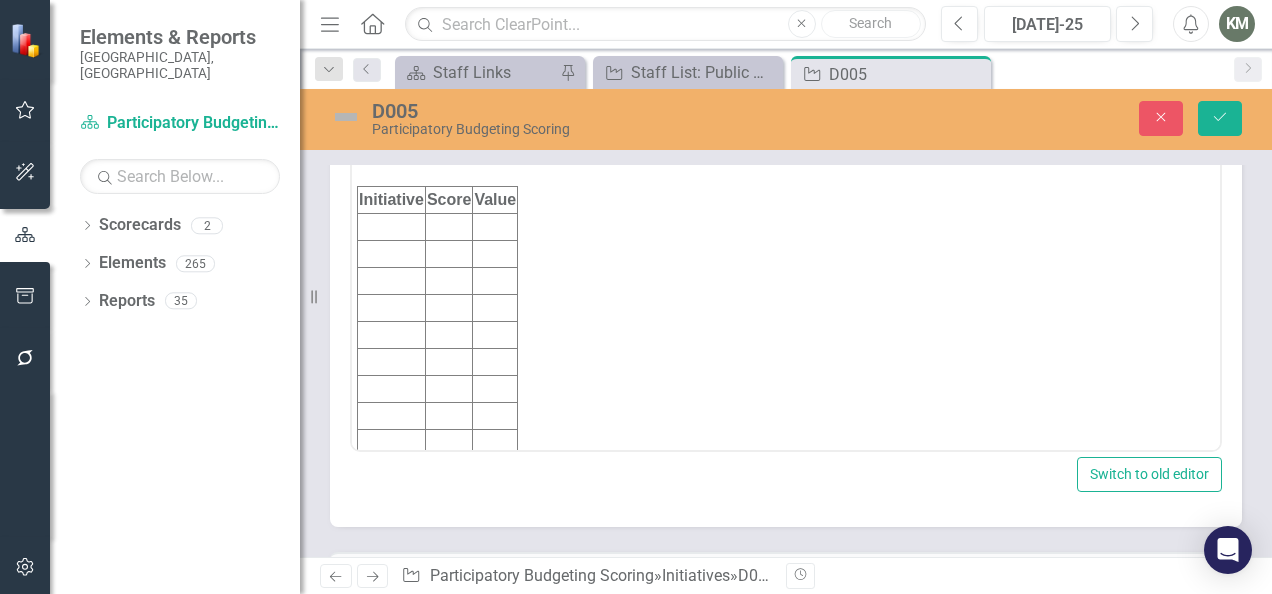 scroll, scrollTop: 0, scrollLeft: 0, axis: both 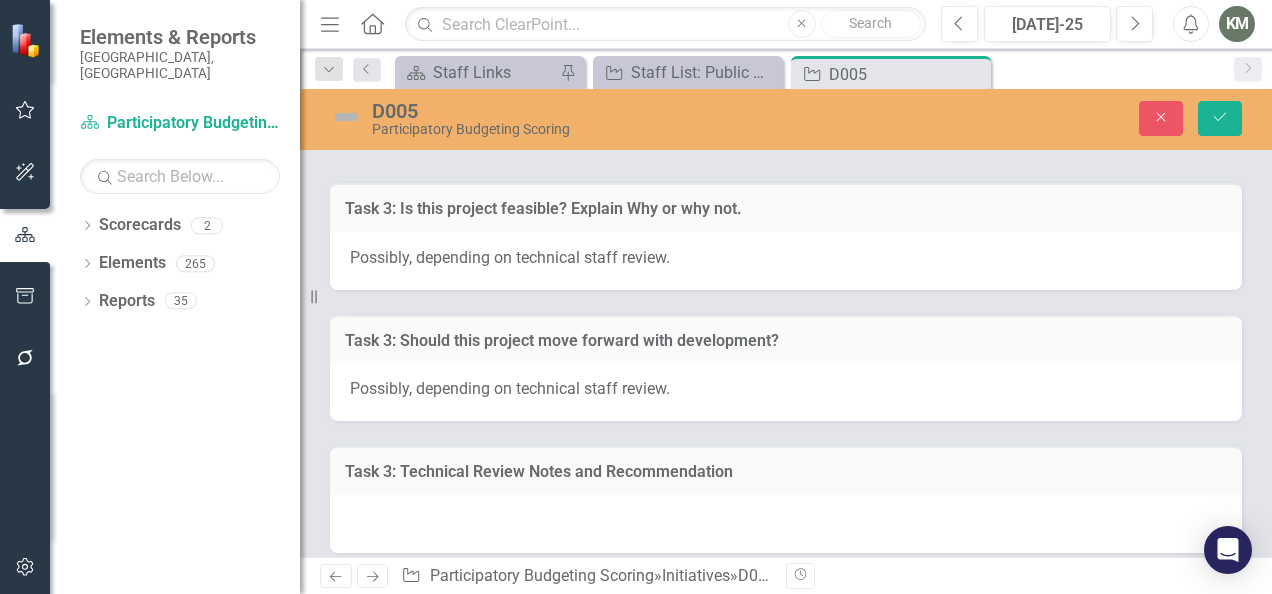 click at bounding box center (392, -142) 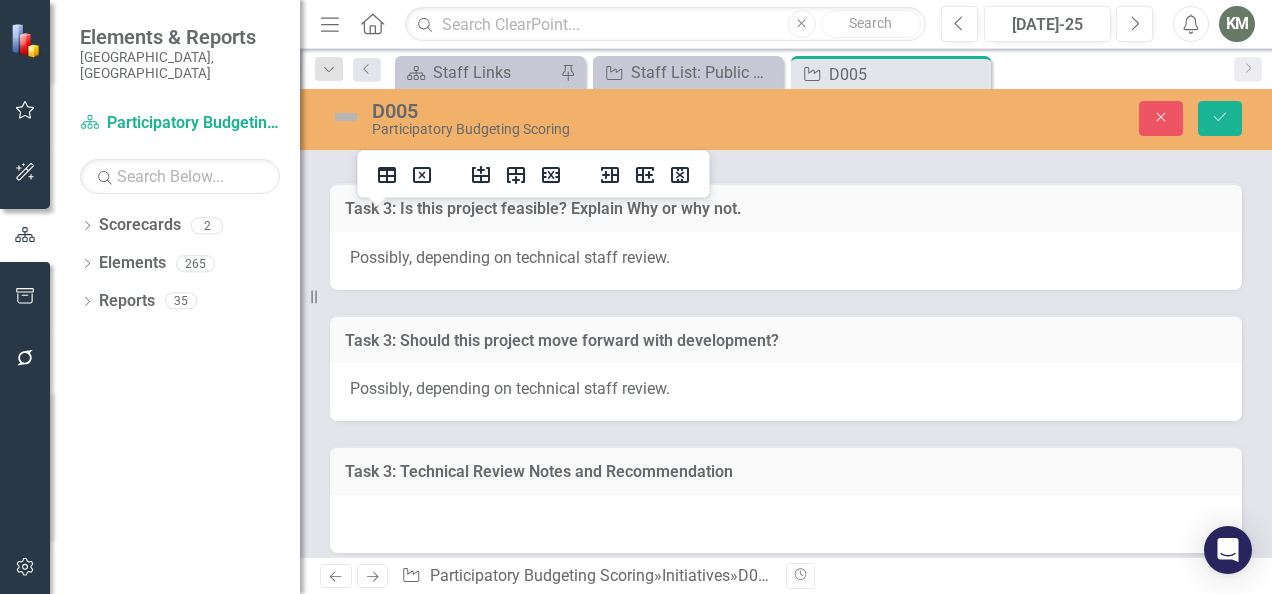 type 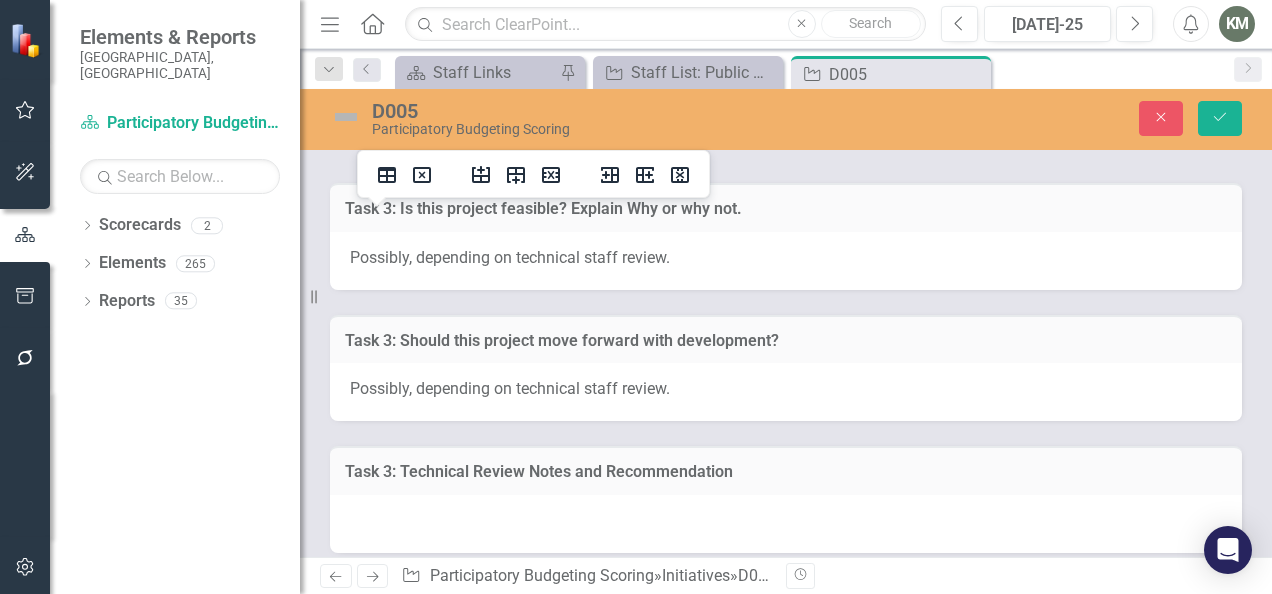 click at bounding box center [448, -142] 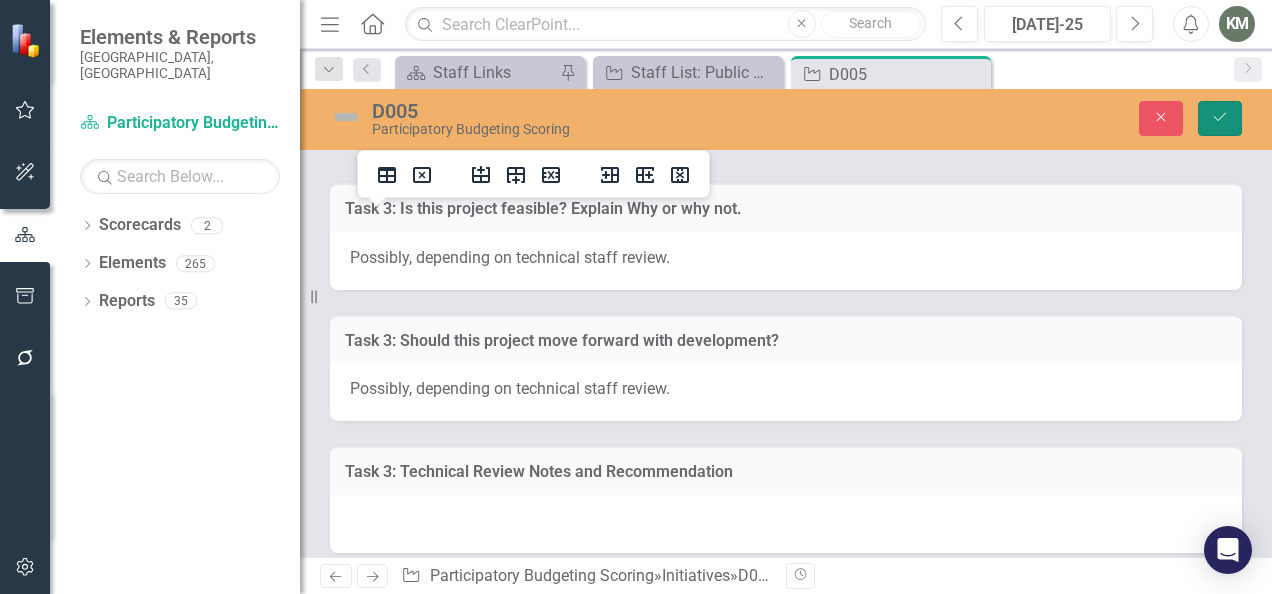 click on "Save" at bounding box center (1220, 118) 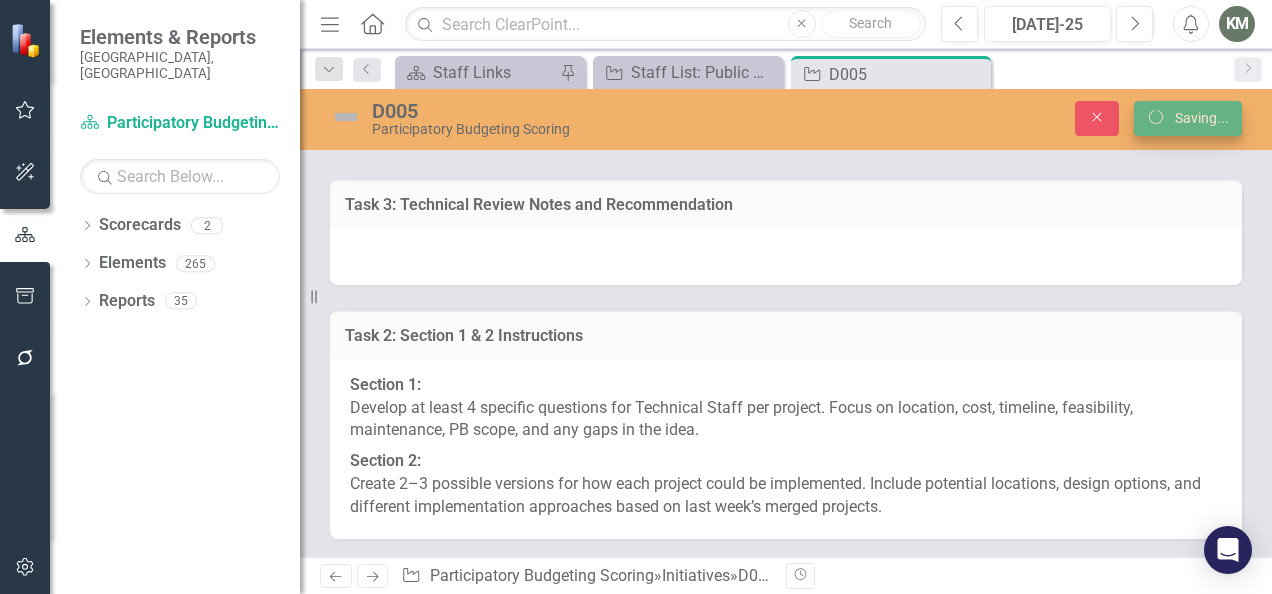 scroll, scrollTop: 7030, scrollLeft: 0, axis: vertical 